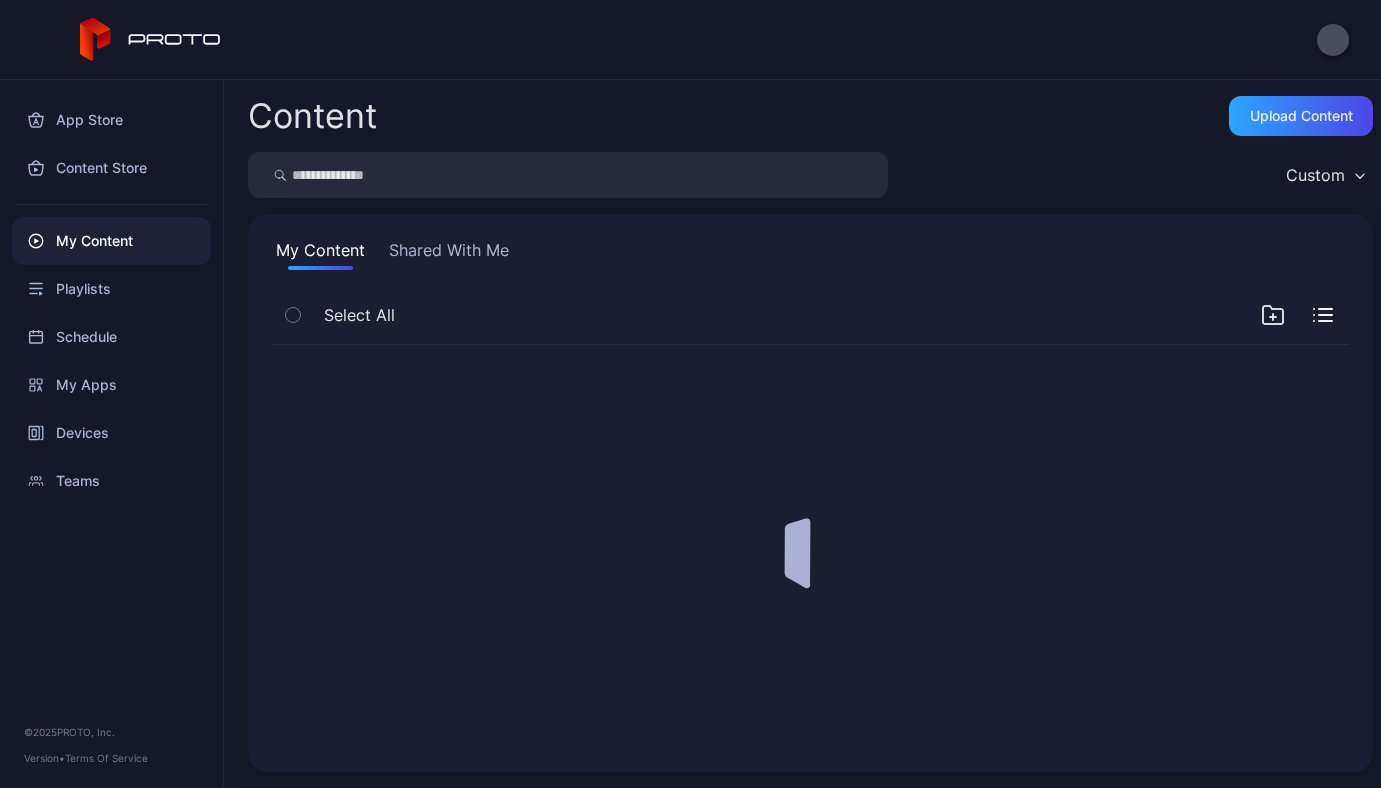 scroll, scrollTop: 0, scrollLeft: 0, axis: both 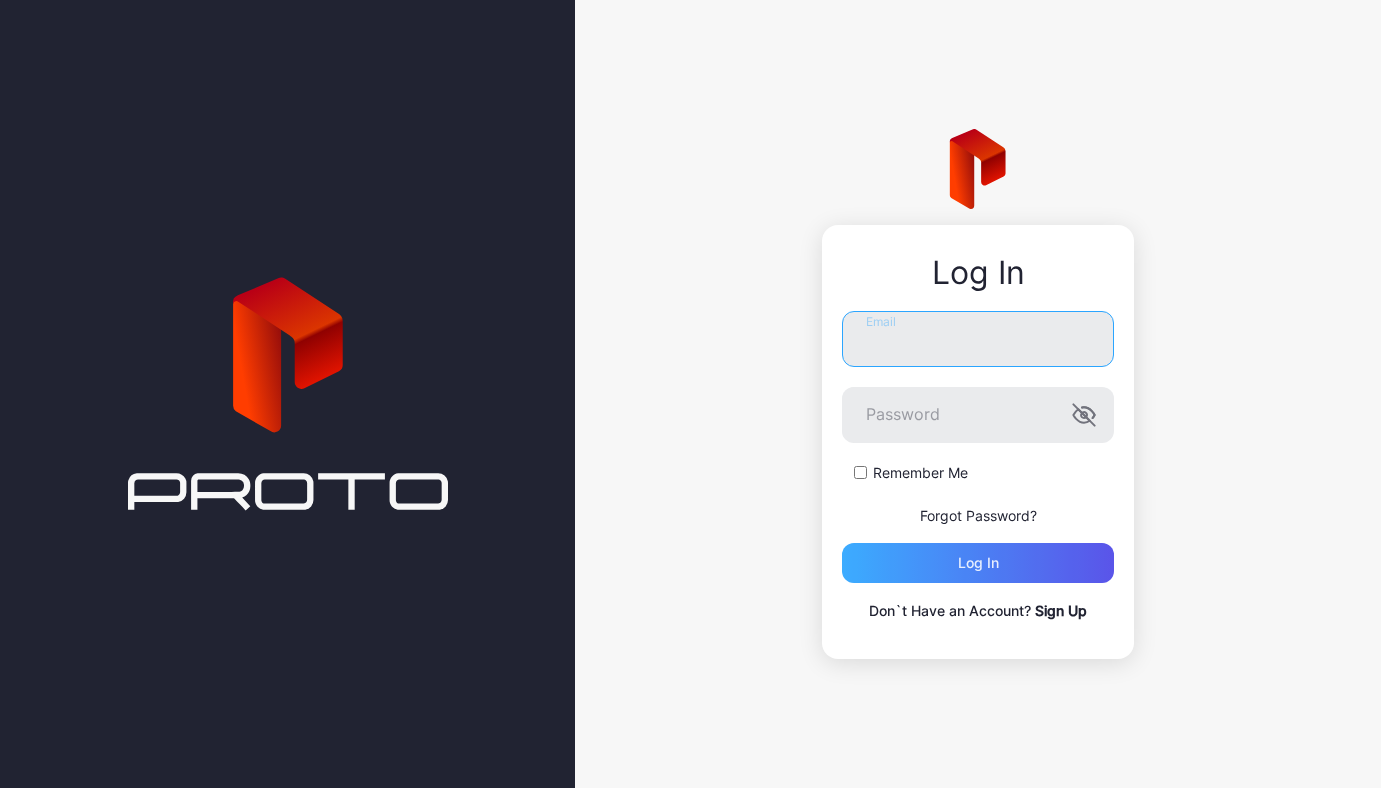 type on "**********" 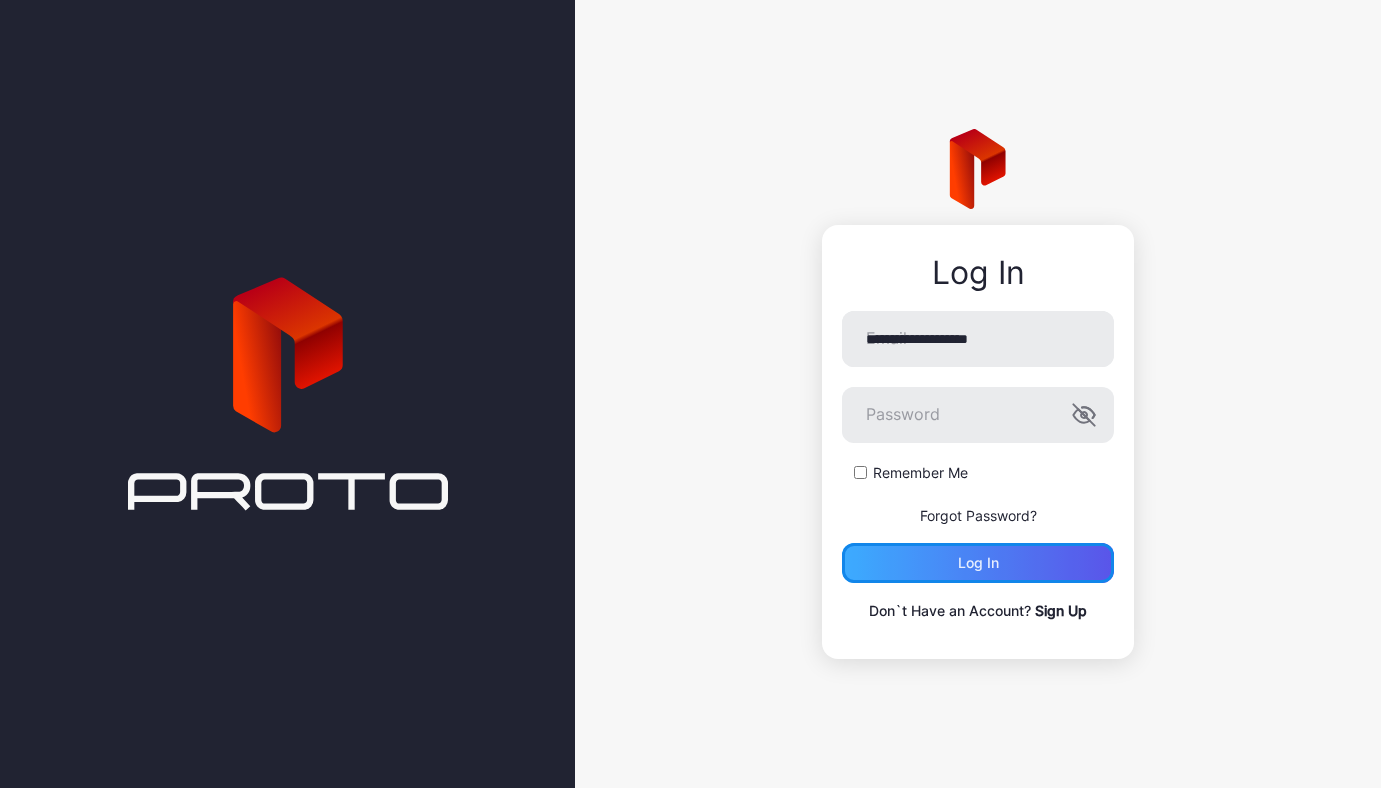 click on "Log in" at bounding box center [978, 563] 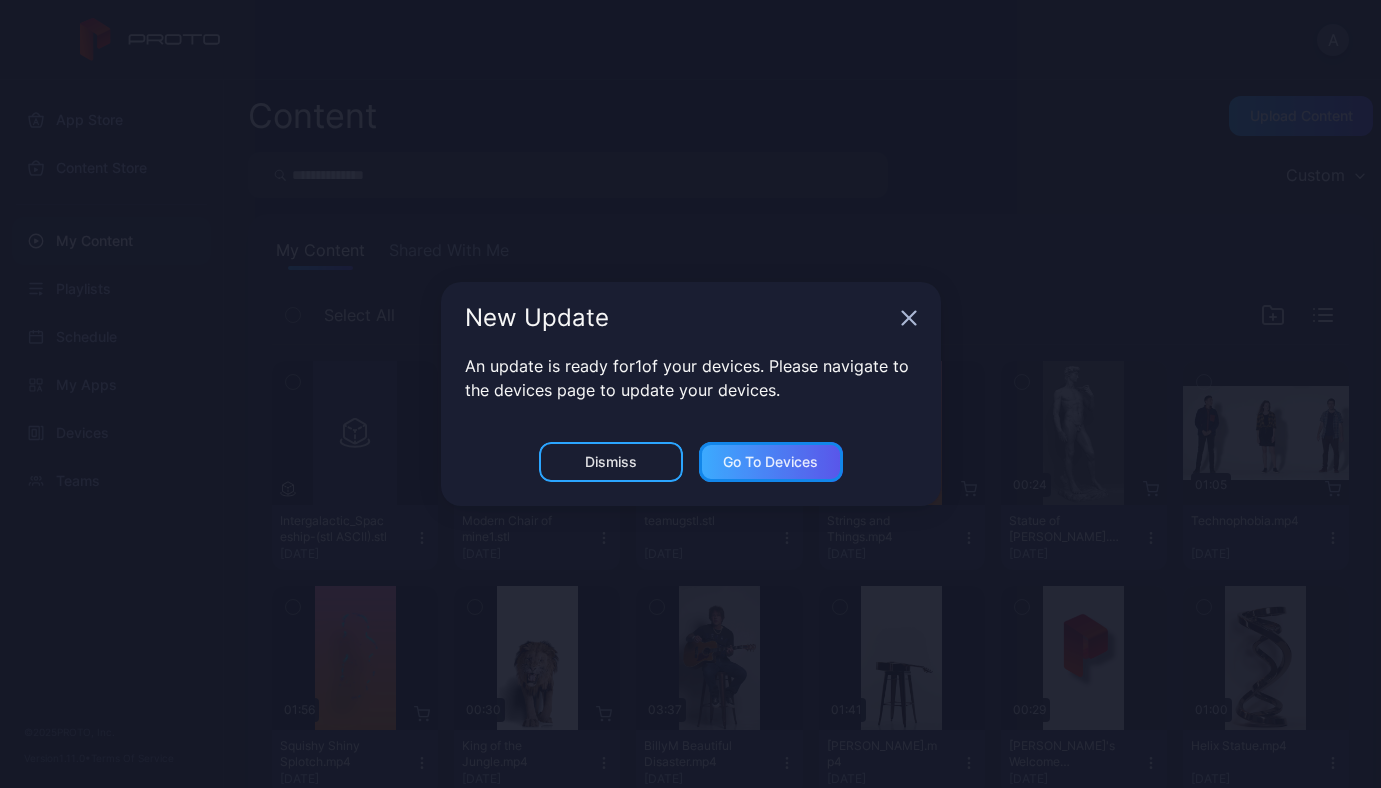 click on "Go to devices" at bounding box center [770, 462] 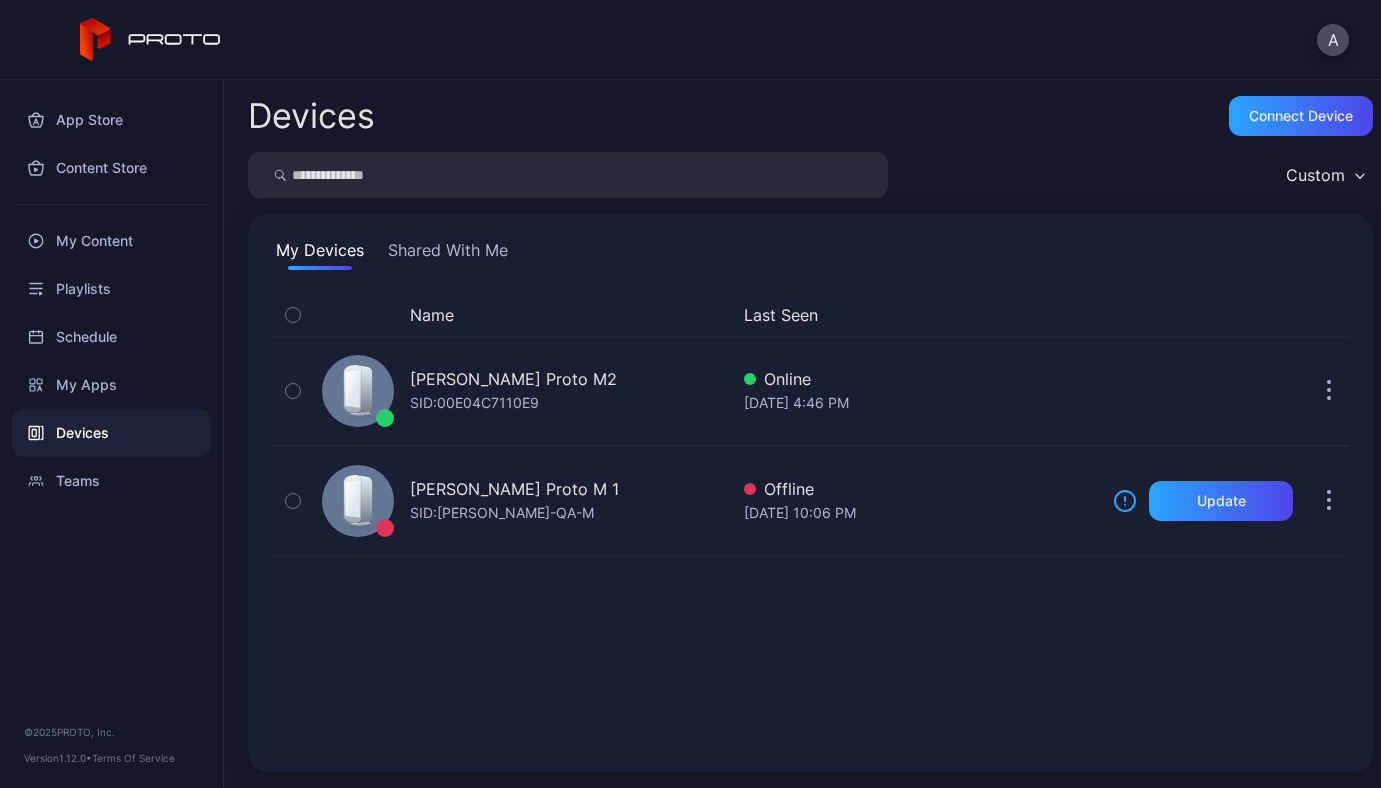 scroll, scrollTop: 0, scrollLeft: 0, axis: both 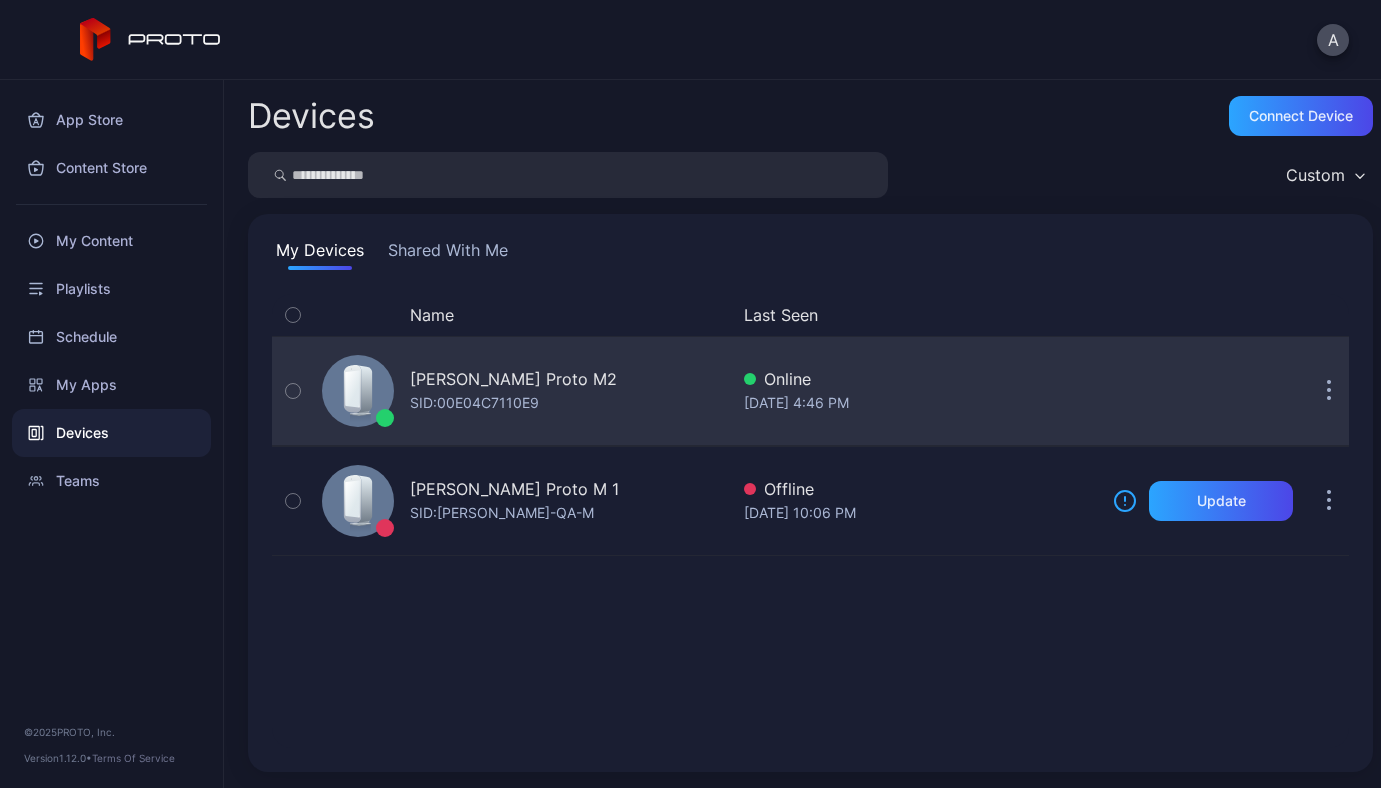 click on "ANDRII YAVORSKYI's Proto M2 SID:  00E04C7110E9" at bounding box center [513, 391] 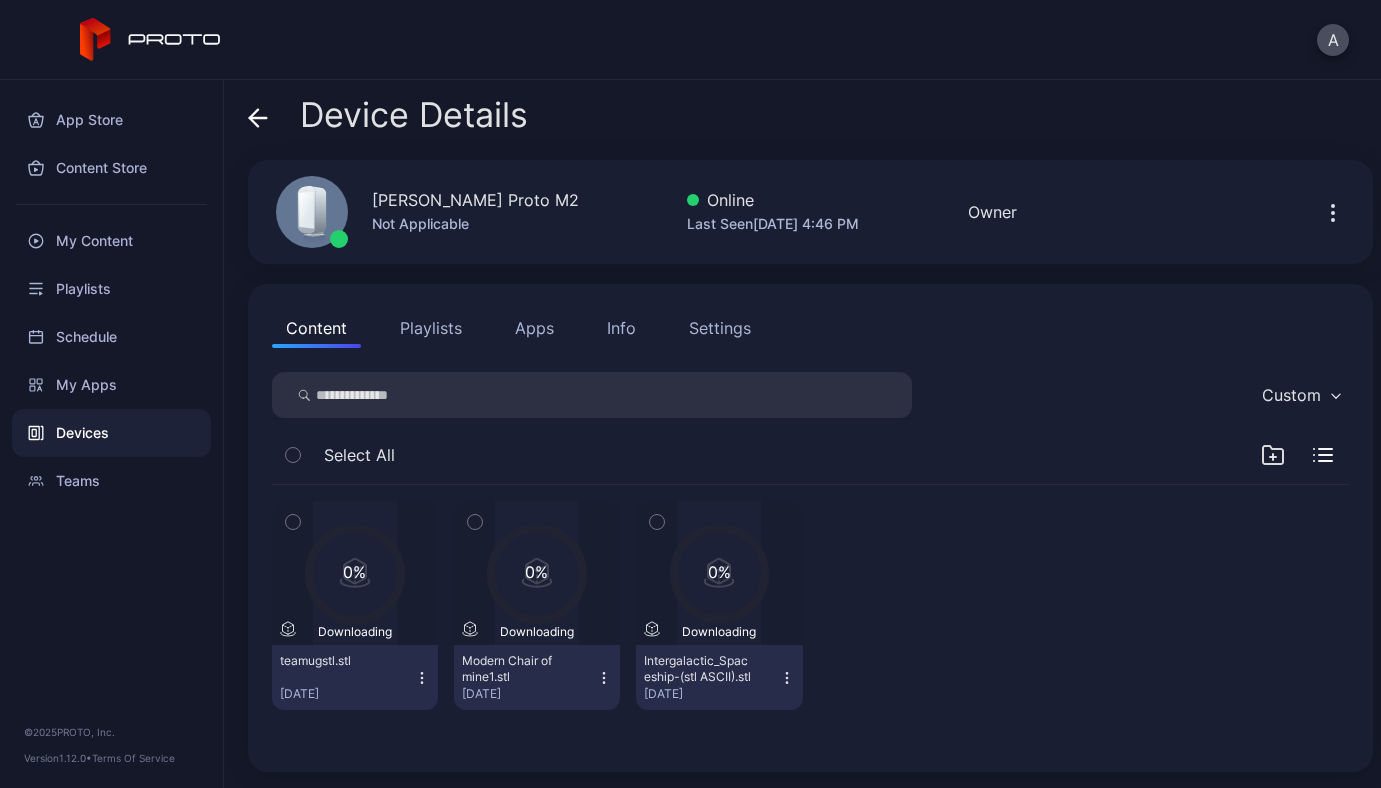 click on "Settings" at bounding box center (720, 328) 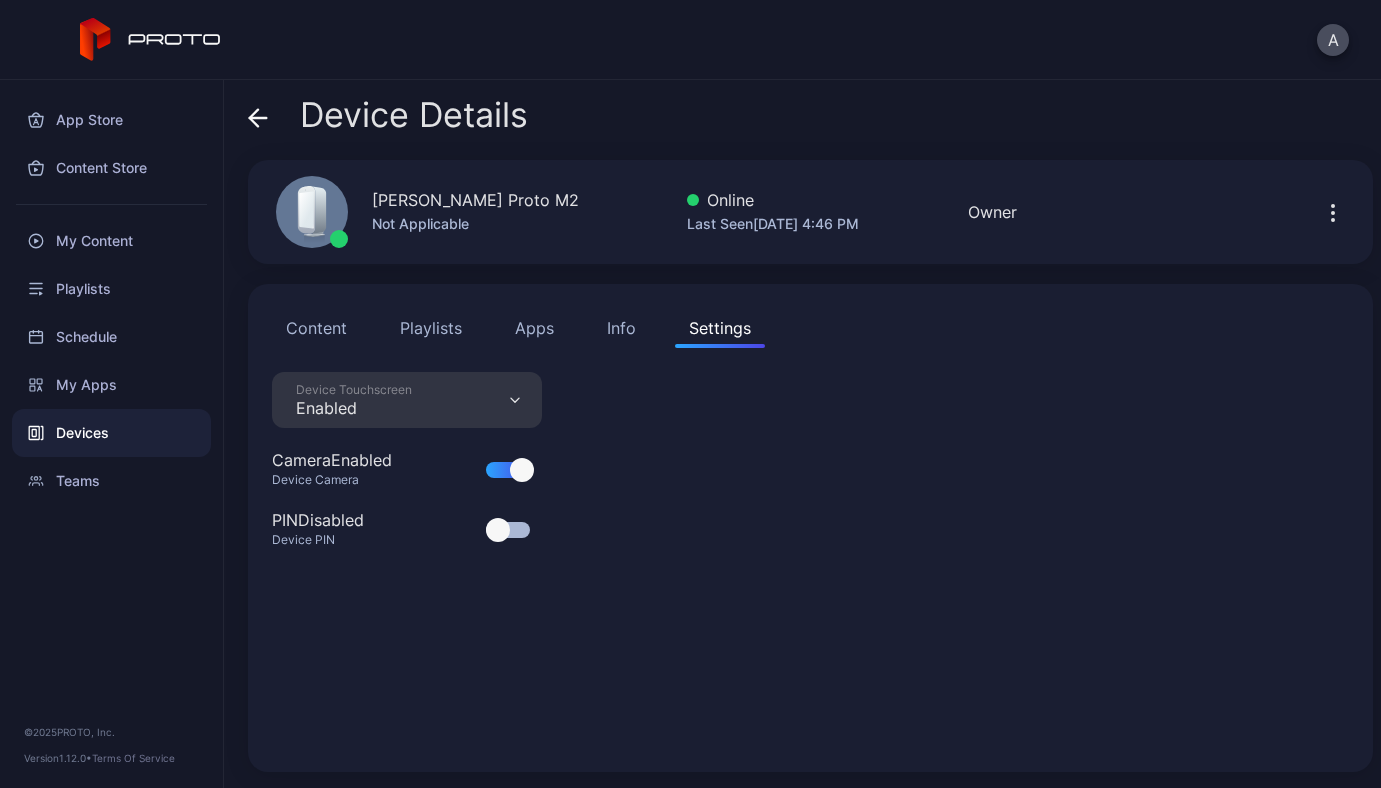 click on "Info" at bounding box center [621, 328] 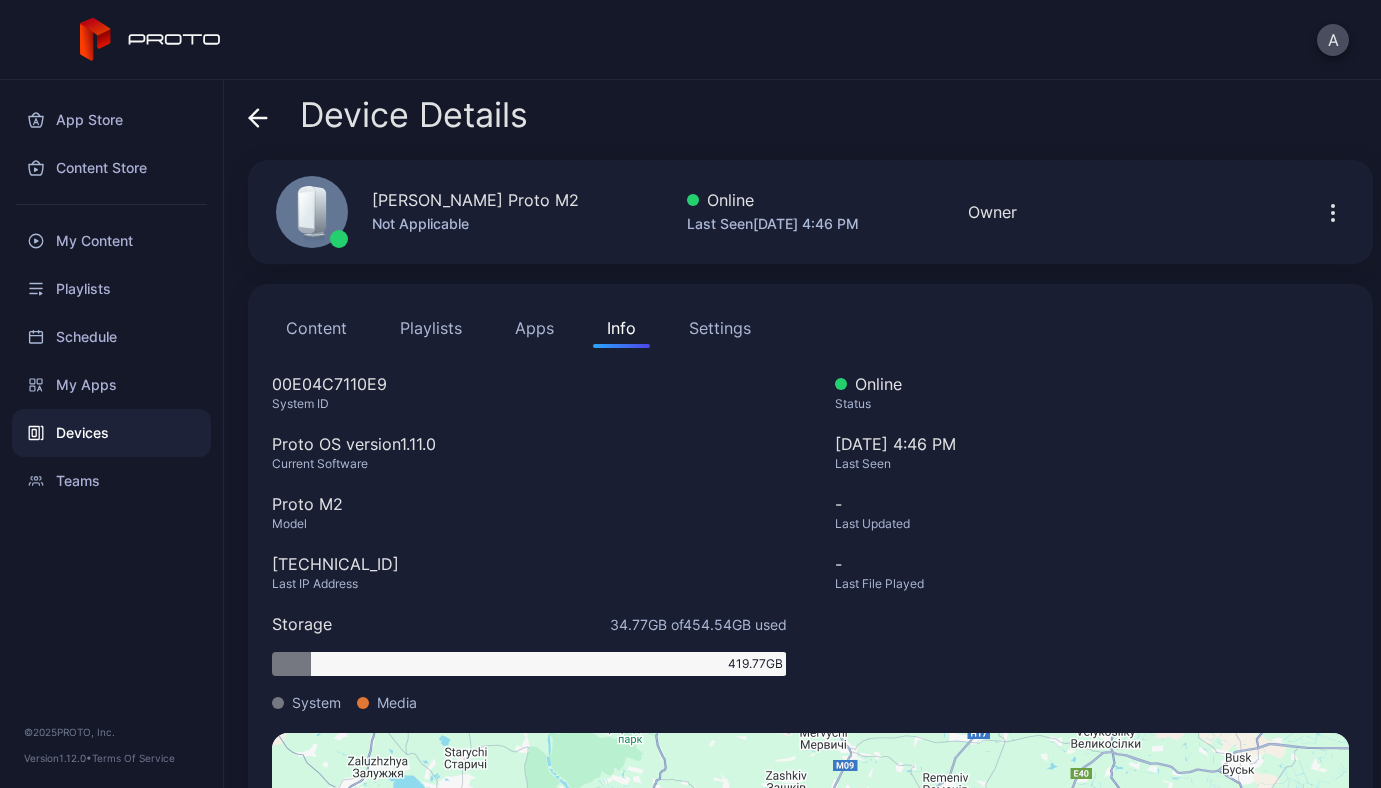 click on "Apps" at bounding box center (534, 328) 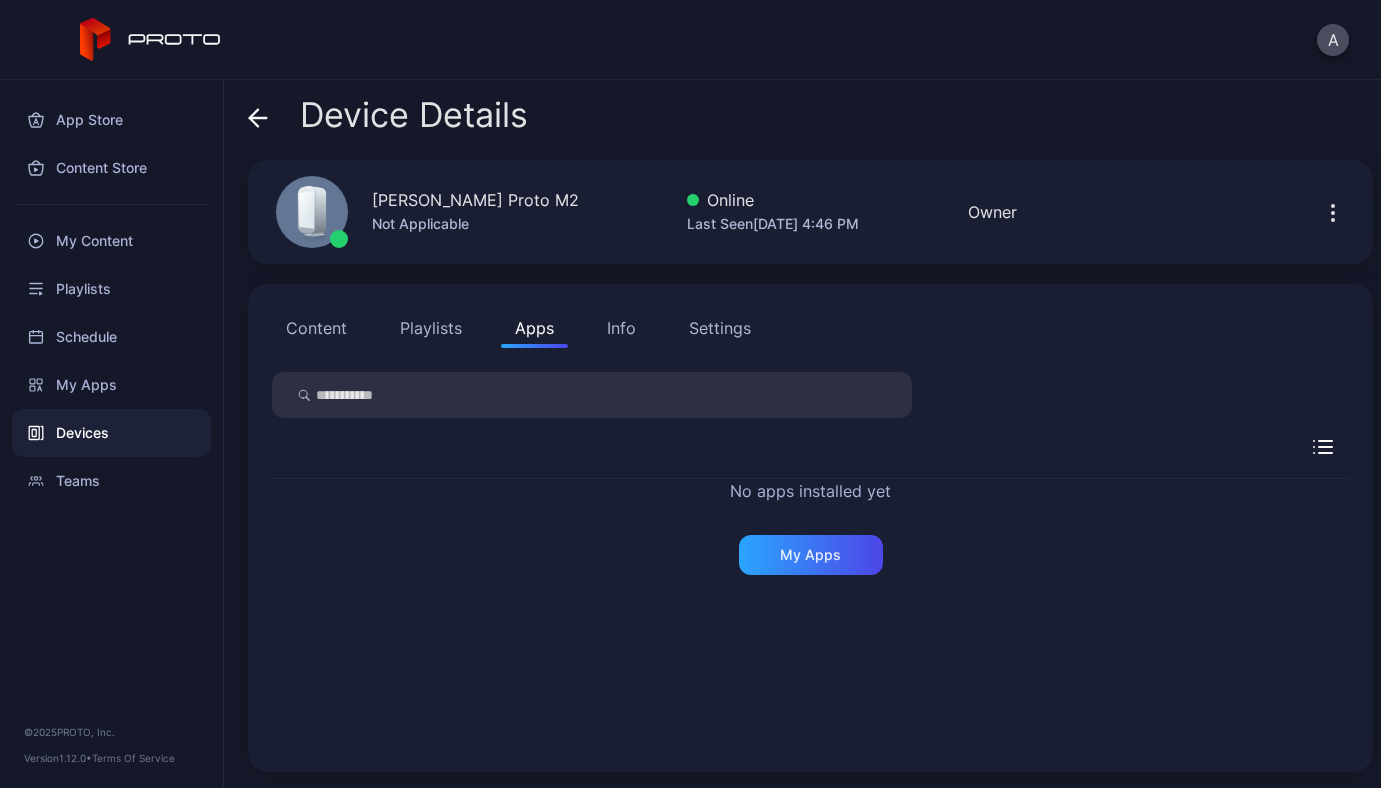click on "Content" at bounding box center (316, 328) 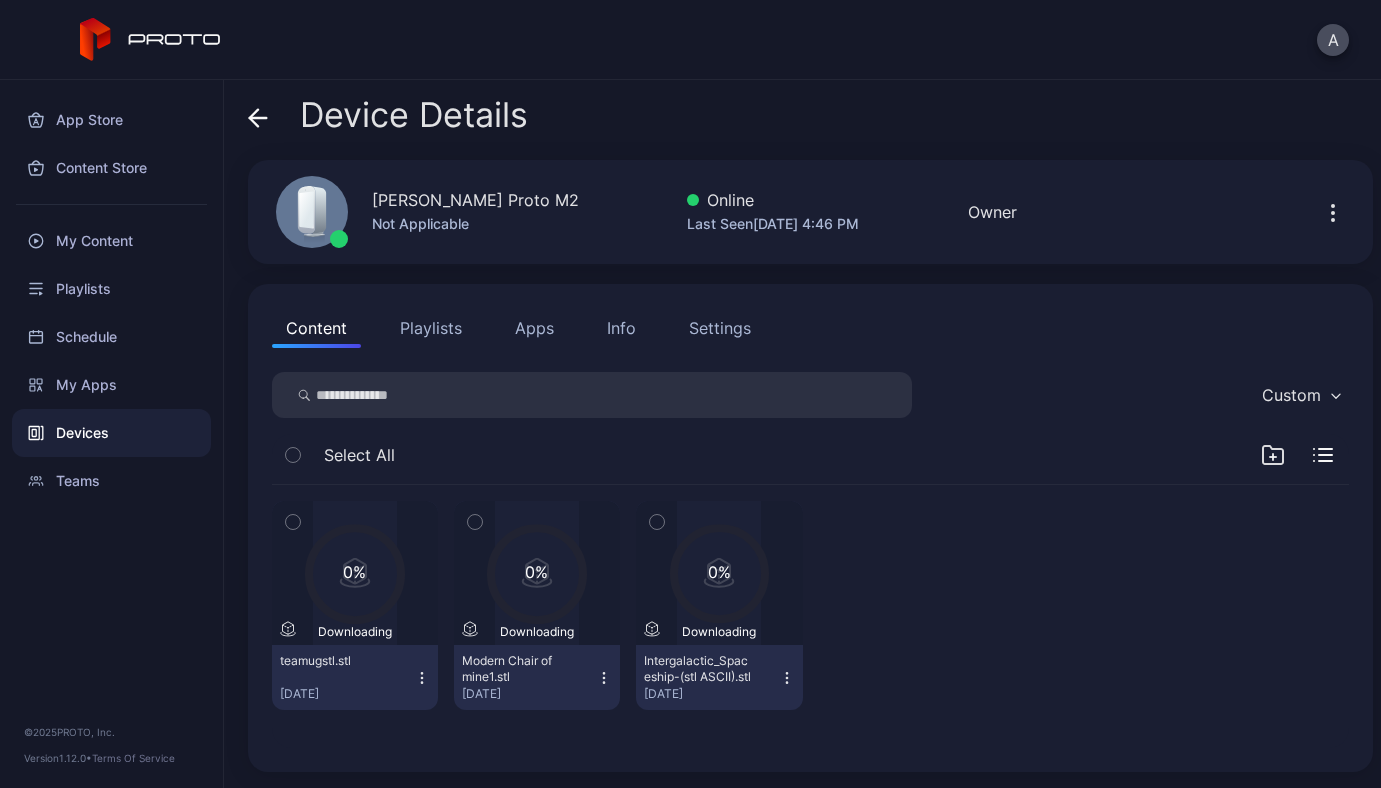 click at bounding box center [1333, 212] 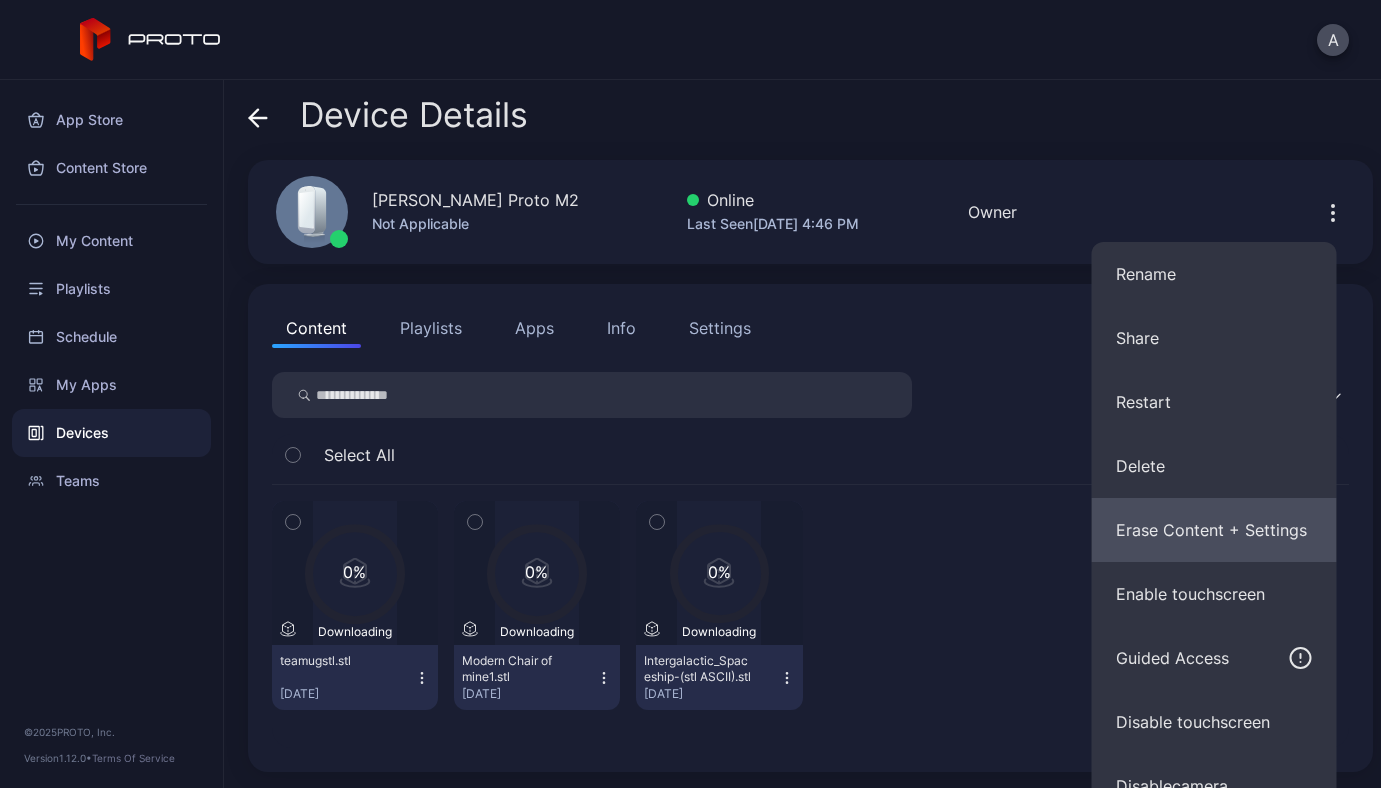 scroll, scrollTop: 30, scrollLeft: 0, axis: vertical 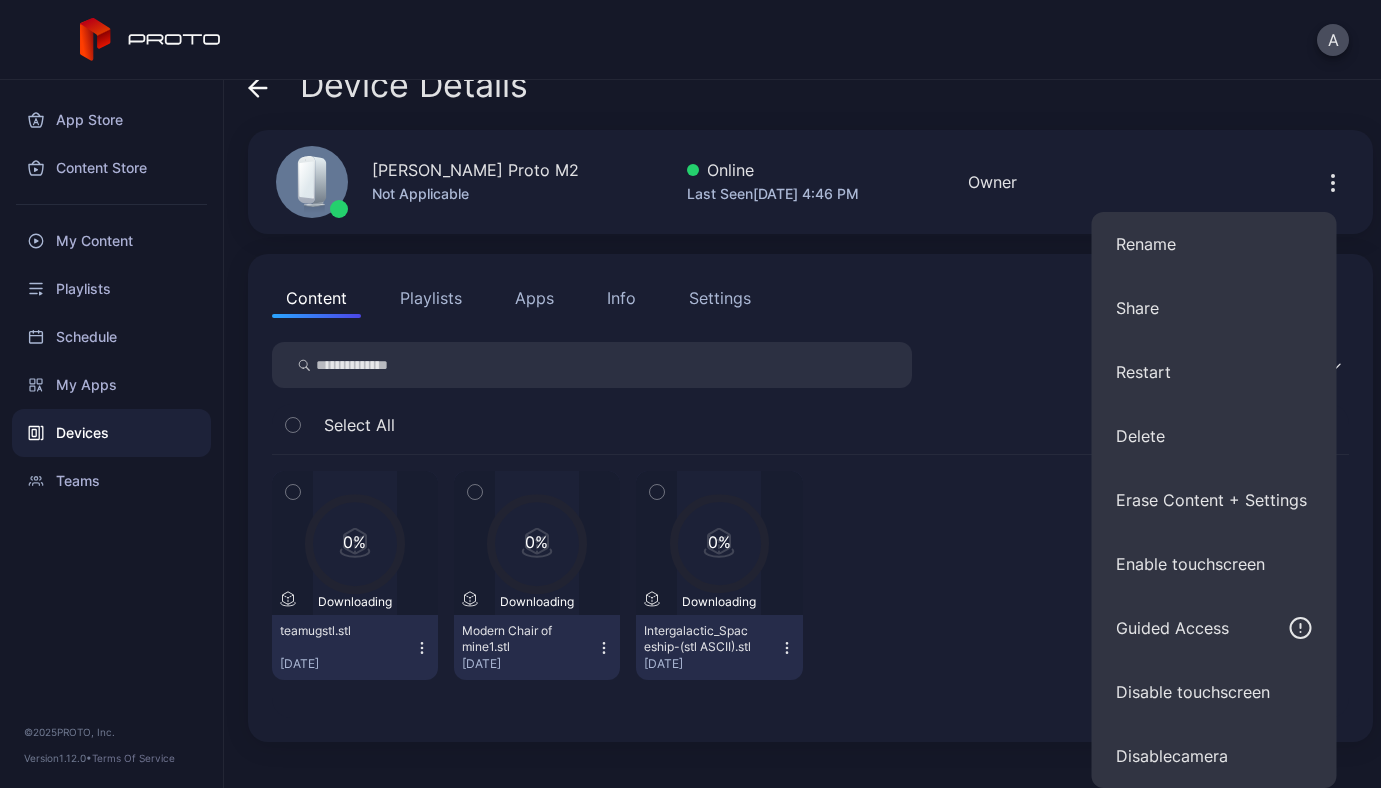 click on "ANDRII YAVORSKYI's Proto M2 Not Applicable Online Last Seen  Jul 16, 2025 at 4:46 PM Owner" at bounding box center (810, 182) 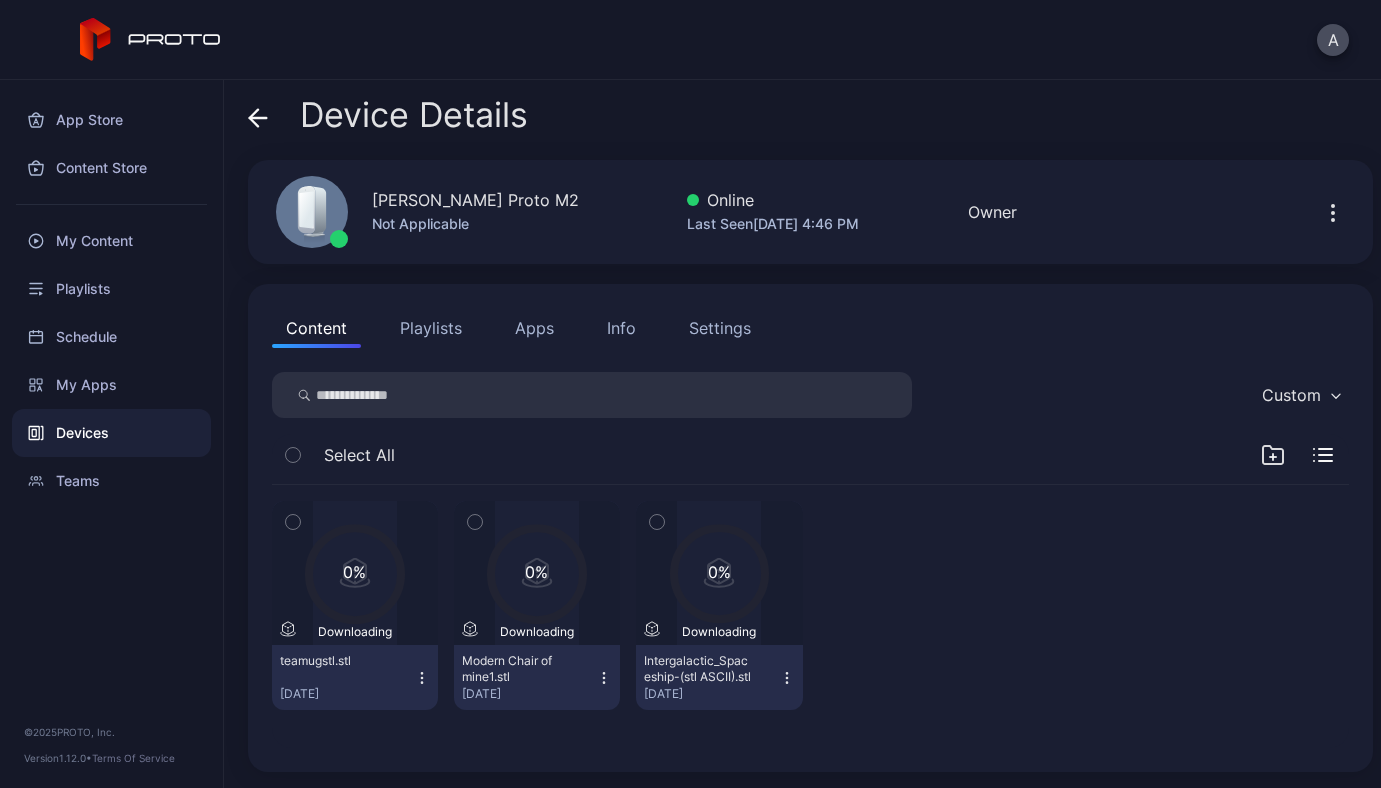 click on "Settings" at bounding box center [720, 328] 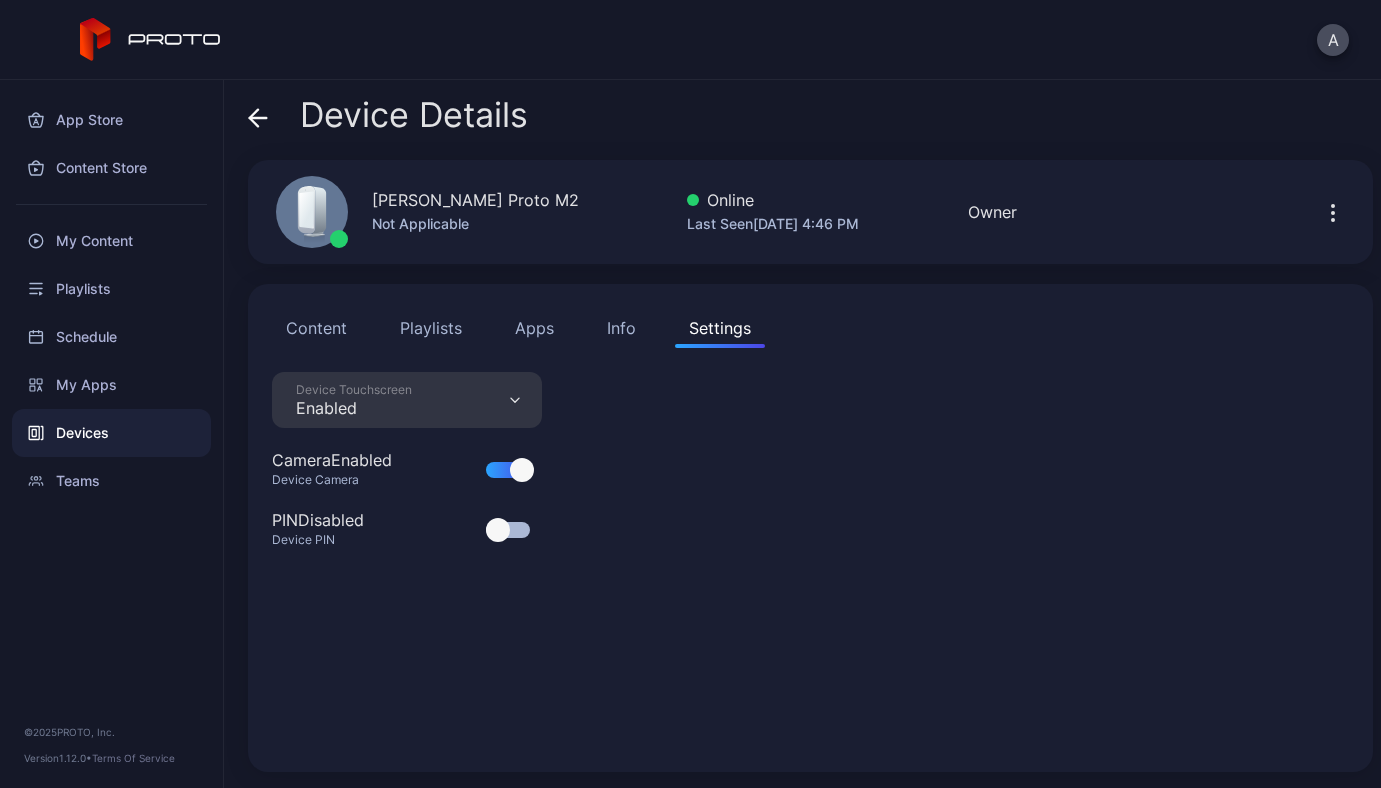 click on "Playlists" at bounding box center [431, 328] 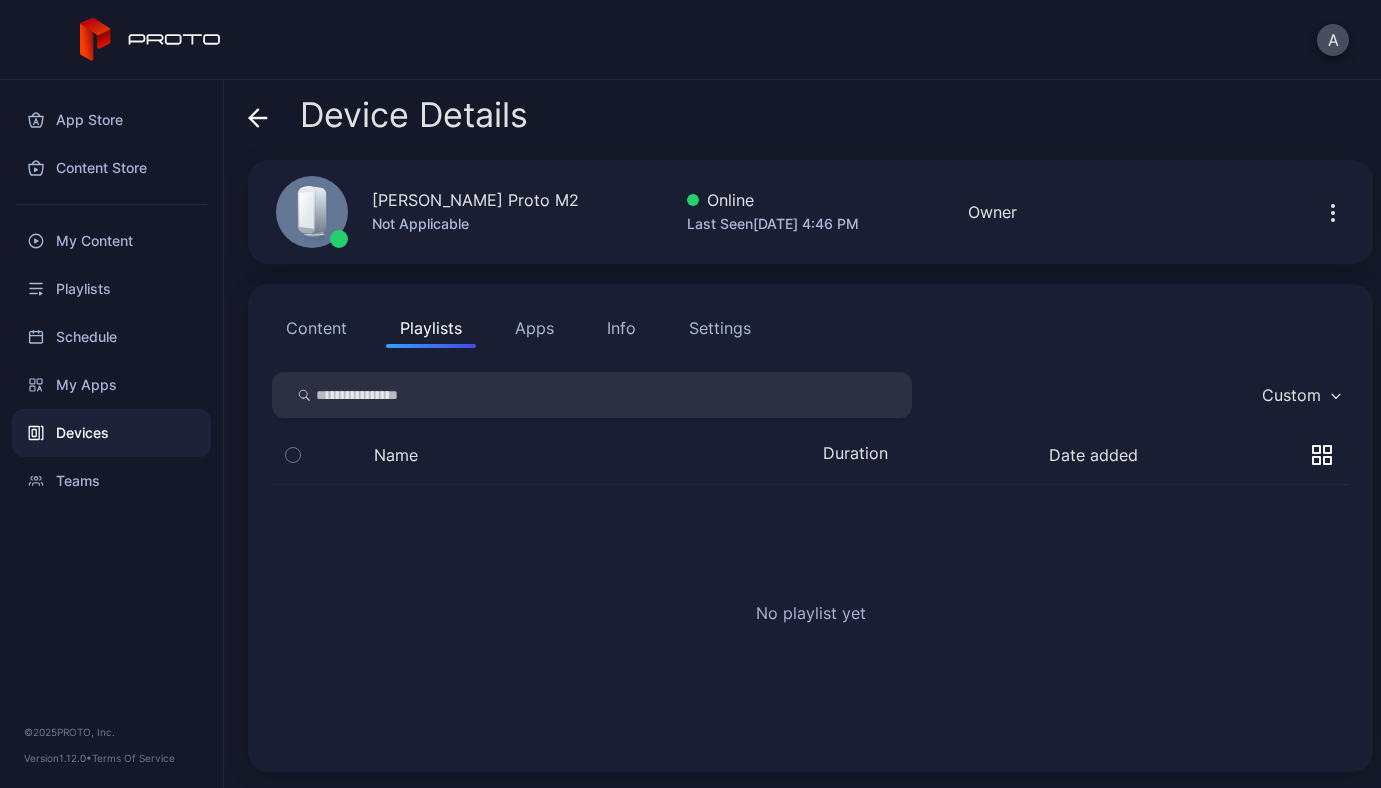click on "Content" at bounding box center (316, 328) 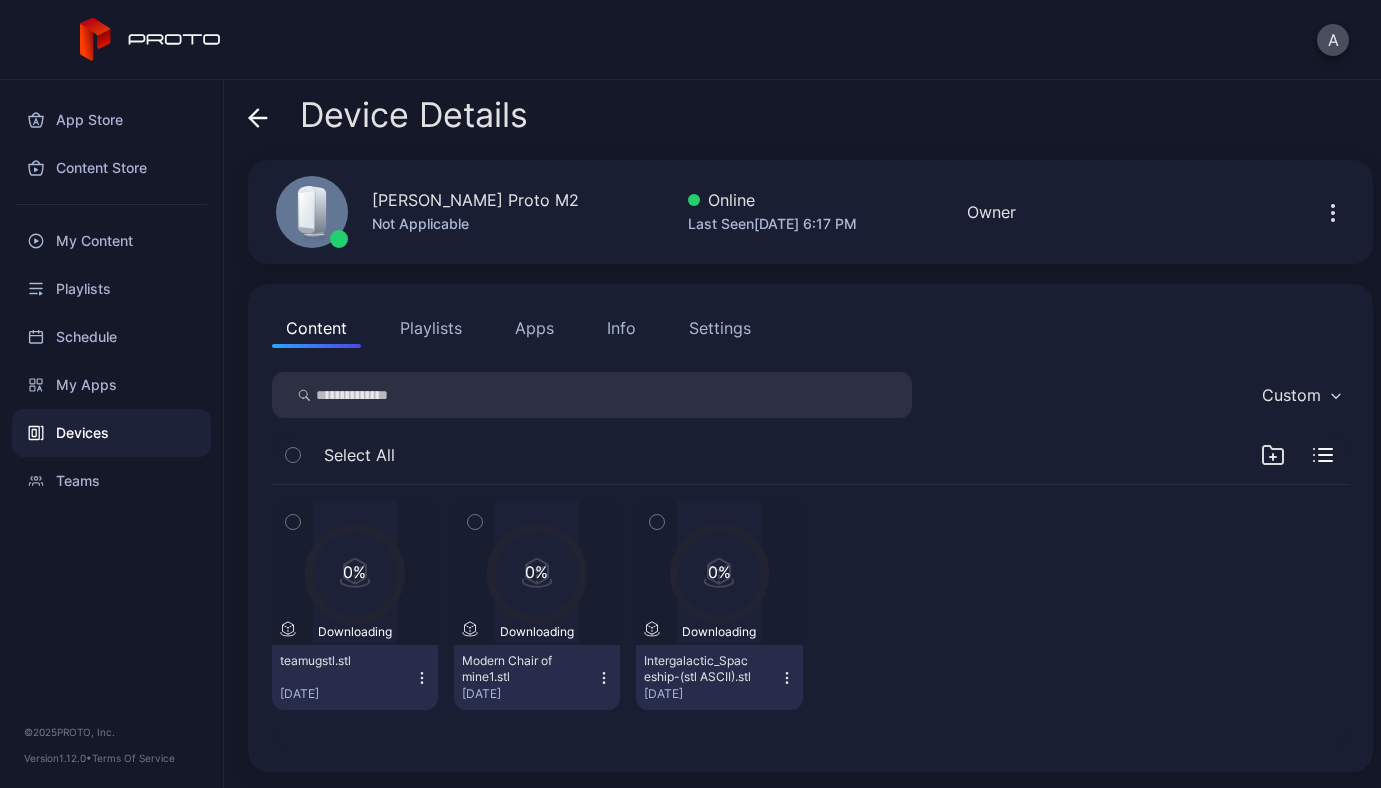 type 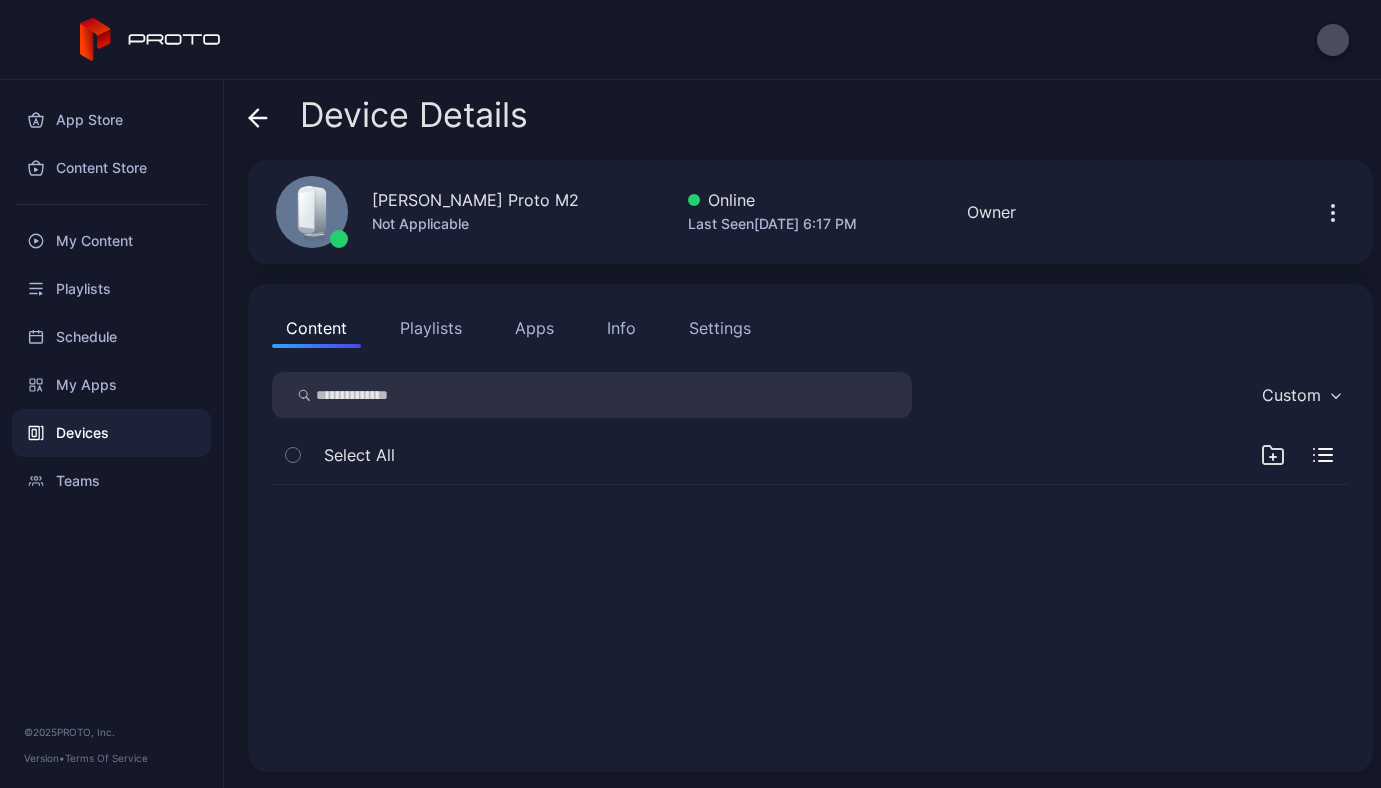scroll, scrollTop: 0, scrollLeft: 0, axis: both 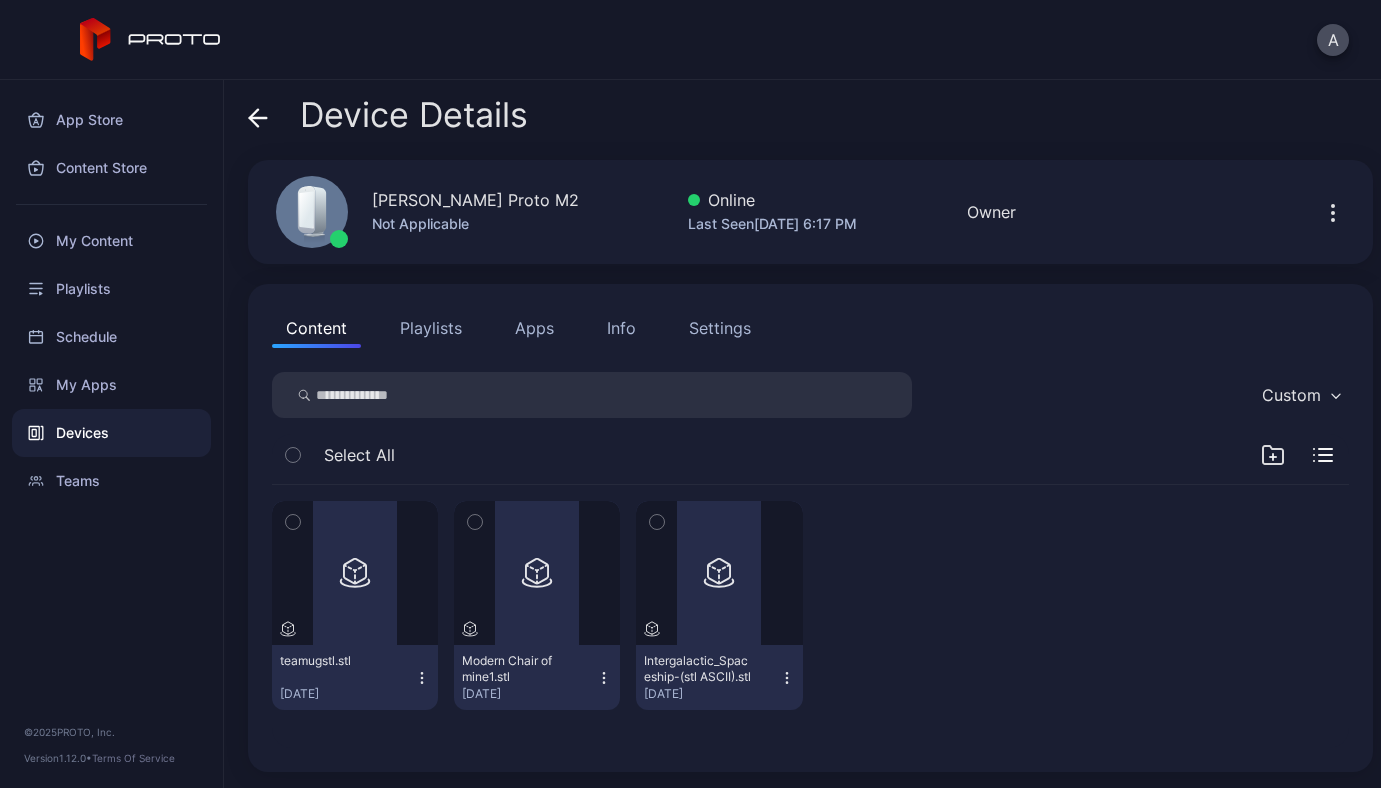 click on "Settings" at bounding box center [720, 328] 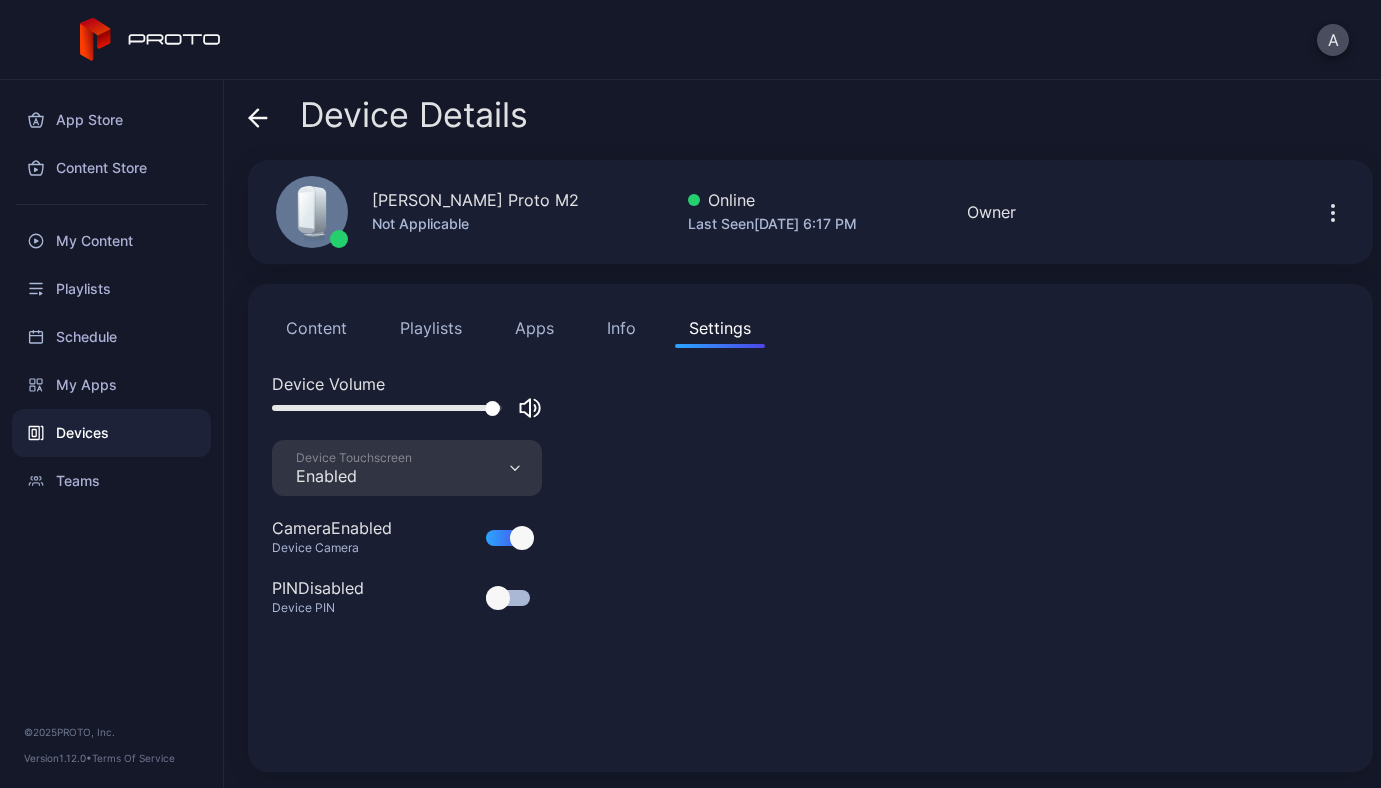 click at bounding box center [407, 408] 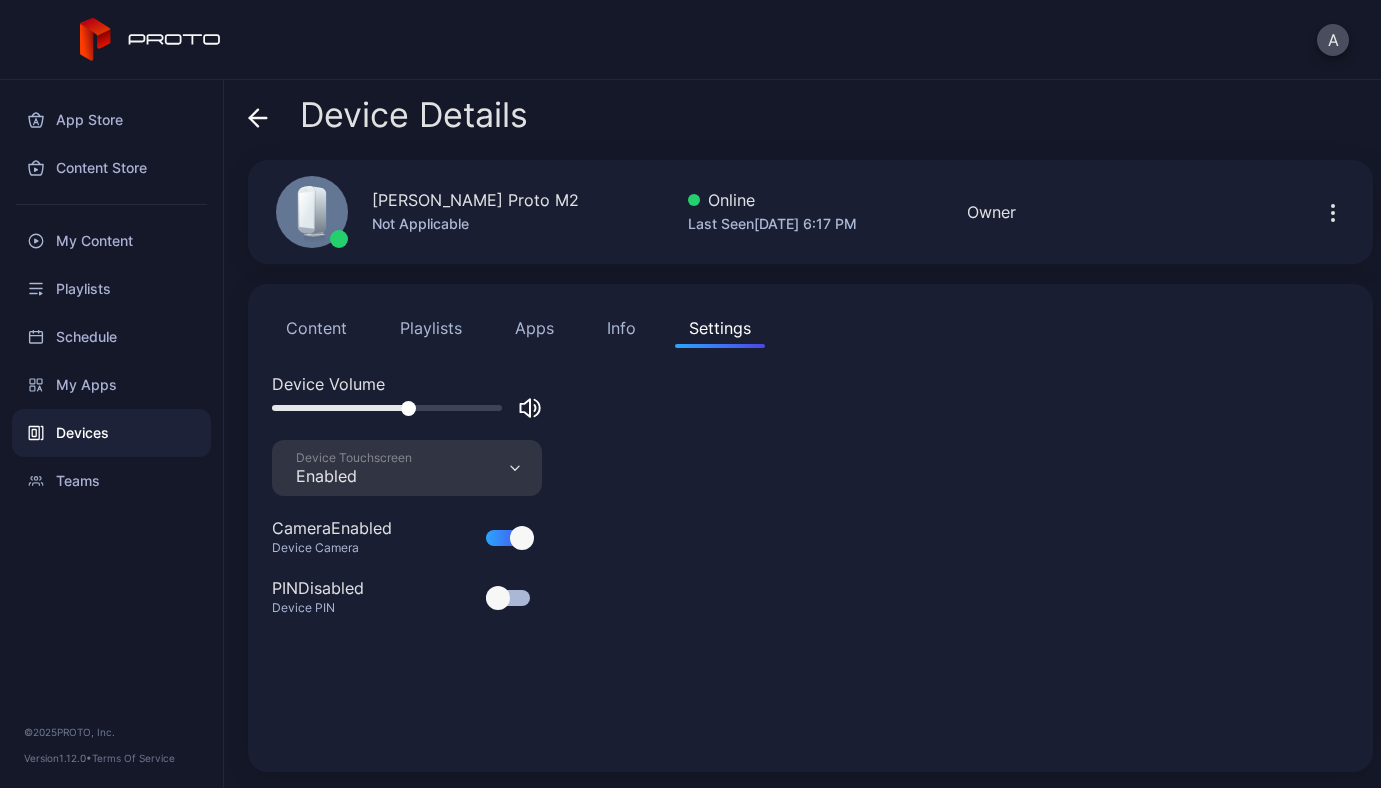 click at bounding box center [387, 408] 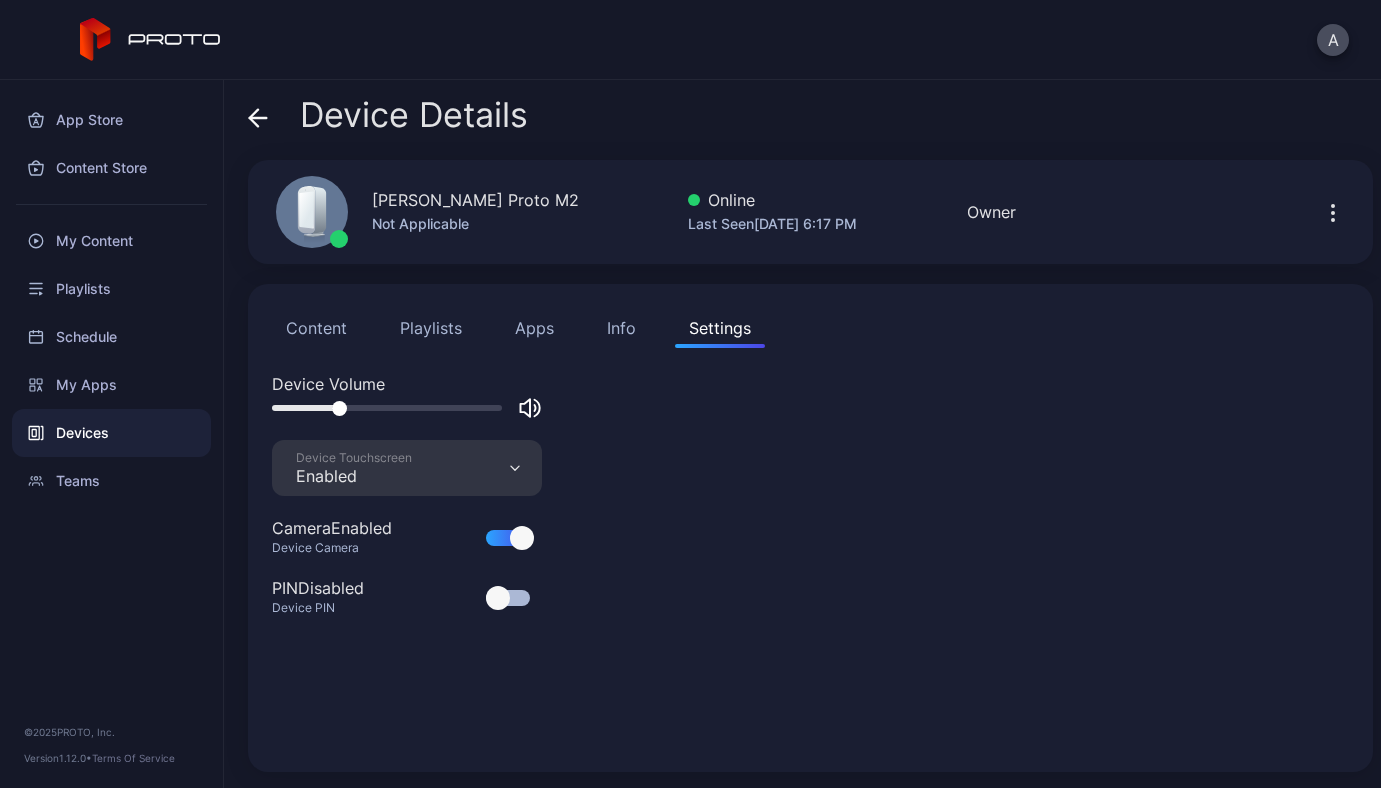 click at bounding box center [407, 408] 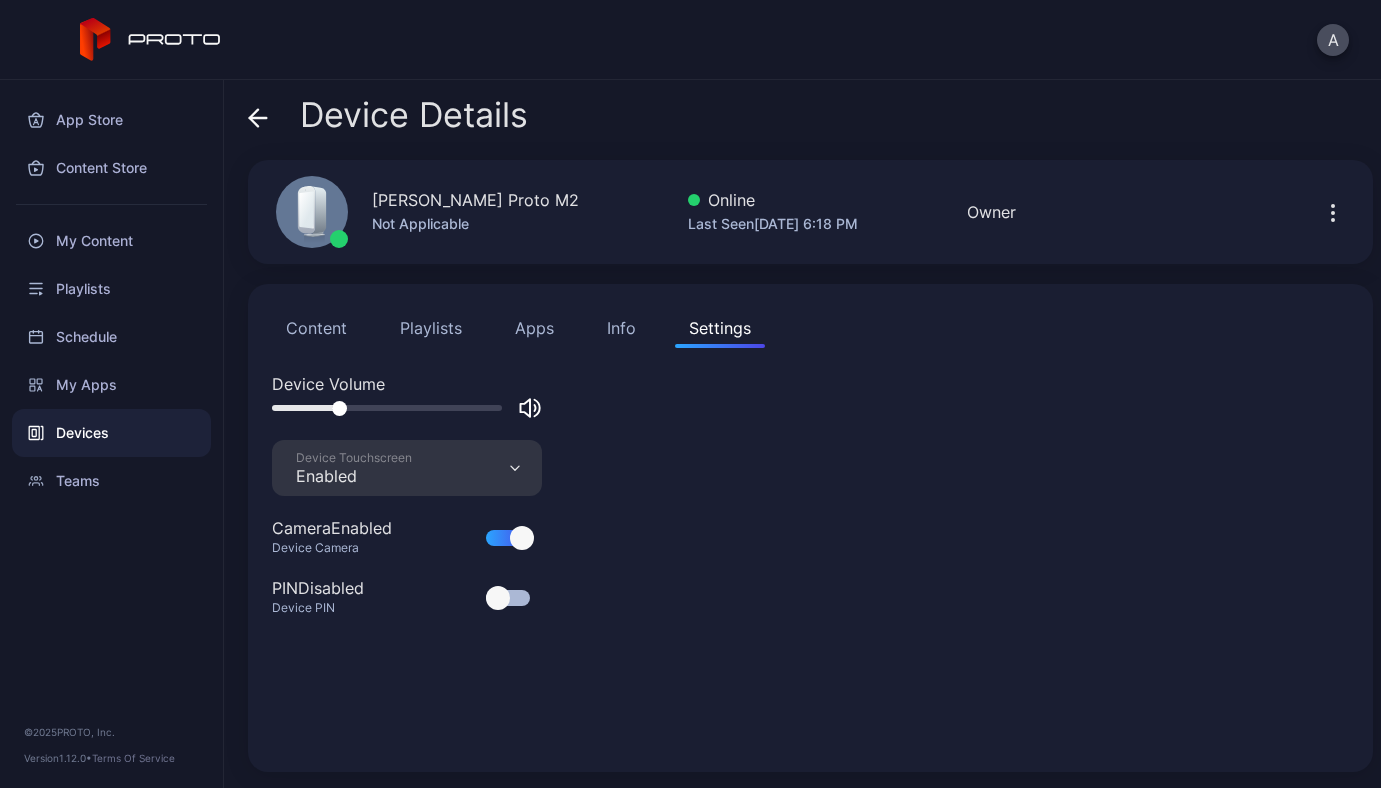 click at bounding box center (407, 408) 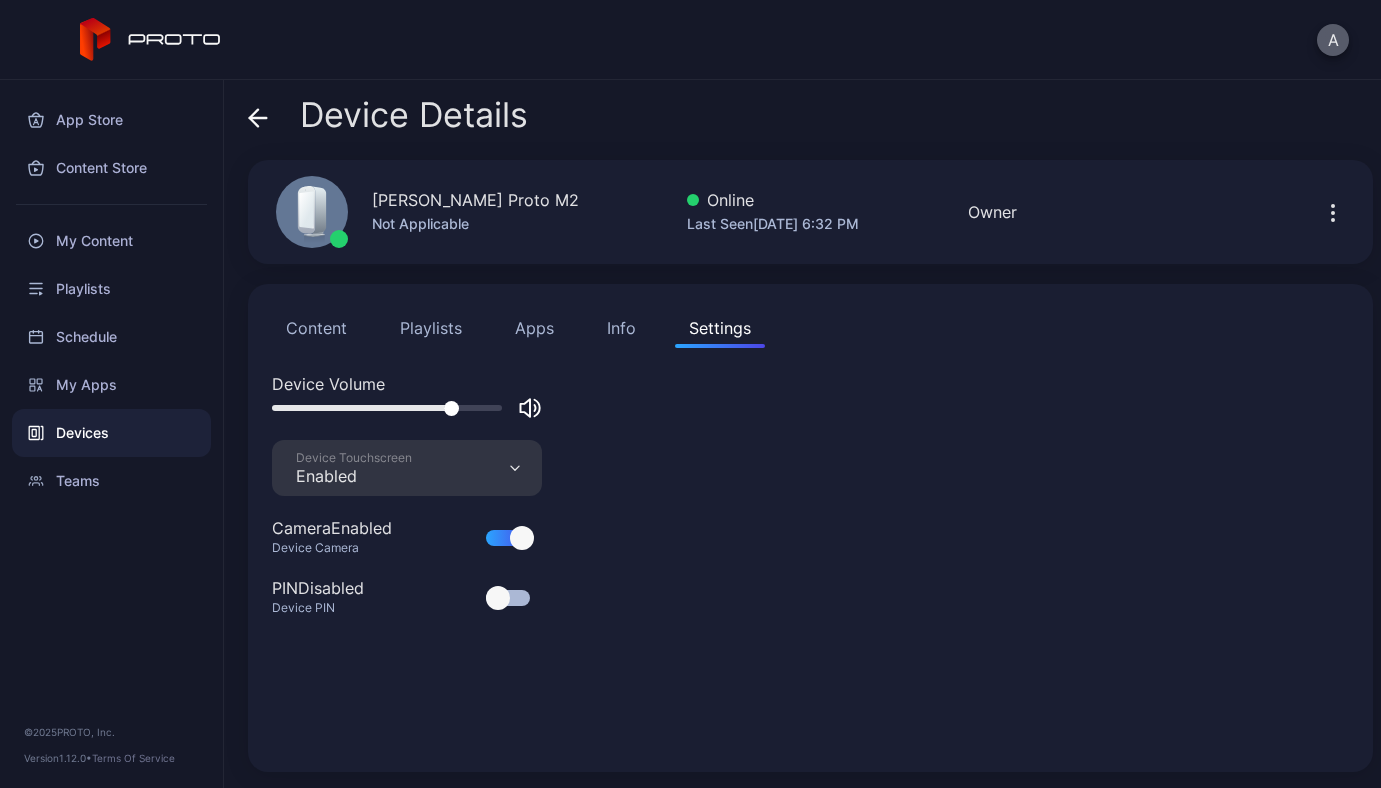 click on "A" at bounding box center [1333, 40] 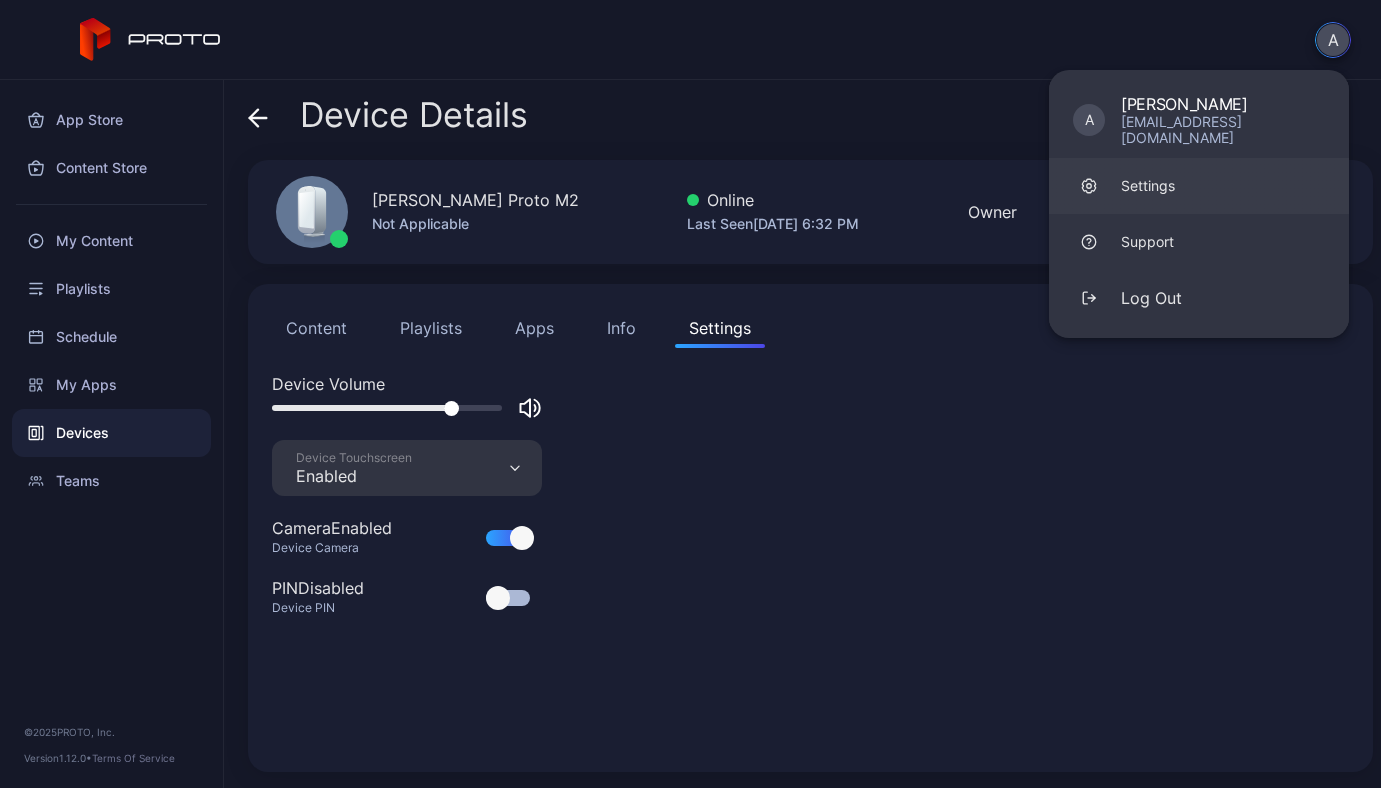 click on "Settings" at bounding box center [1199, 186] 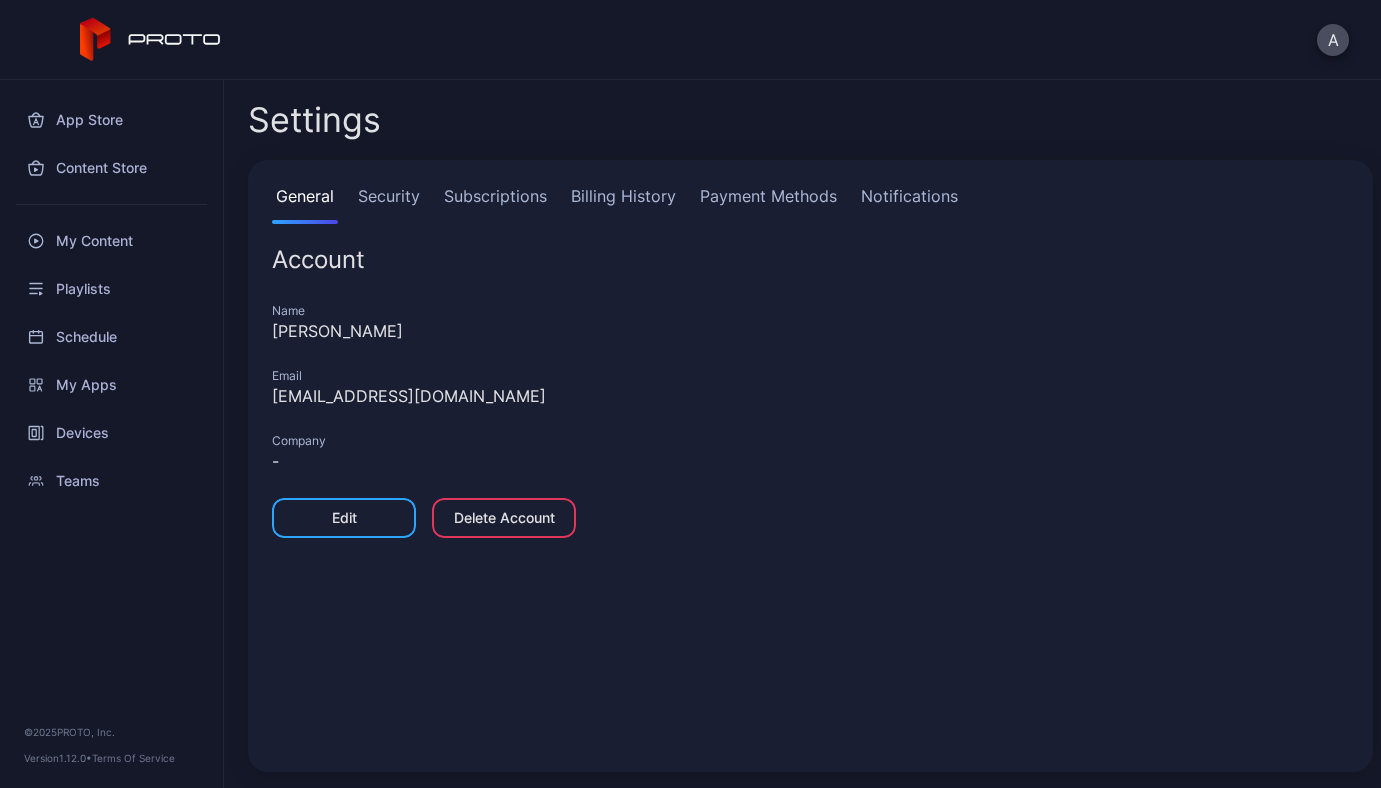 click on "Security" at bounding box center [389, 204] 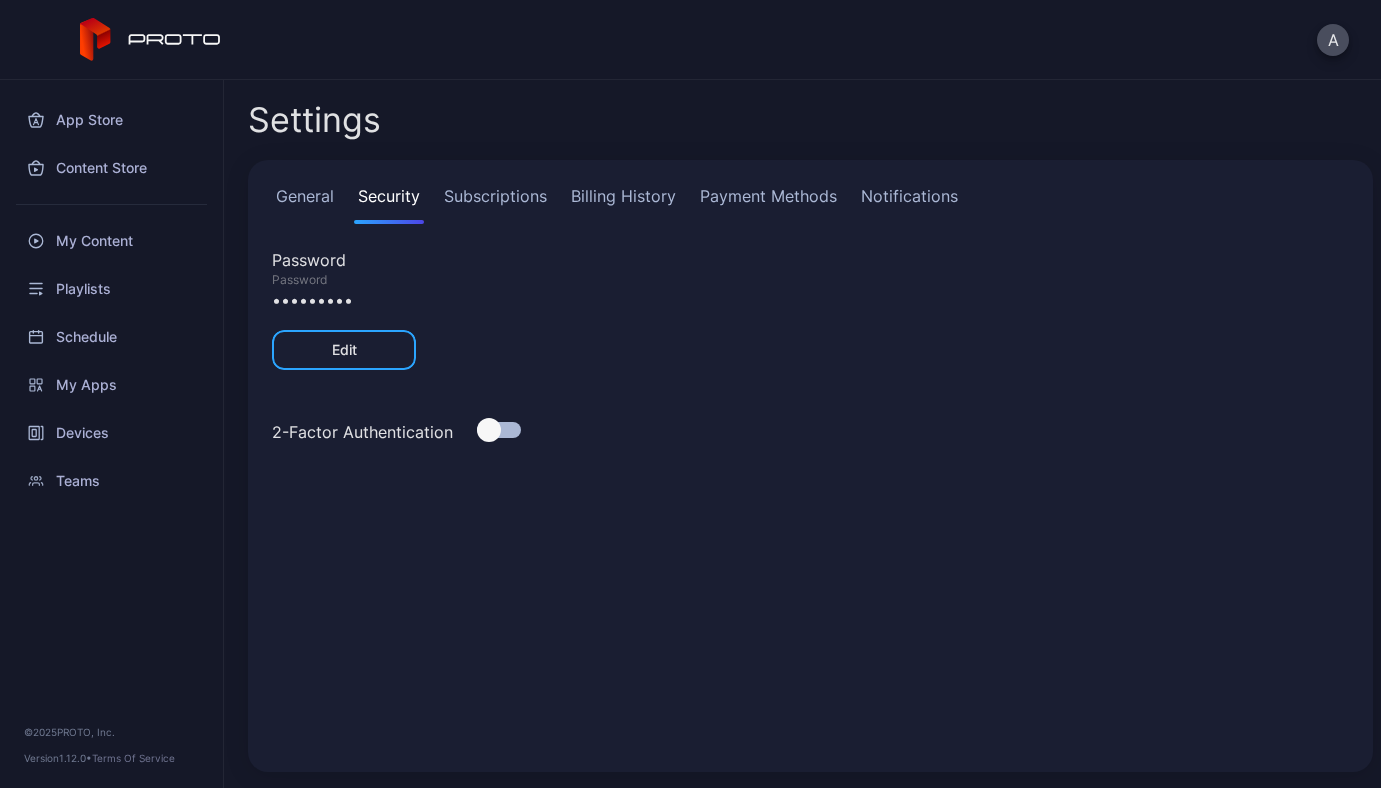 click at bounding box center [499, 430] 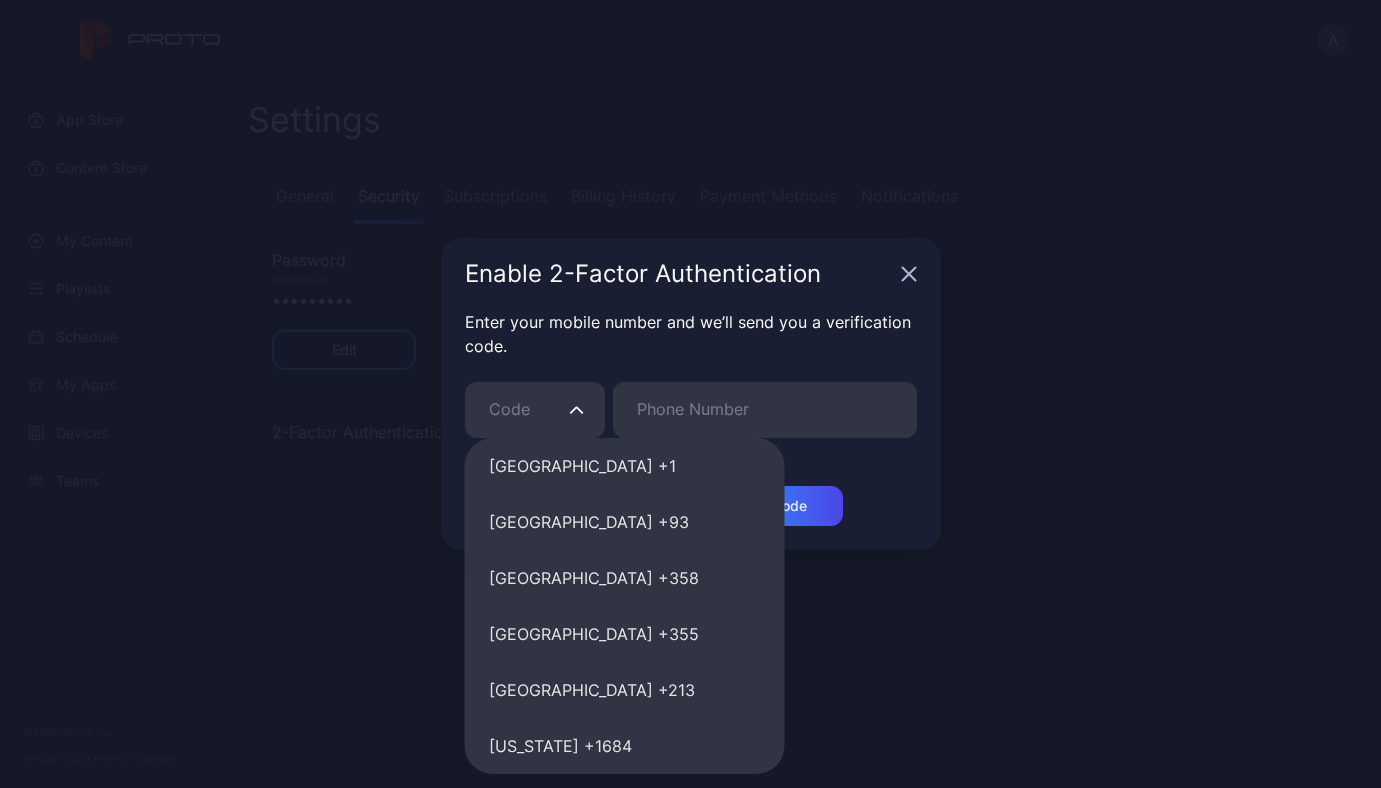 click on "Code" at bounding box center [535, 410] 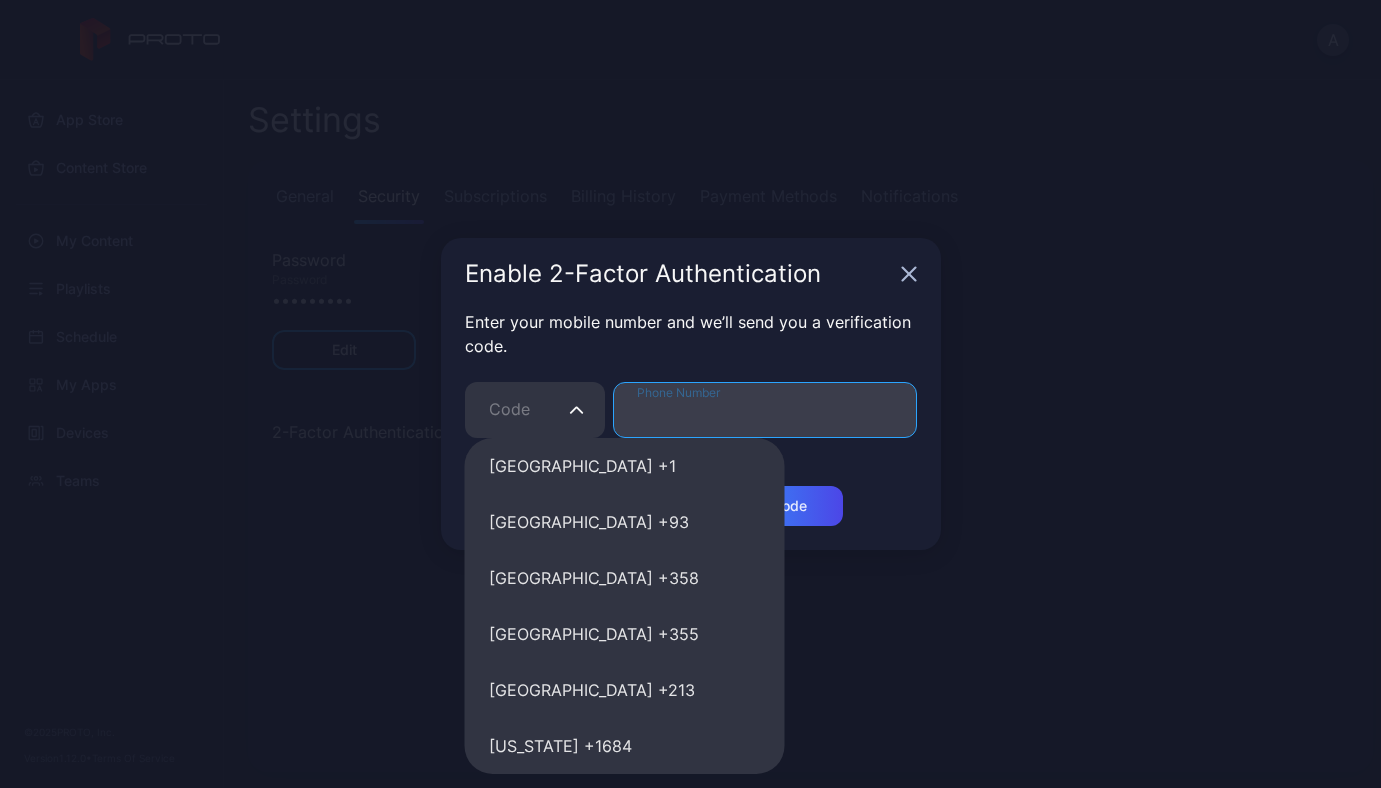 click on "Phone Number" at bounding box center (765, 410) 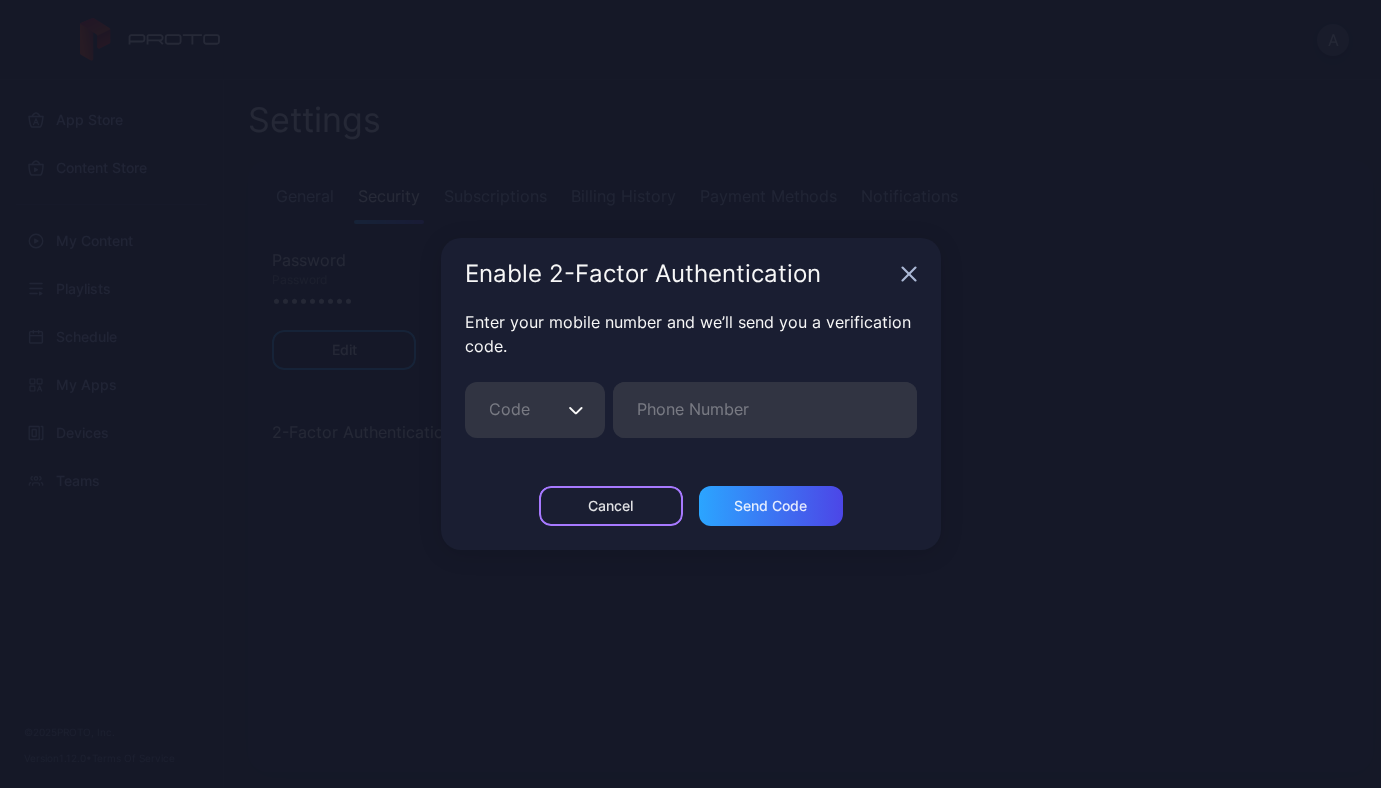 click on "Cancel" at bounding box center (610, 506) 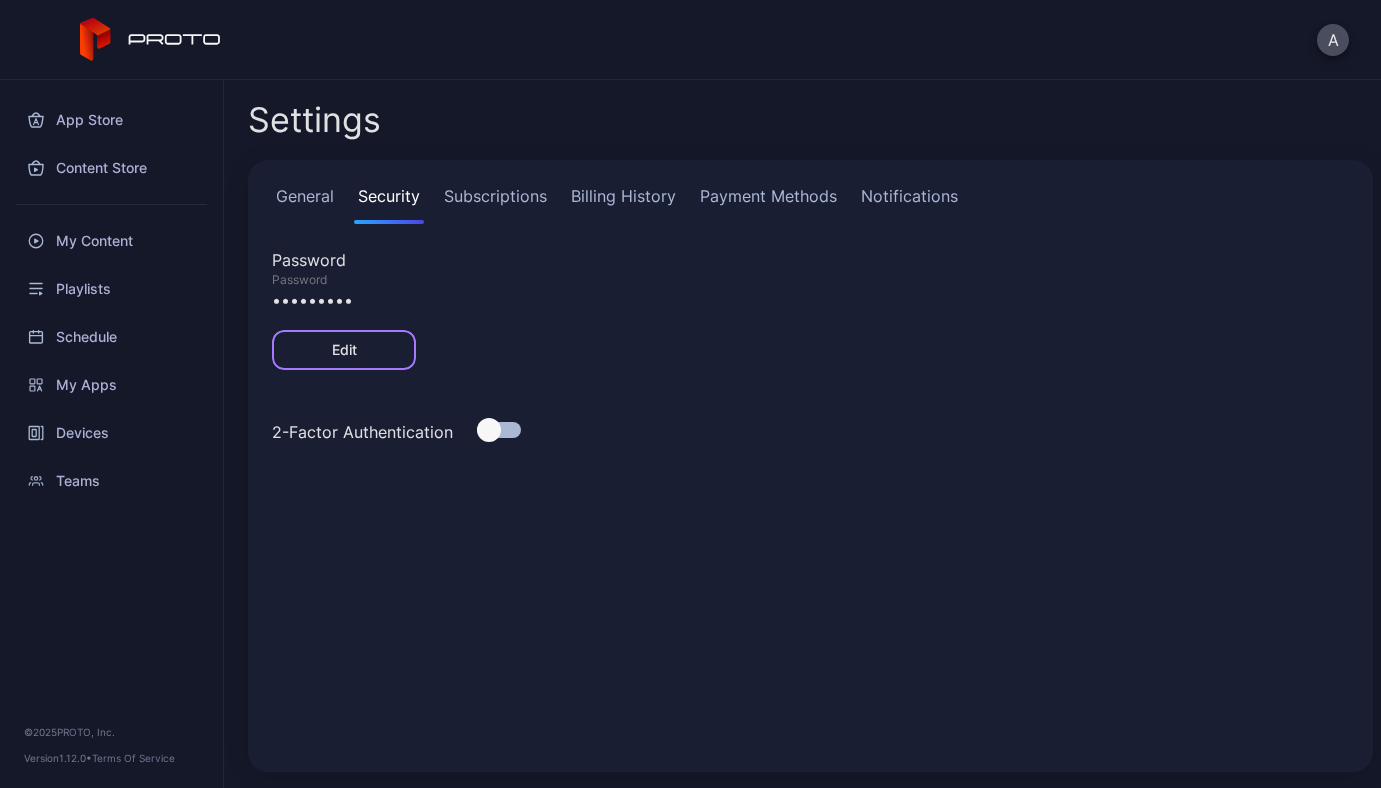 click on "Edit" at bounding box center (344, 350) 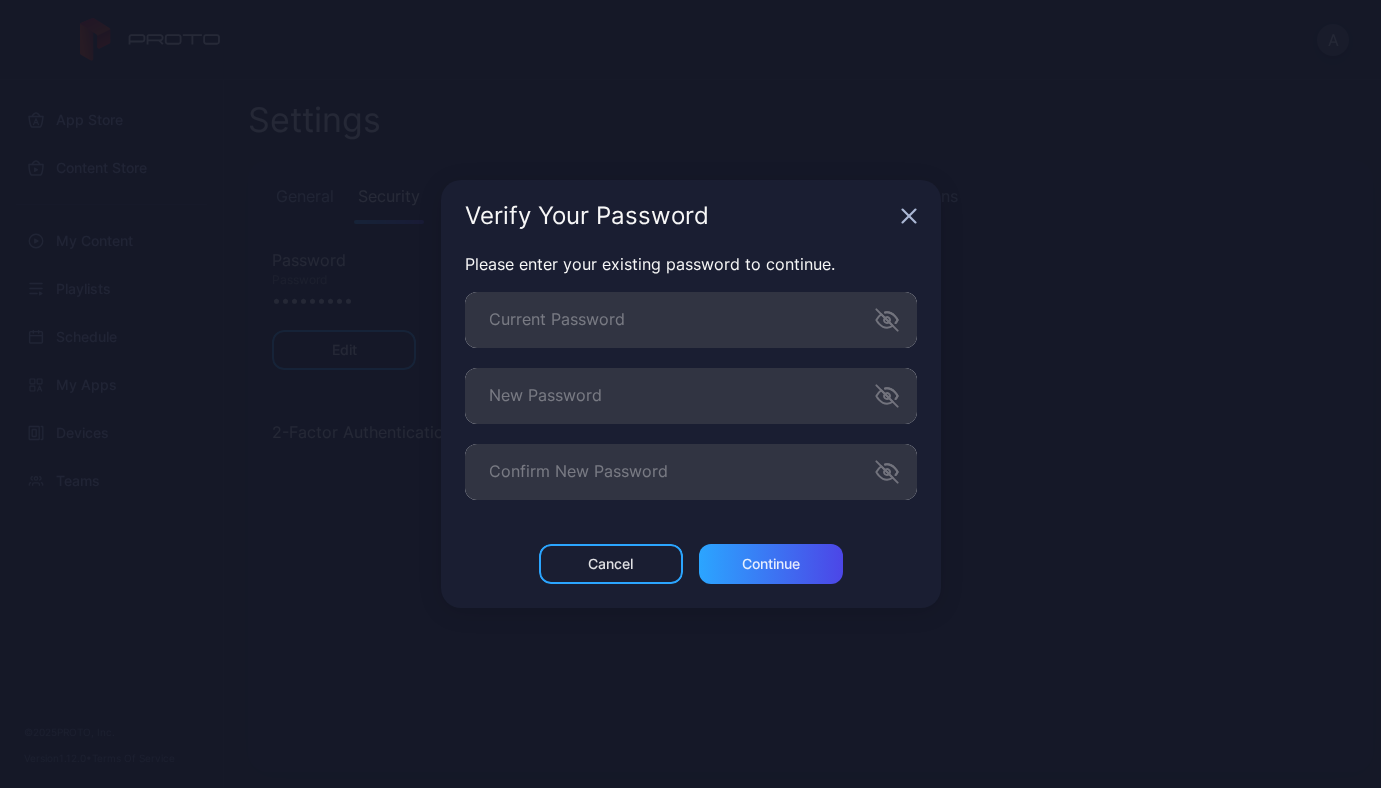 click on "Verify Your Password" at bounding box center [691, 216] 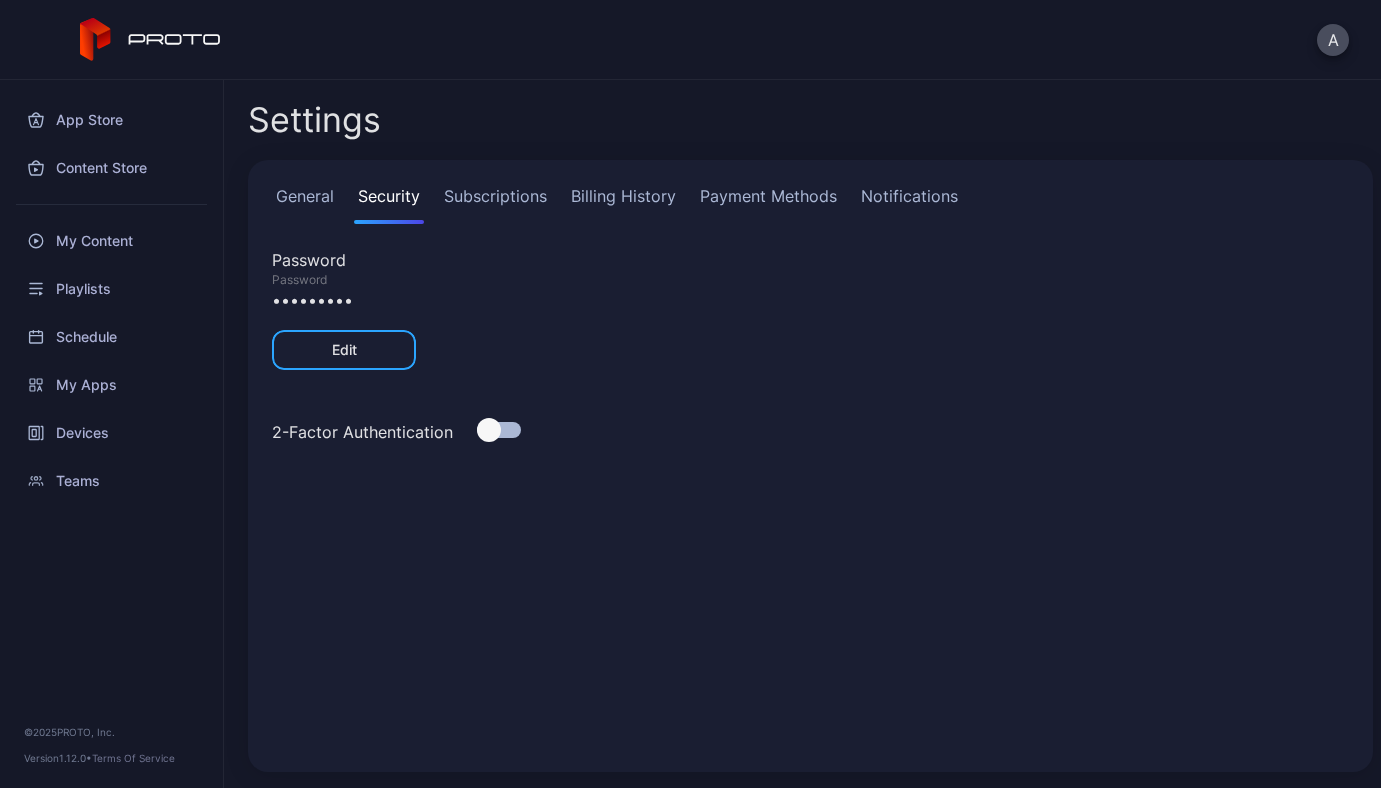 click on "Subscriptions" at bounding box center [495, 204] 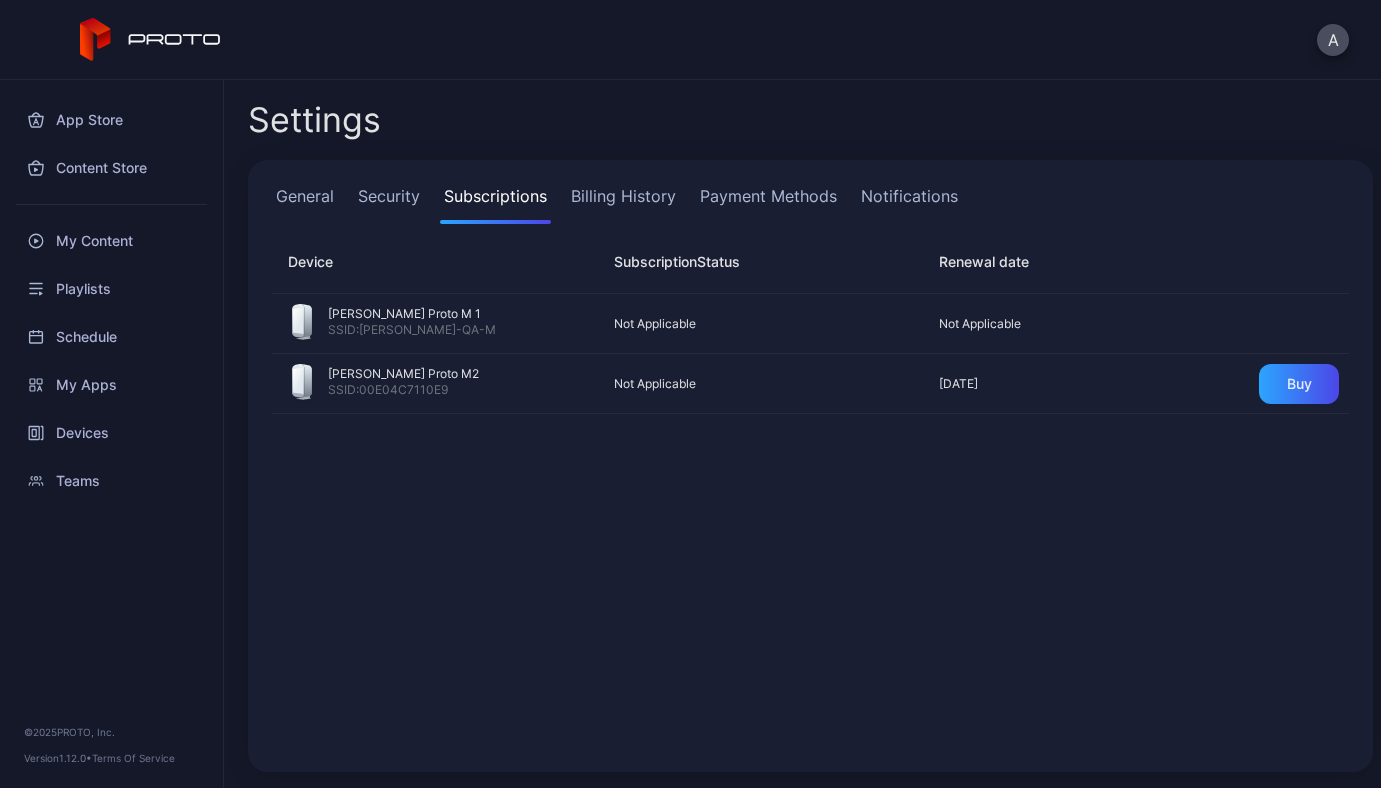 click on "Billing History" at bounding box center (623, 204) 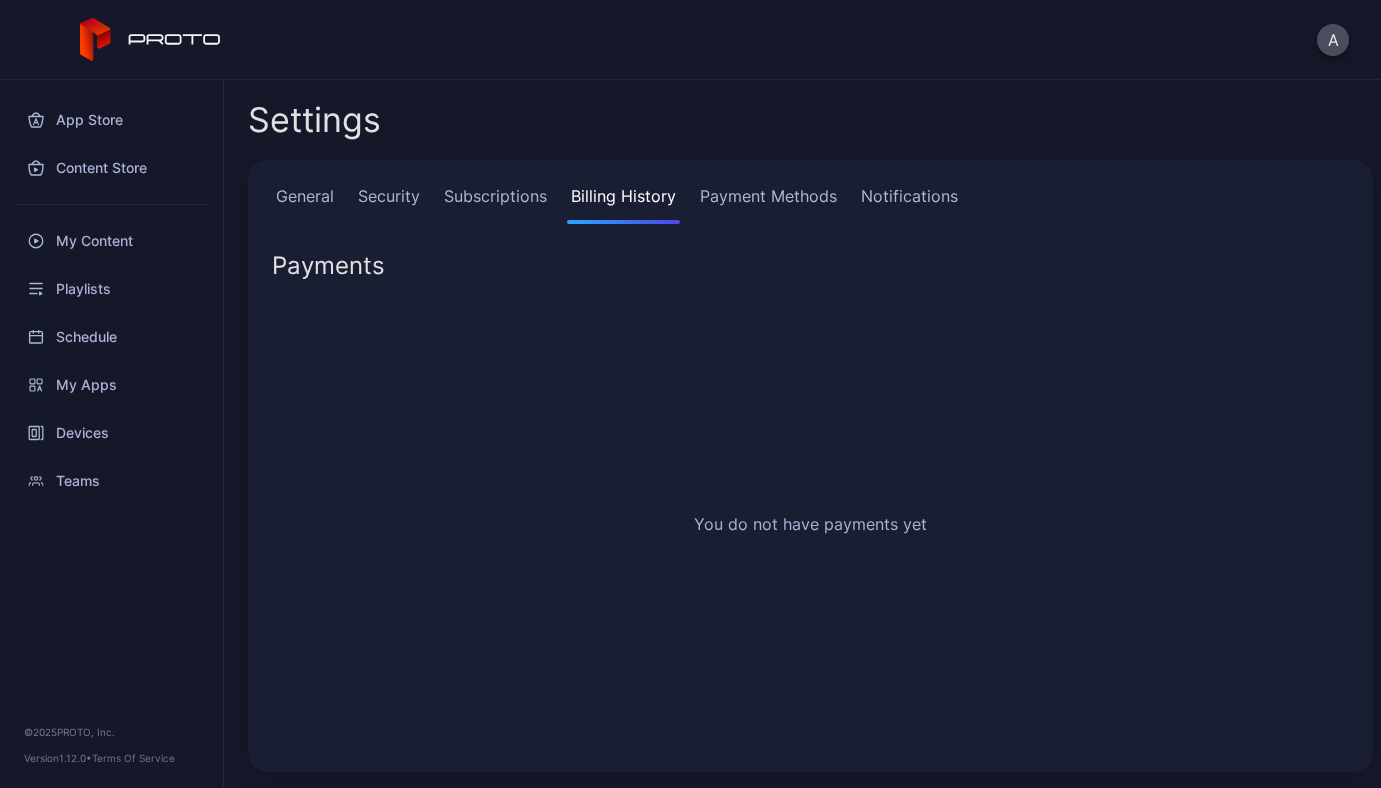 click on "Subscriptions" at bounding box center [495, 204] 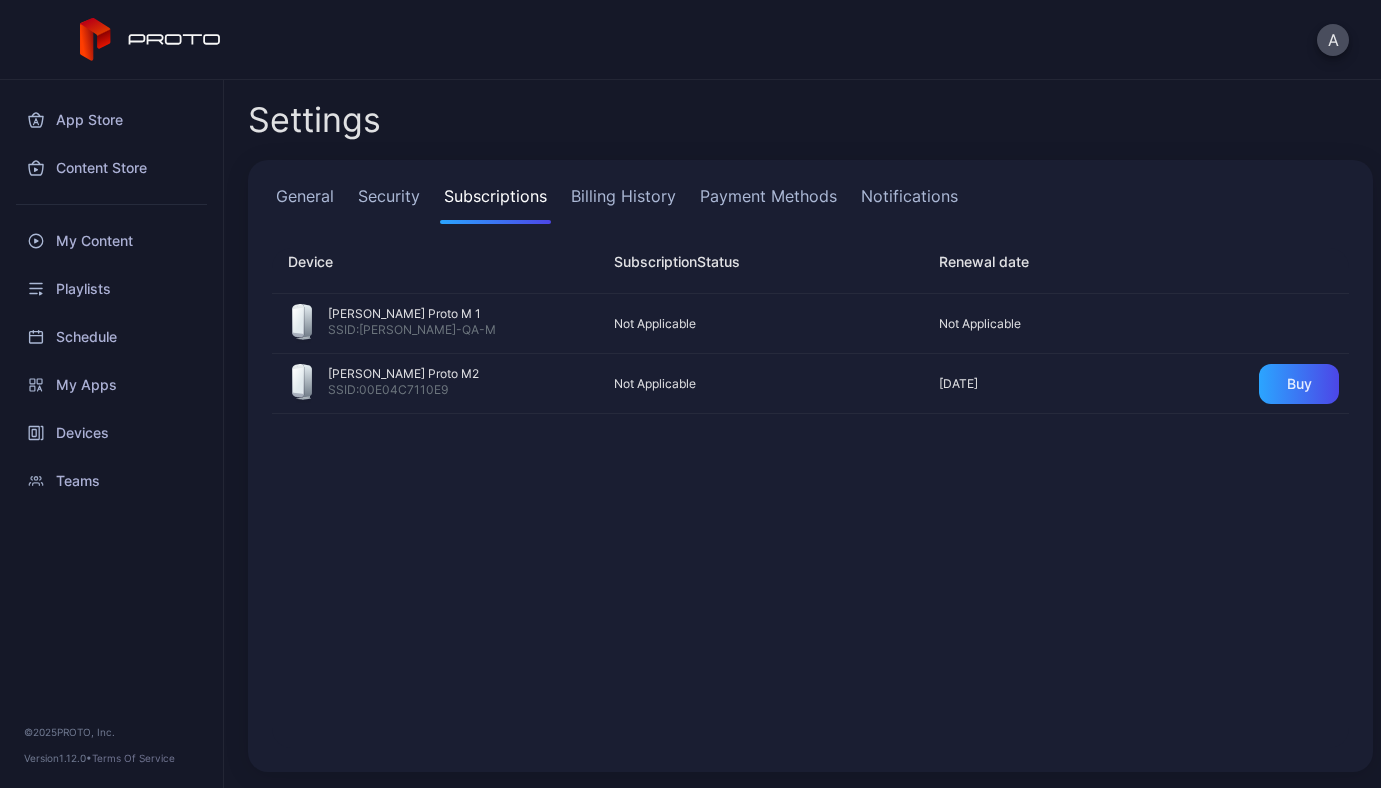 click on "Billing History" at bounding box center (623, 204) 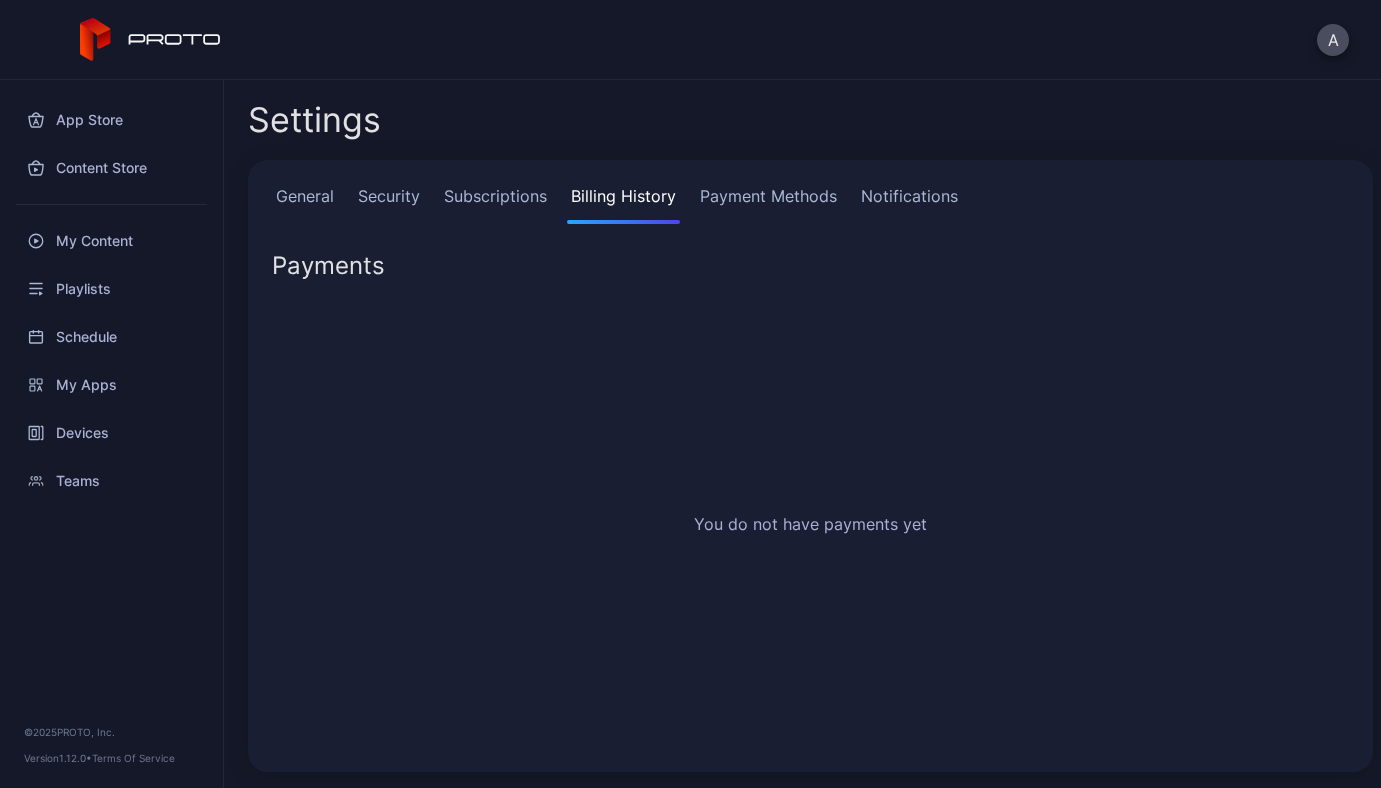 click on "Payment Methods" at bounding box center (768, 204) 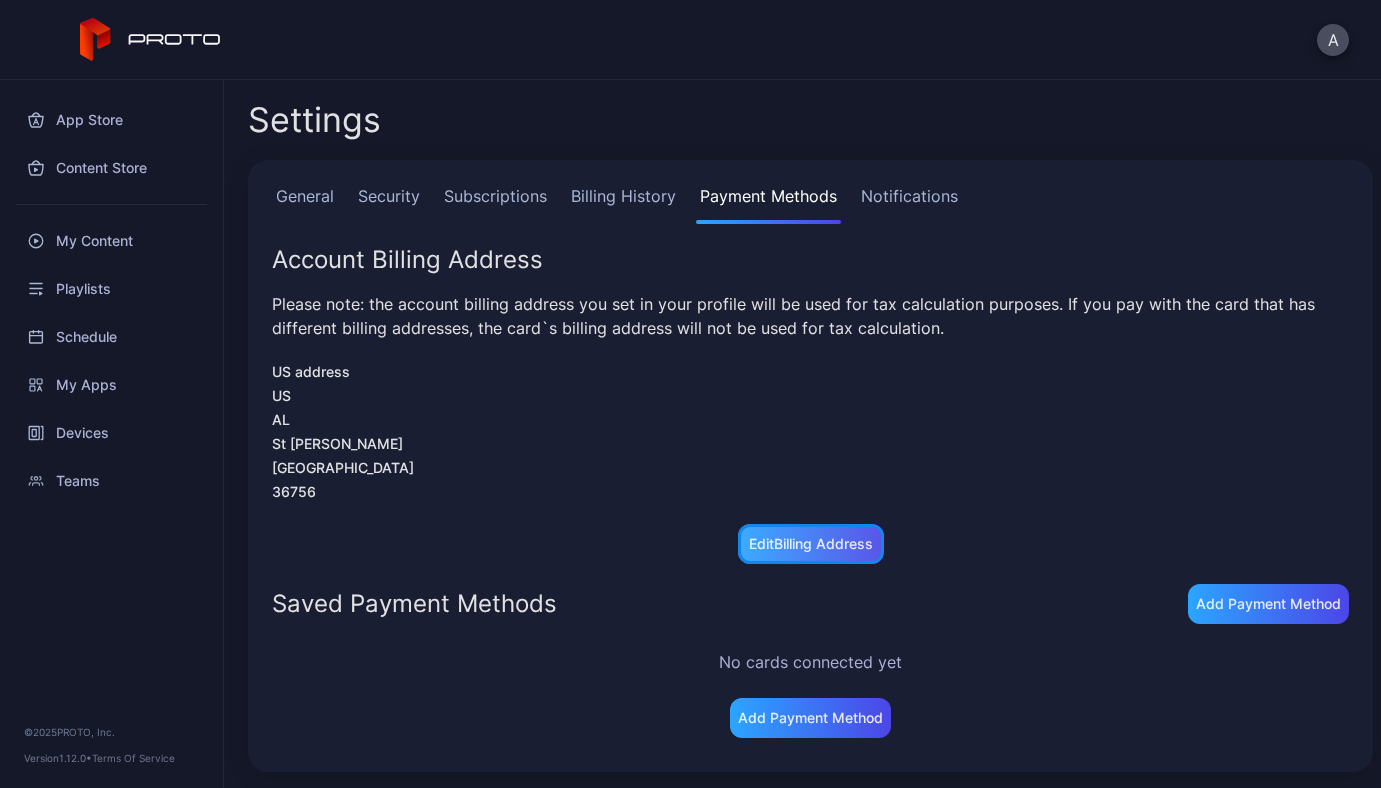 click on "Edit  Billing Address" at bounding box center [811, 544] 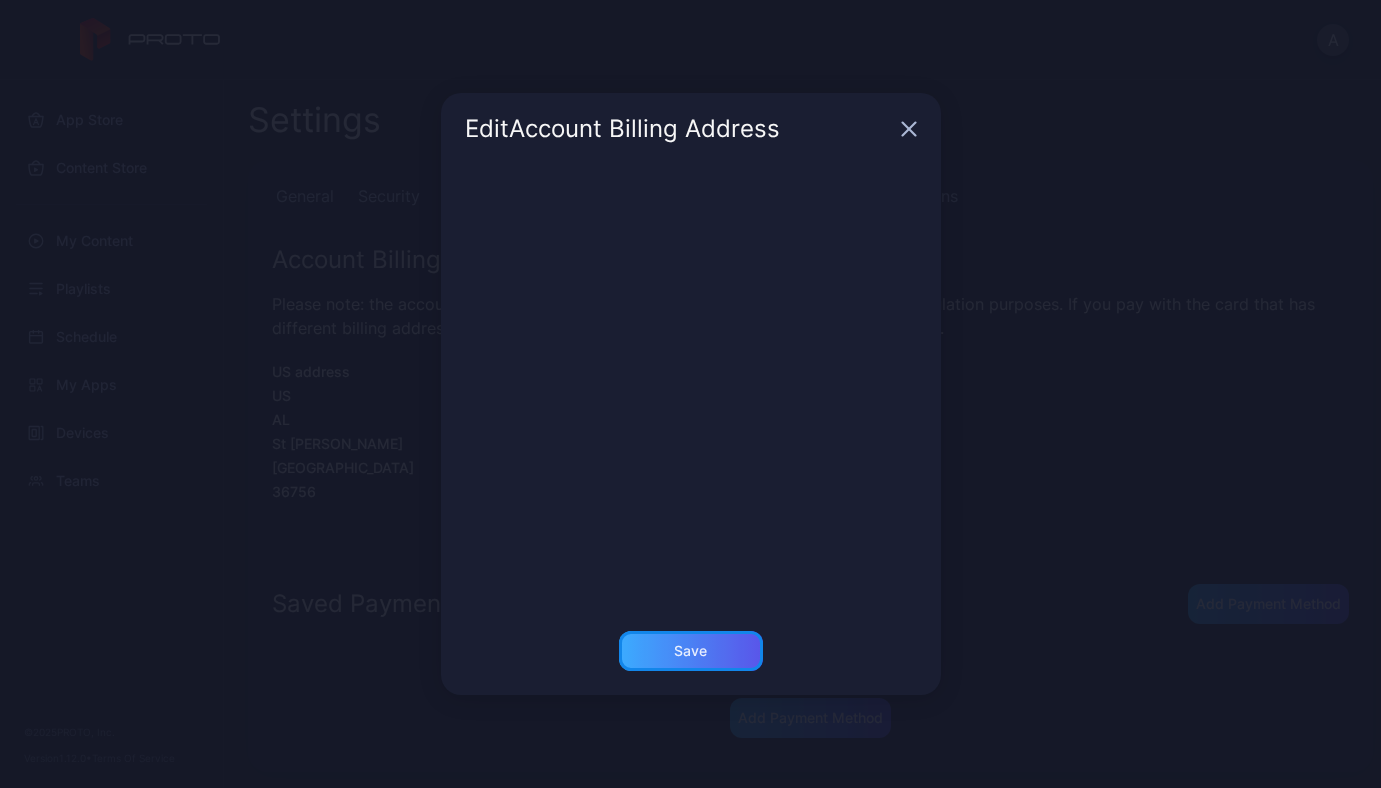 click on "Save" at bounding box center (691, 651) 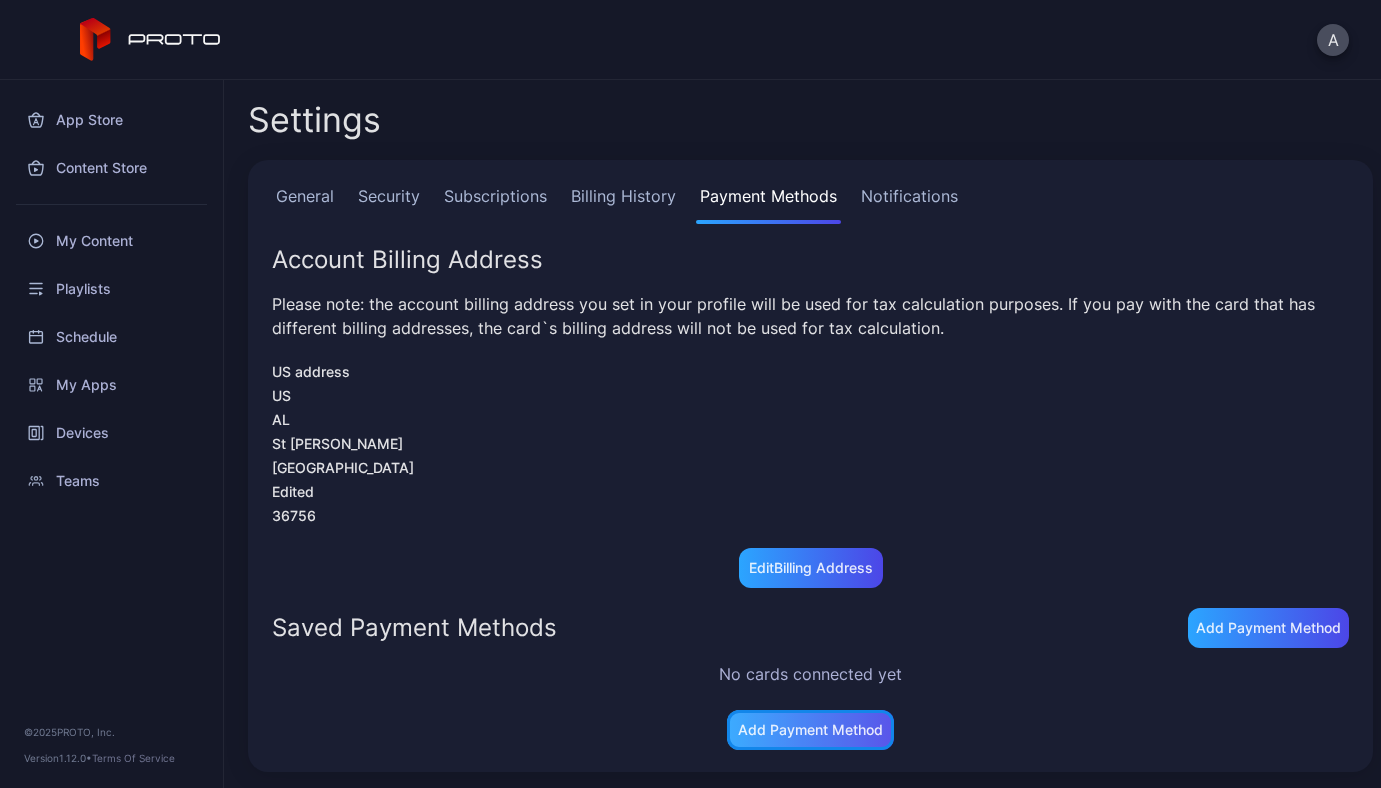 click on "Add Payment Method" at bounding box center (810, 730) 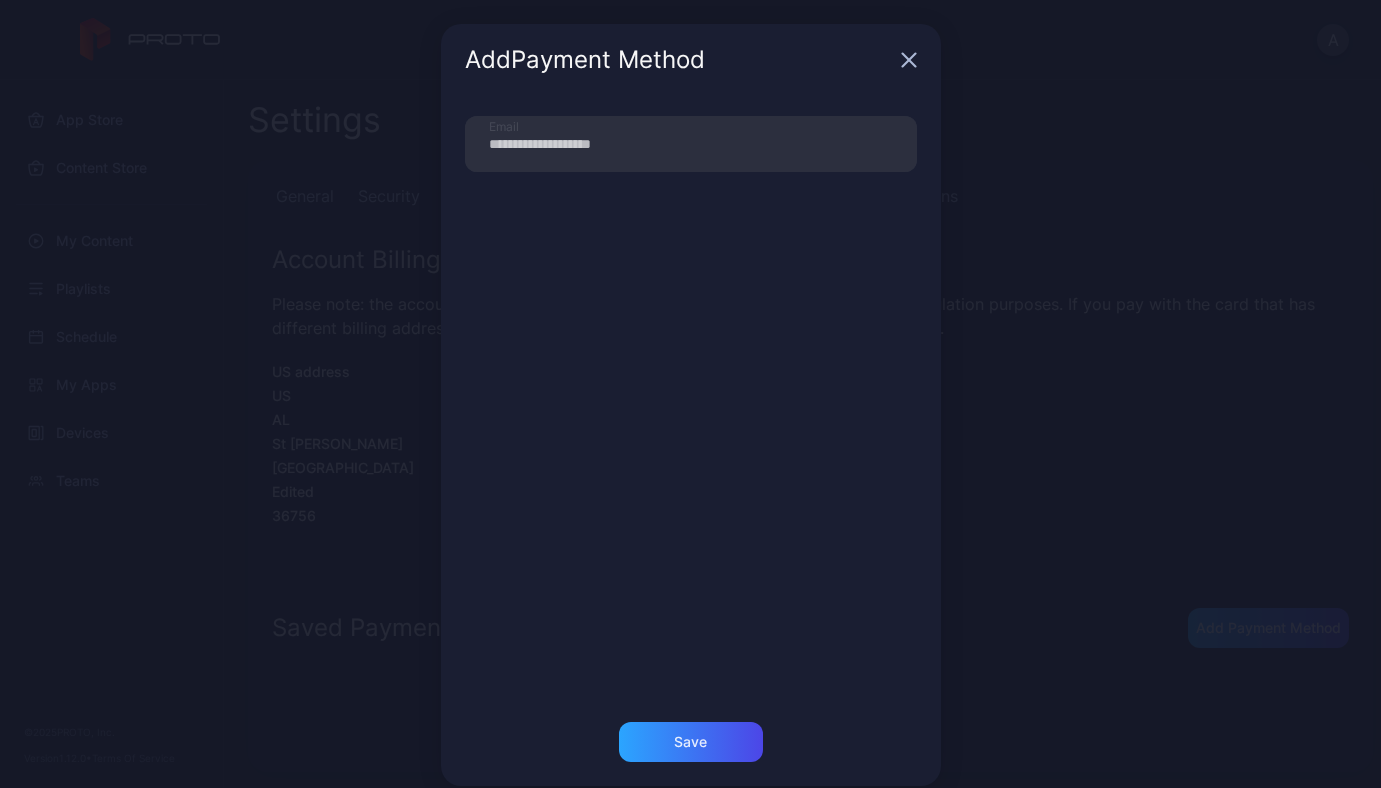click 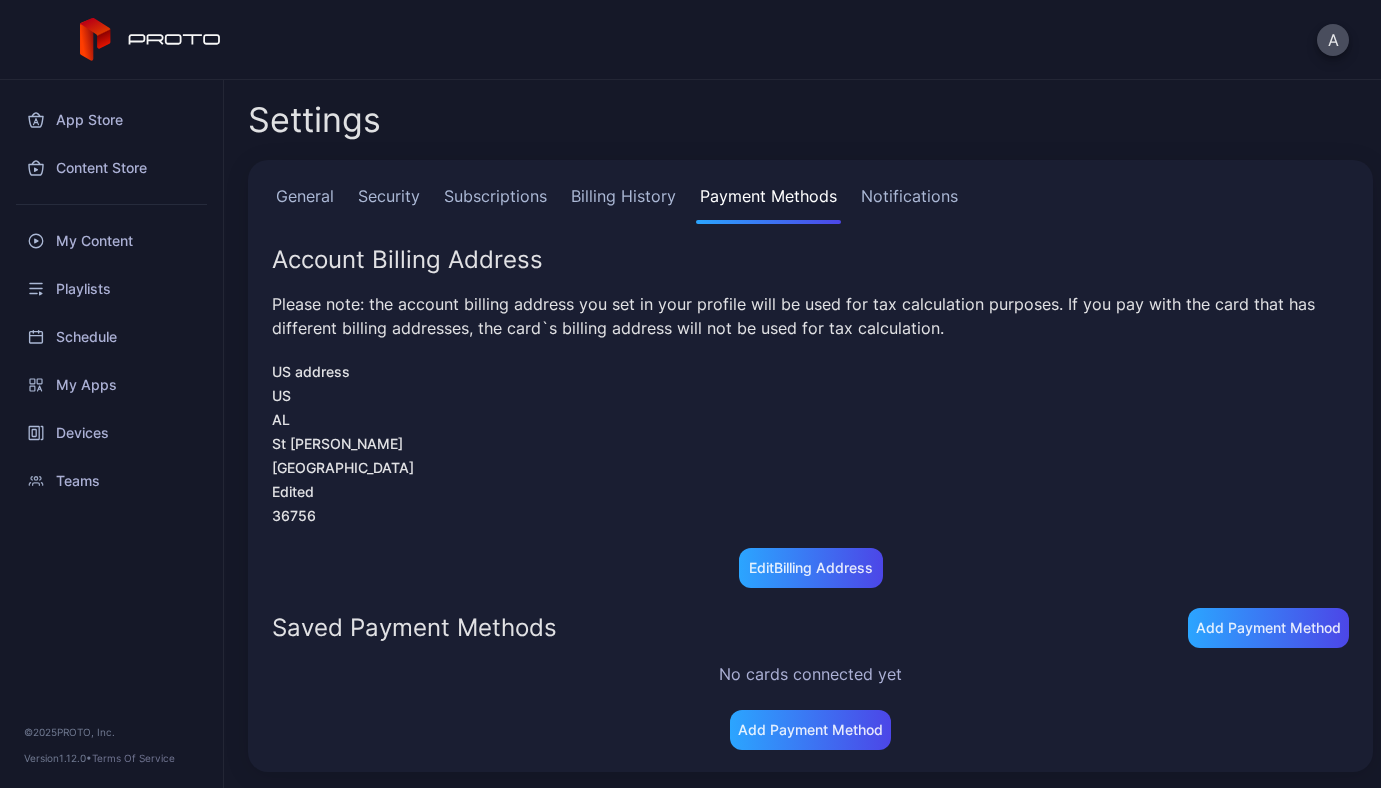 click on "Notifications" at bounding box center [909, 204] 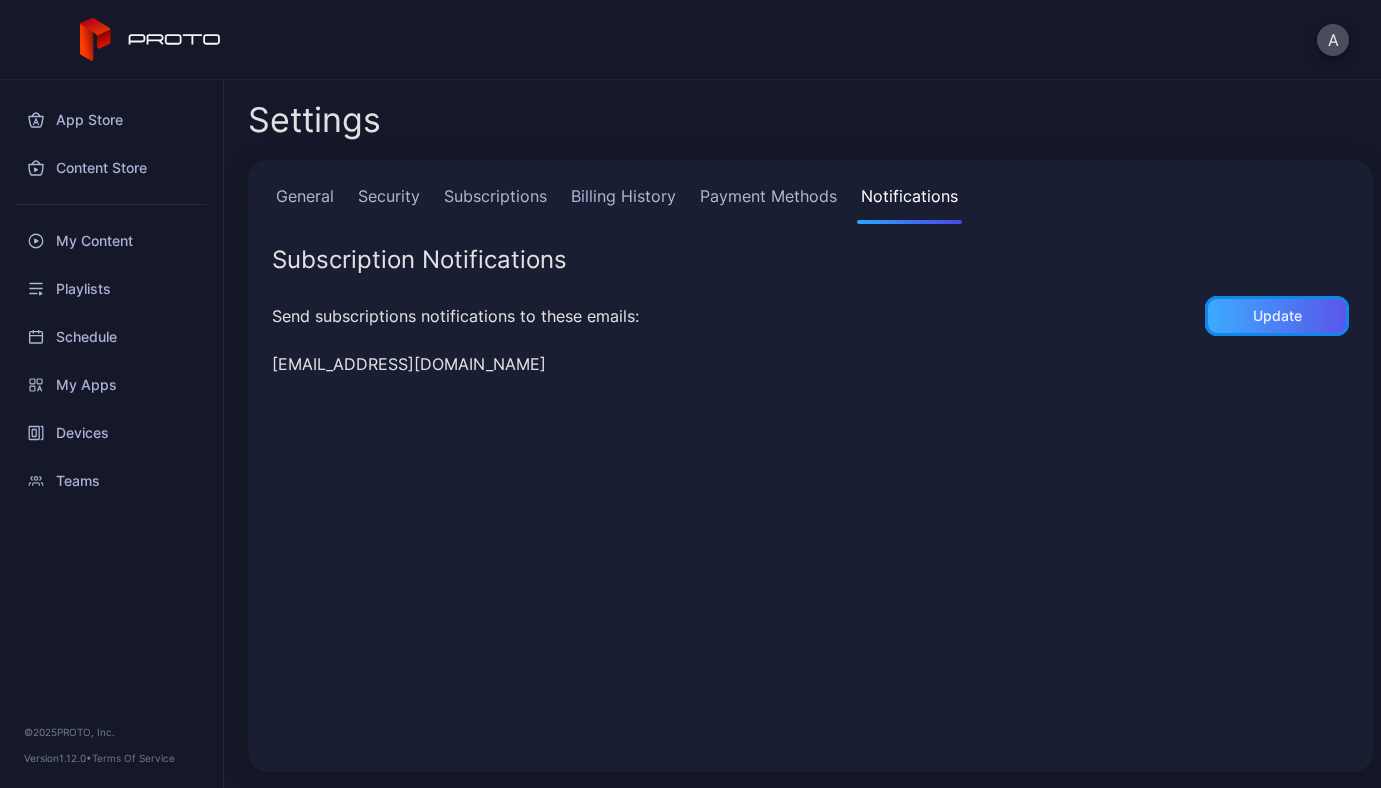 click on "Update" at bounding box center [1277, 316] 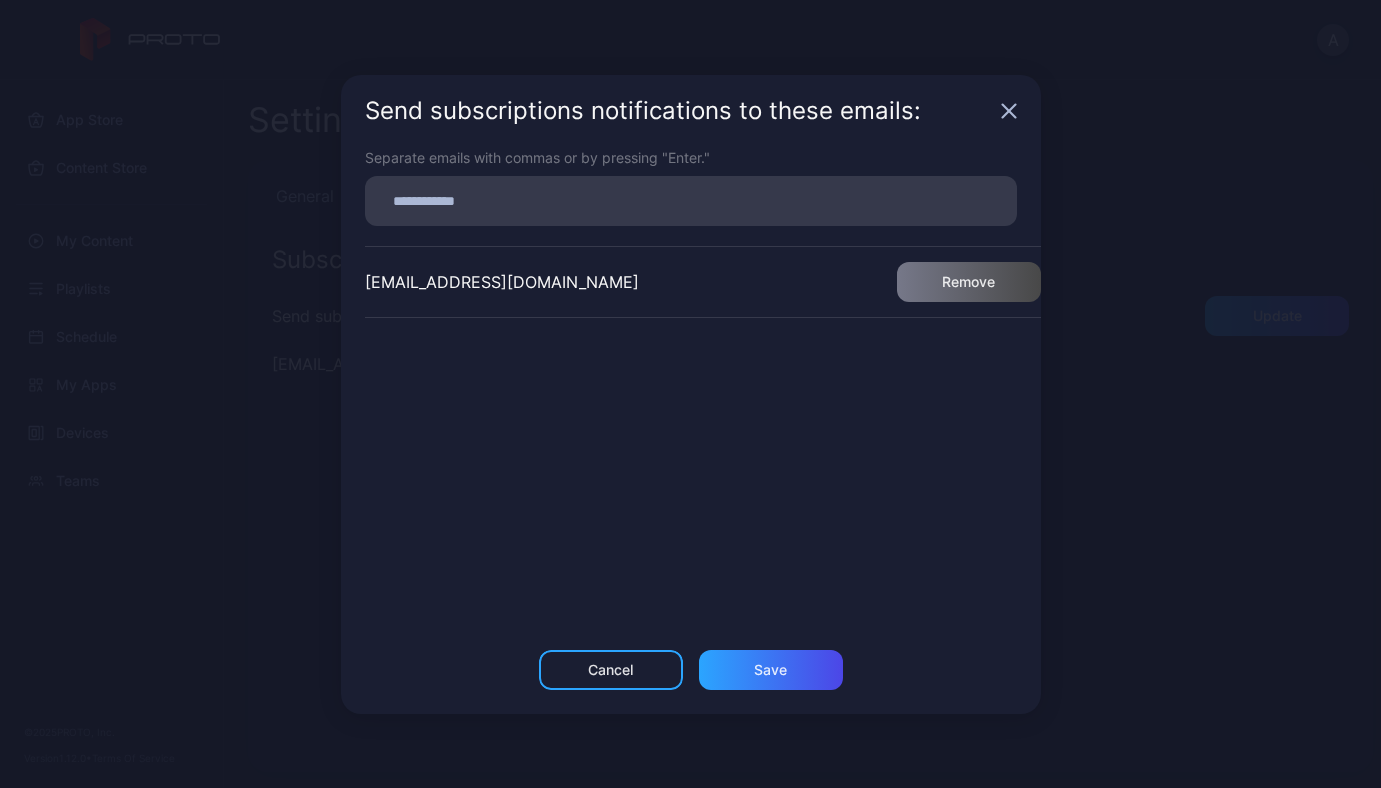 click at bounding box center (691, 201) 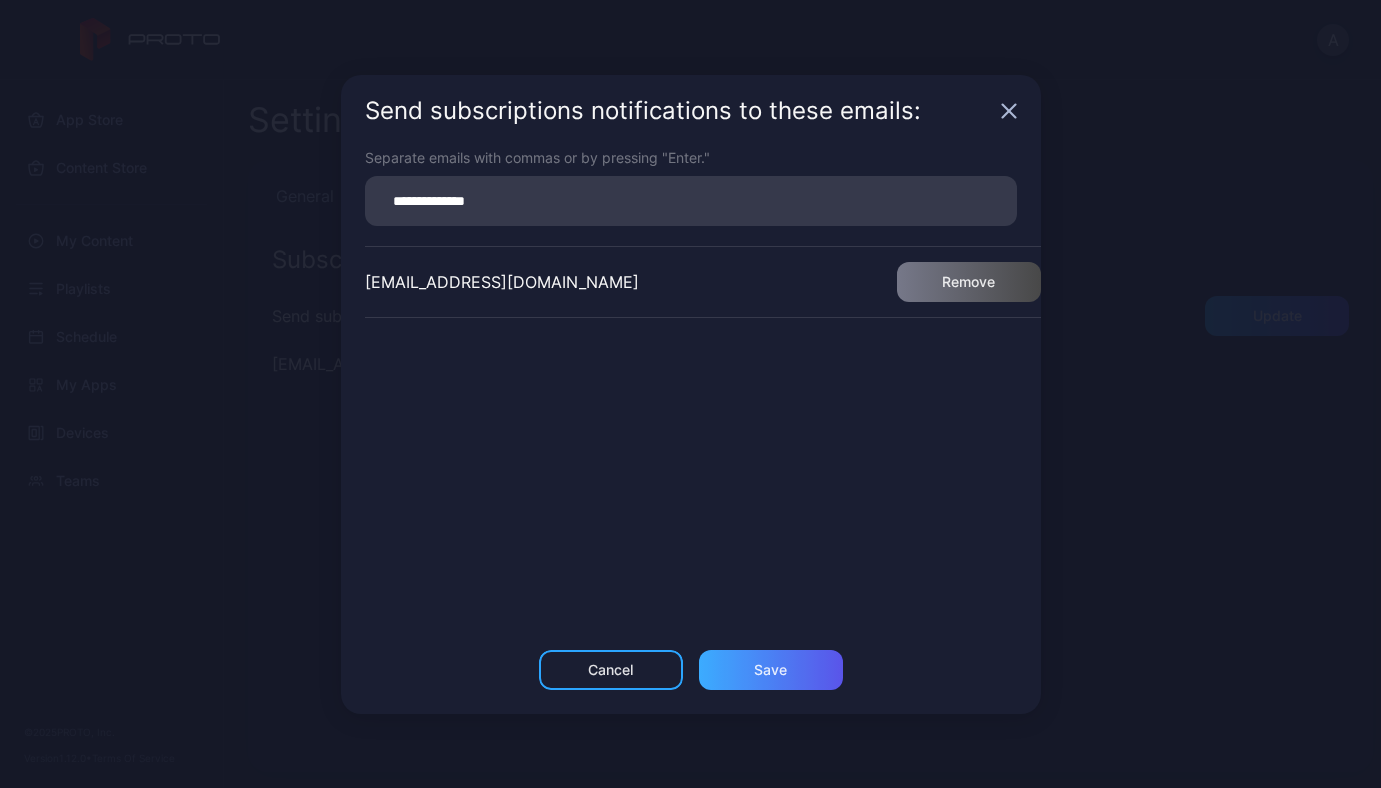 type on "**********" 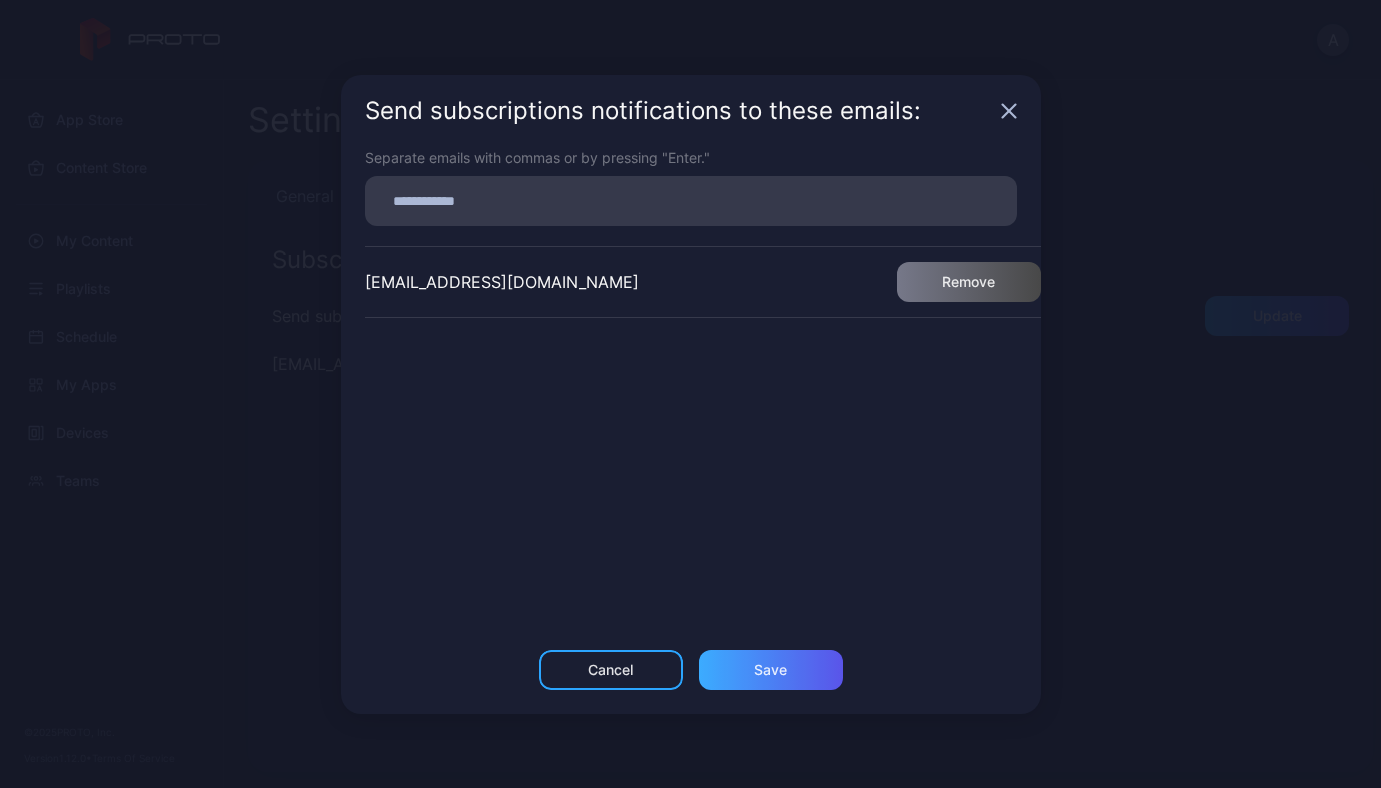 click on "Save" at bounding box center (771, 670) 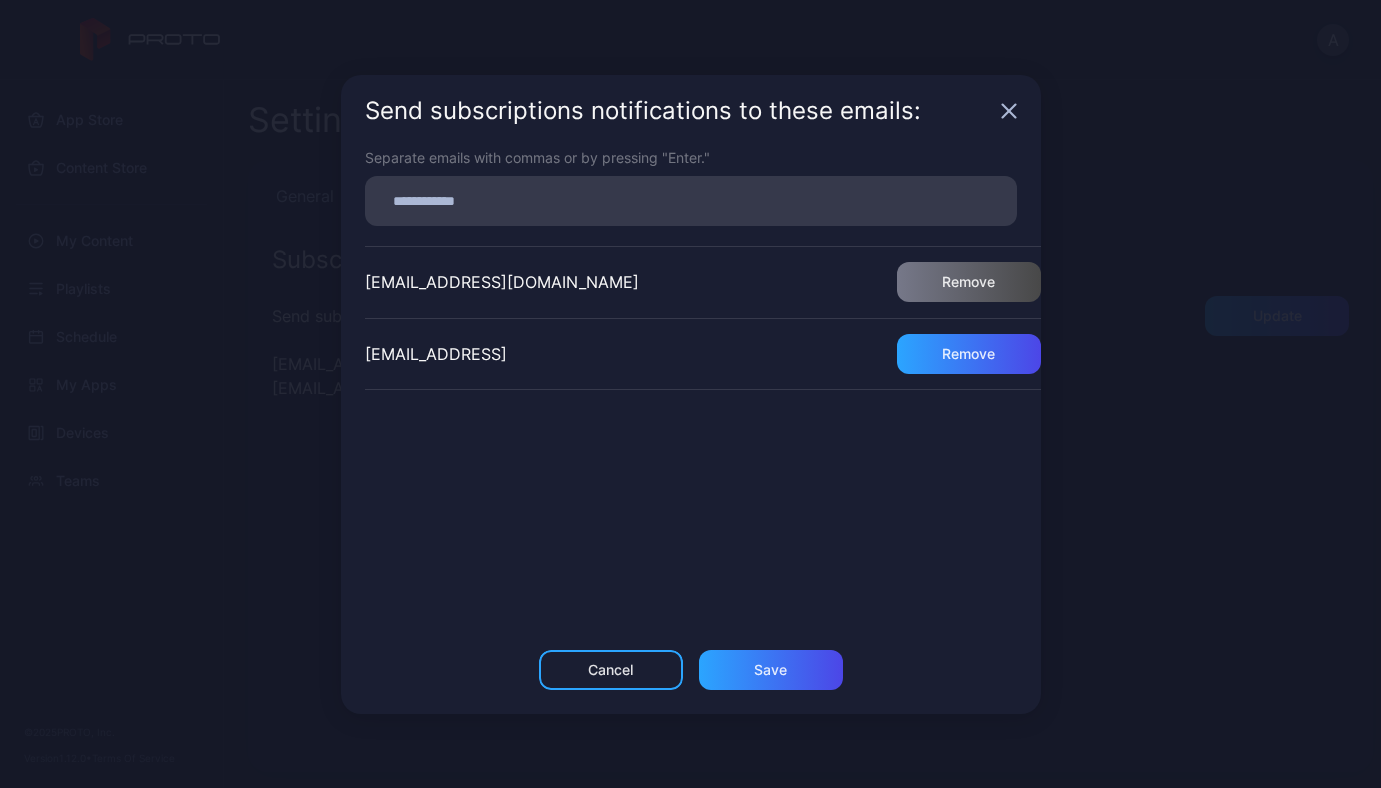 click on "Send subscriptions notifications to these emails:" at bounding box center (691, 111) 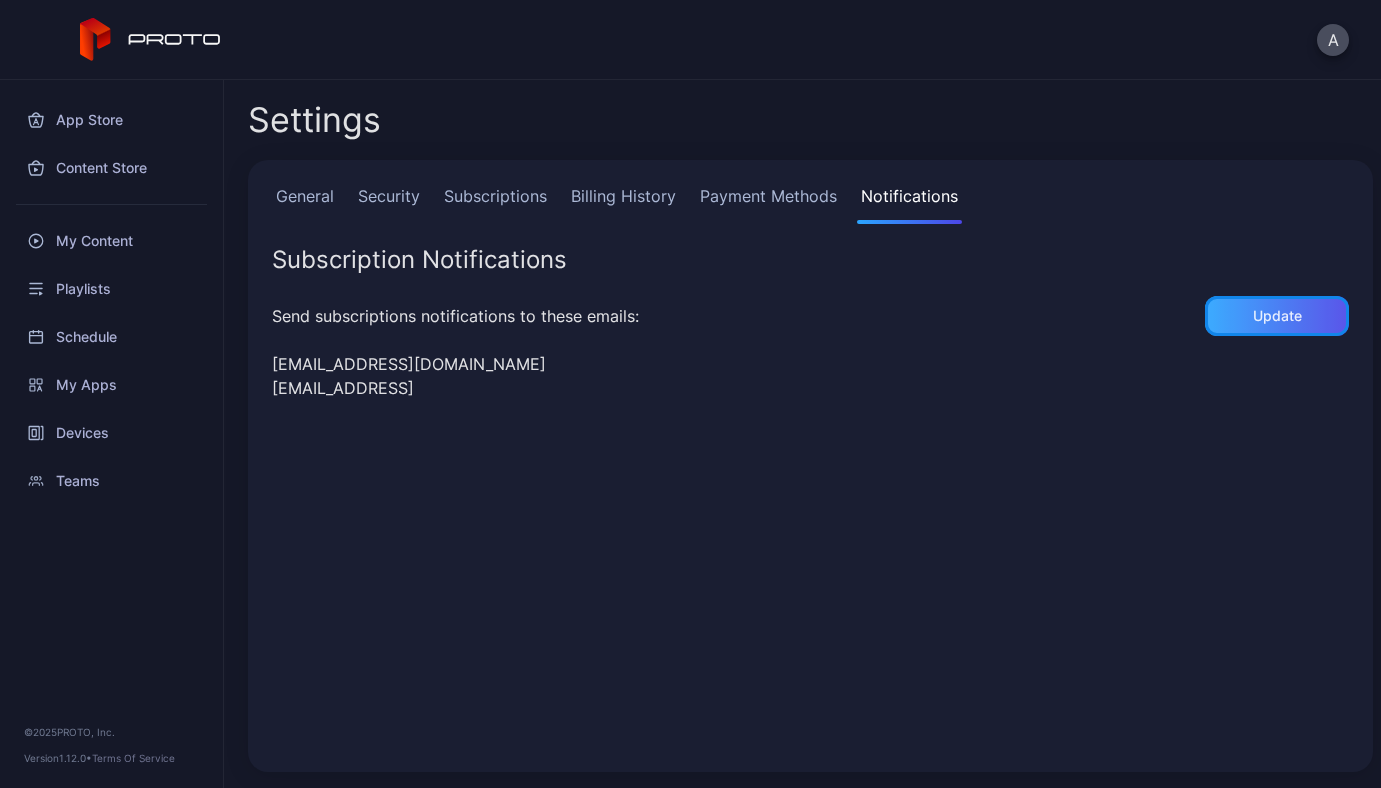 click on "Update" at bounding box center (1277, 316) 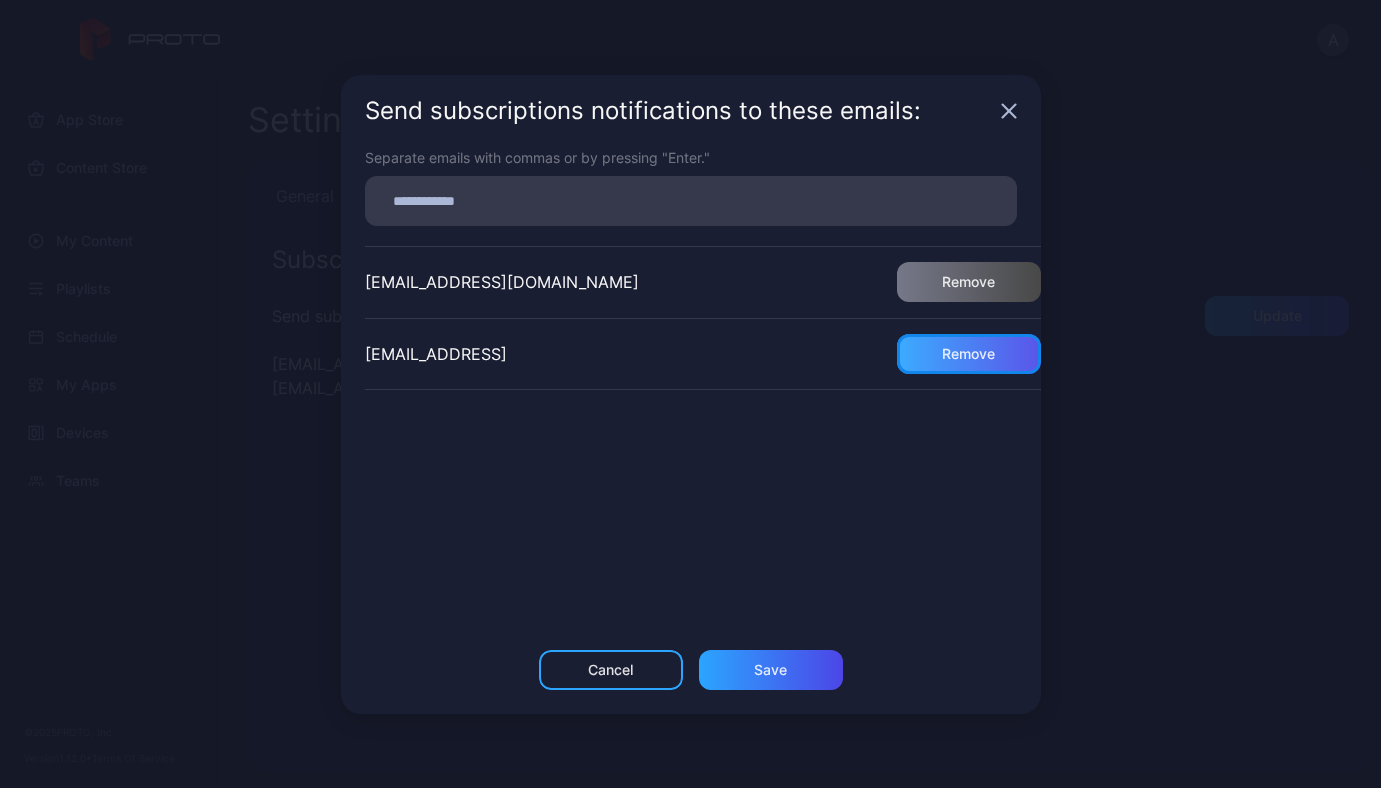 click on "Remove" at bounding box center (969, 354) 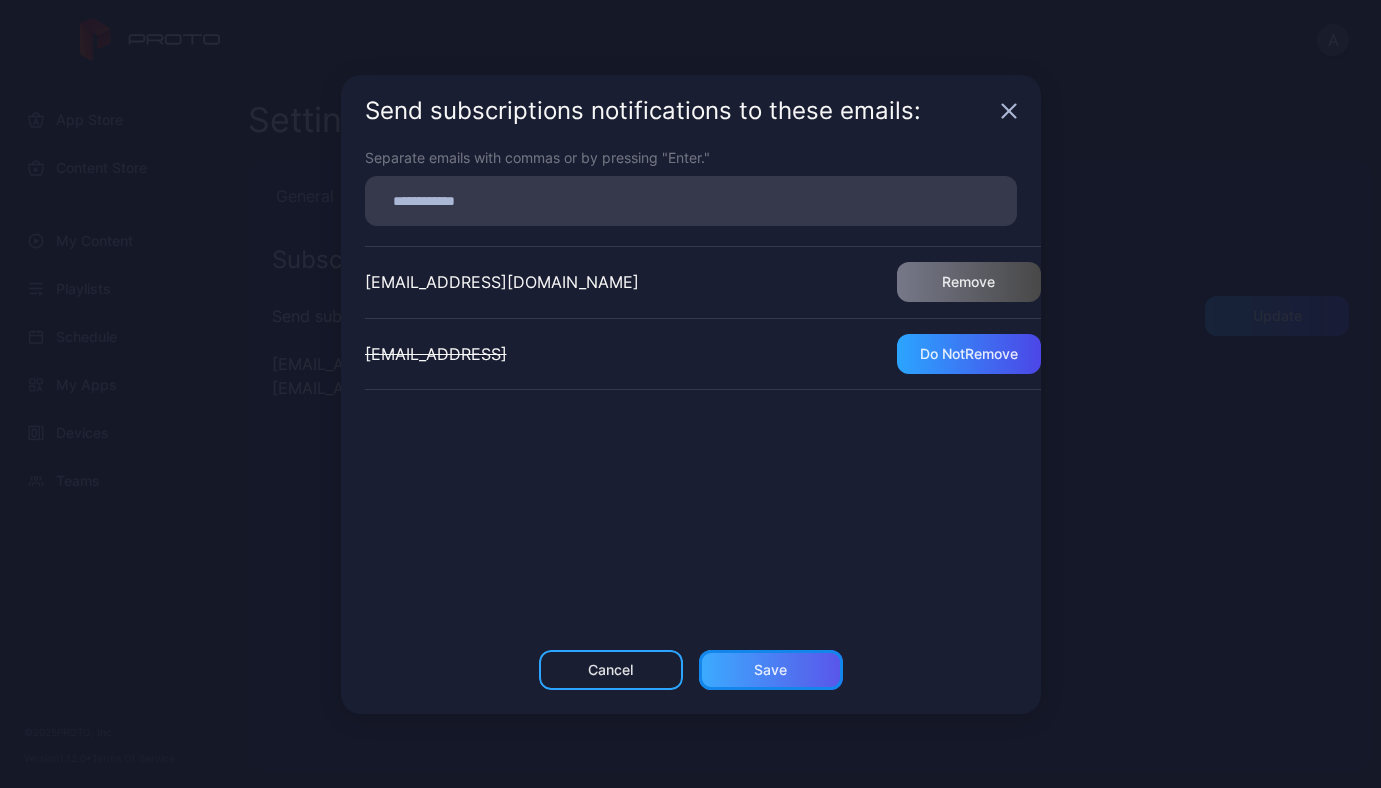 click on "Save" at bounding box center (770, 670) 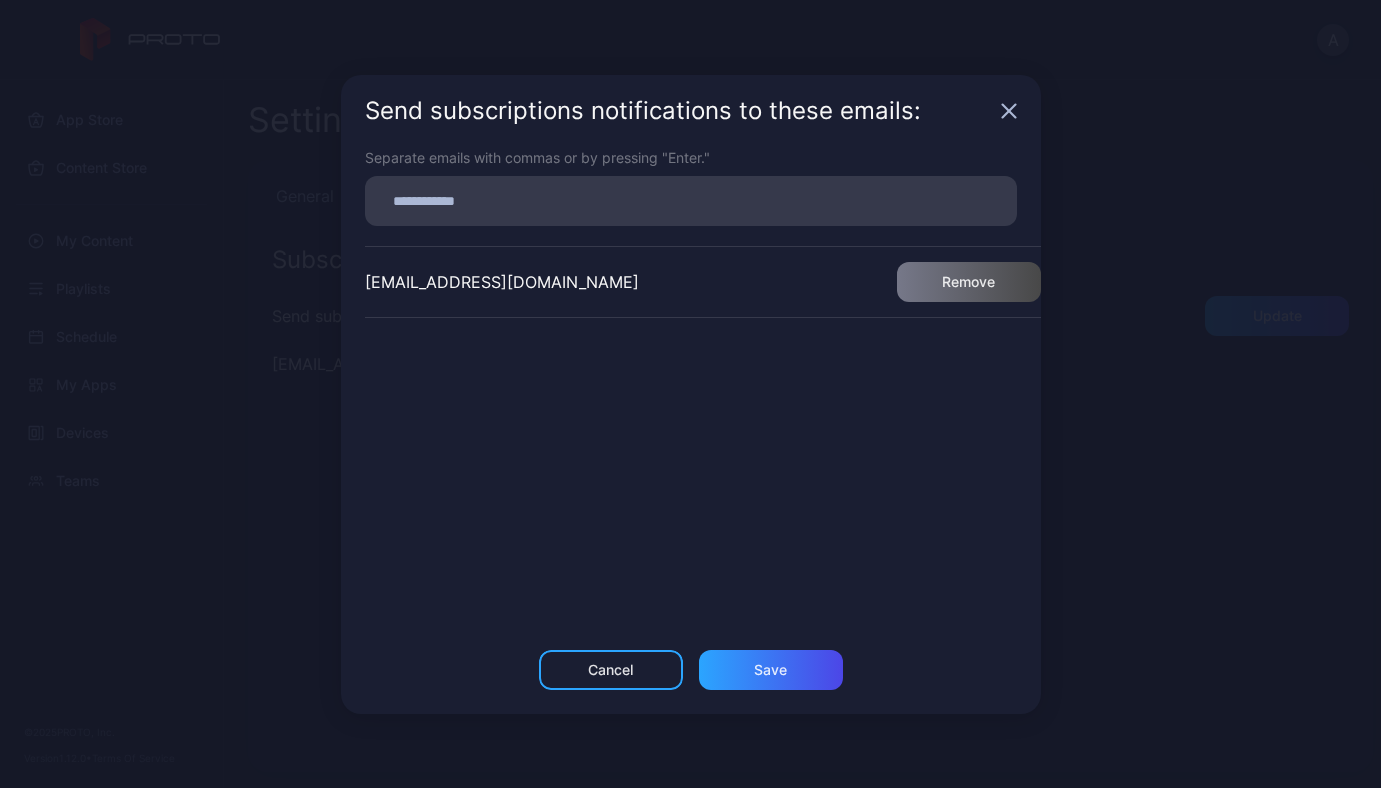 click on "Send subscriptions notifications to these emails: Separate emails with commas or by pressing "Enter." andriyvrsk@gmail.com Remove Cancel Save" at bounding box center [690, 394] 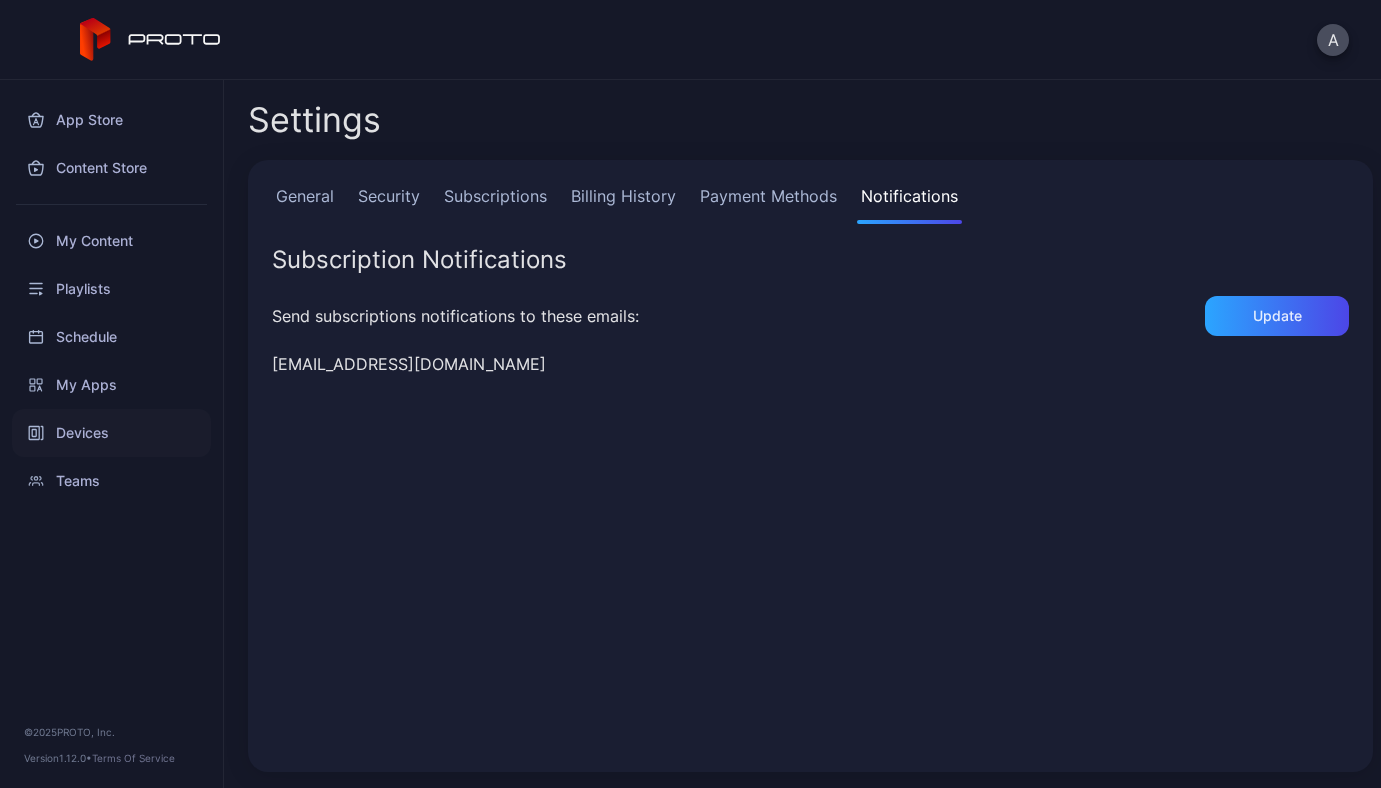 click on "Devices" at bounding box center (111, 433) 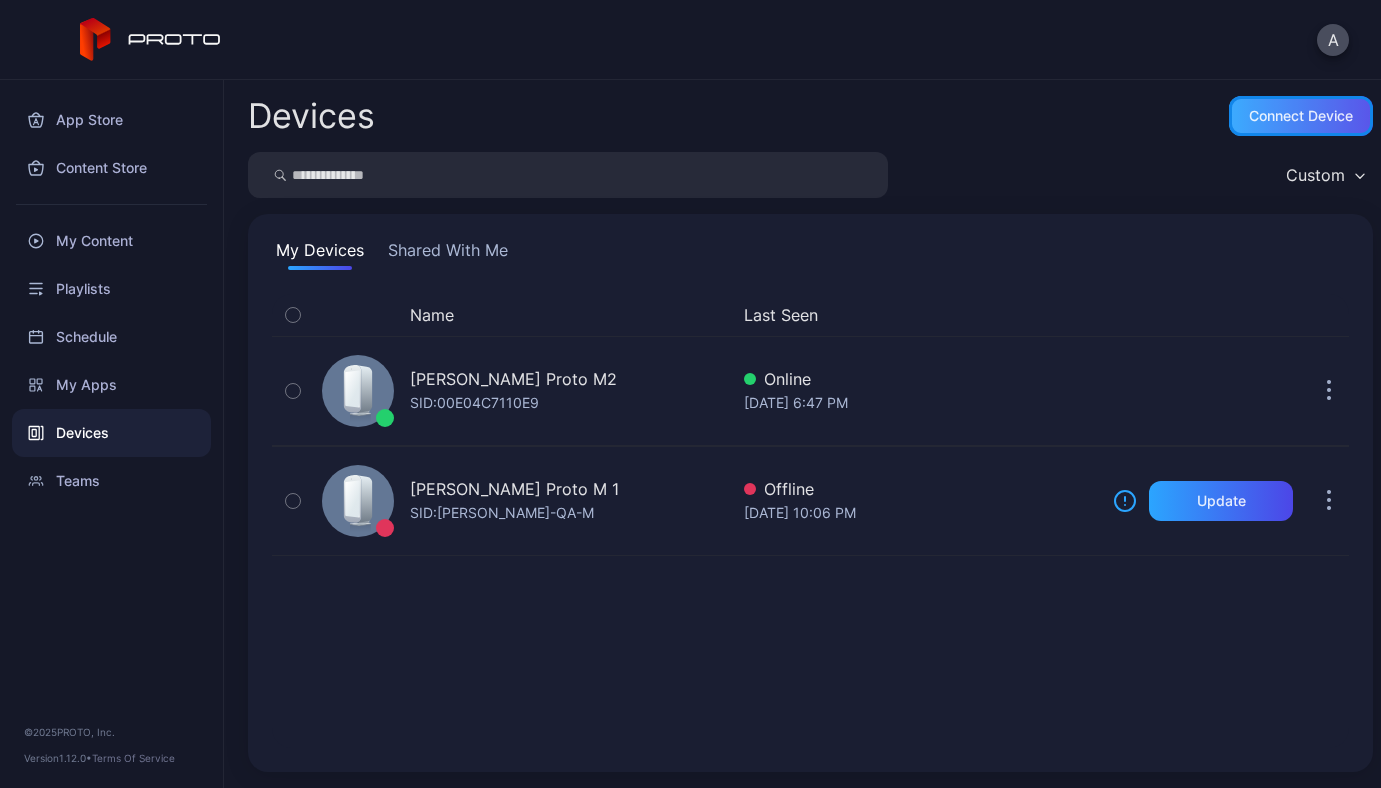 click on "Connect device" at bounding box center [1301, 116] 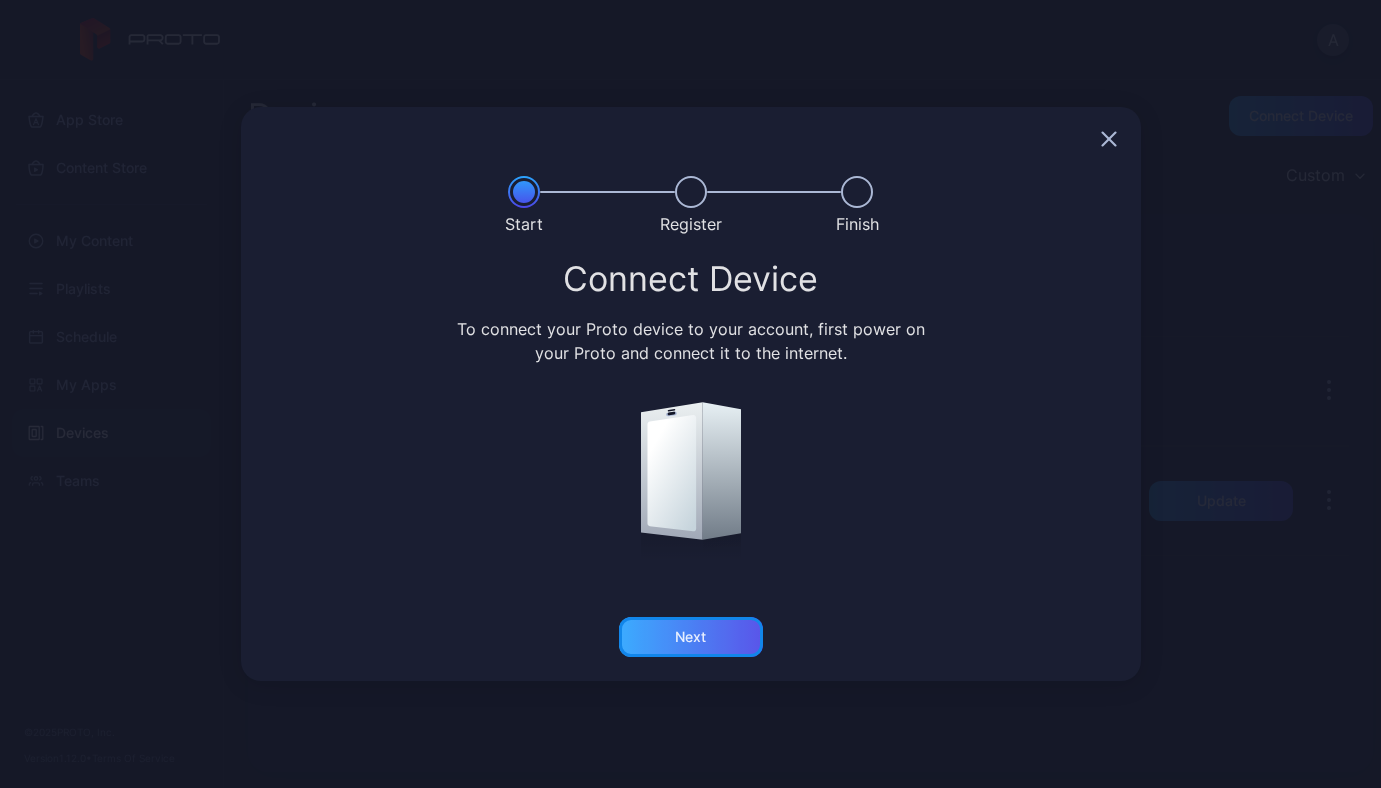 click on "Next" at bounding box center [691, 637] 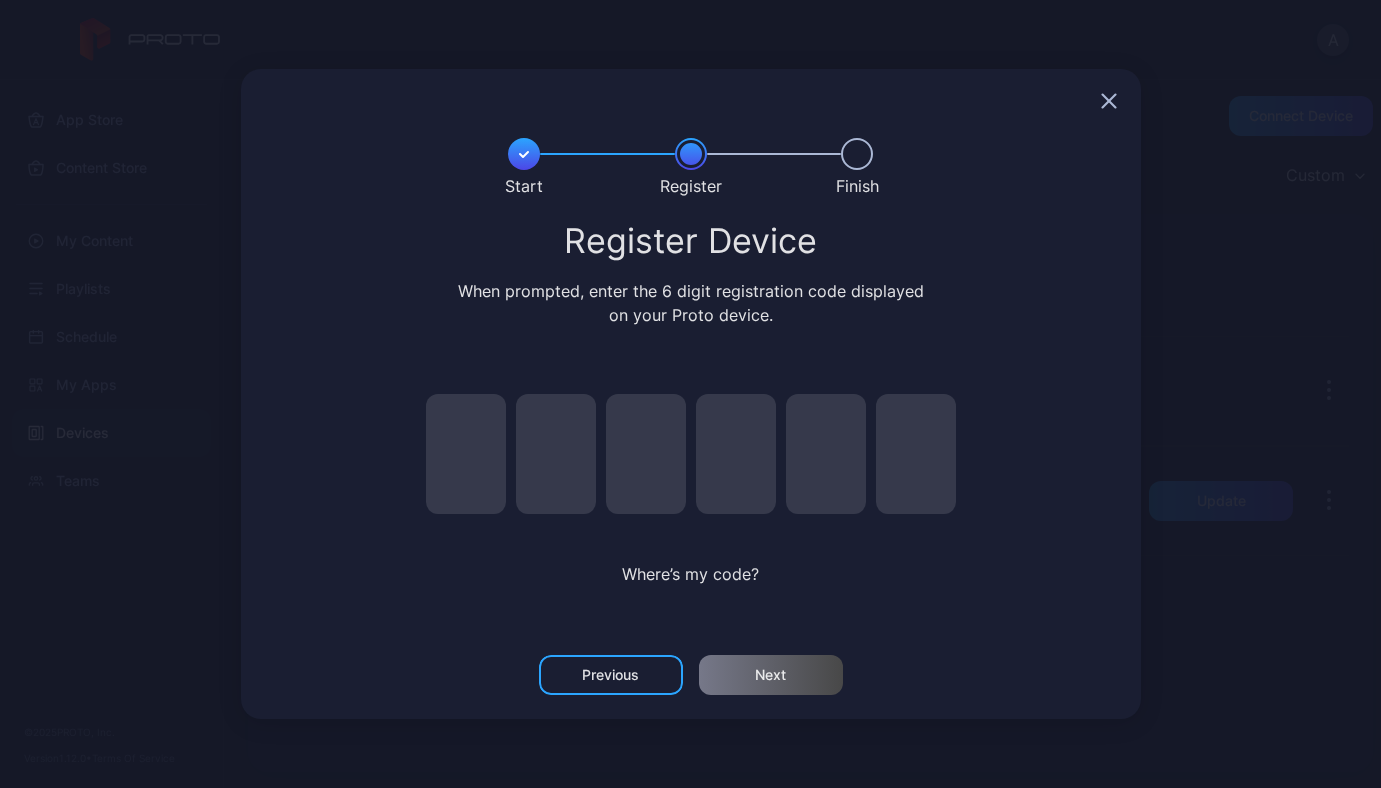 click at bounding box center [466, 454] 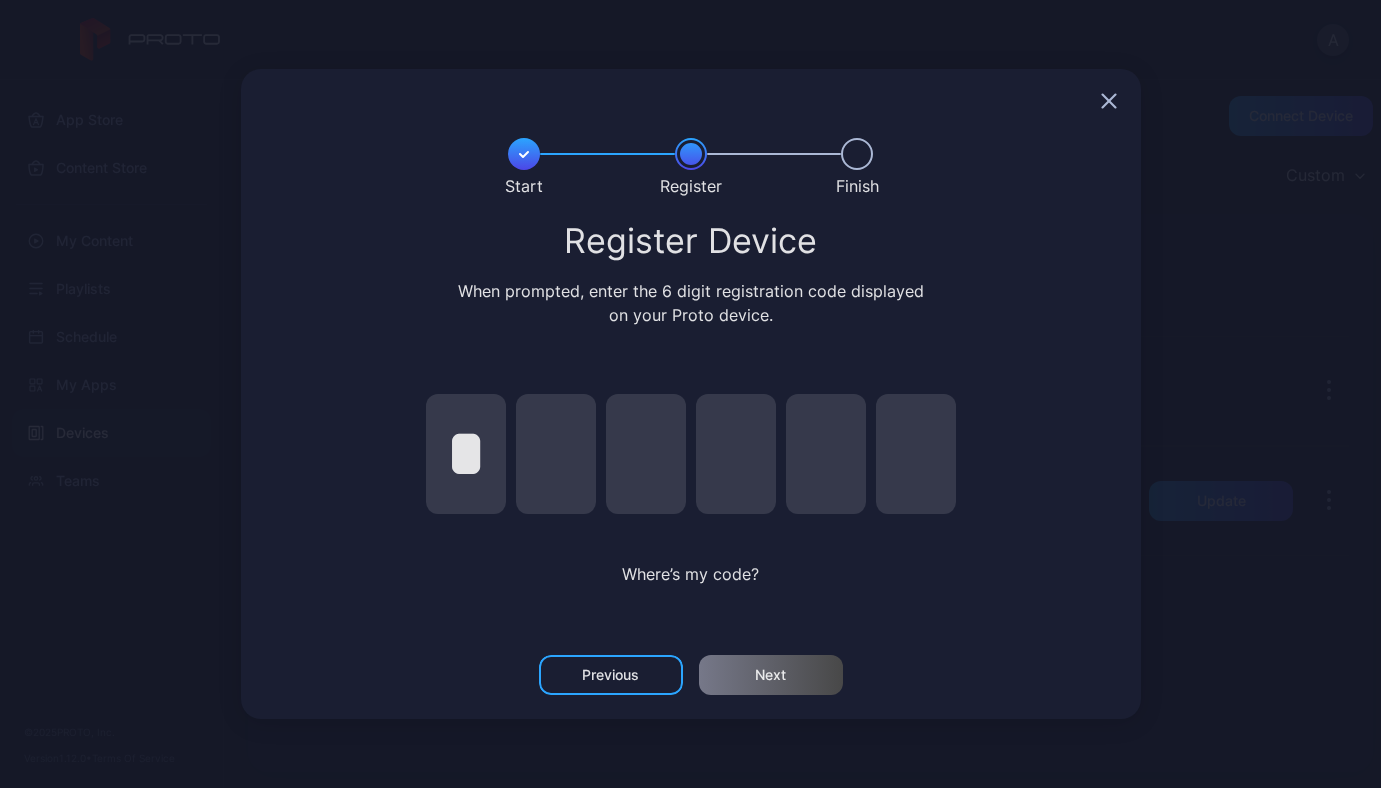 type on "*" 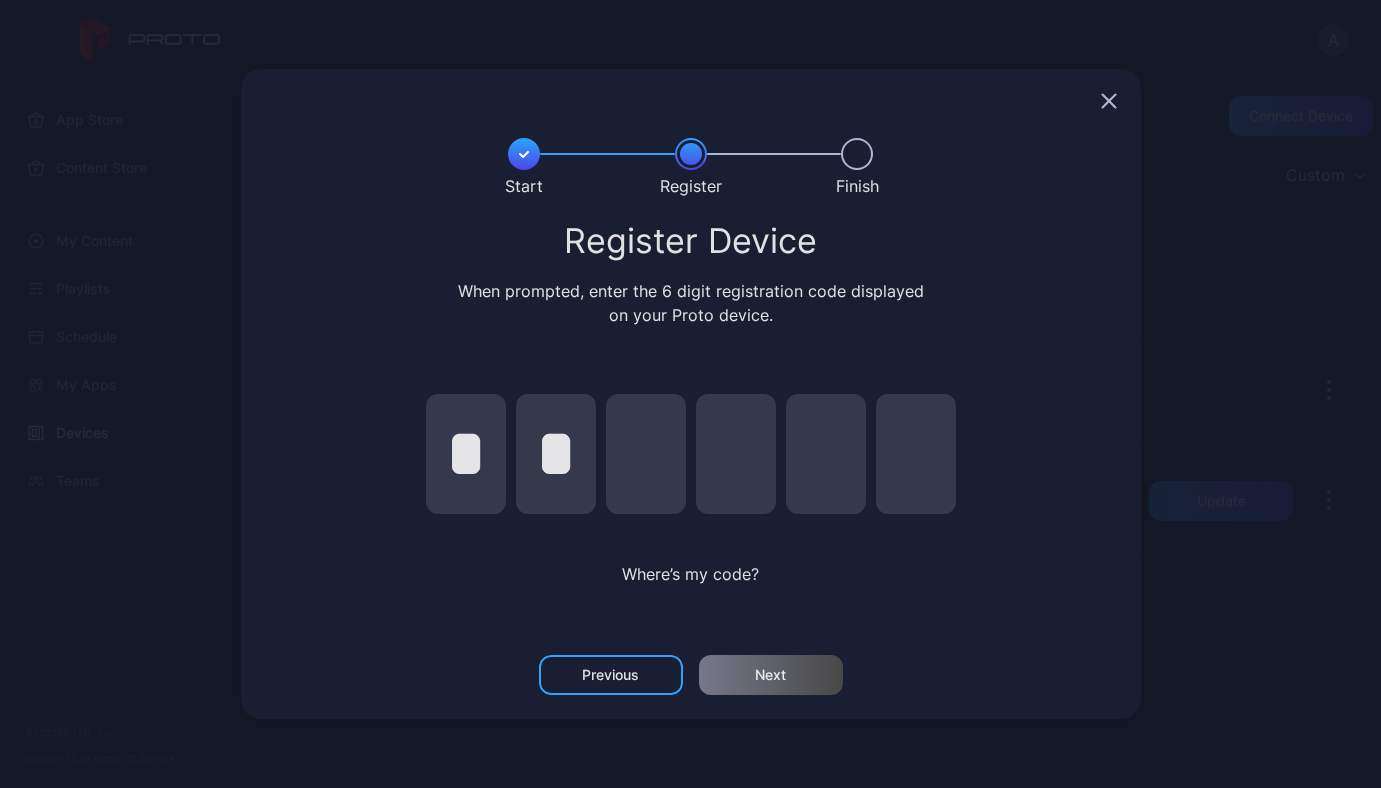 type on "*" 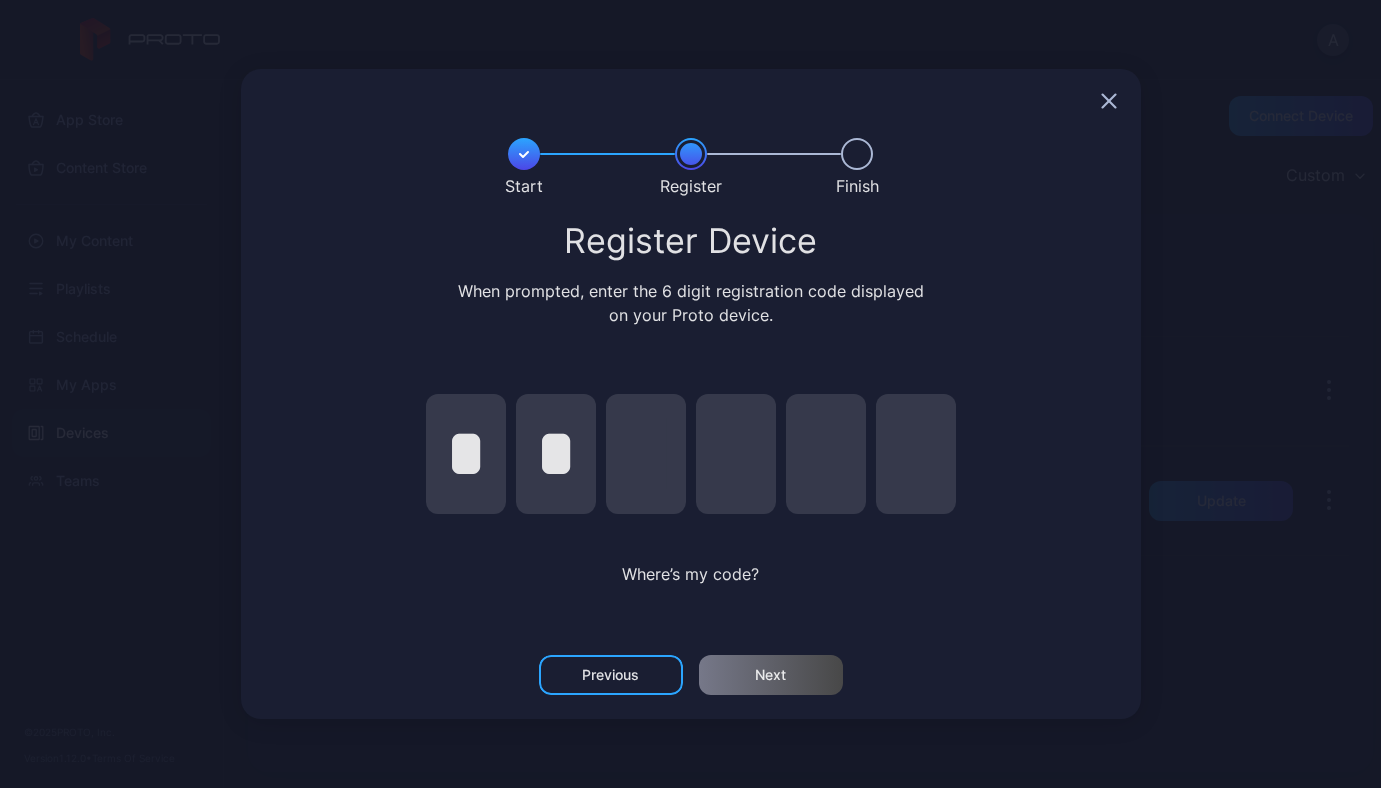 type on "*" 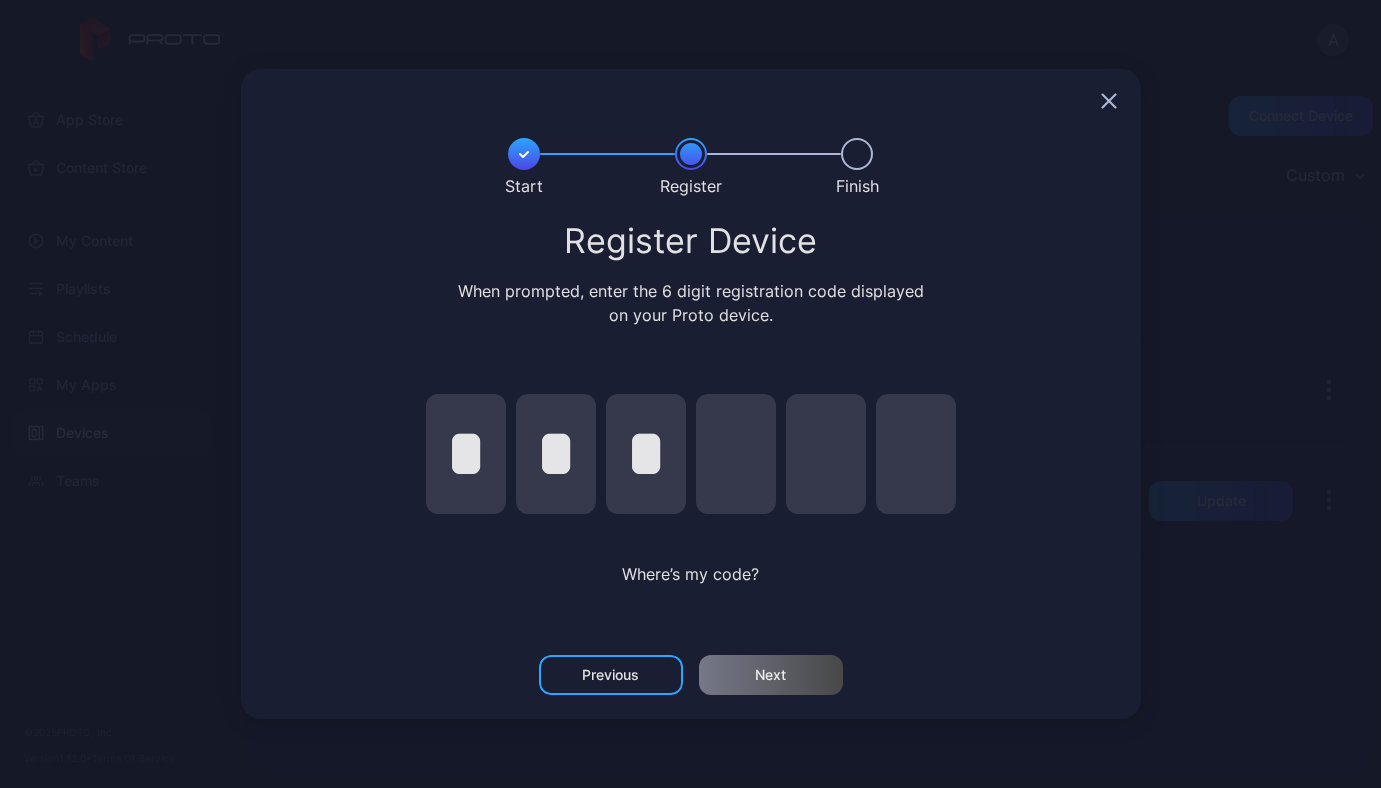 type on "*" 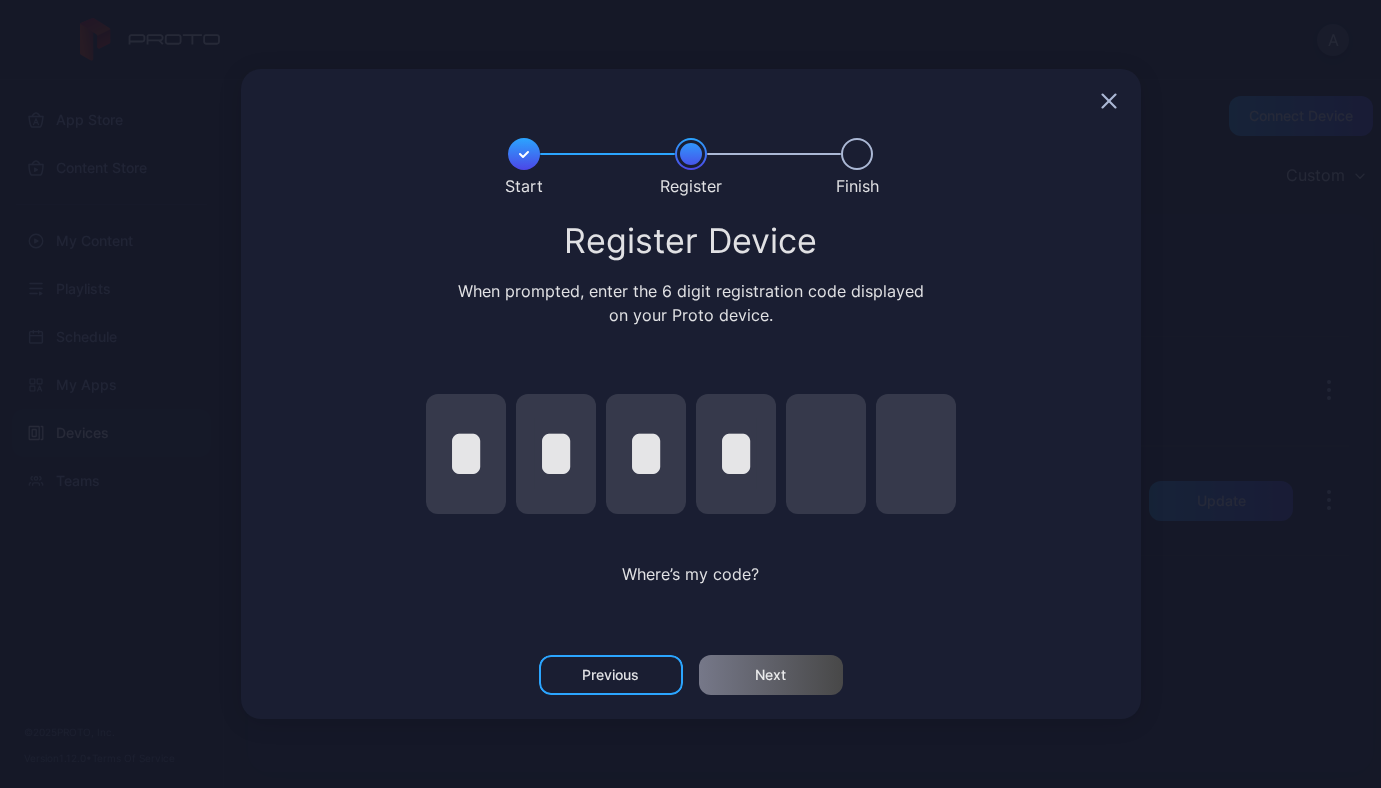 type on "*" 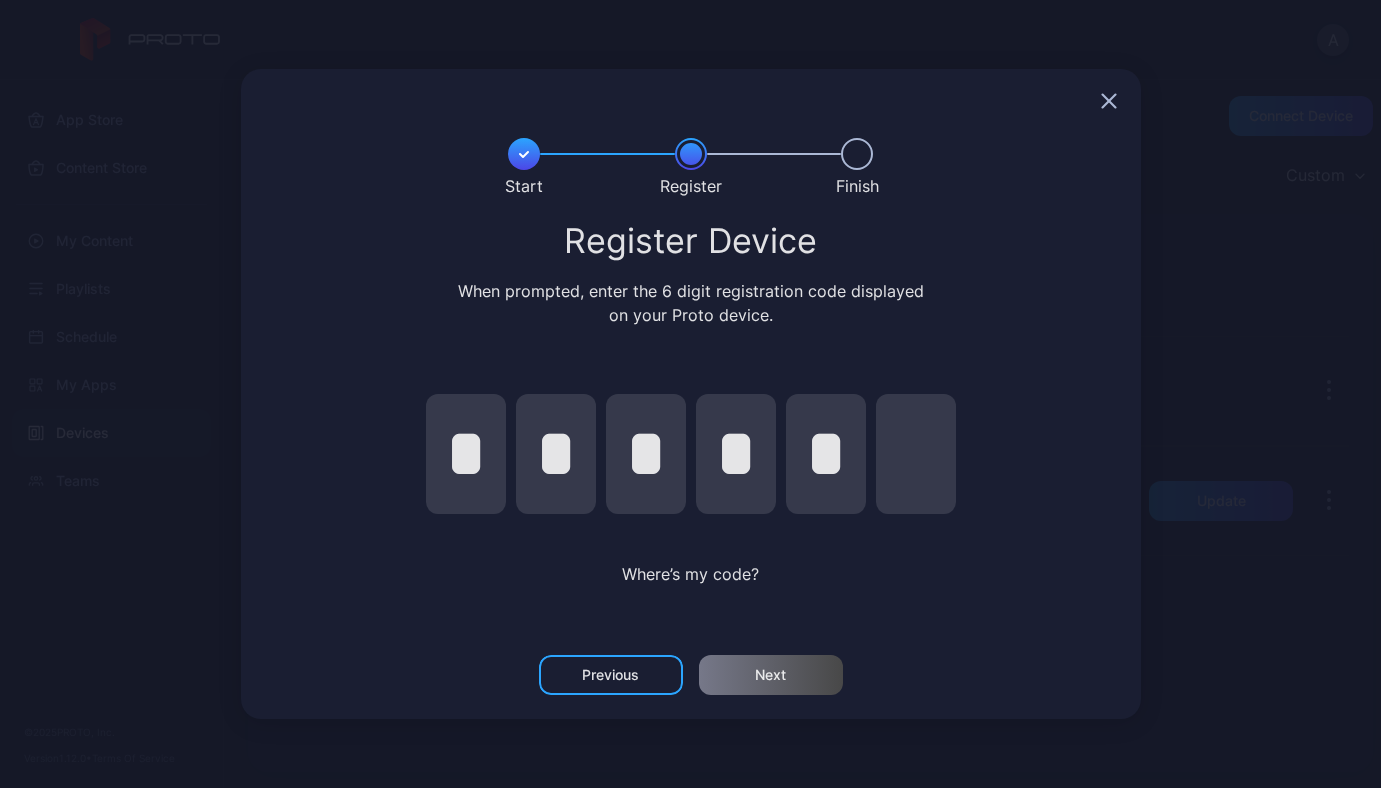 type on "*" 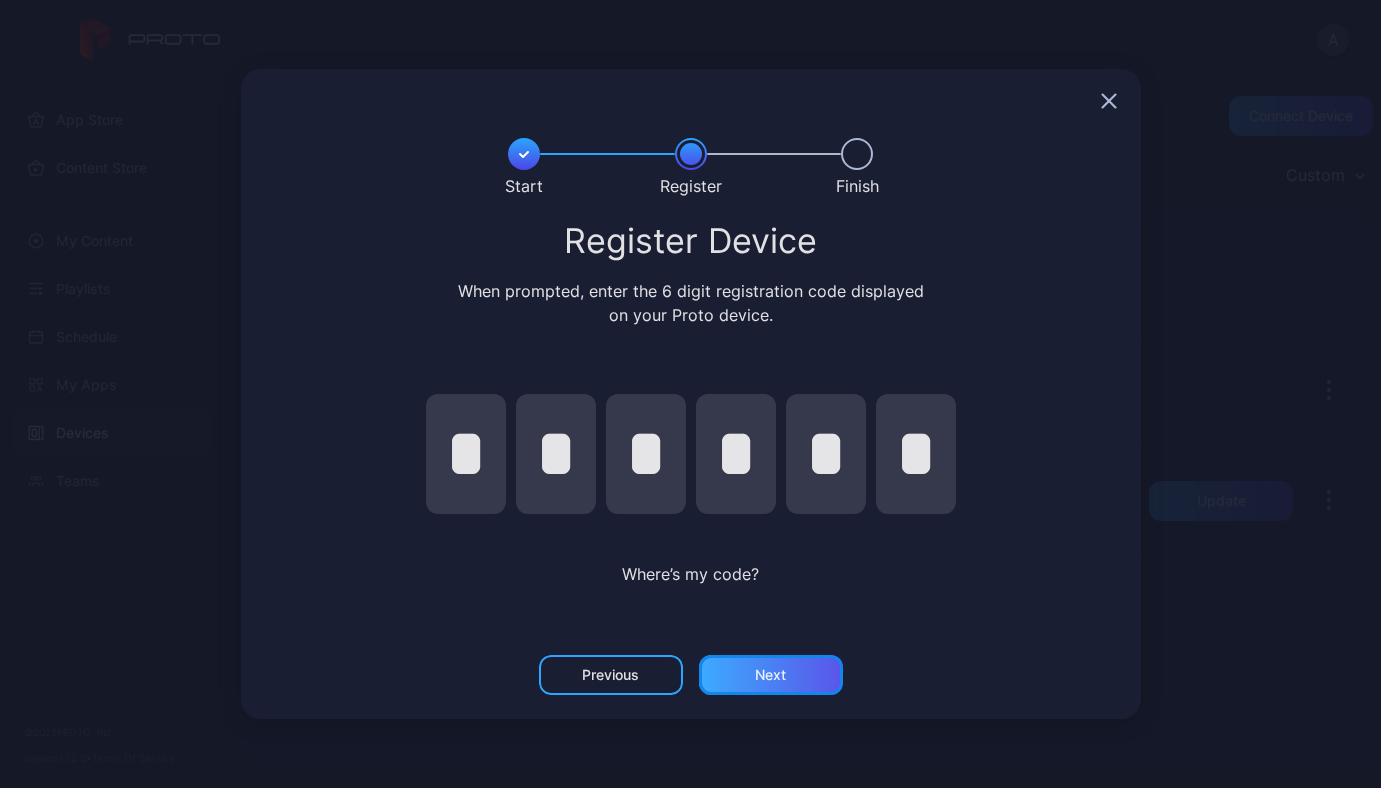click on "Next" at bounding box center (771, 675) 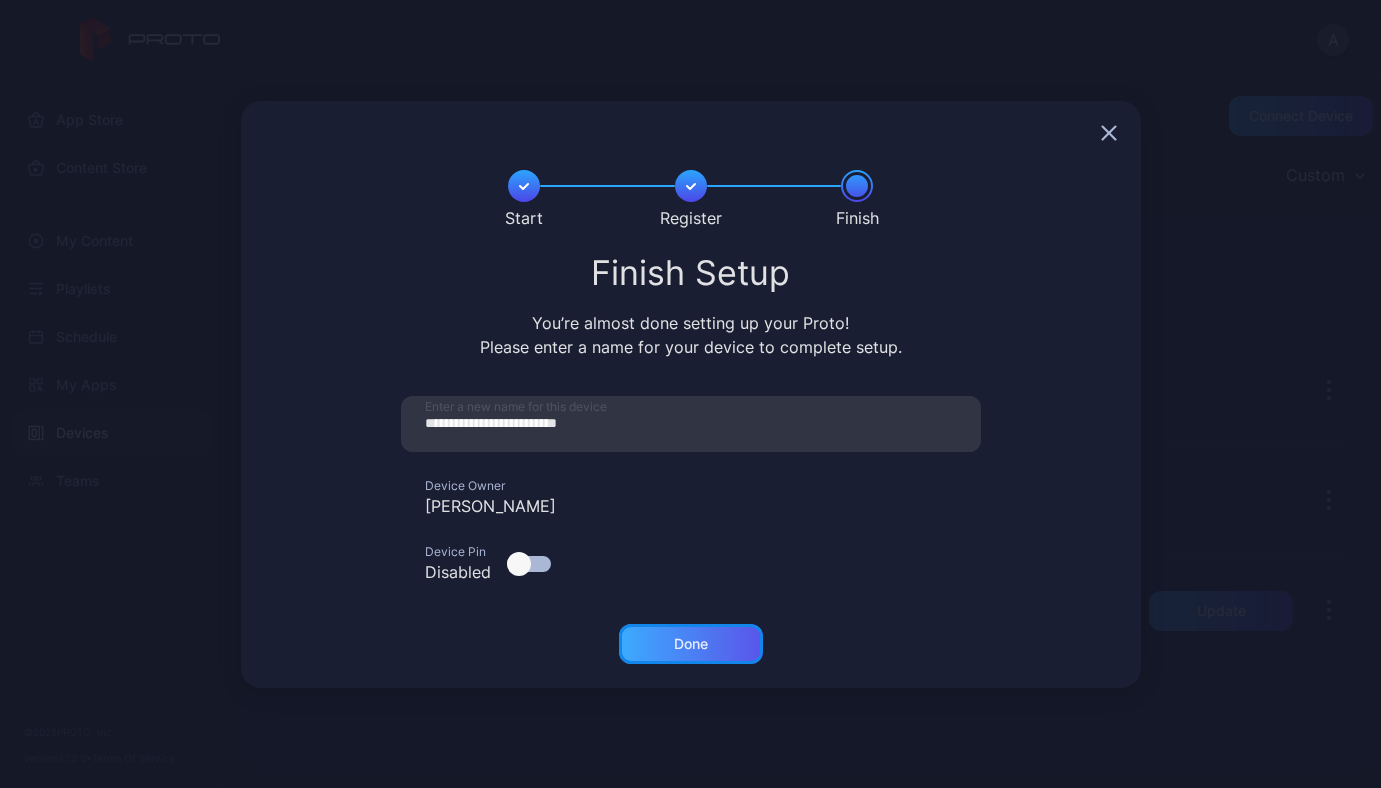 click on "Done" at bounding box center [691, 644] 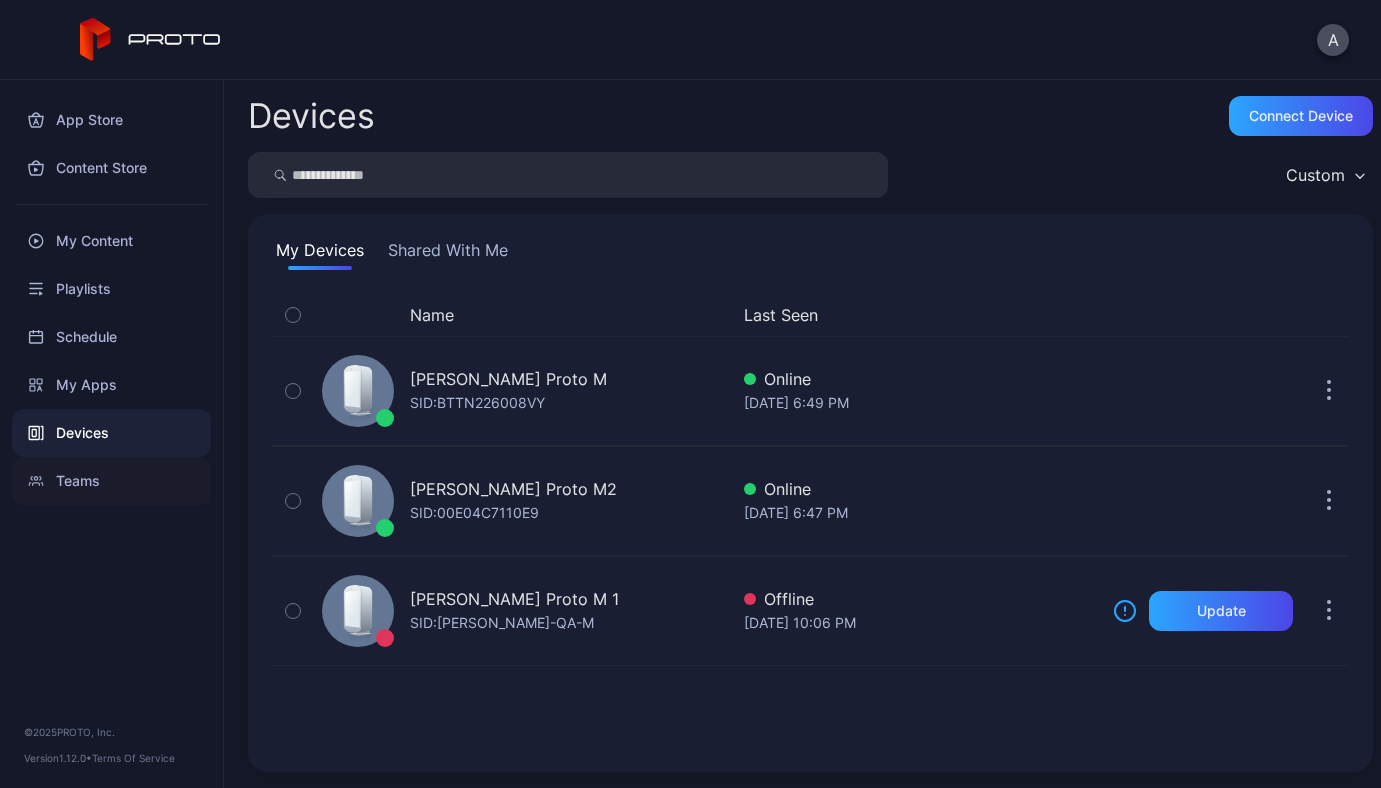 click on "Teams" at bounding box center [111, 481] 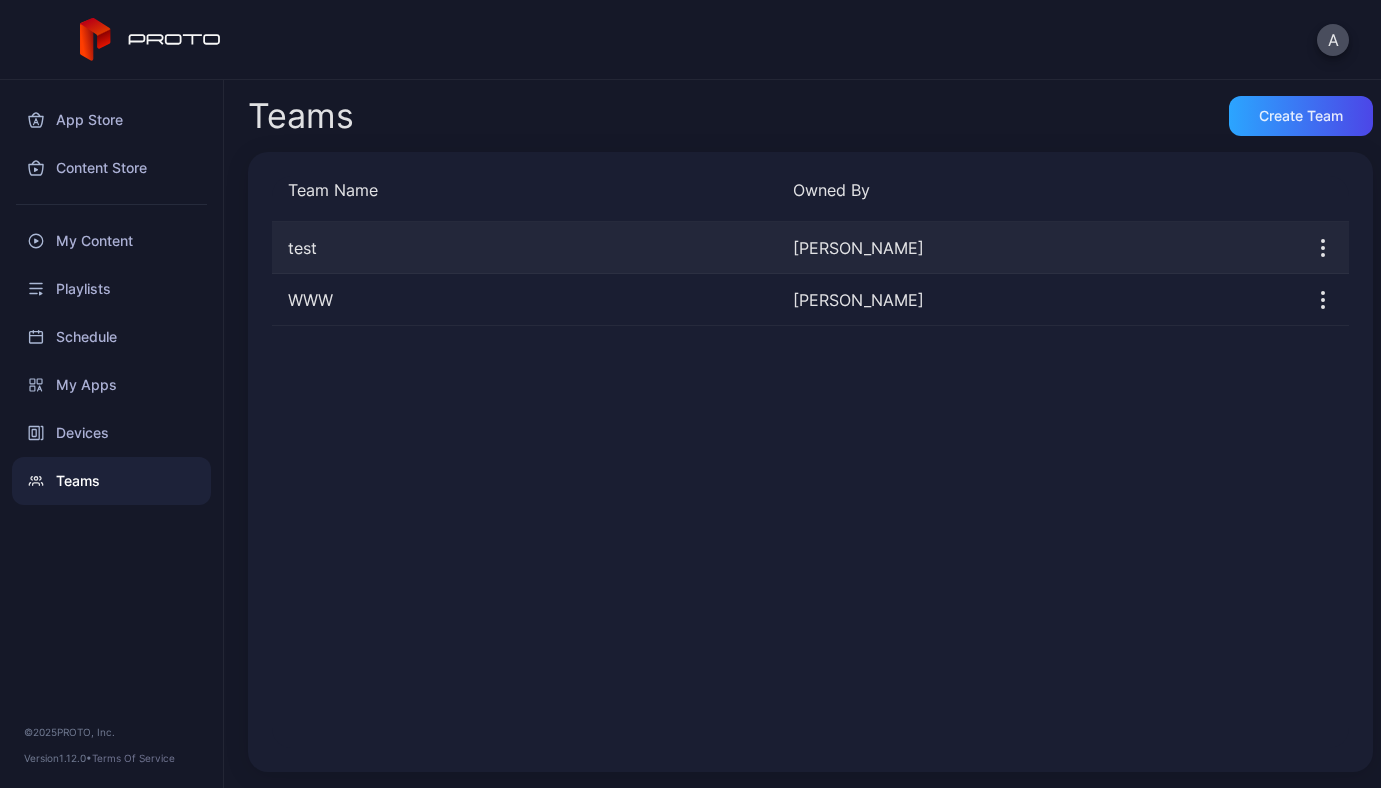 click on "test" at bounding box center (524, 248) 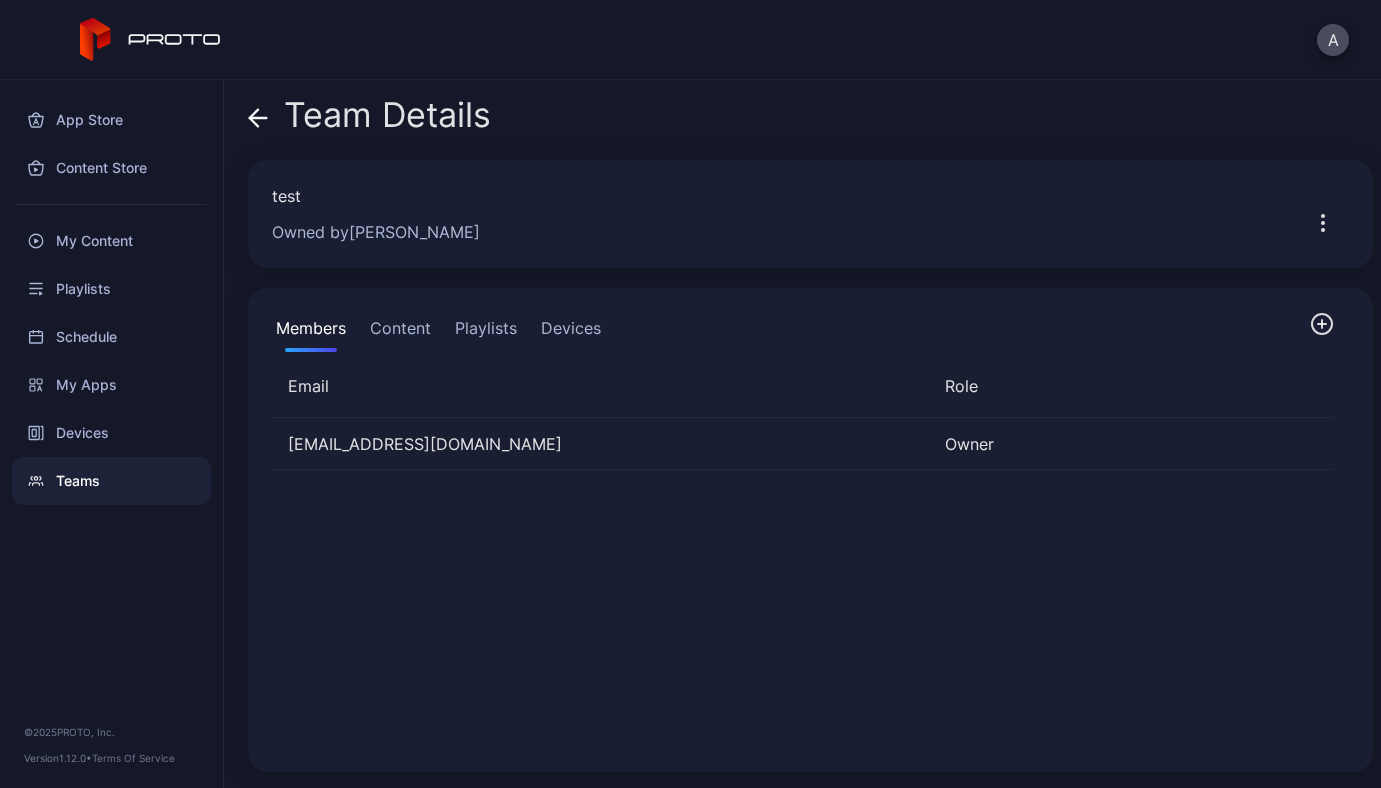 click 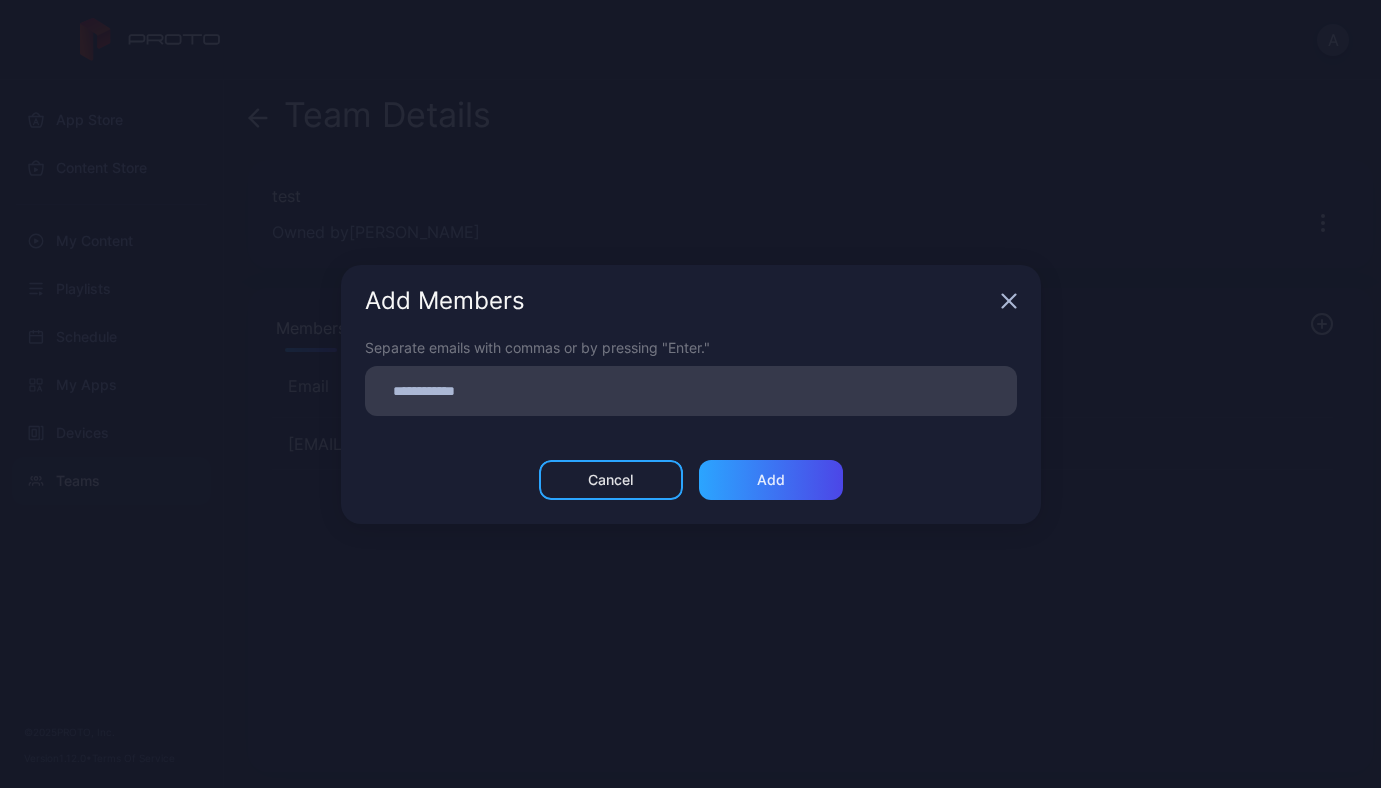 click at bounding box center [691, 391] 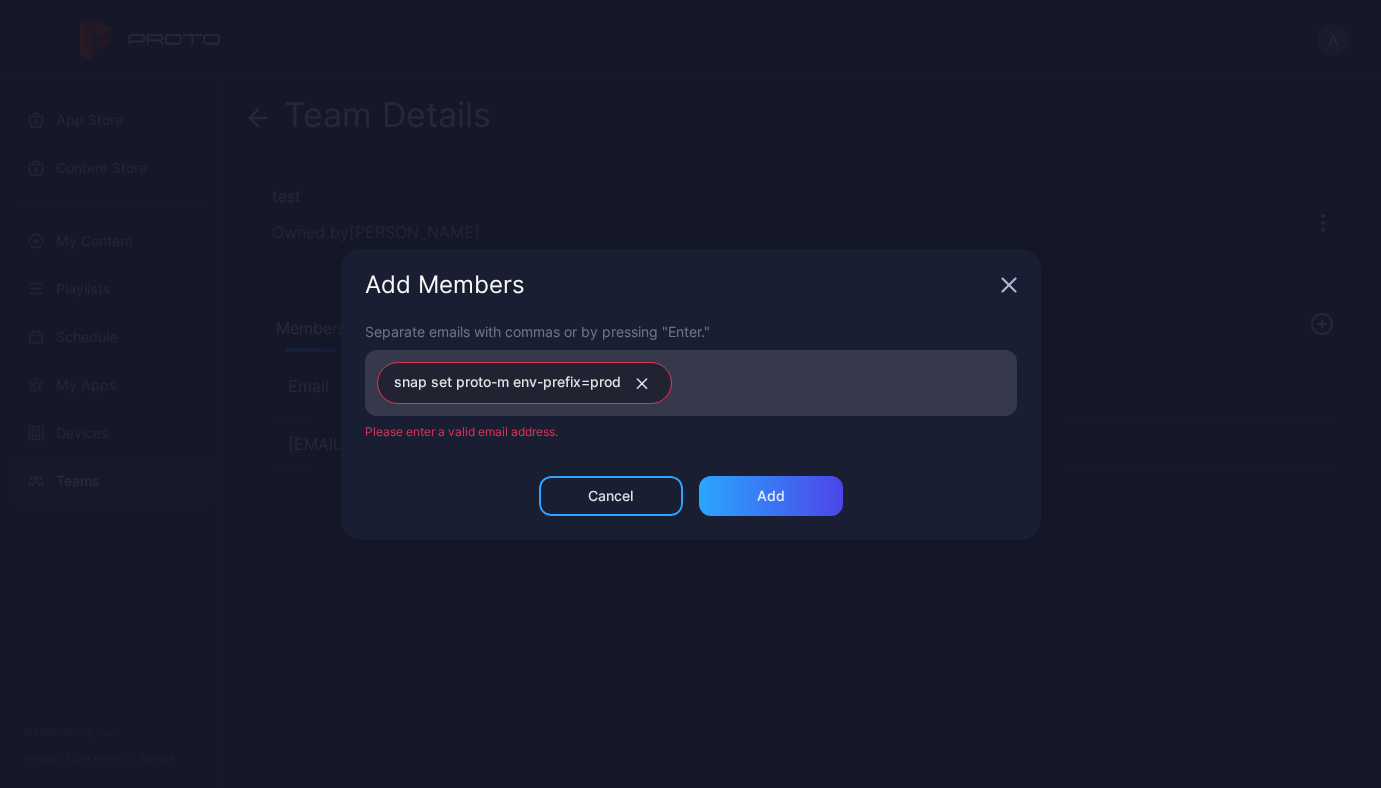 click 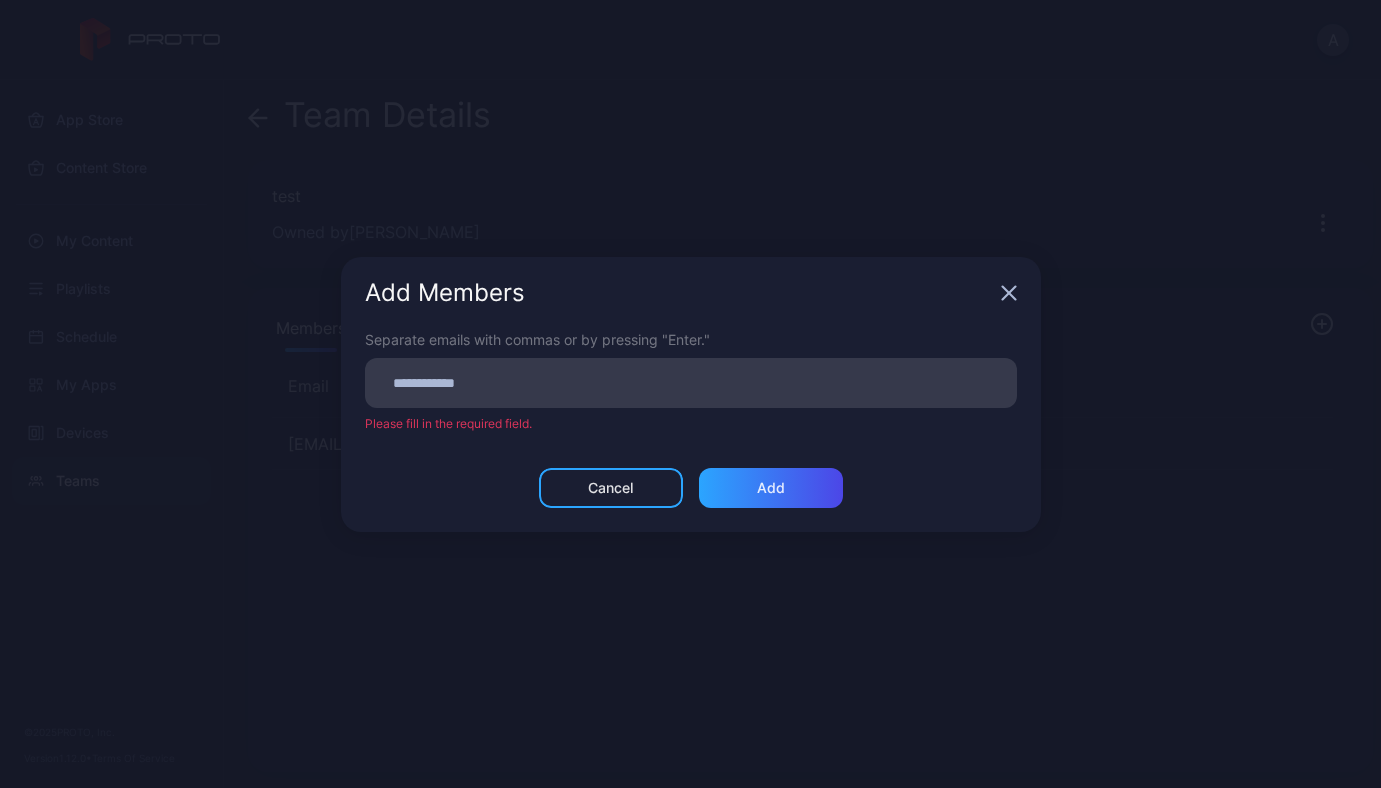 paste 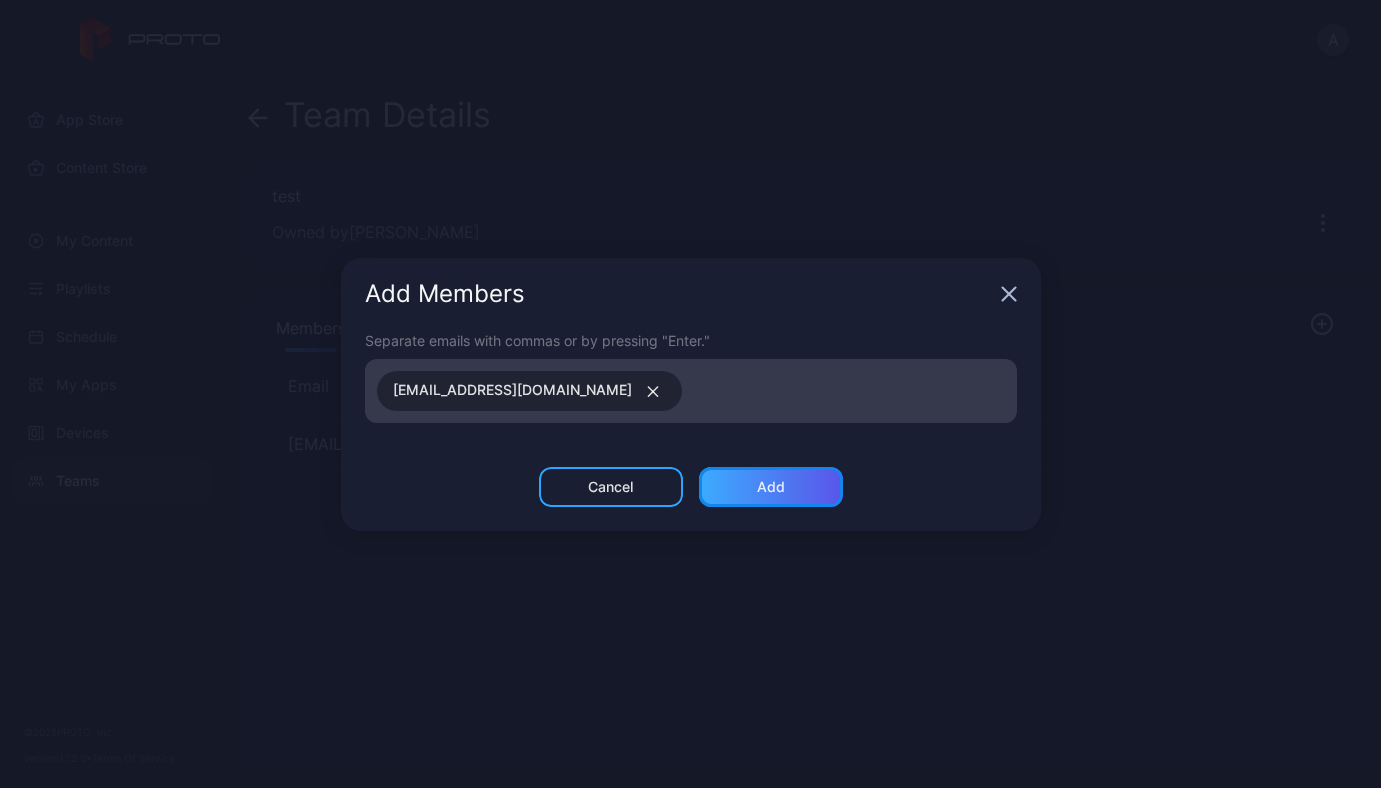 click on "Add" at bounding box center [771, 487] 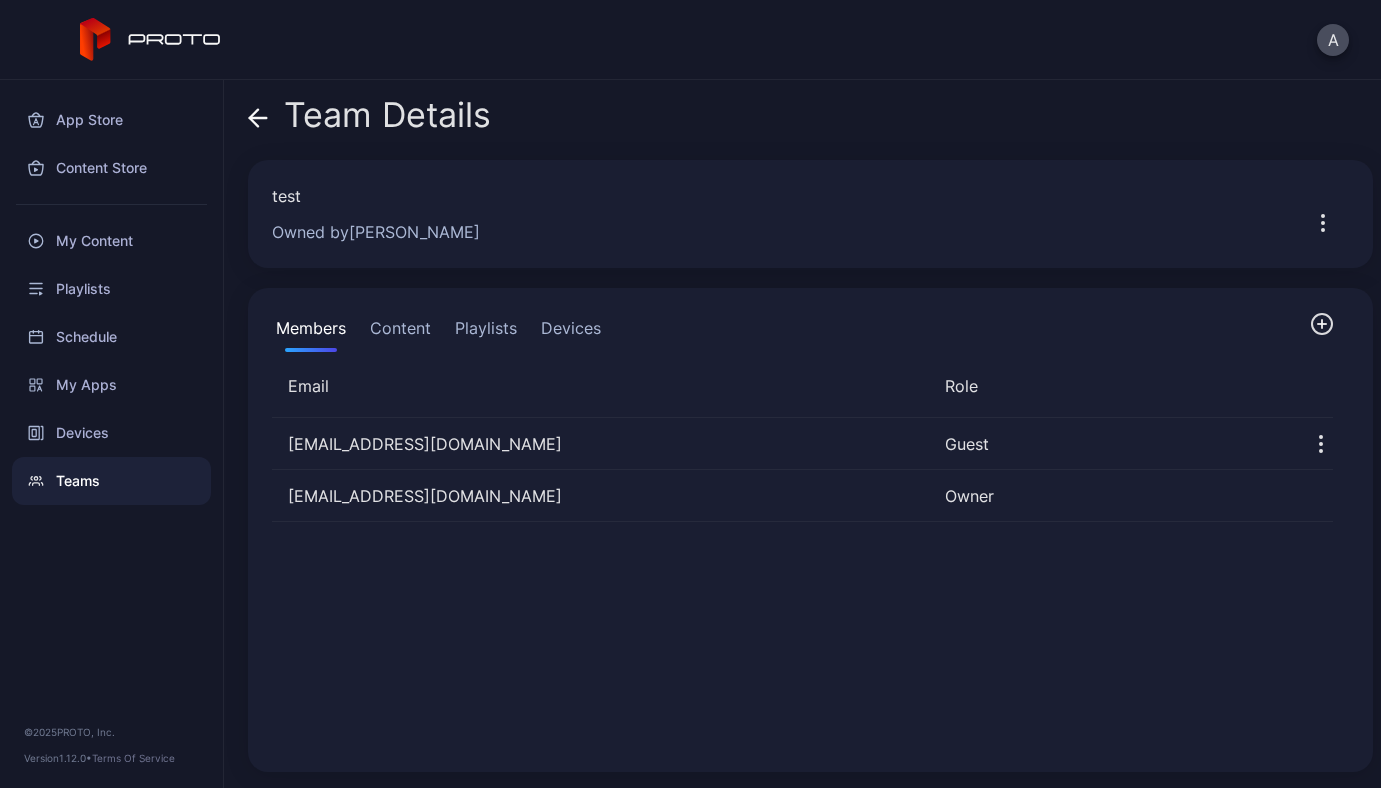 click on "Devices" at bounding box center [571, 332] 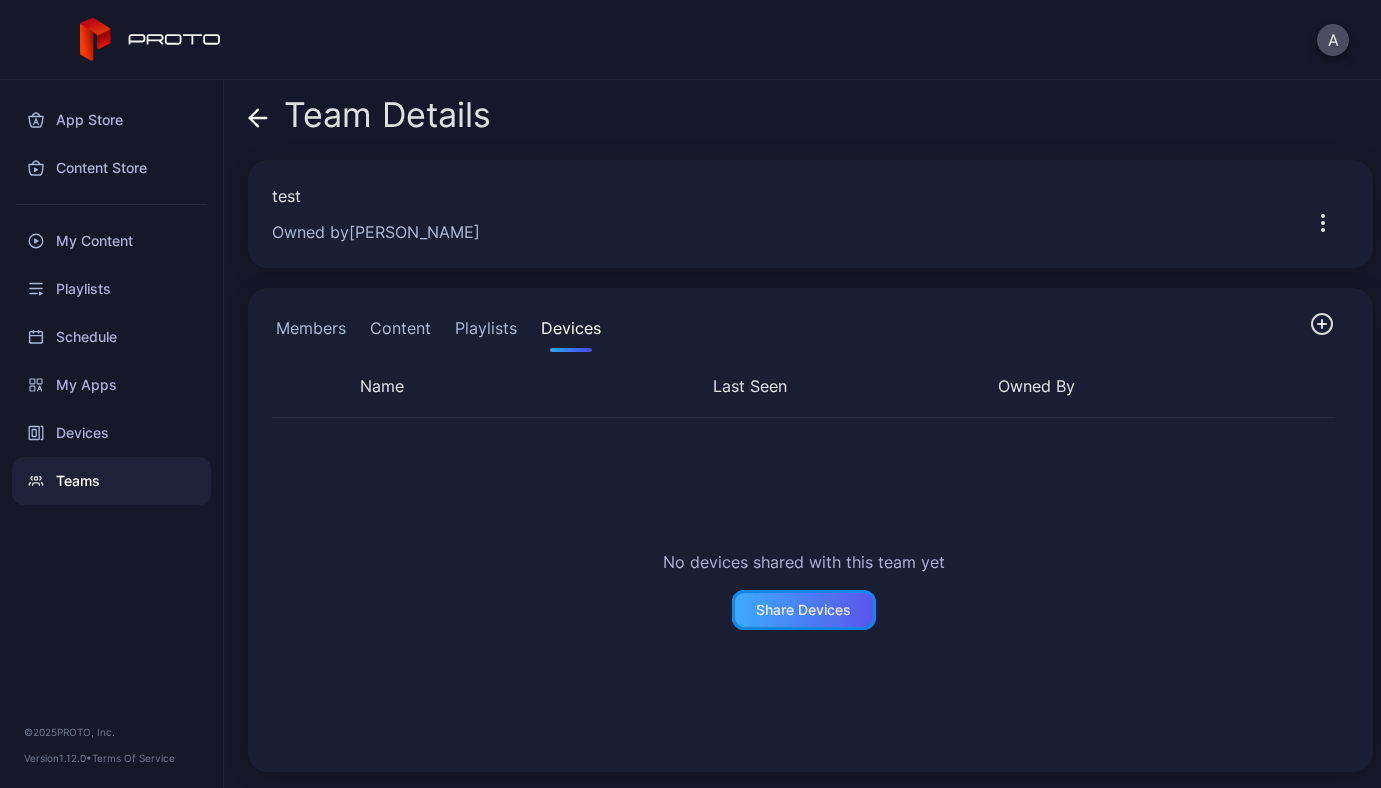 click on "Share Devices" at bounding box center [803, 610] 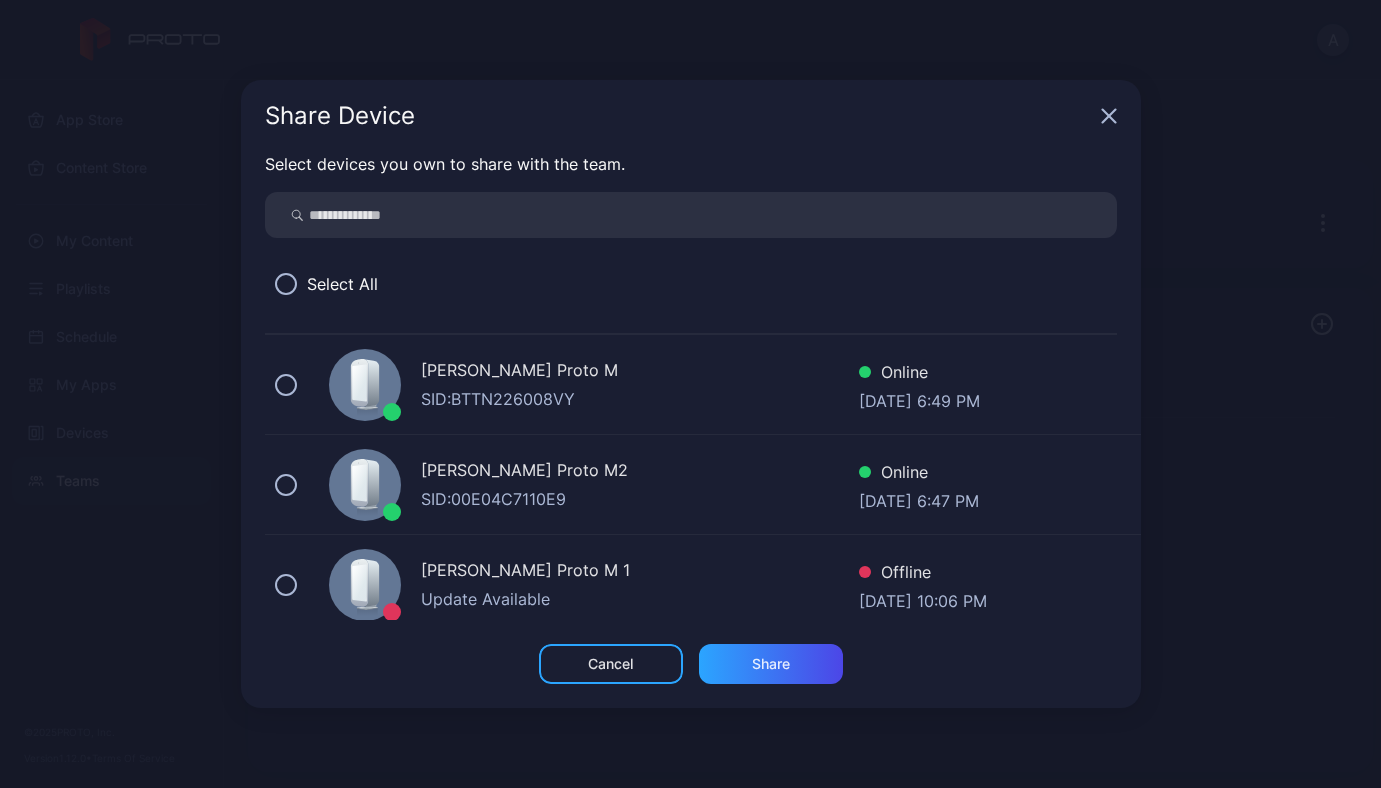 click on "ANDRII YAVORSKYI's Proto M SID:  BTTN226008VY Online Jul 16, 2025 at 6:49 PM" at bounding box center (703, 385) 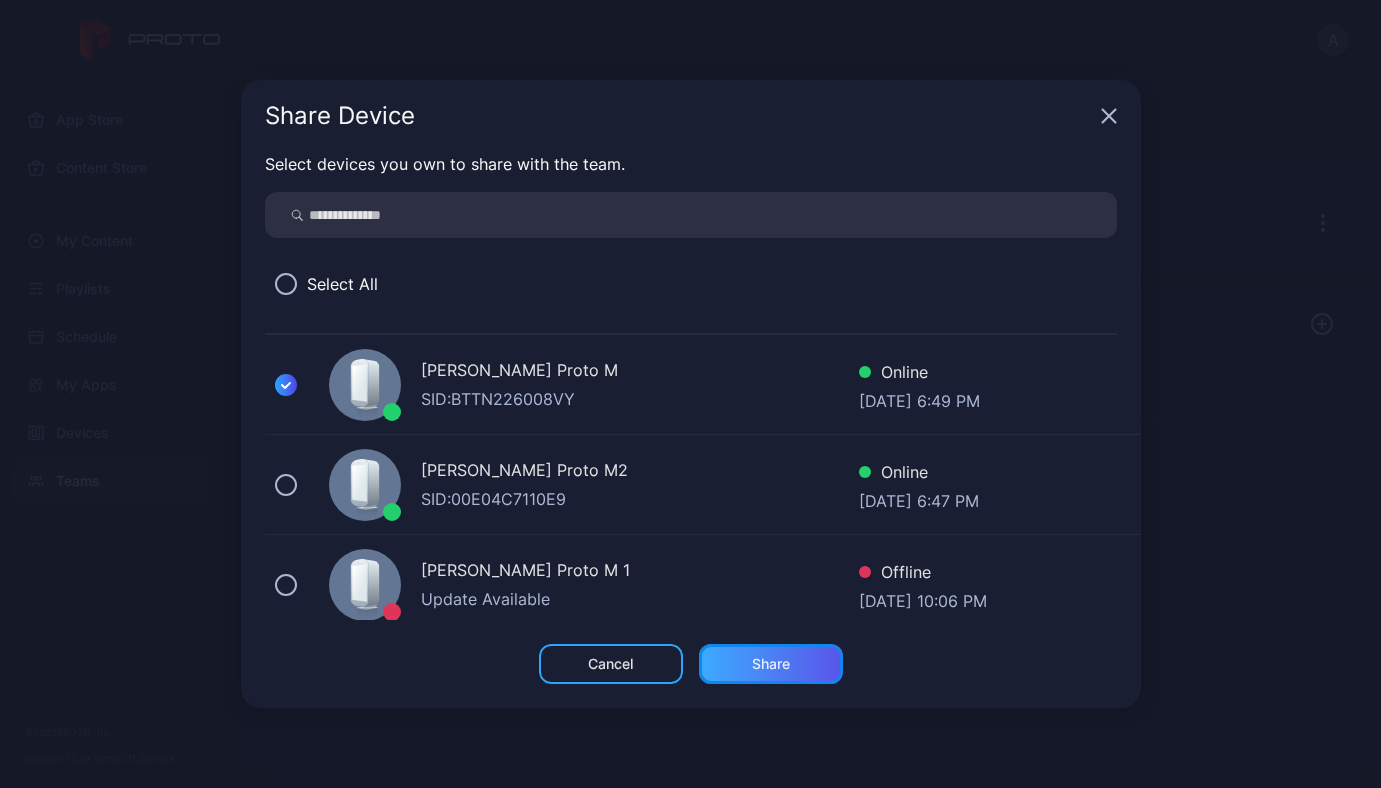 click on "Share" at bounding box center (771, 664) 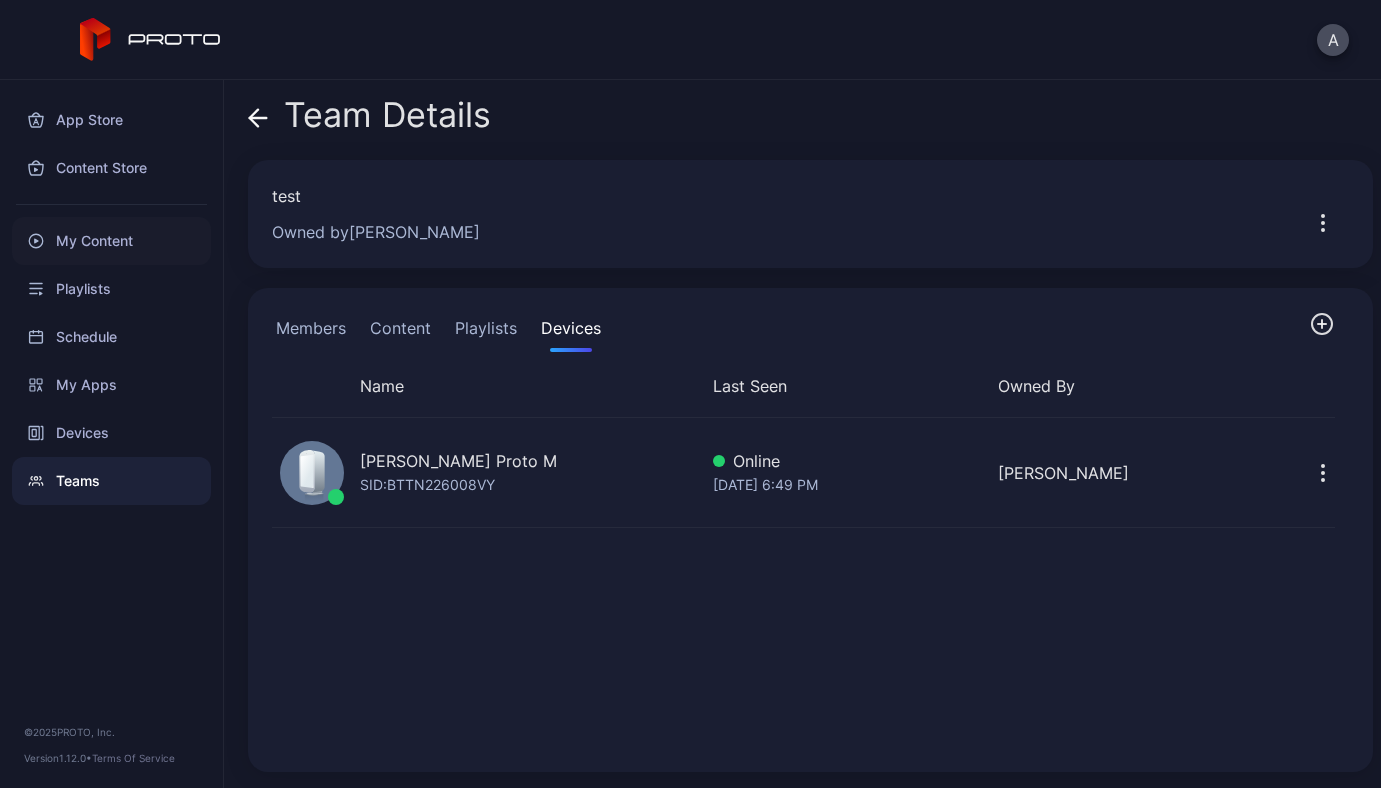 click on "My Content" at bounding box center [111, 241] 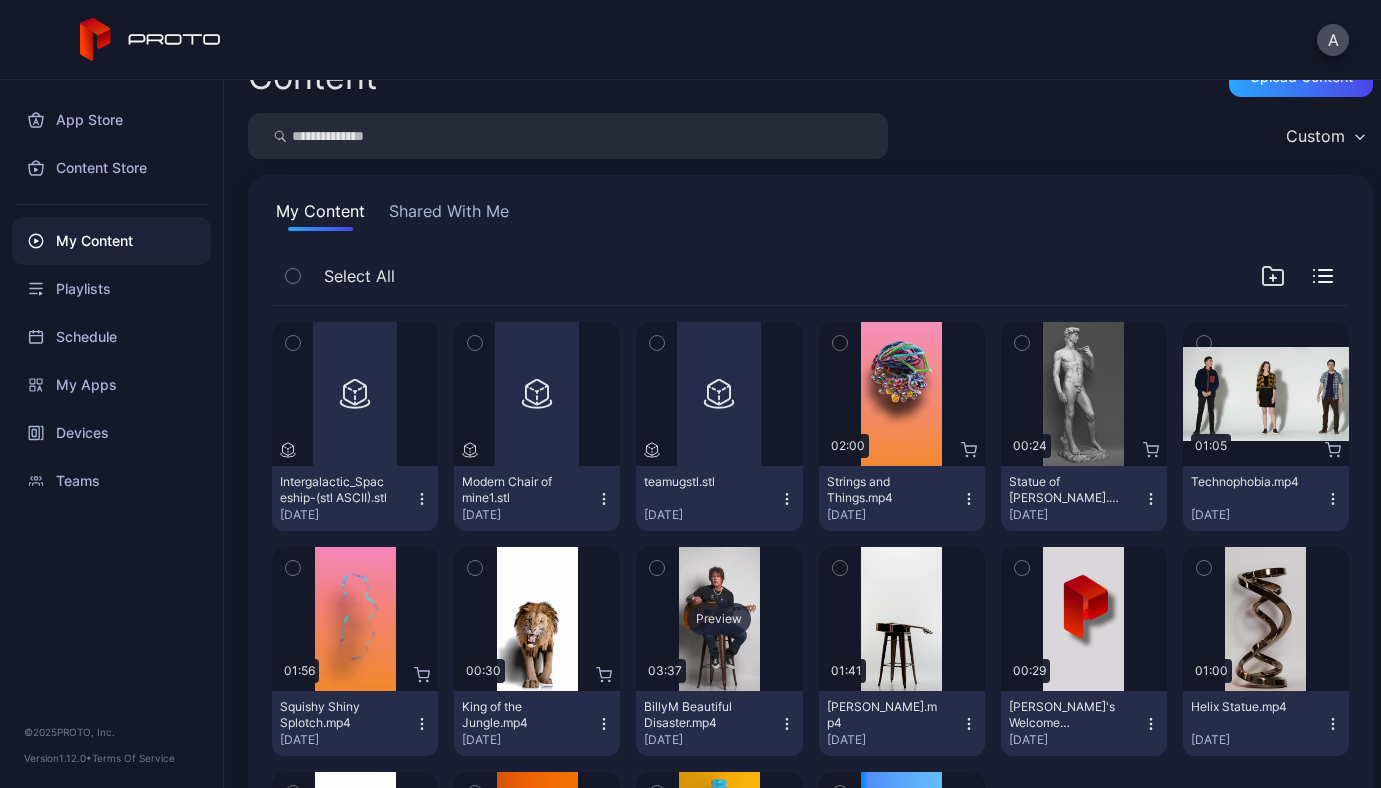 scroll, scrollTop: 0, scrollLeft: 0, axis: both 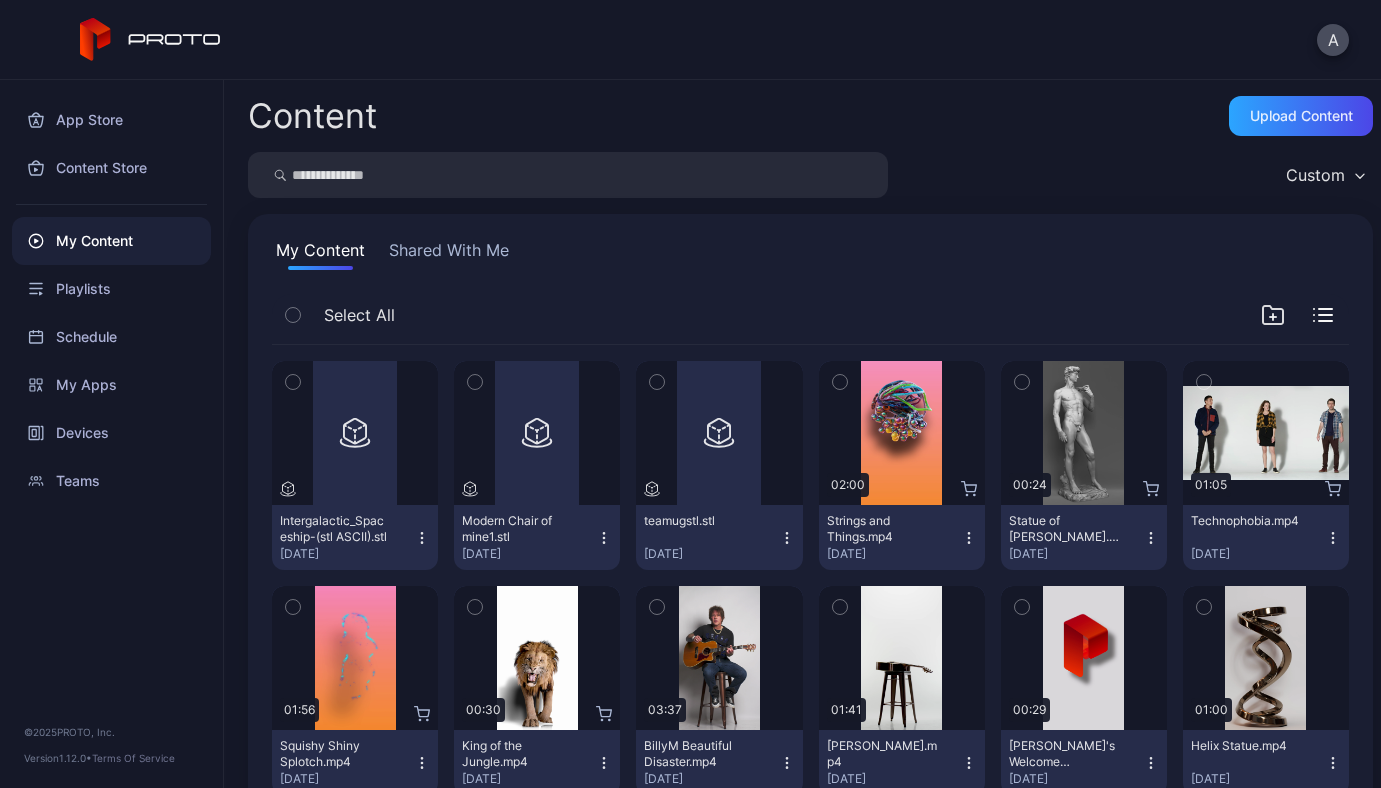 click 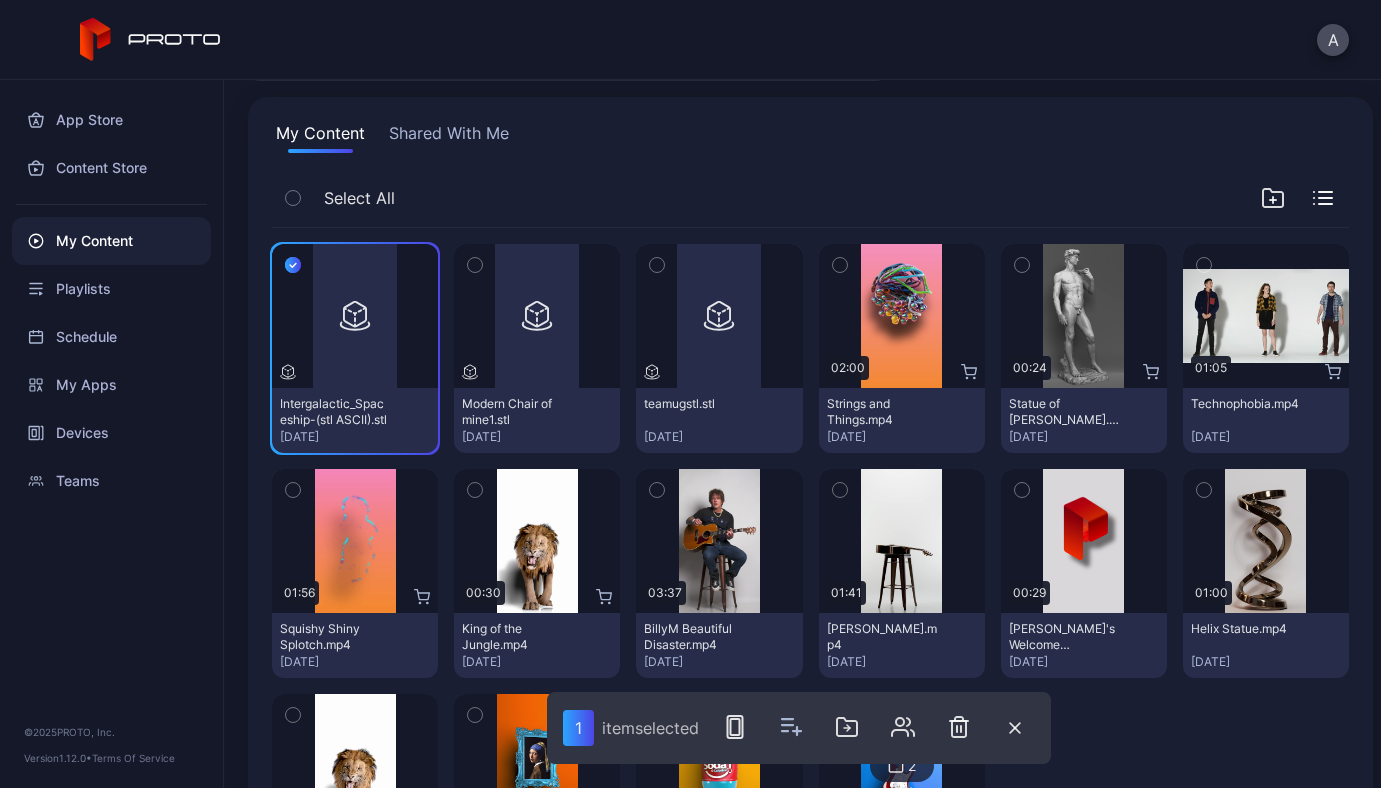 scroll, scrollTop: 125, scrollLeft: 0, axis: vertical 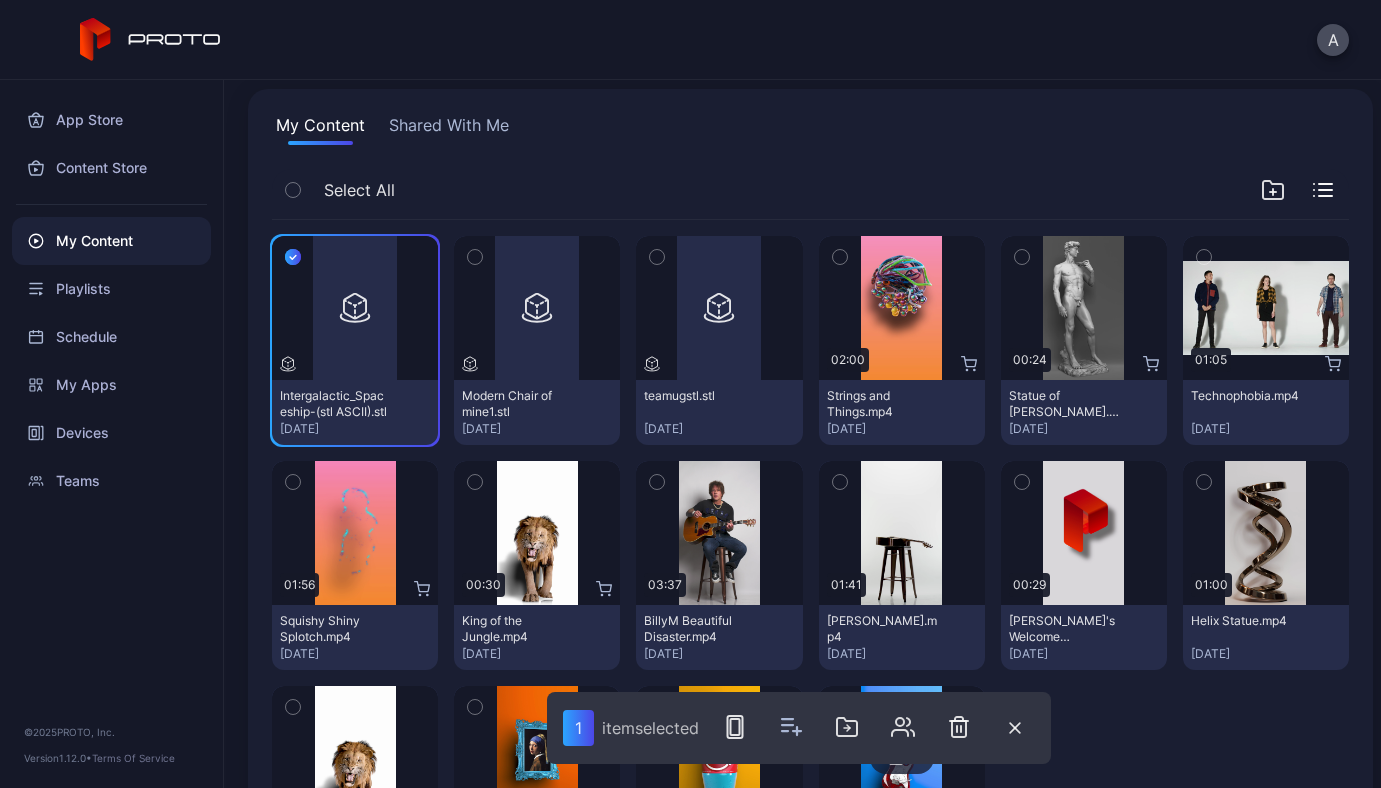 click 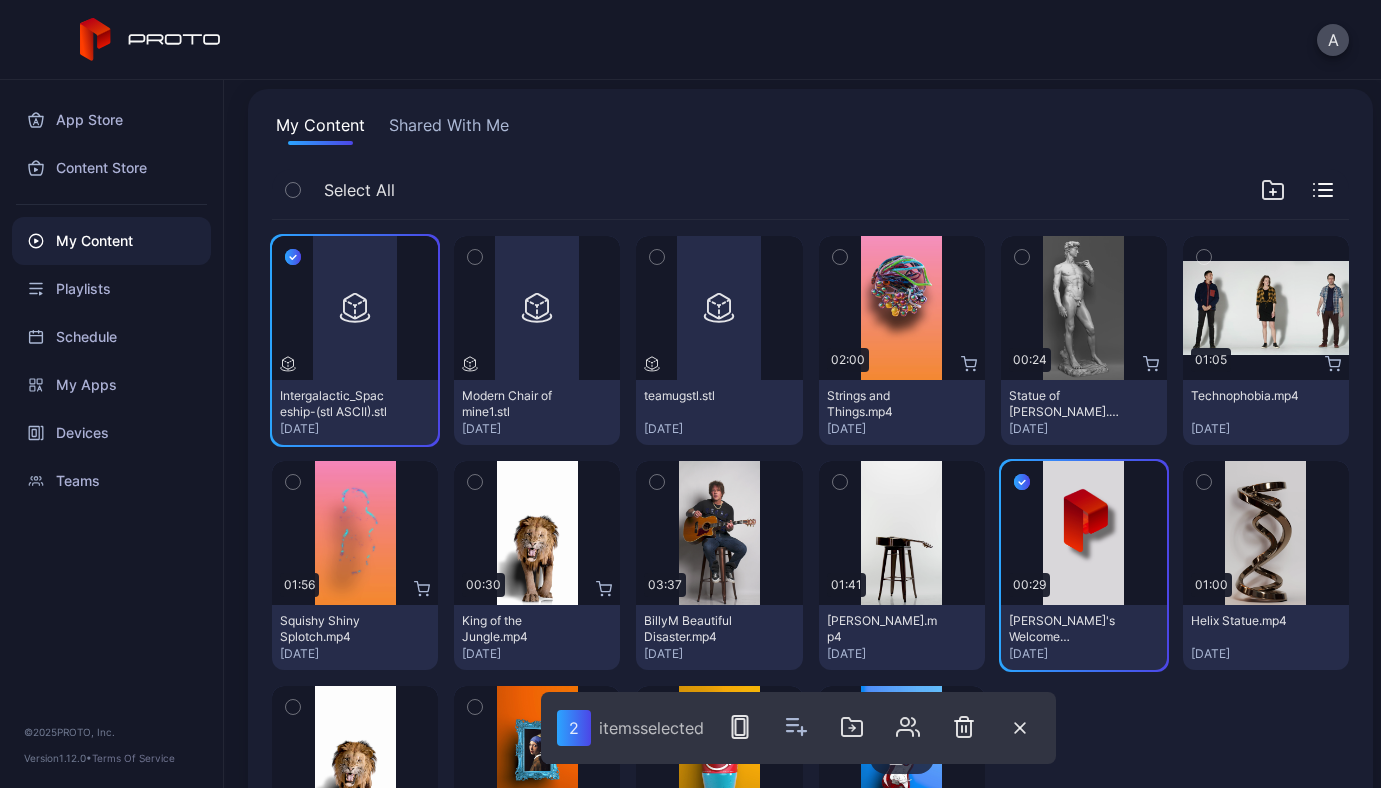 click 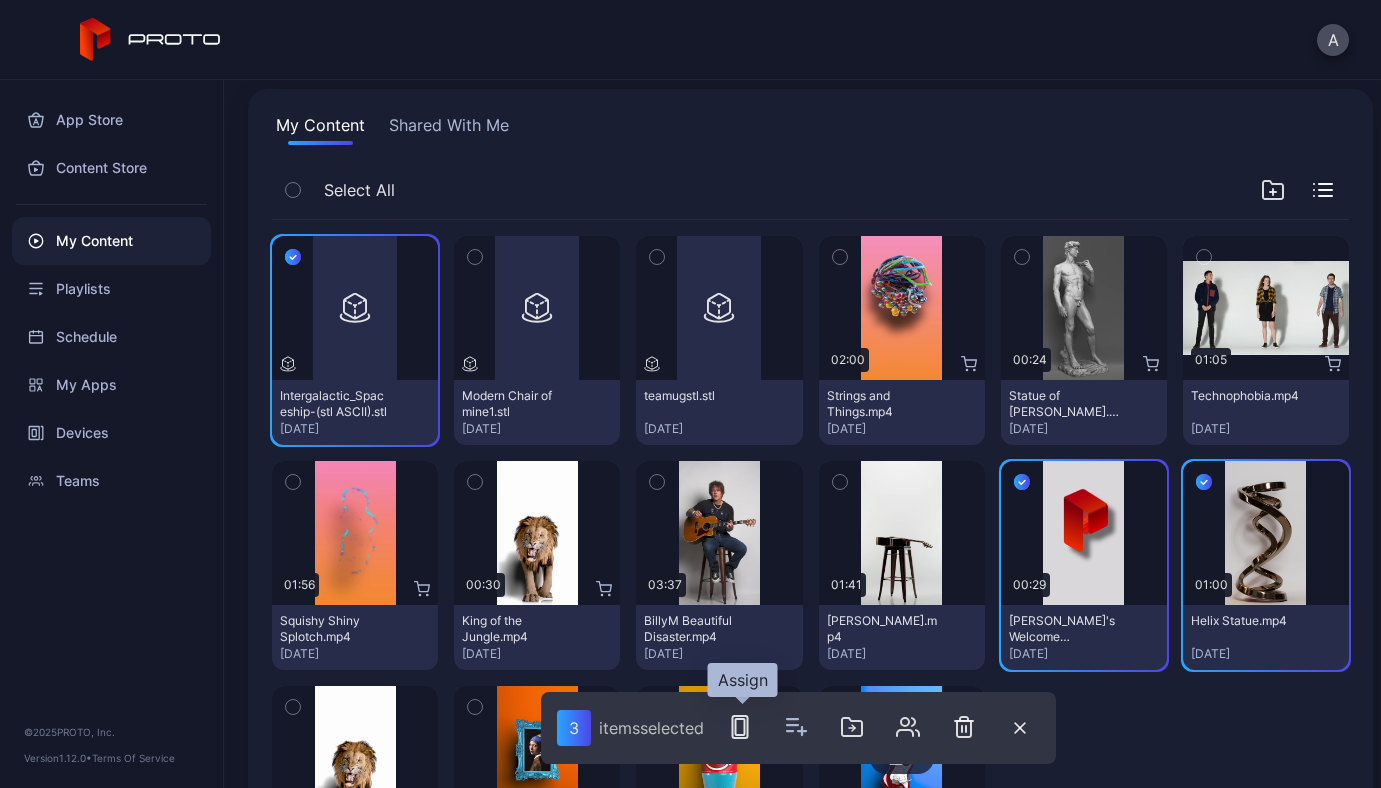 click 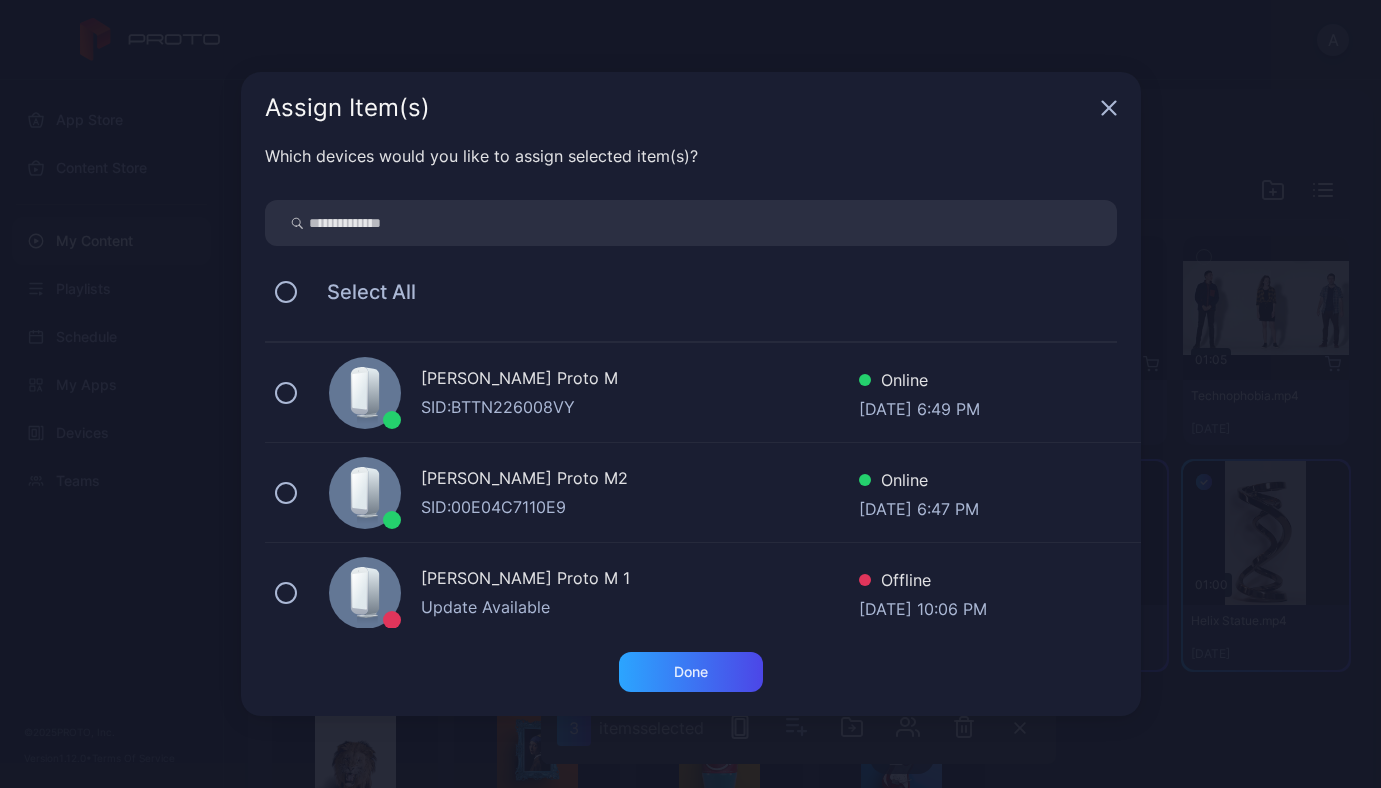 click on "[PERSON_NAME] Proto M" at bounding box center [640, 380] 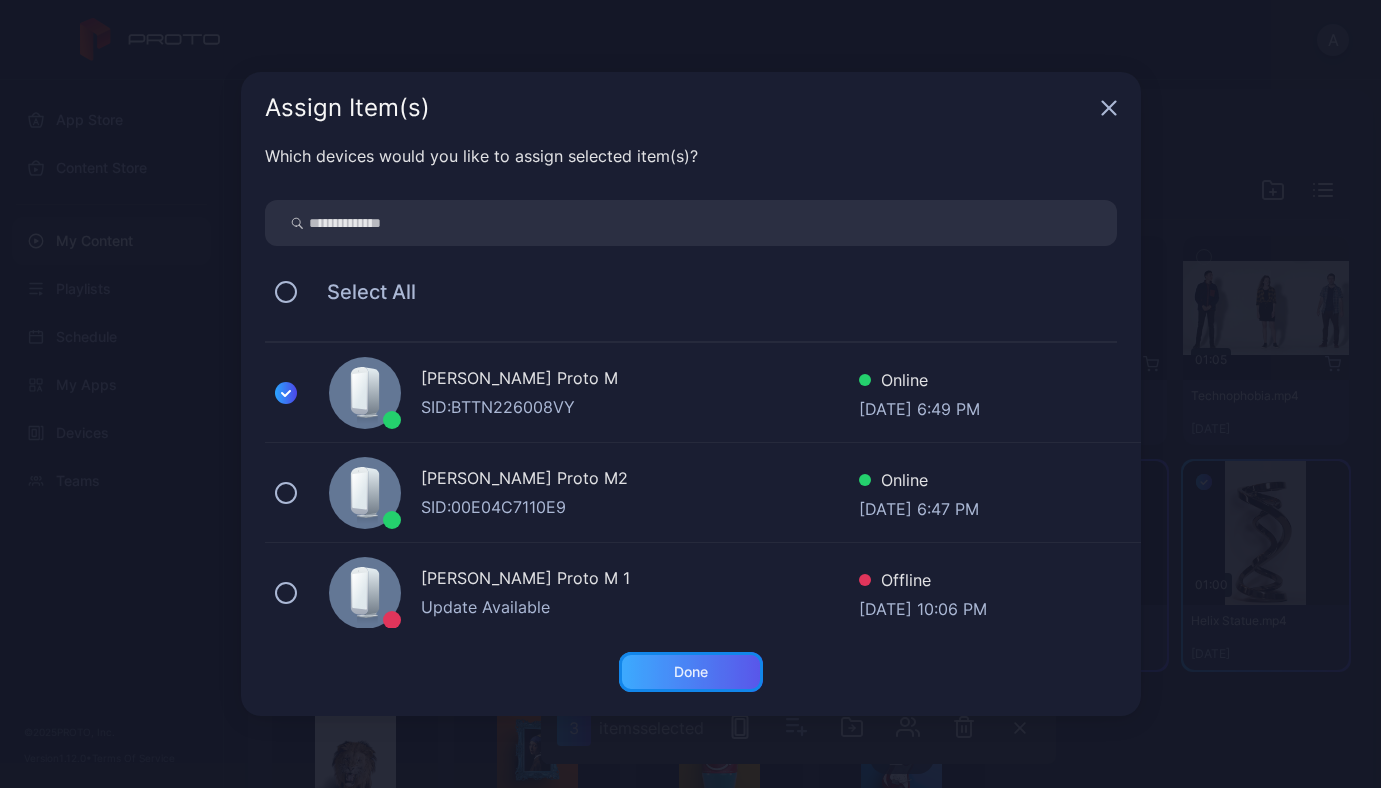click on "Done" at bounding box center [691, 672] 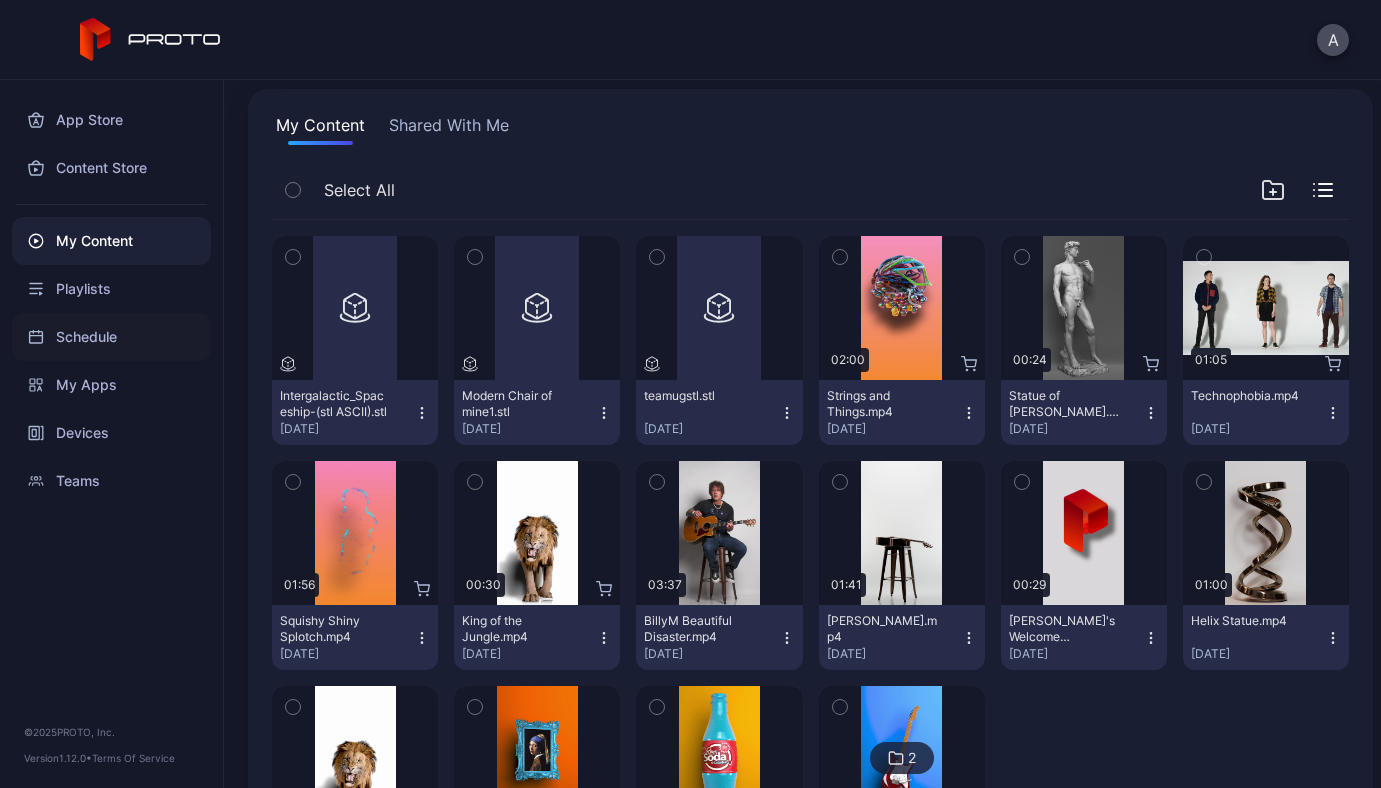 click on "Schedule" at bounding box center (111, 337) 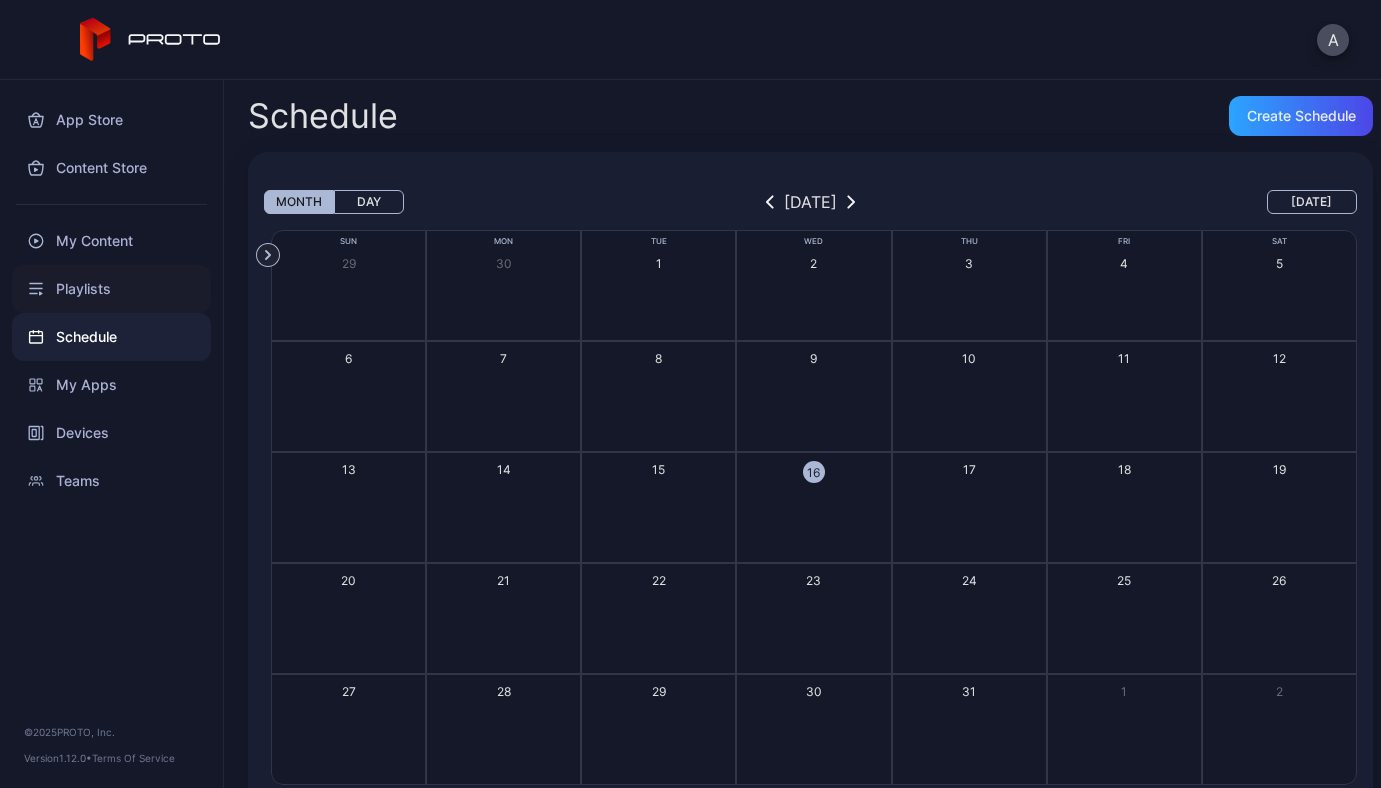 click on "Playlists" at bounding box center [111, 289] 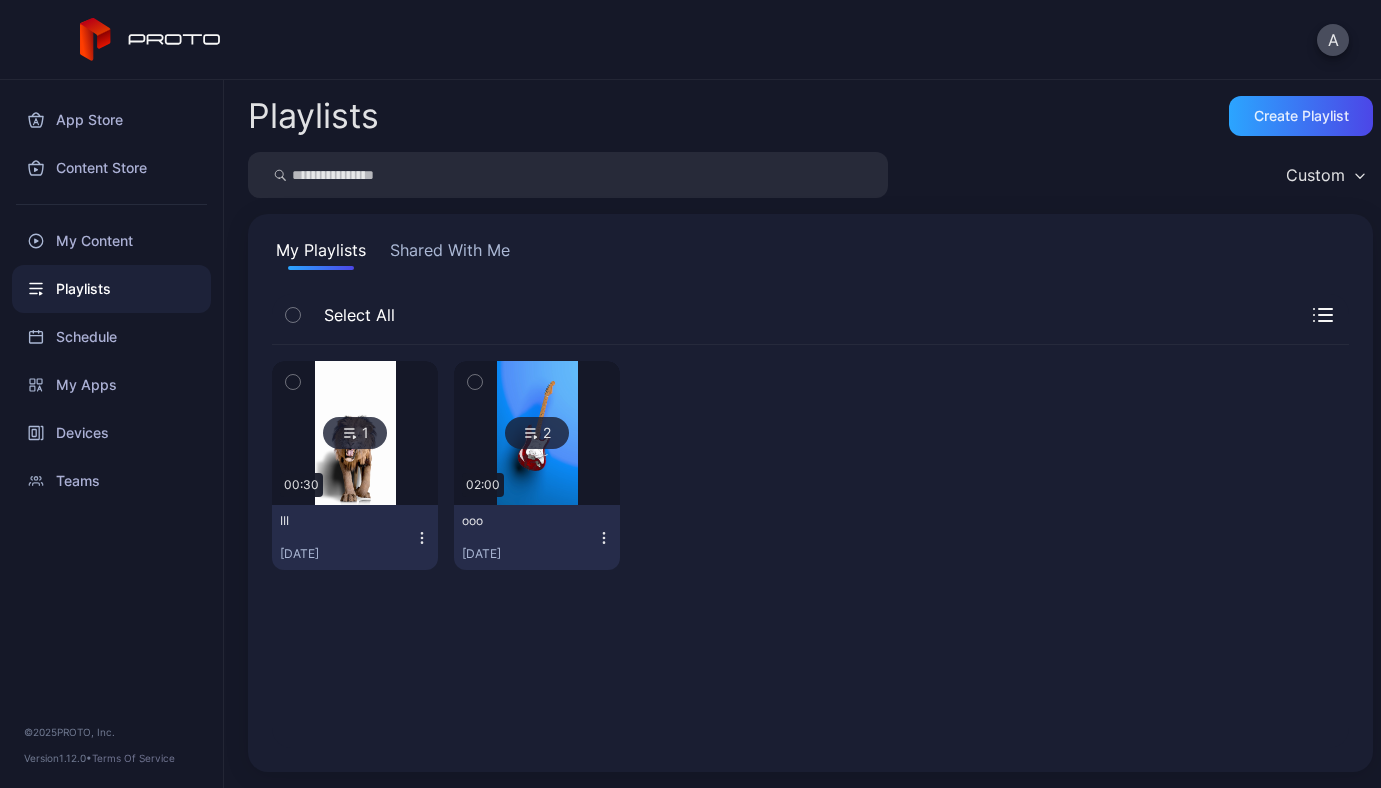 click 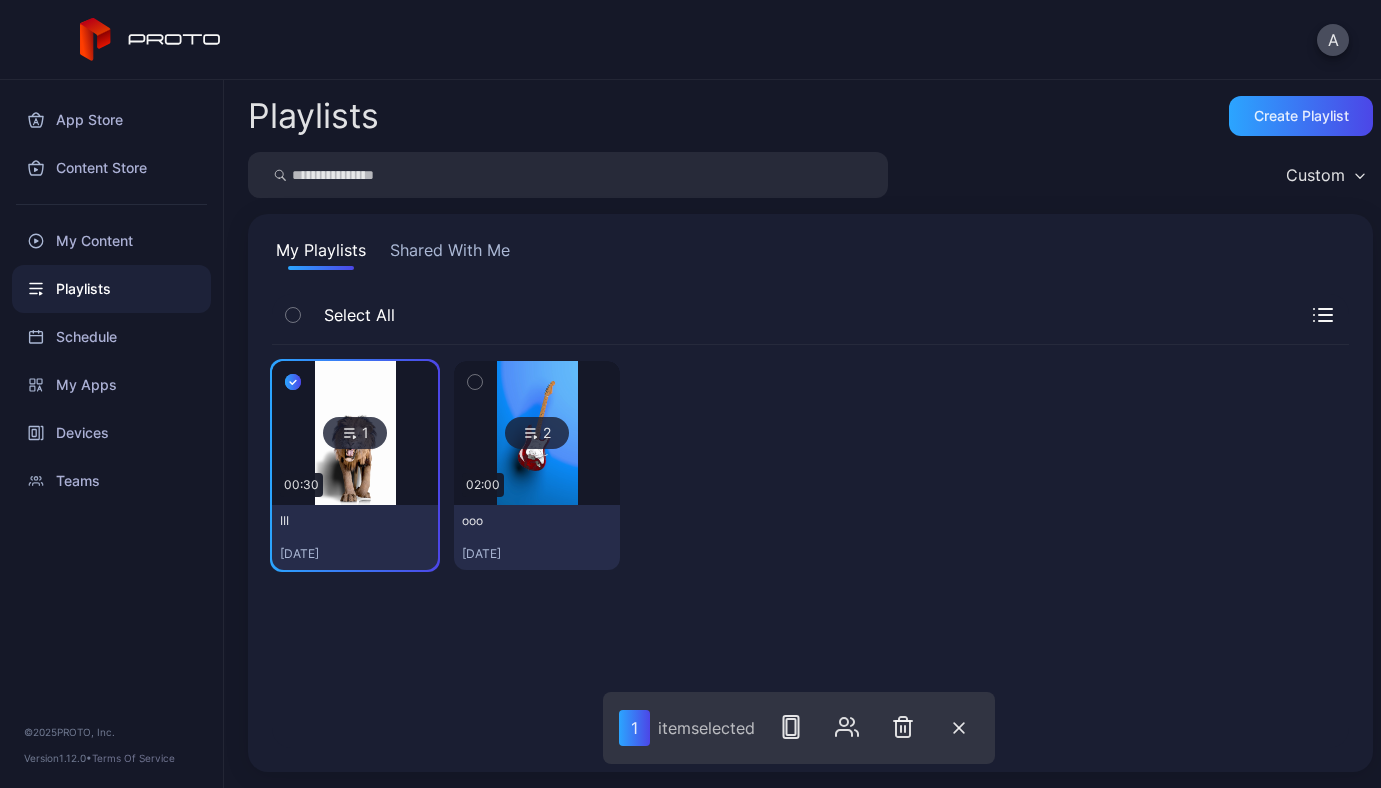 click 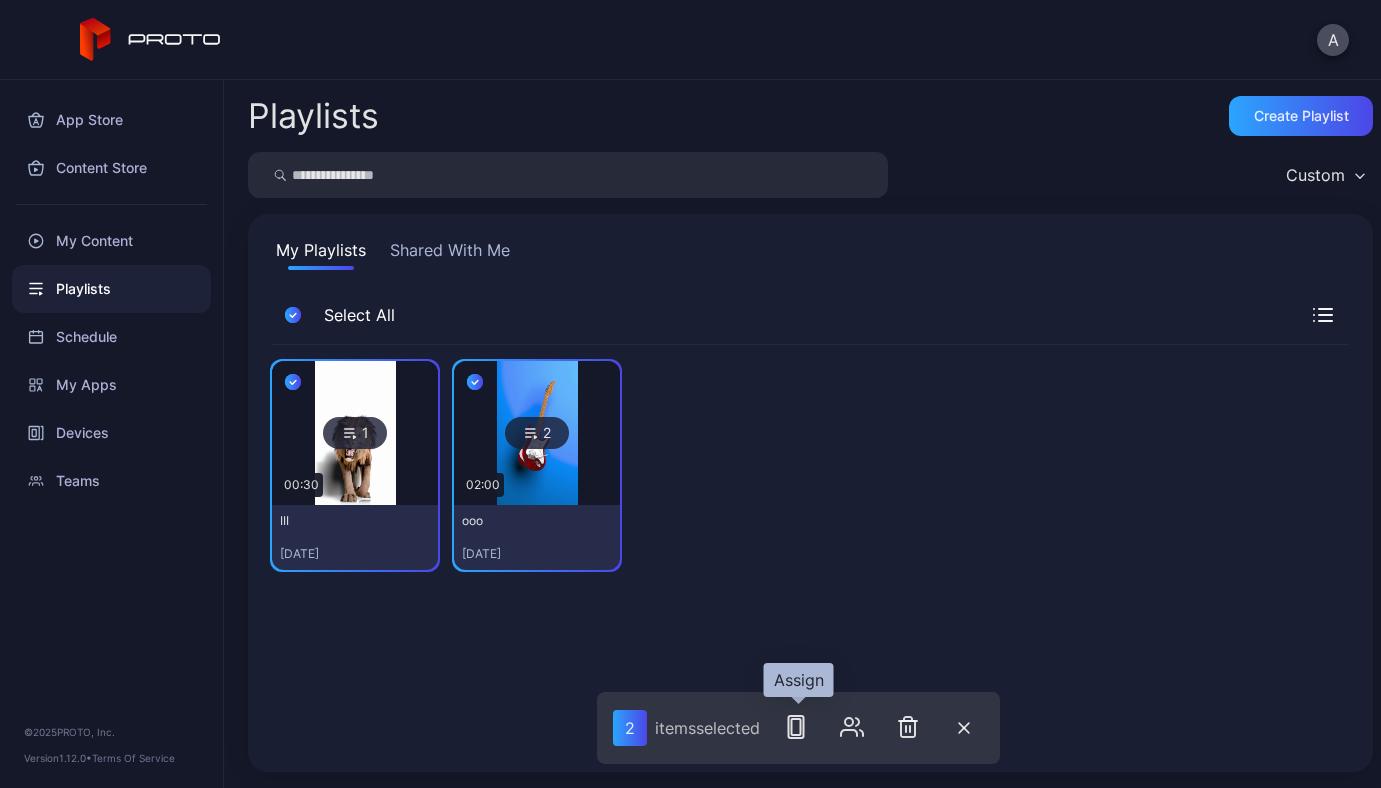 click 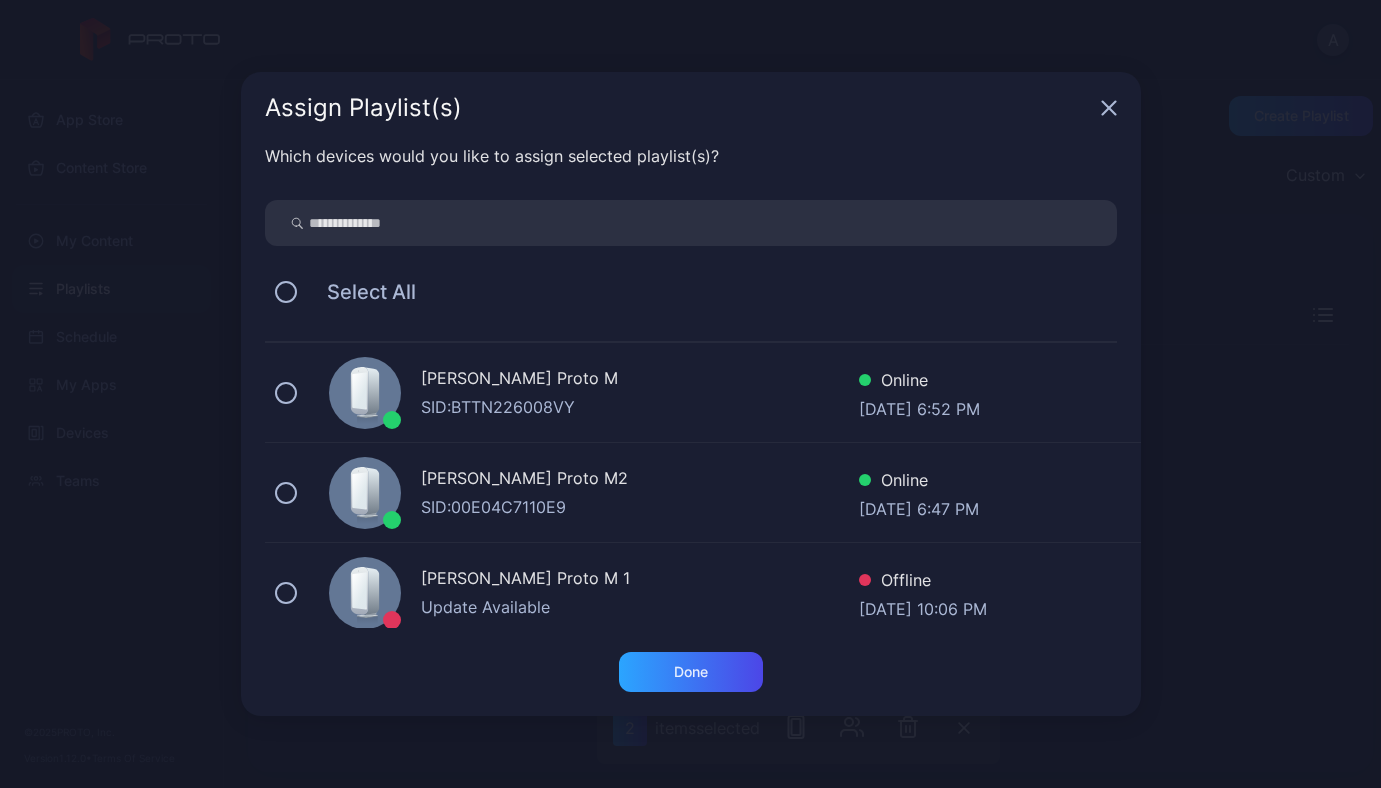 click on "[PERSON_NAME] Proto M" at bounding box center (640, 380) 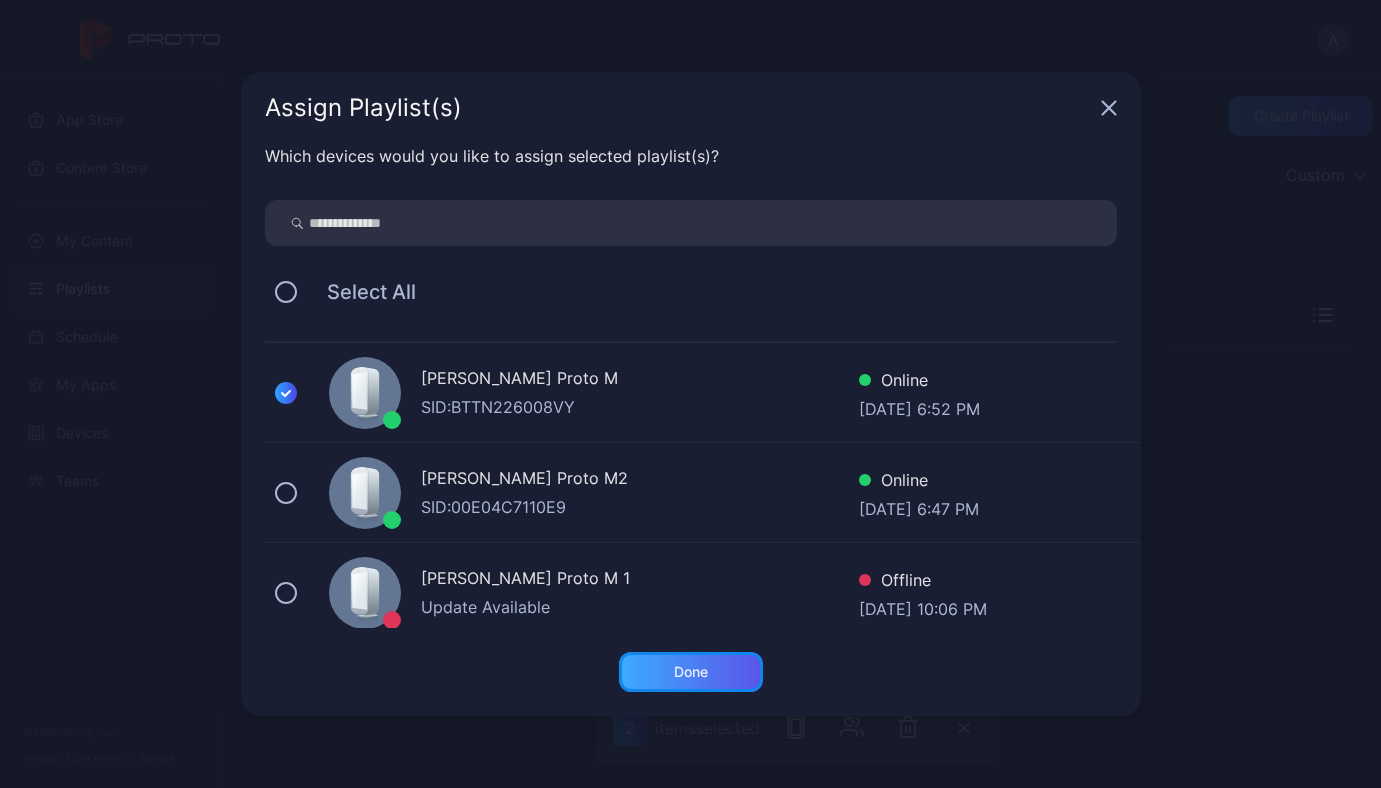 click on "Done" at bounding box center [691, 672] 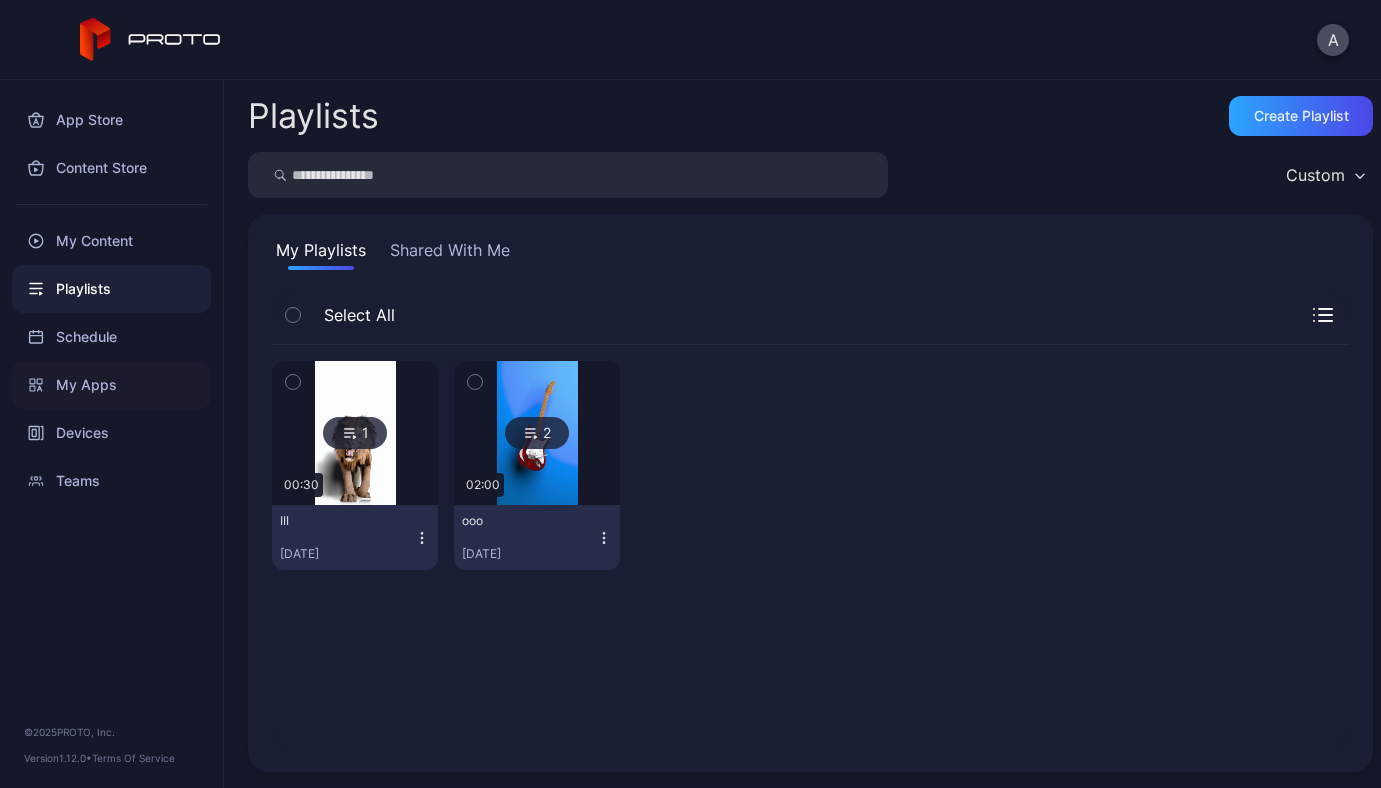 click on "My Apps" at bounding box center (111, 385) 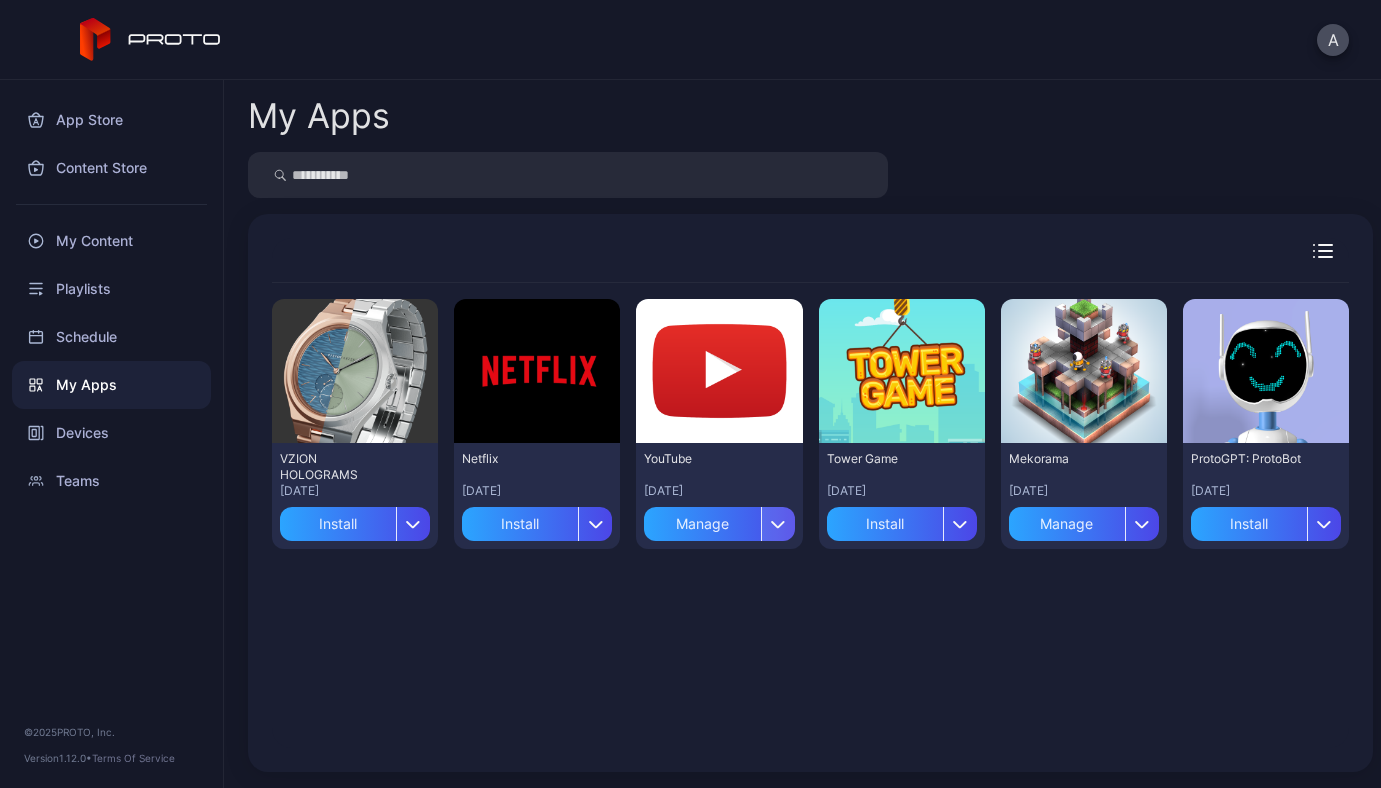 click 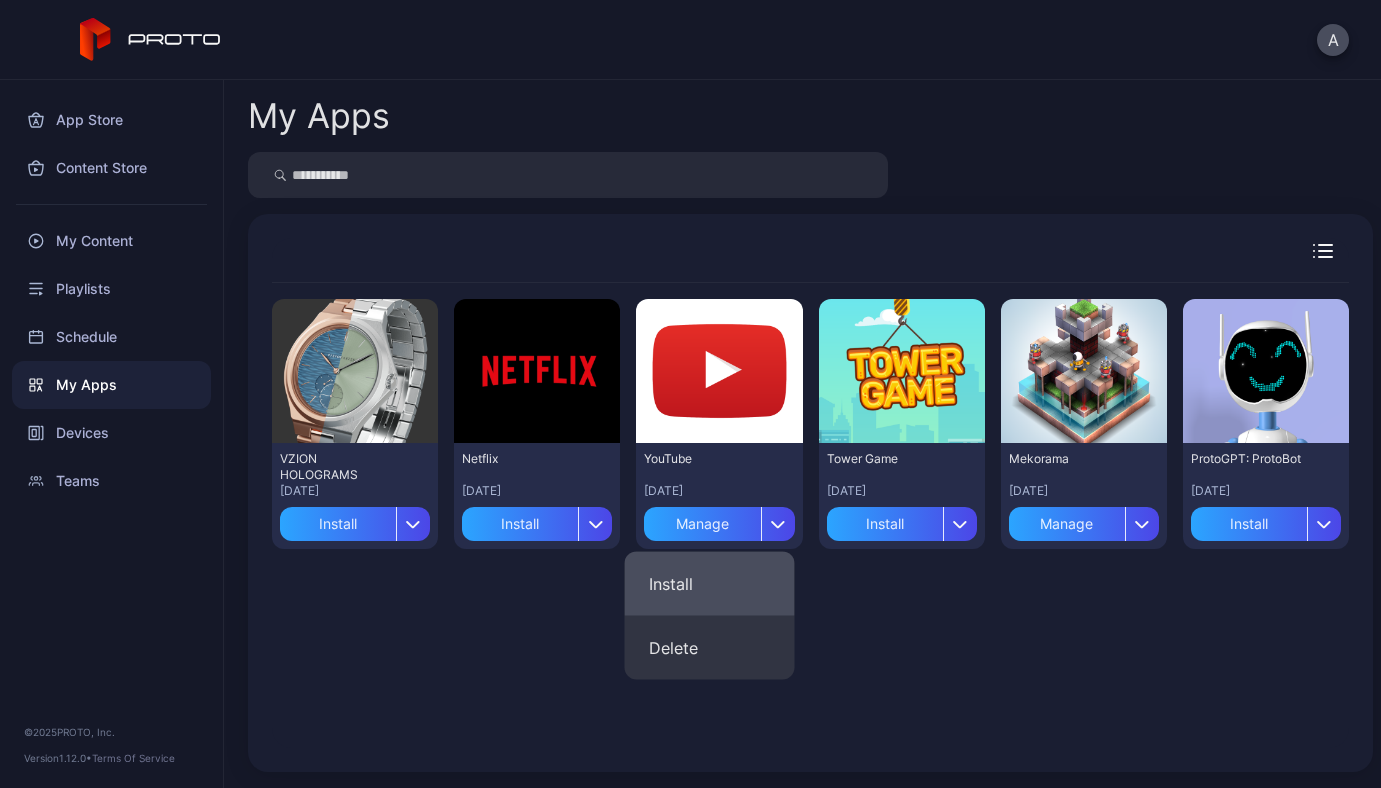 click on "Install" at bounding box center (710, 584) 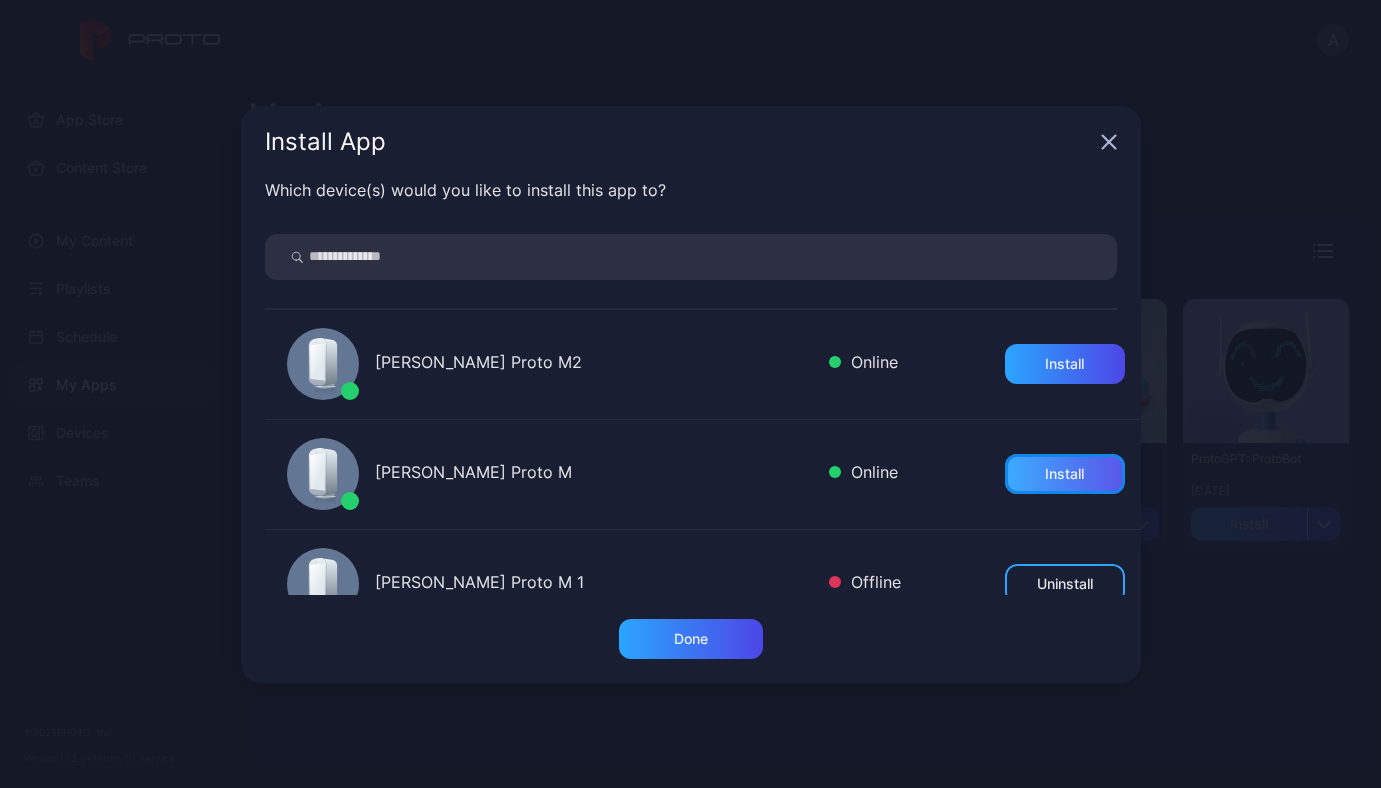 click on "Install" at bounding box center [1064, 474] 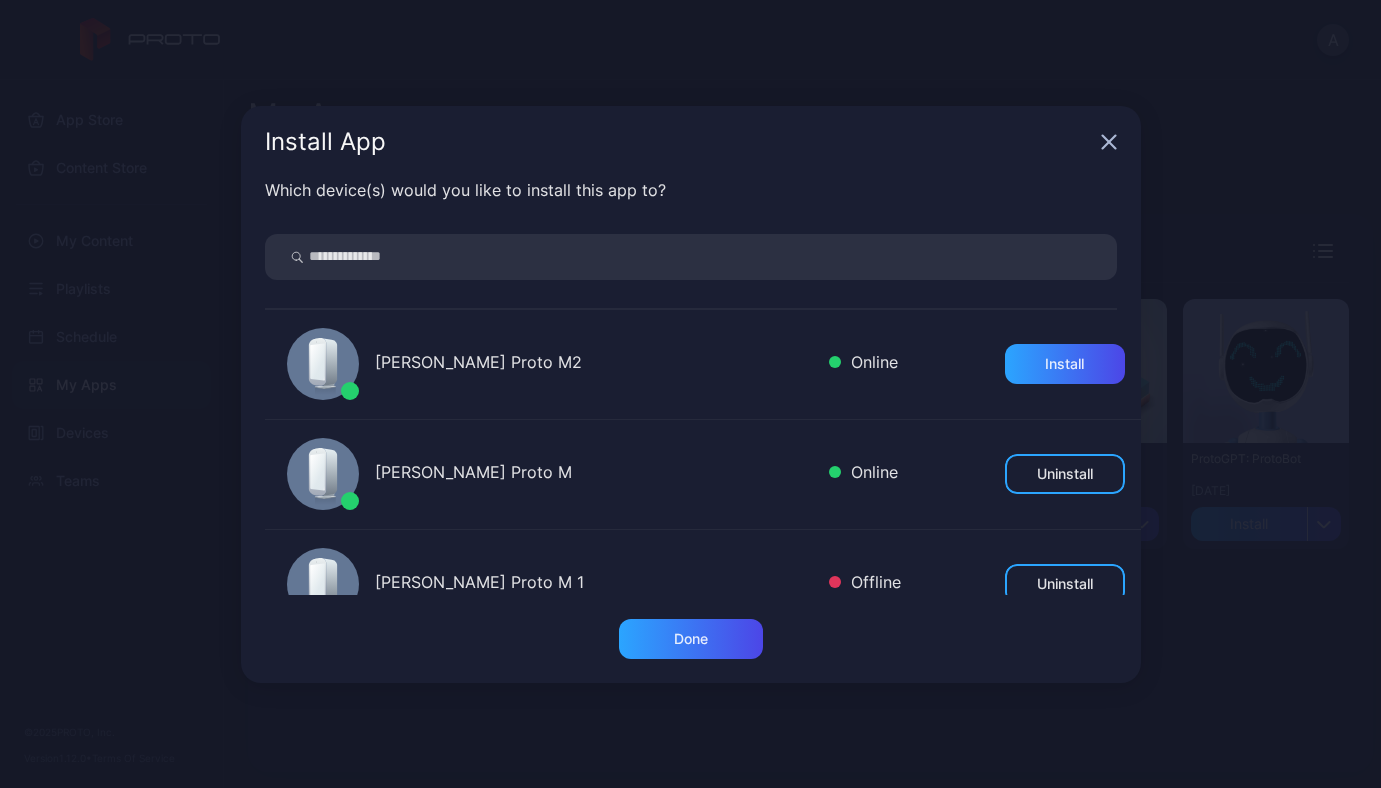 scroll, scrollTop: 45, scrollLeft: 0, axis: vertical 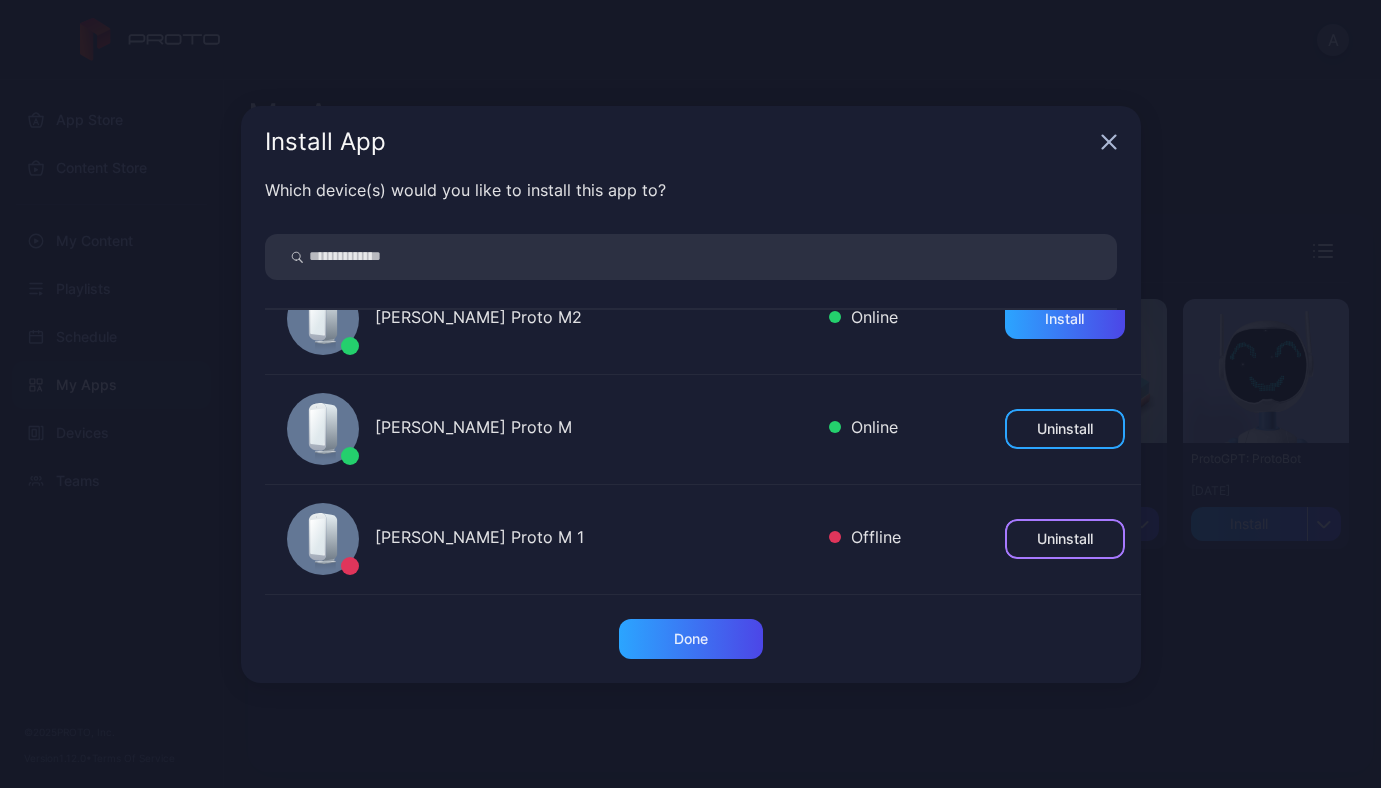 click on "Uninstall" at bounding box center (1065, 539) 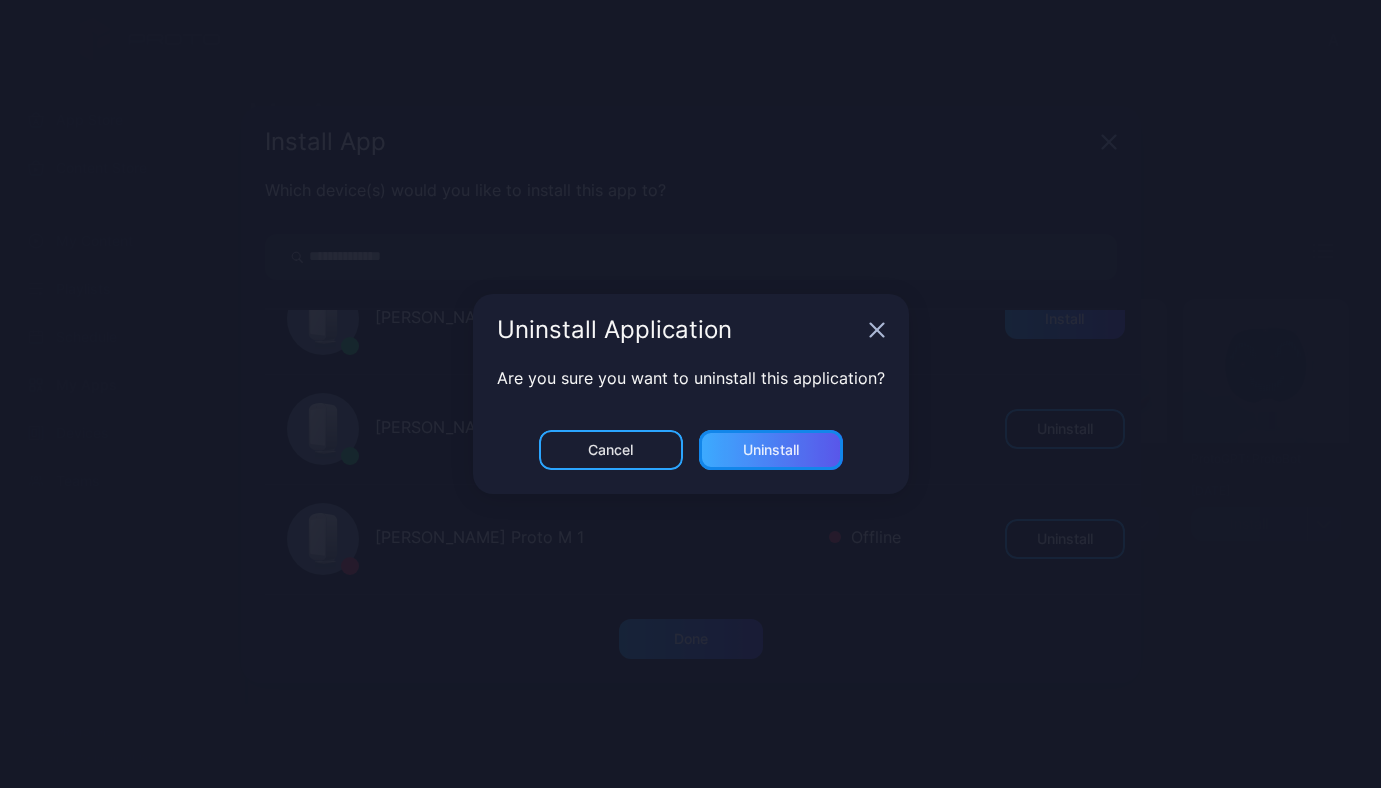 click on "Uninstall" at bounding box center [771, 450] 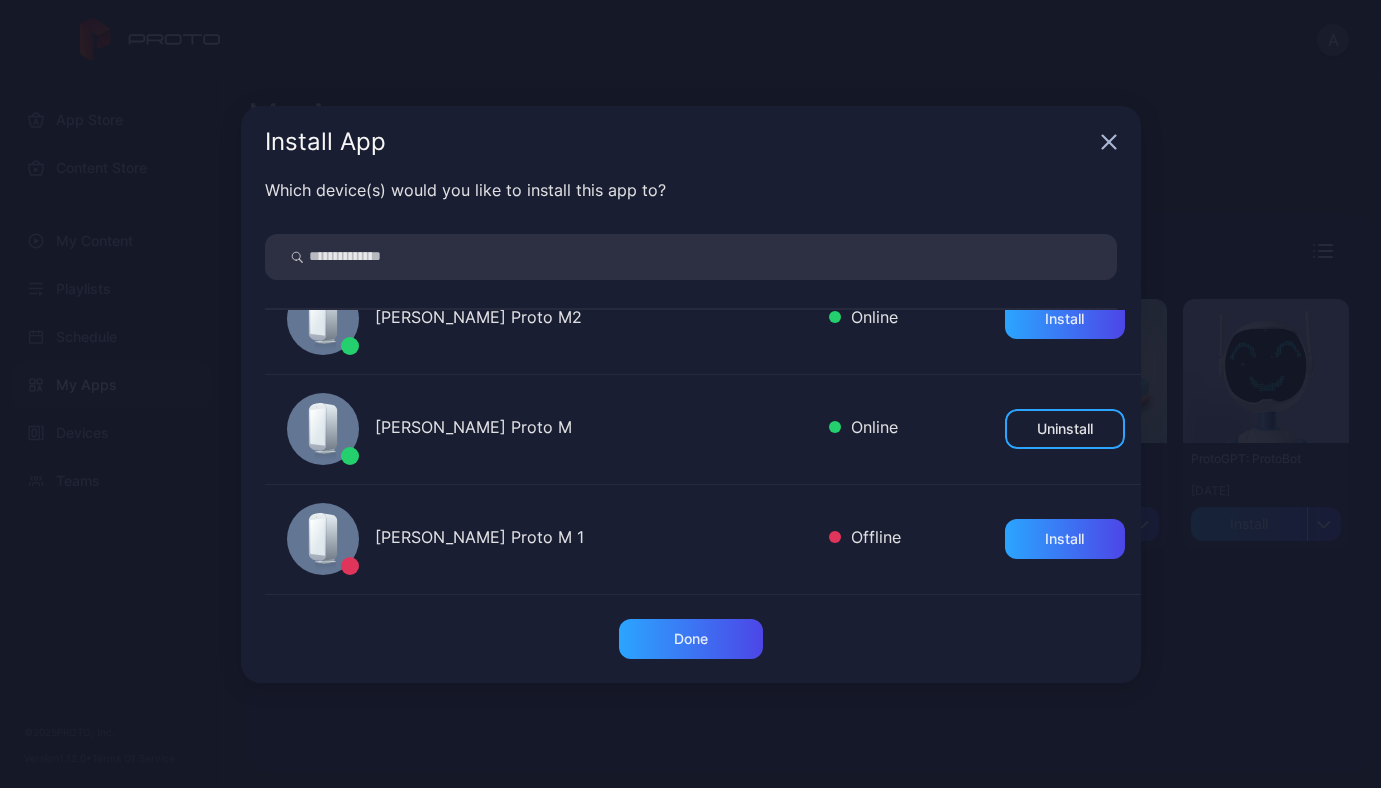 scroll, scrollTop: 0, scrollLeft: 0, axis: both 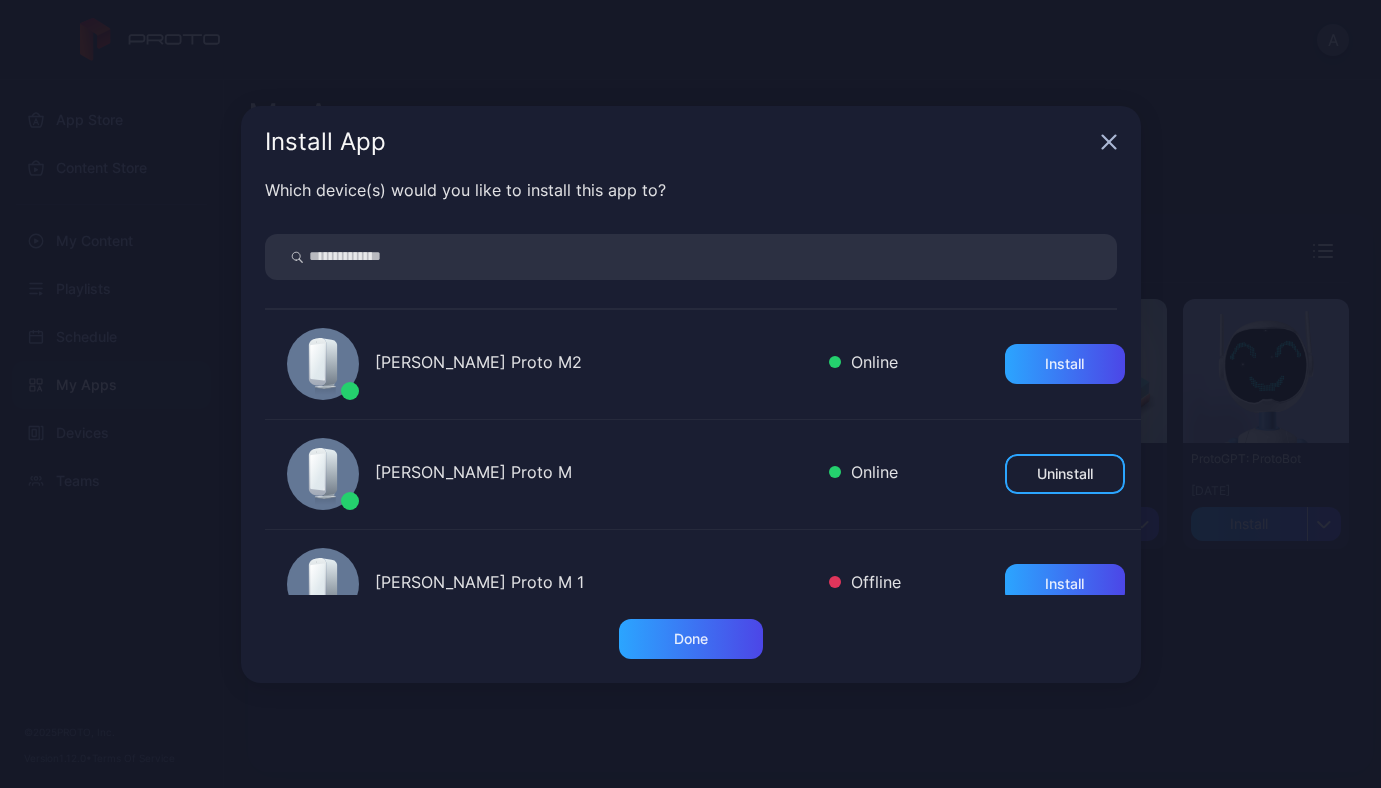 click on "Install App Which device(s) would you like to install this app to? ANDRII YAVORSKYI's Proto M2 Online Install ANDRII YAVORSKYI's Proto M Online Uninstall ANDRII YAVORSKYI's Proto M 1 Offline Install Done" at bounding box center (690, 394) 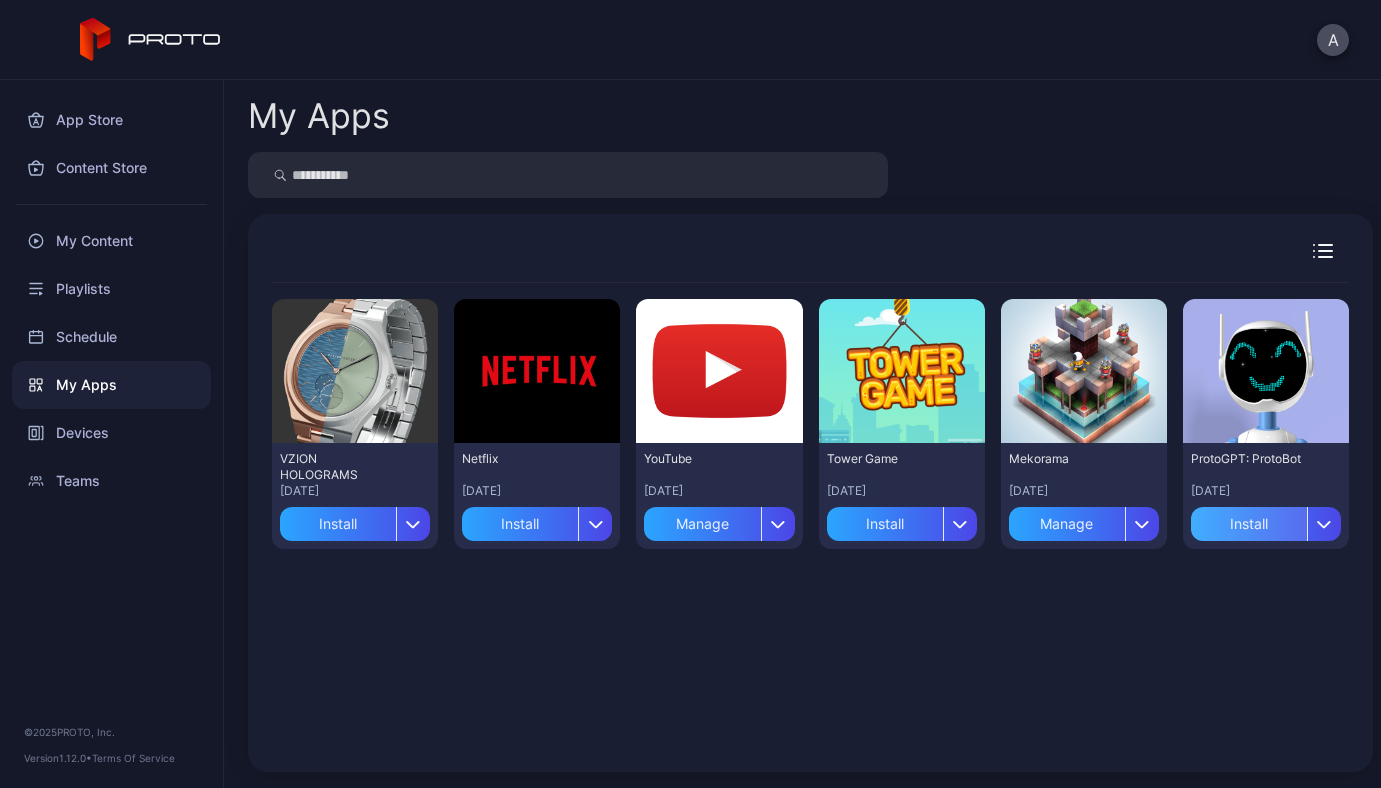 click on "Install" at bounding box center [1249, 524] 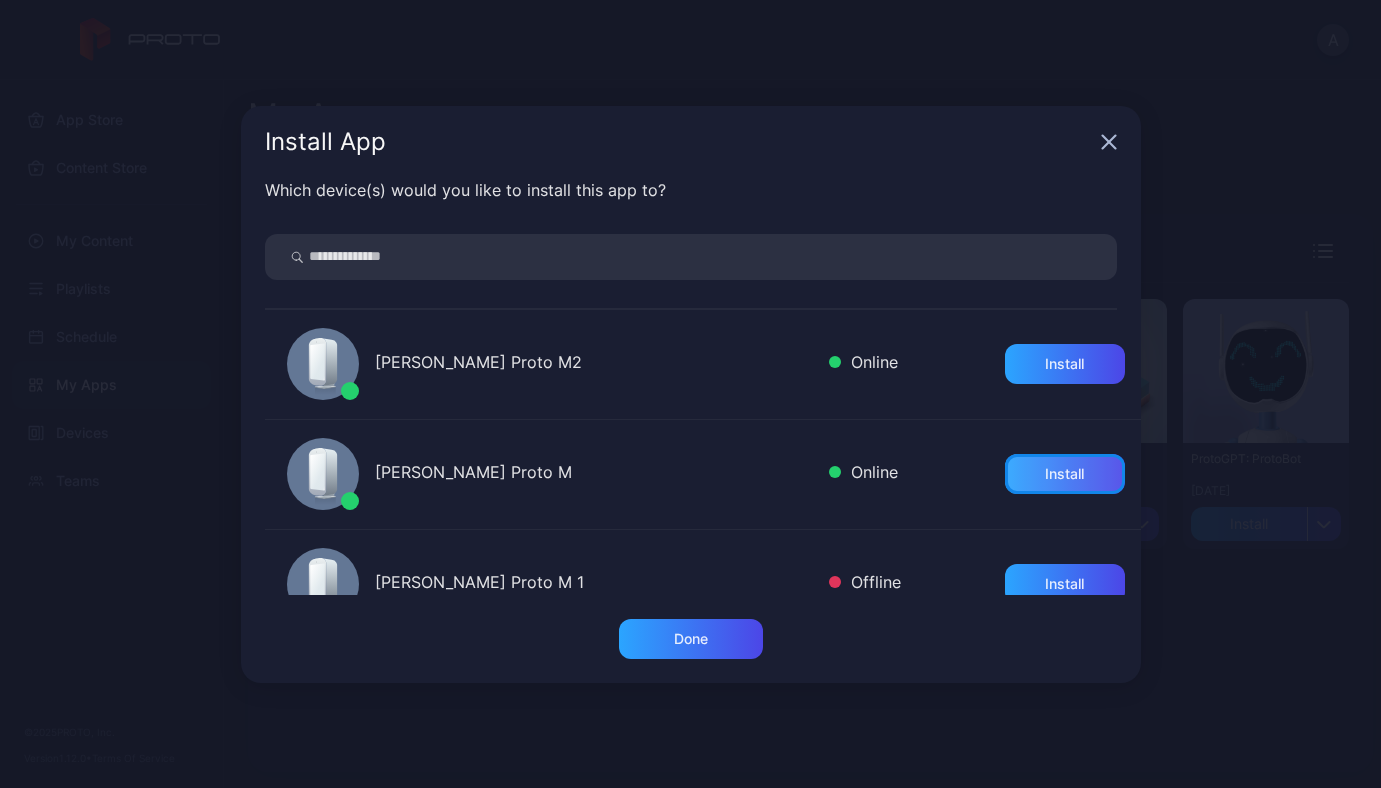 click on "Install" at bounding box center [1064, 474] 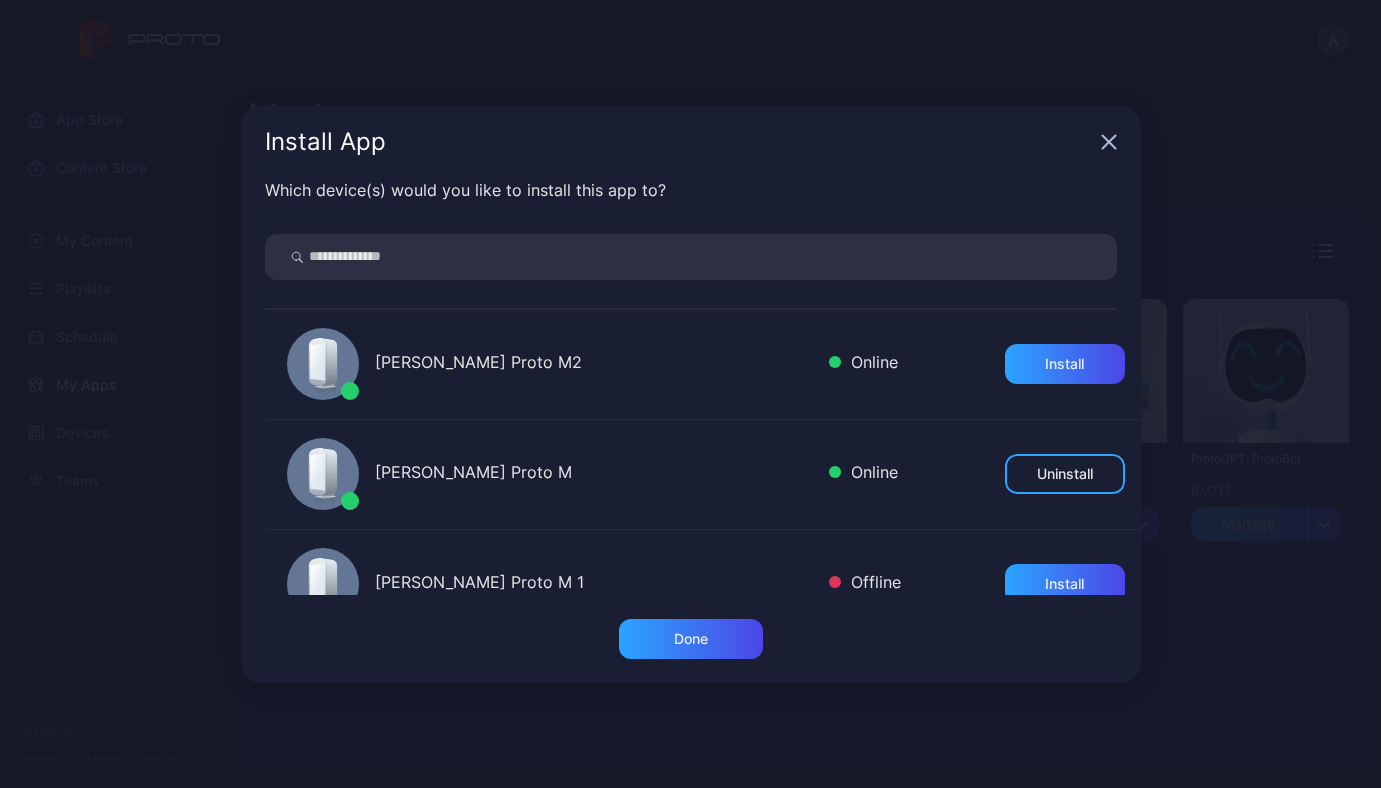 click on "Install App Which device(s) would you like to install this app to? ANDRII YAVORSKYI's Proto M2 Online Install ANDRII YAVORSKYI's Proto M Online Uninstall ANDRII YAVORSKYI's Proto M 1 Offline Install Done" at bounding box center (690, 394) 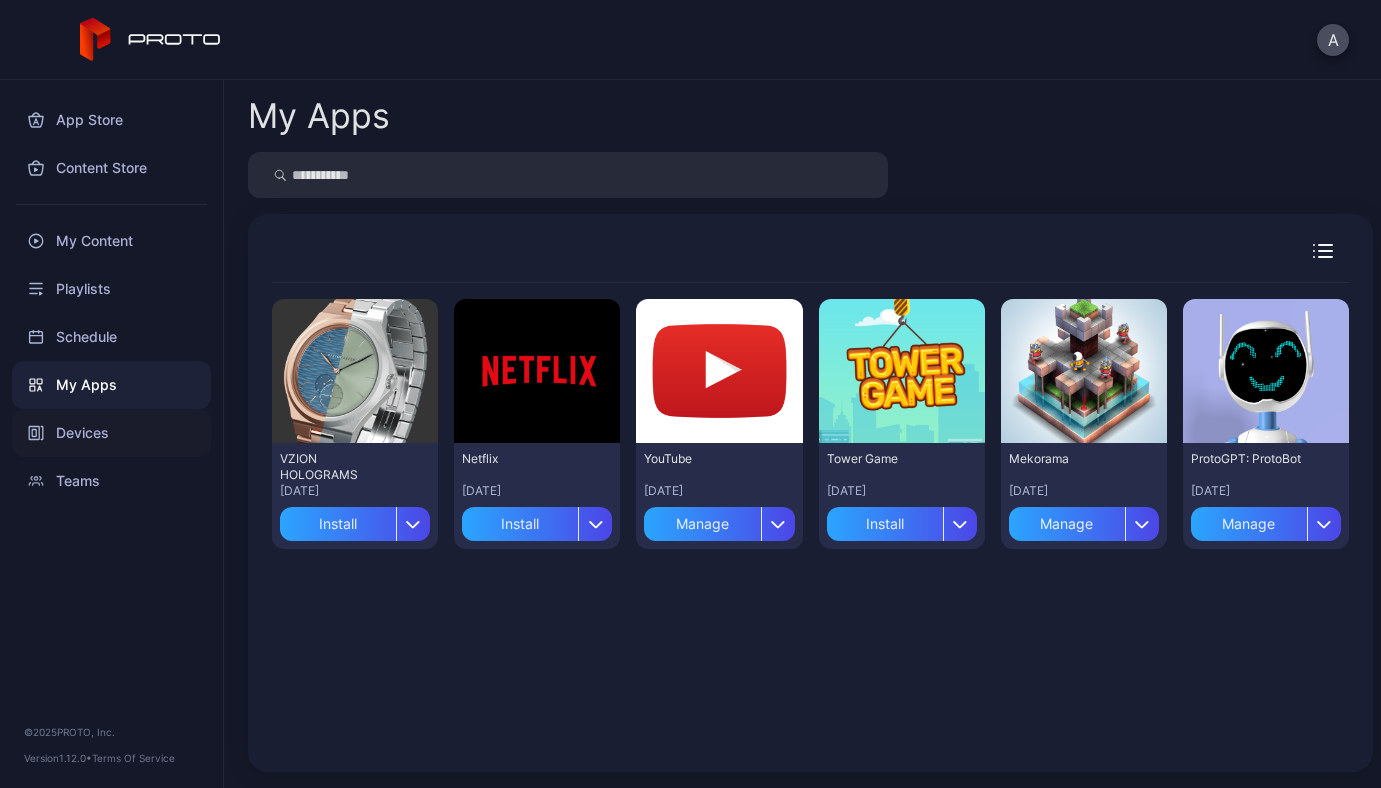 click on "Devices" at bounding box center [111, 433] 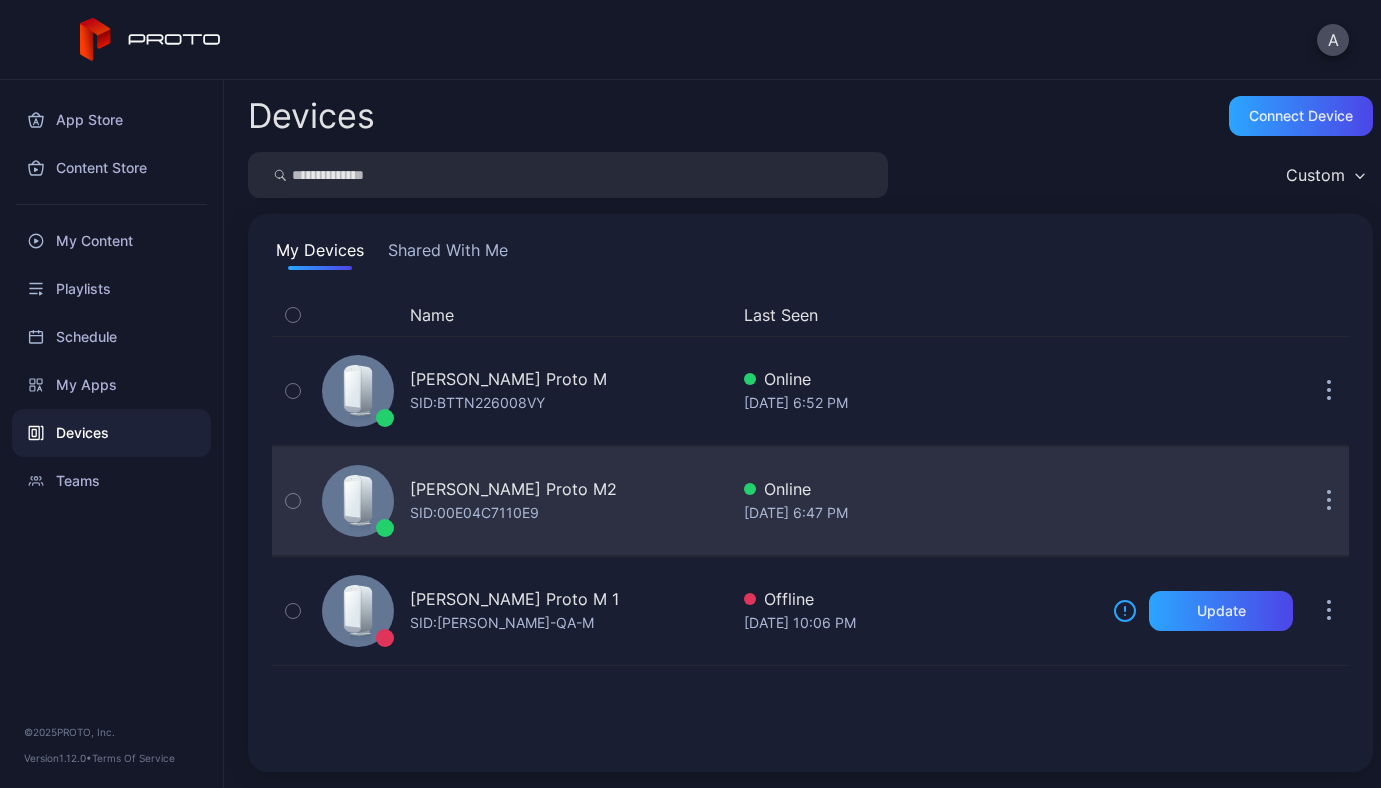 click on "SID:  00E04C7110E9" at bounding box center (474, 513) 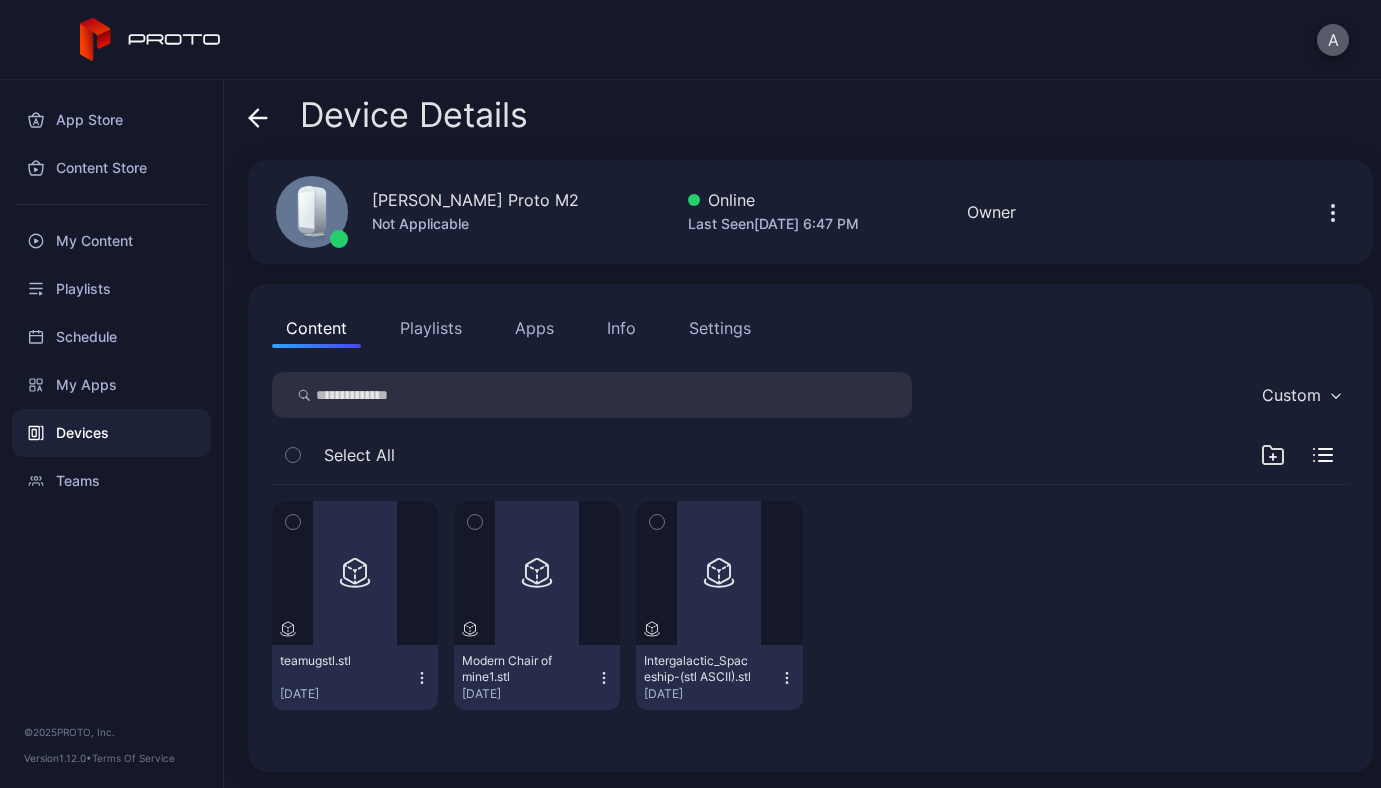 click on "A" at bounding box center [1333, 40] 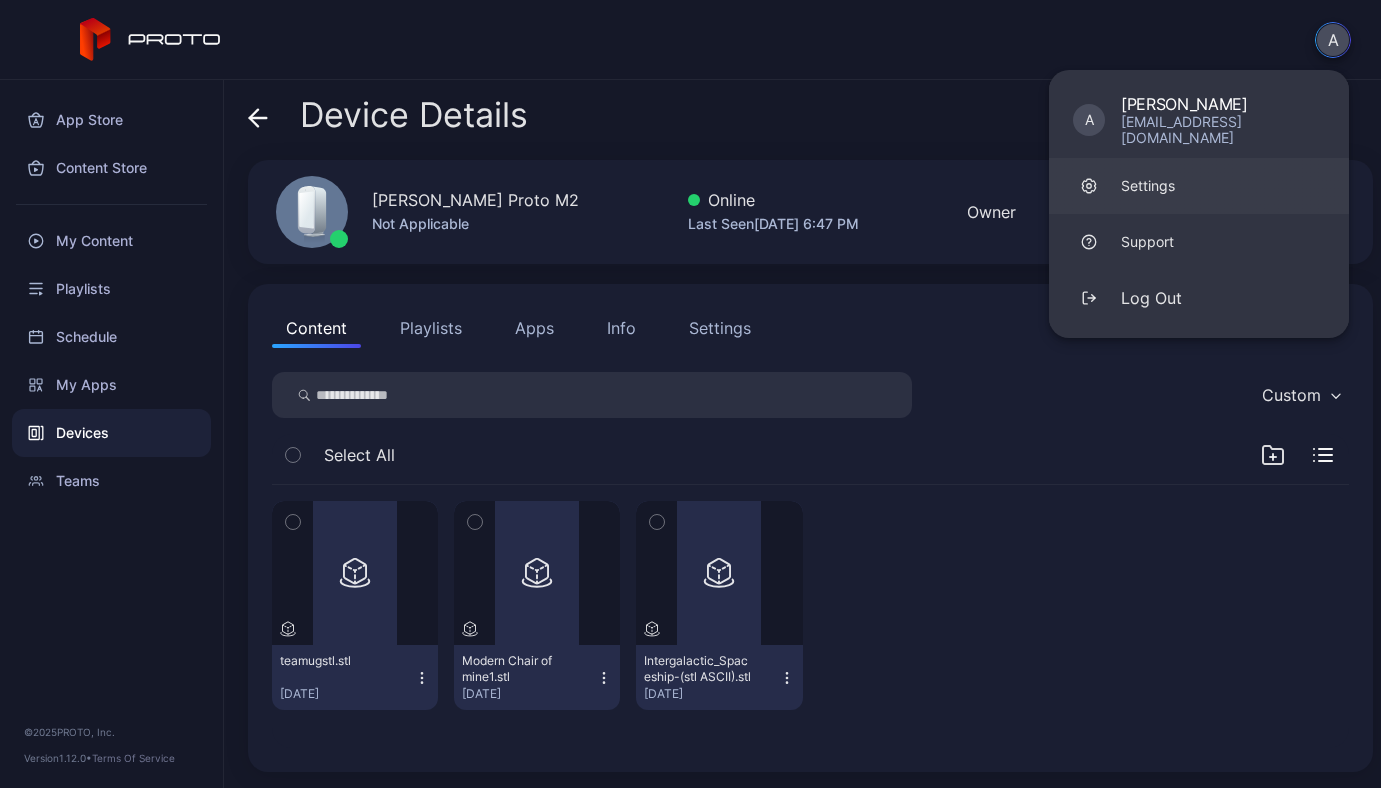 click on "Settings" at bounding box center (1199, 186) 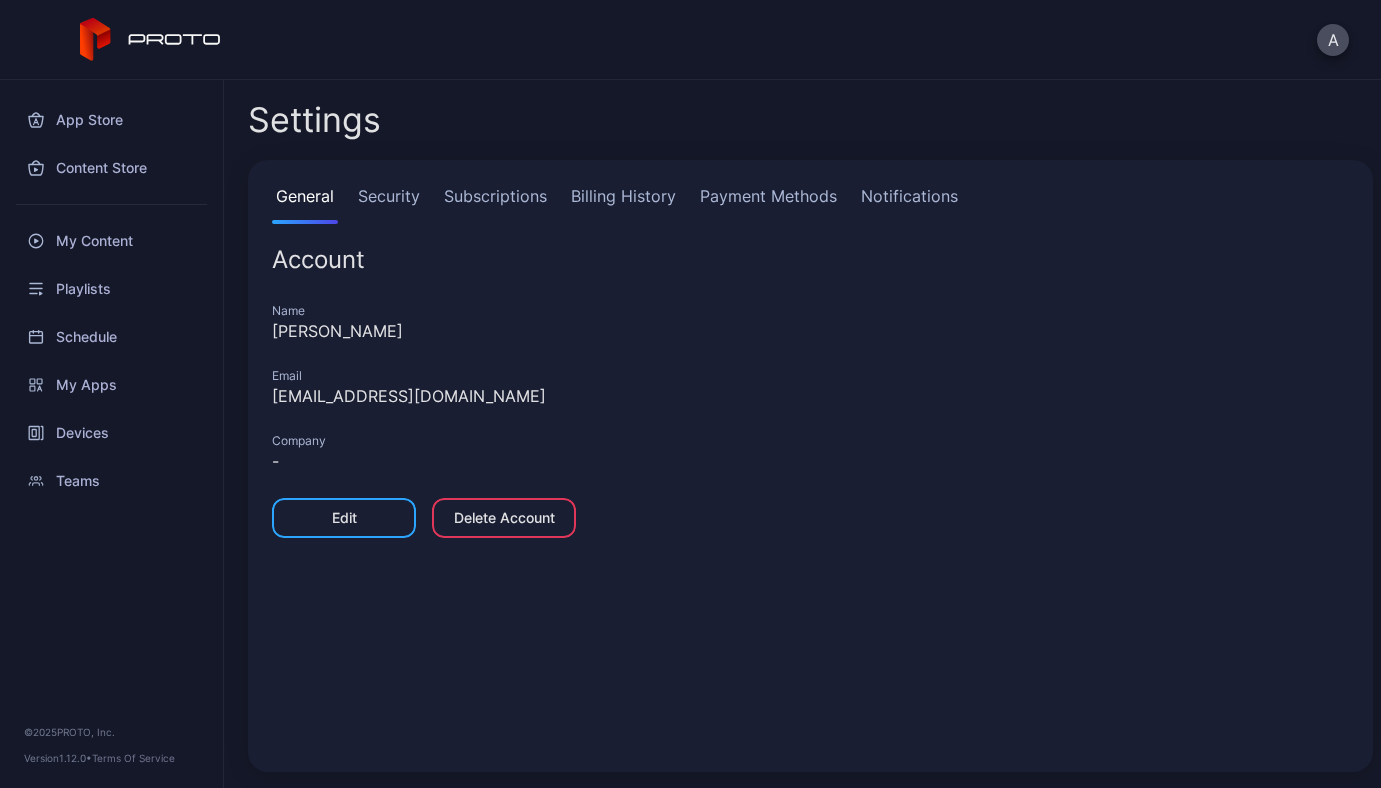 click on "Notifications" at bounding box center (909, 204) 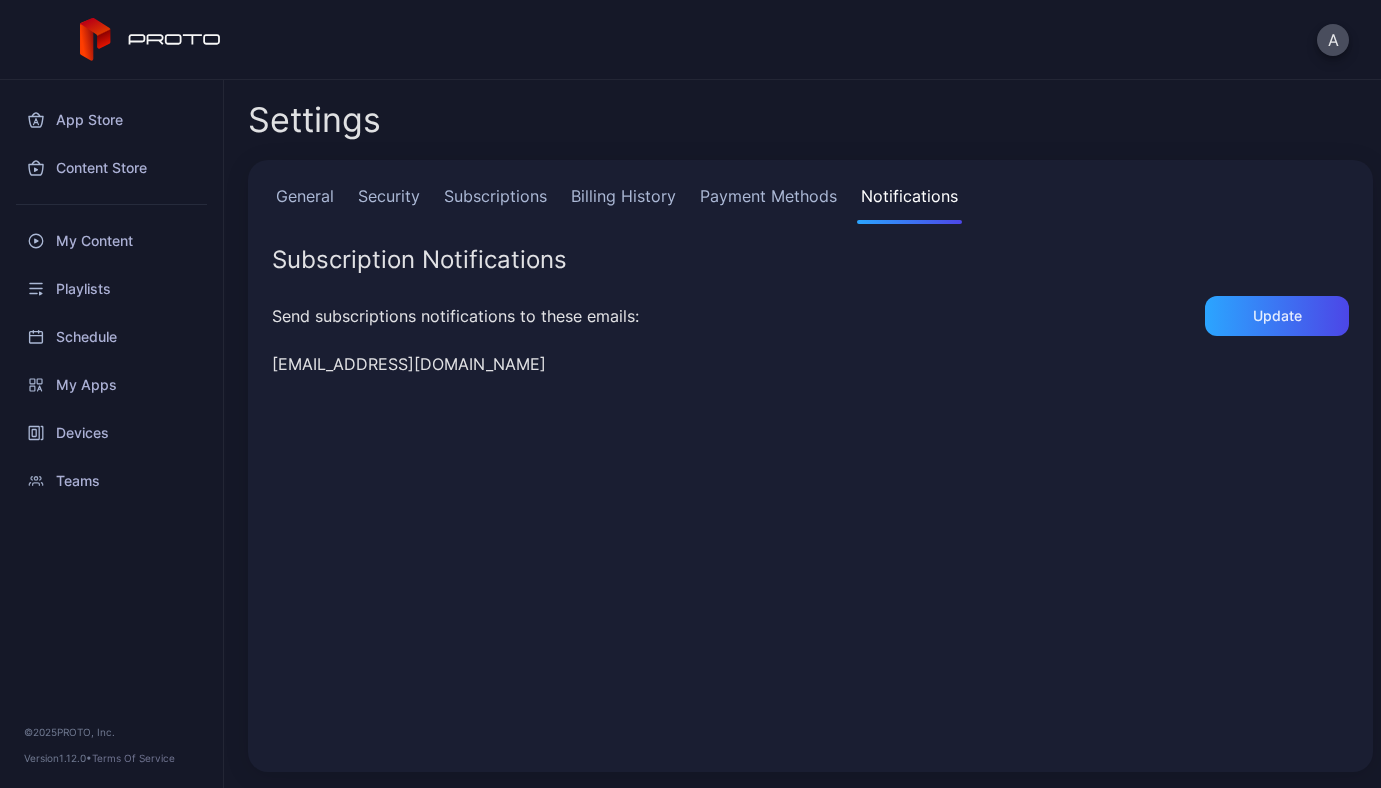 click on "Payment Methods" at bounding box center (768, 204) 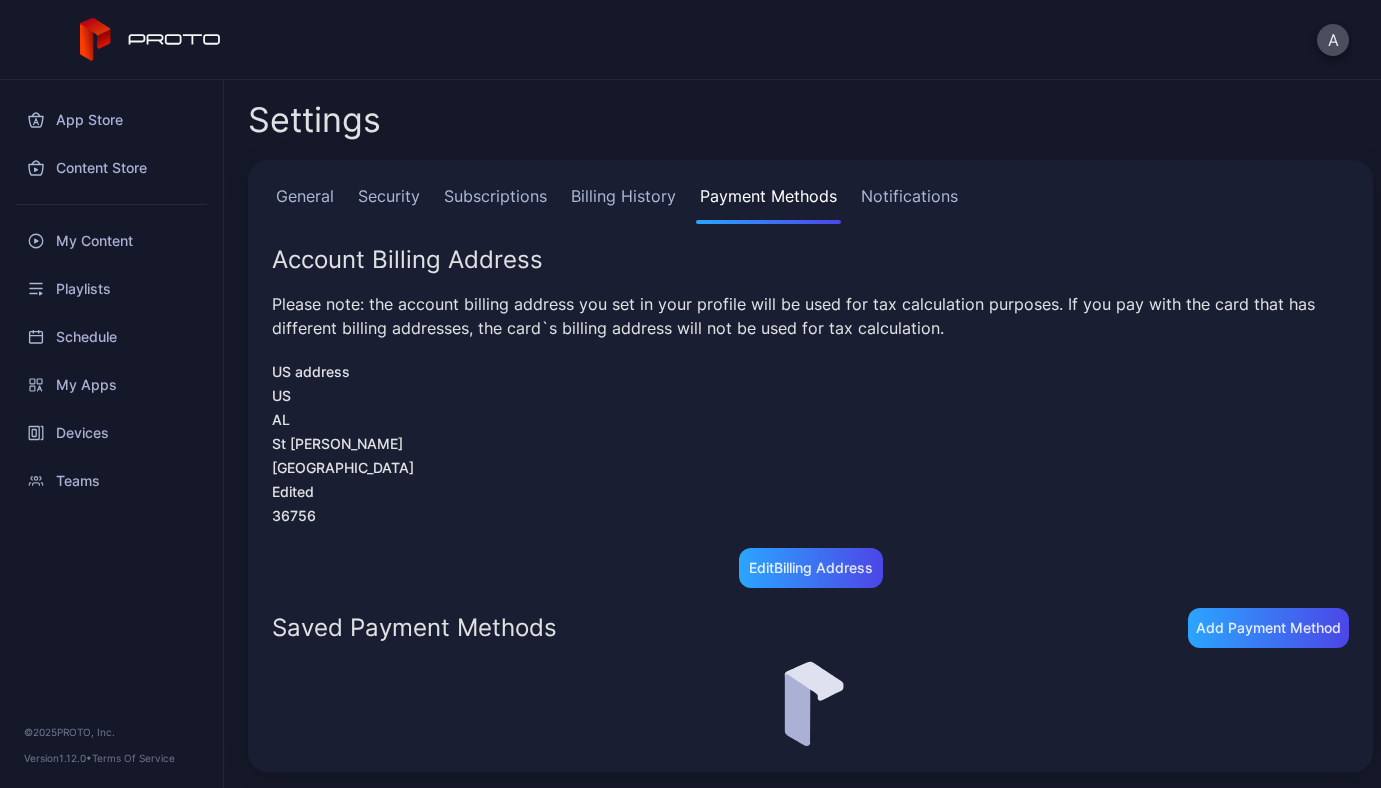 click on "Billing History" at bounding box center [623, 204] 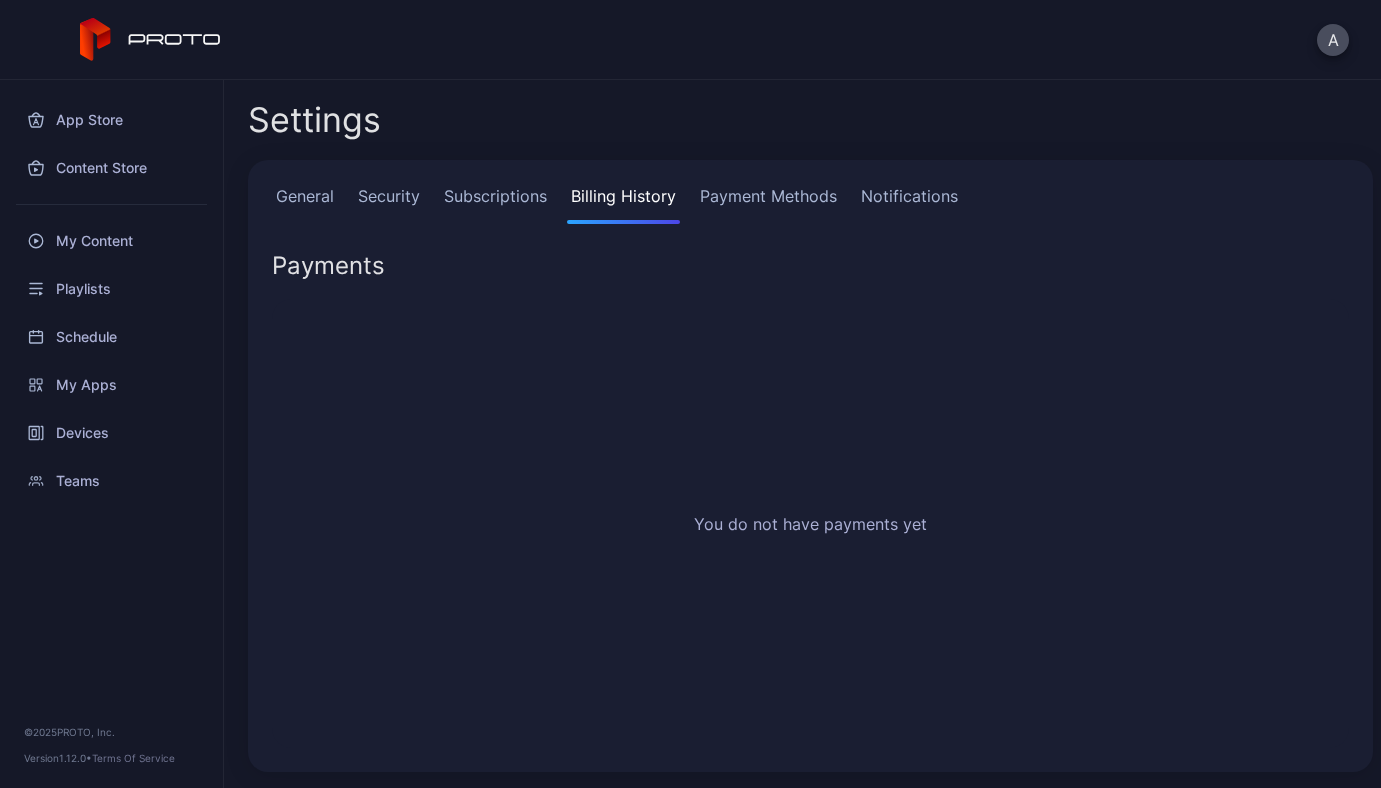 click on "Subscriptions" at bounding box center (495, 204) 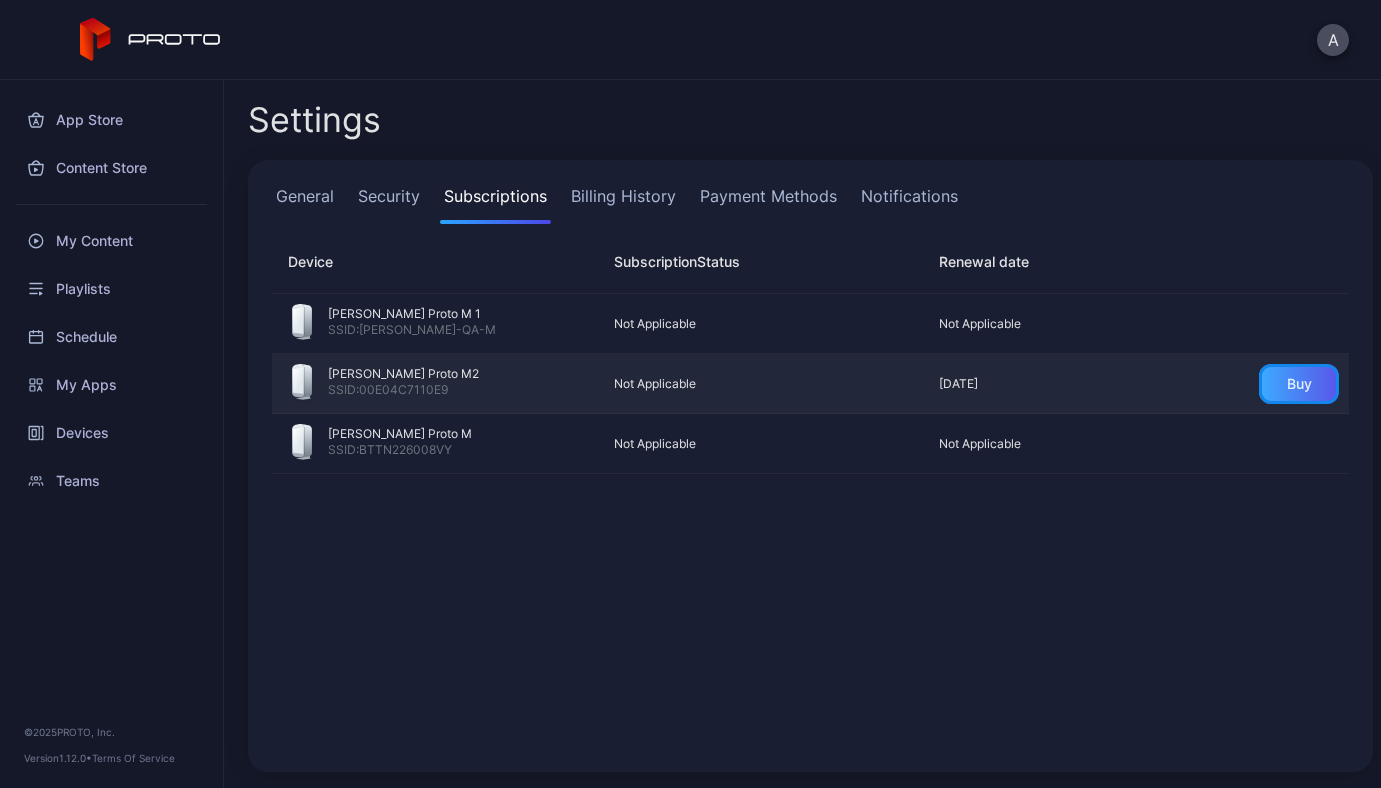 click on "Buy" at bounding box center (1299, 384) 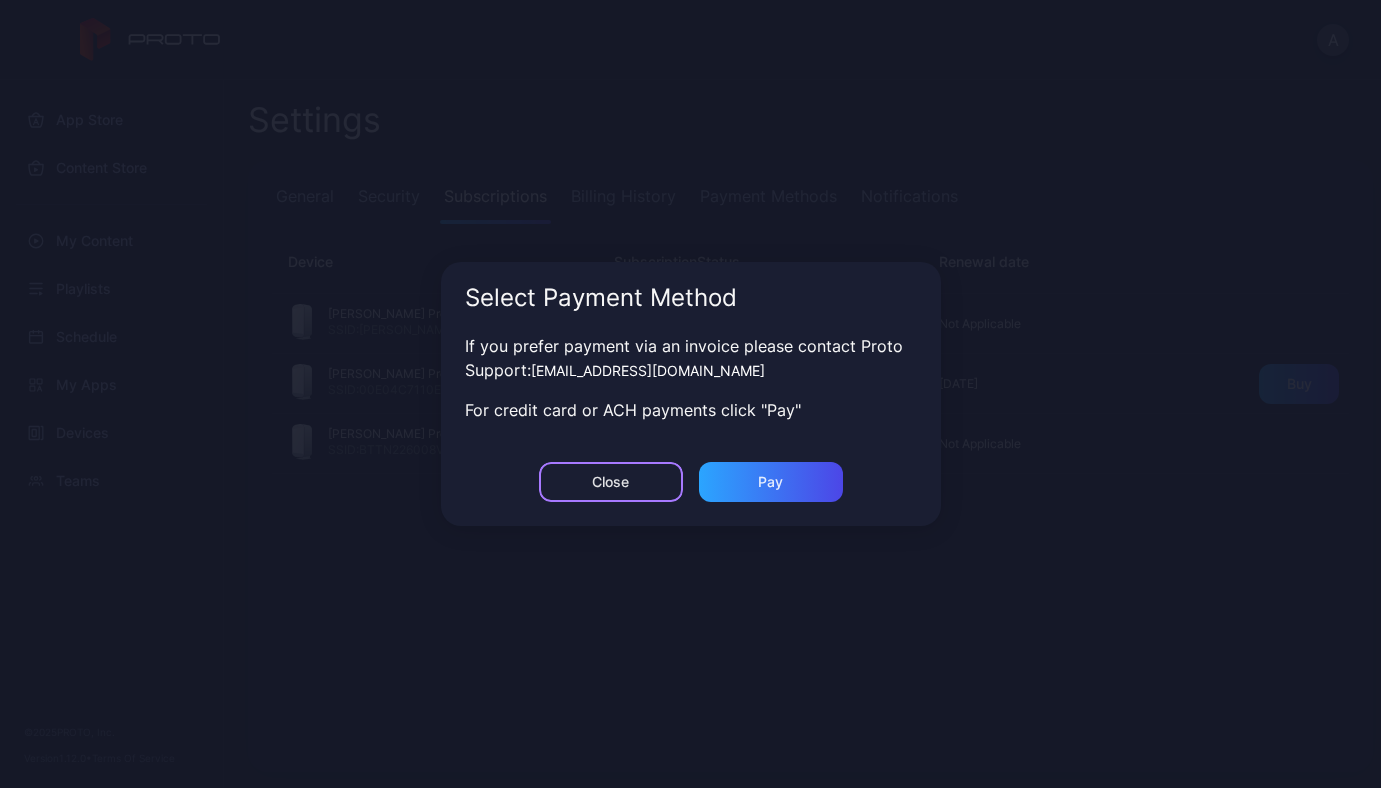 click on "Close" at bounding box center [611, 482] 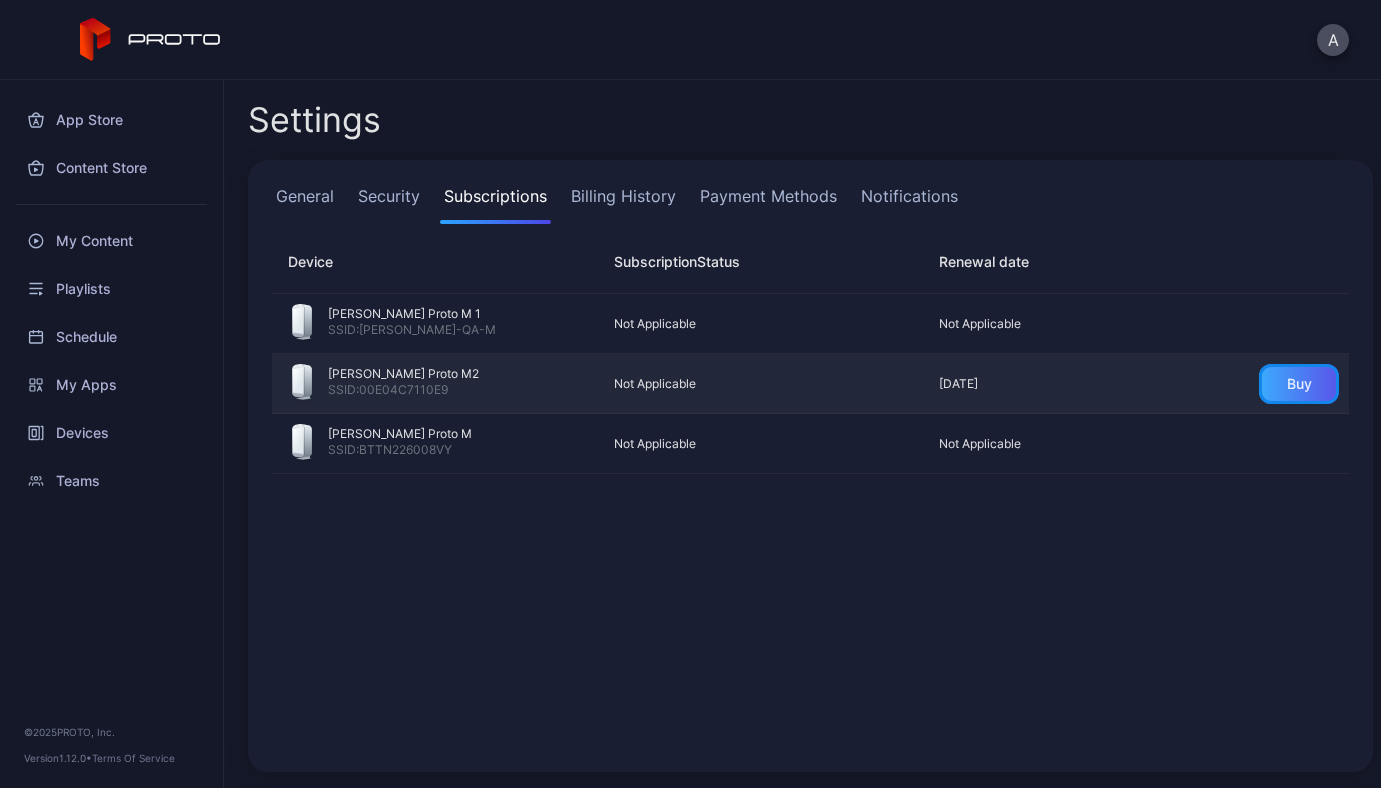 click on "Buy" at bounding box center (1299, 384) 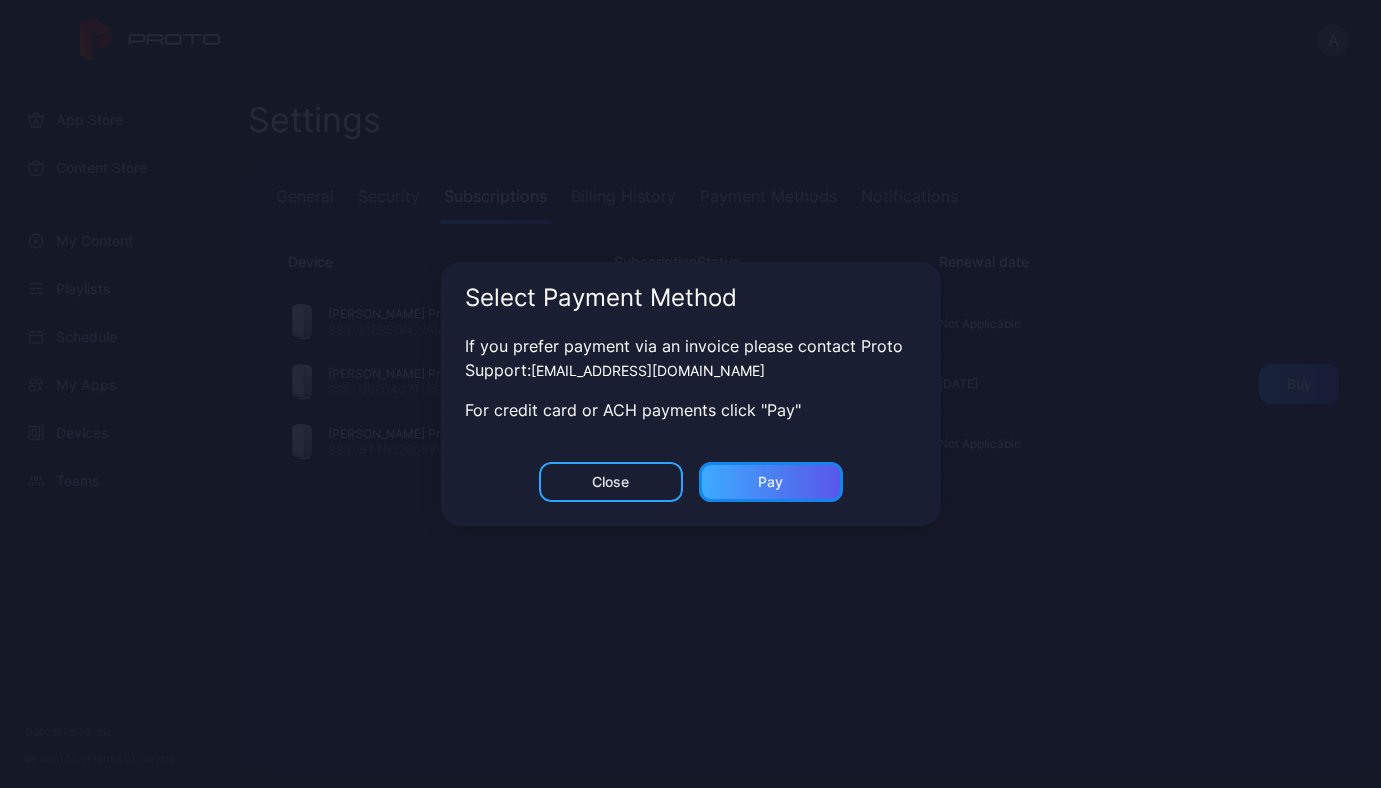 click on "Pay" at bounding box center [771, 482] 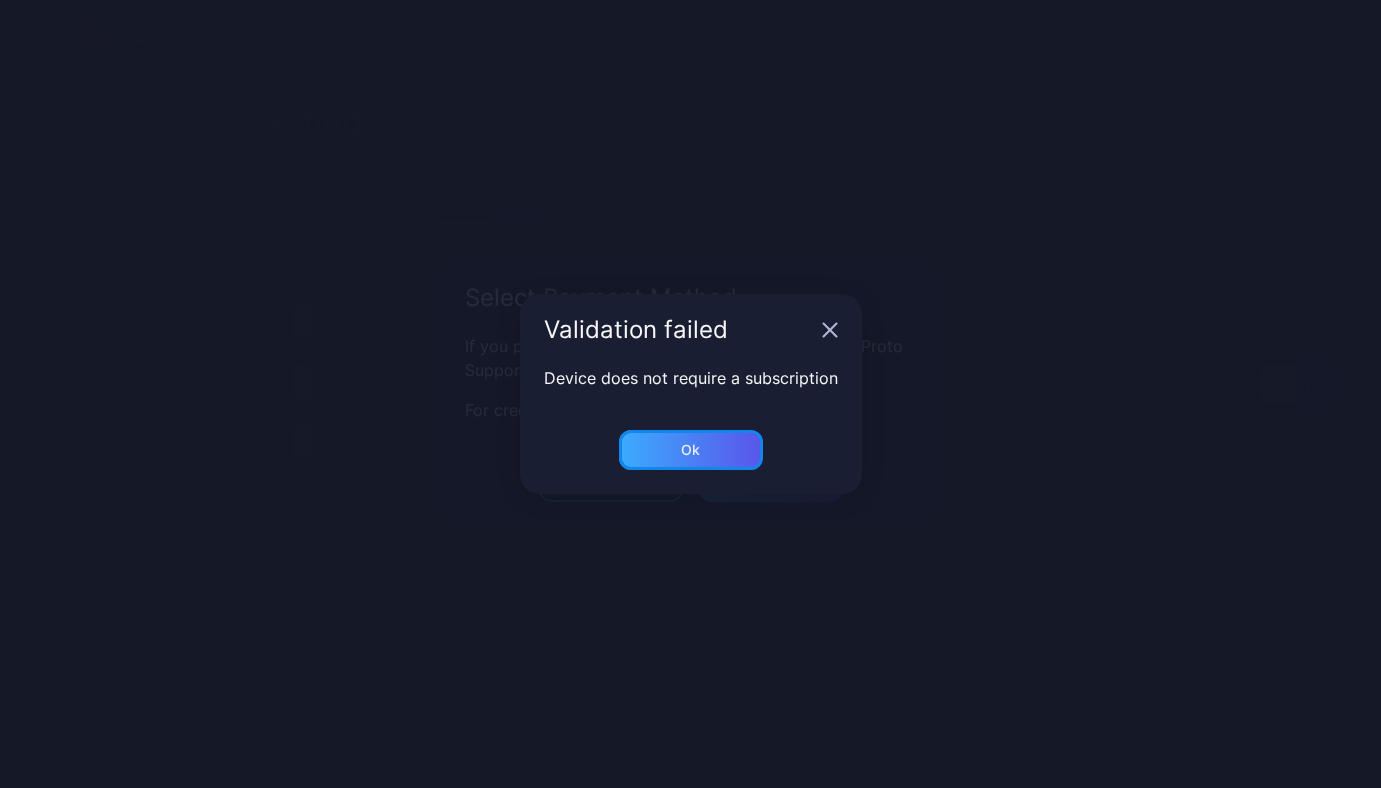 click on "Ok" at bounding box center [611, 482] 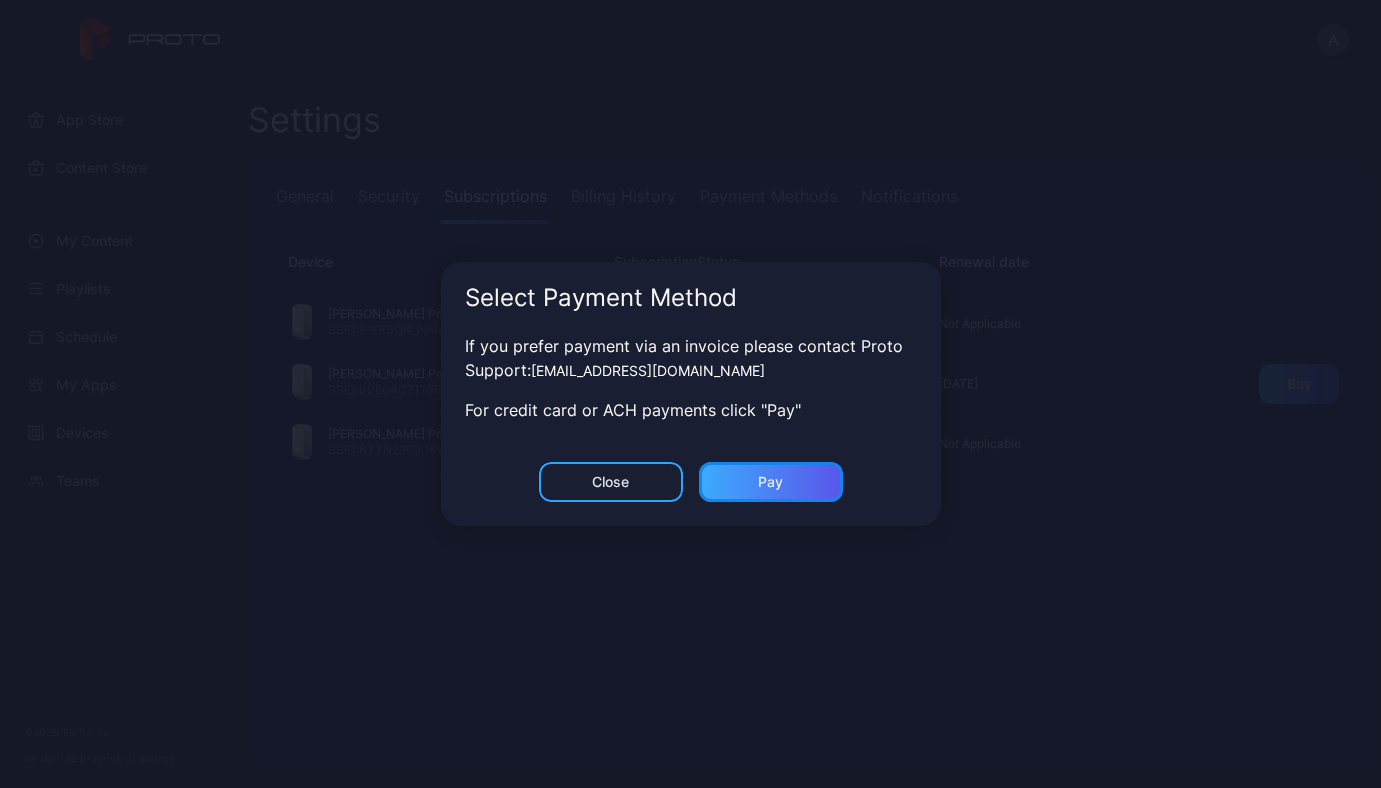 click on "Pay" at bounding box center (771, 482) 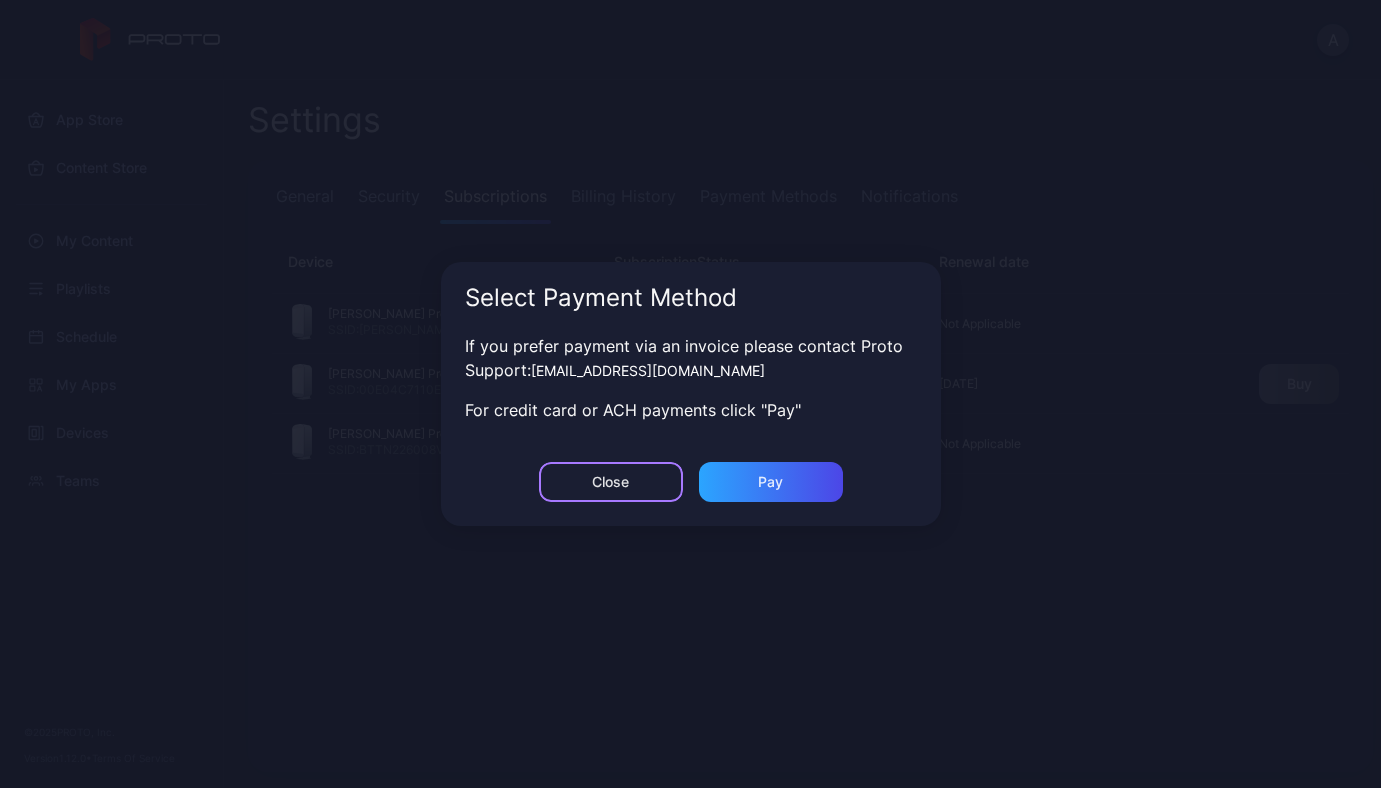 click on "Close" at bounding box center [610, 482] 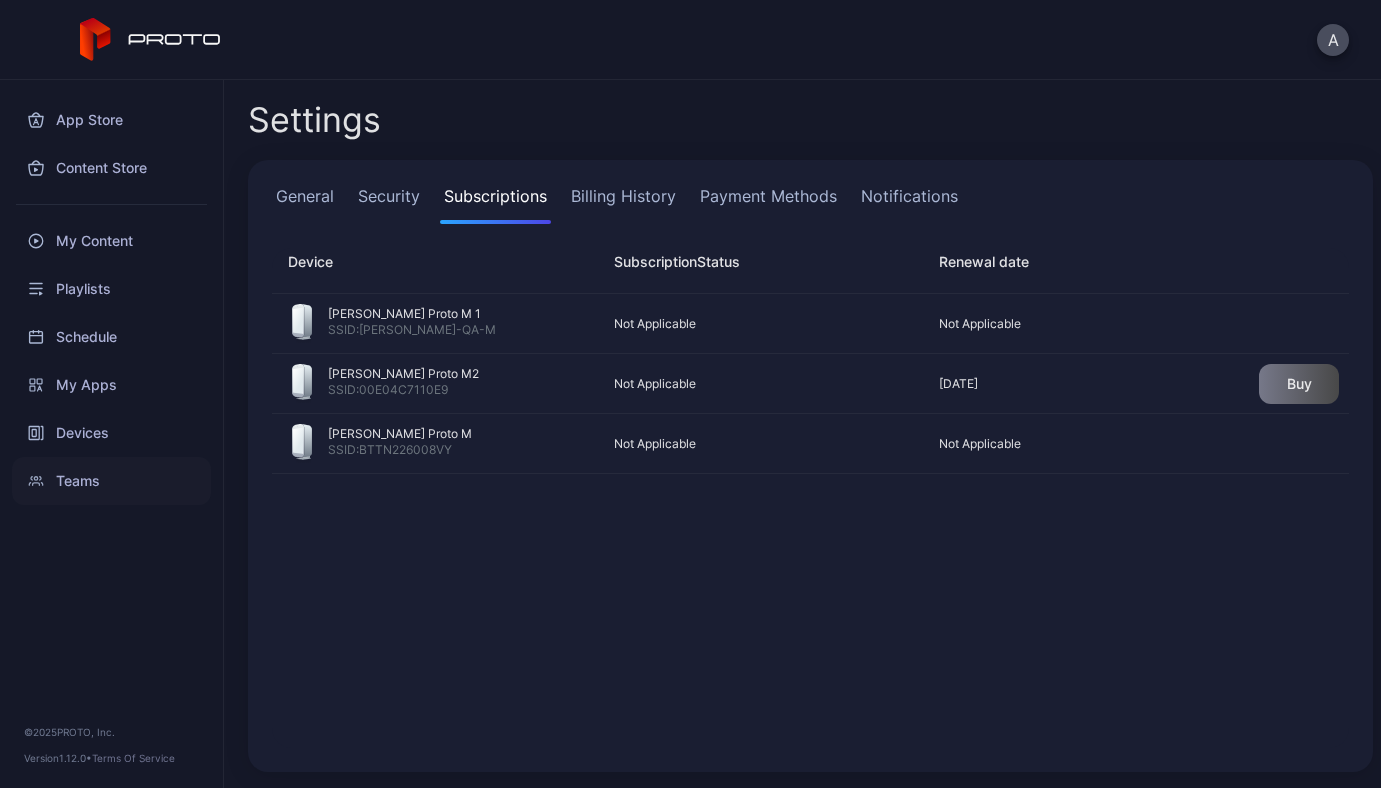 click on "Teams" at bounding box center [111, 481] 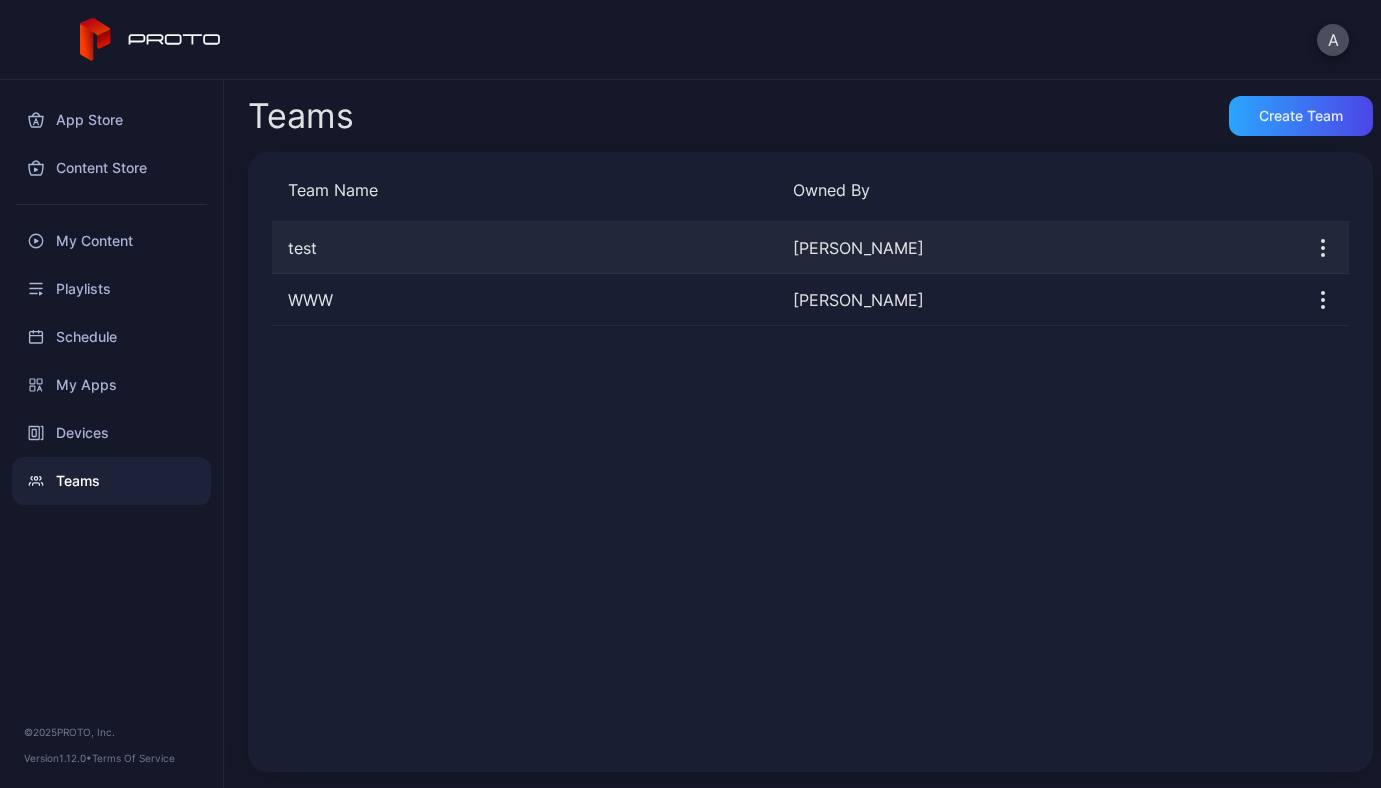 click on "test" at bounding box center (524, 248) 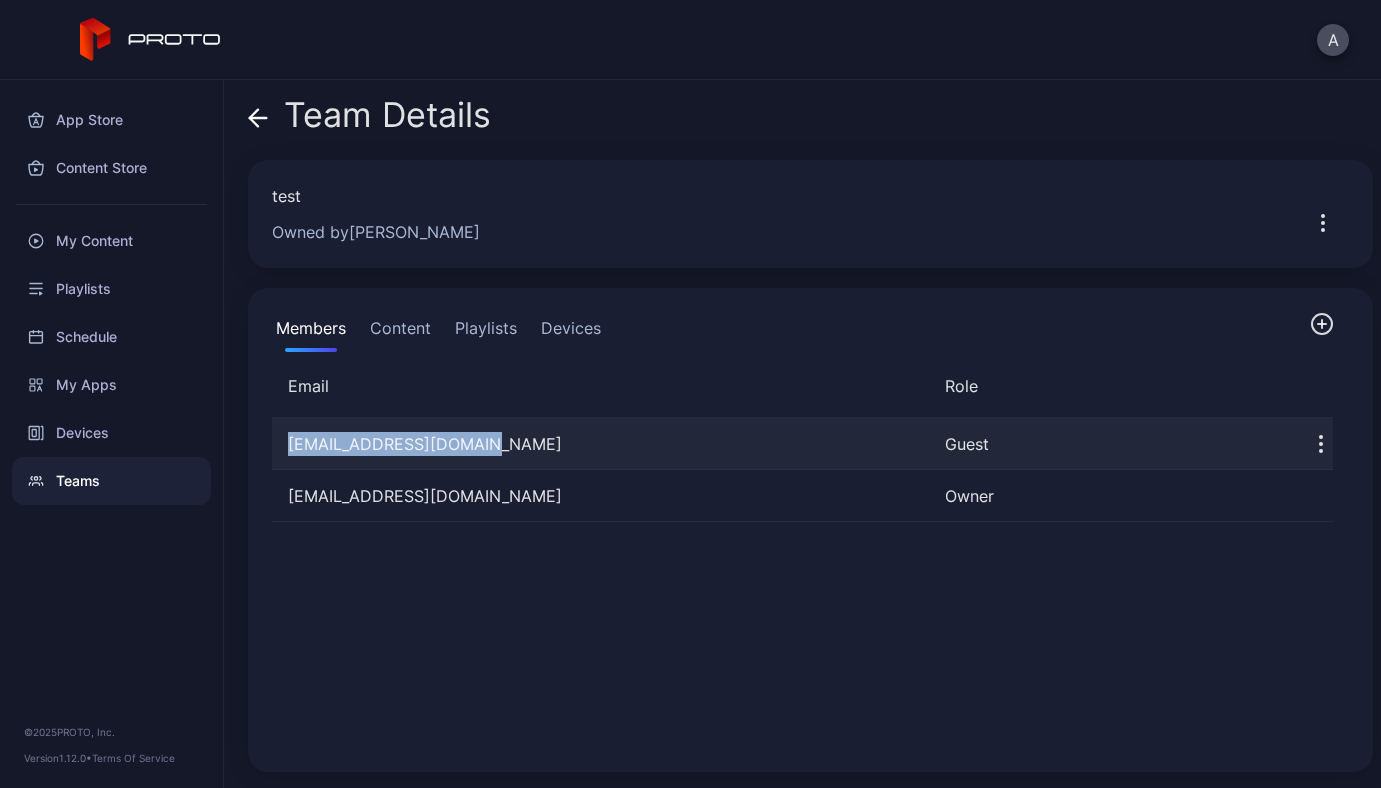 drag, startPoint x: 285, startPoint y: 442, endPoint x: 461, endPoint y: 456, distance: 176.55594 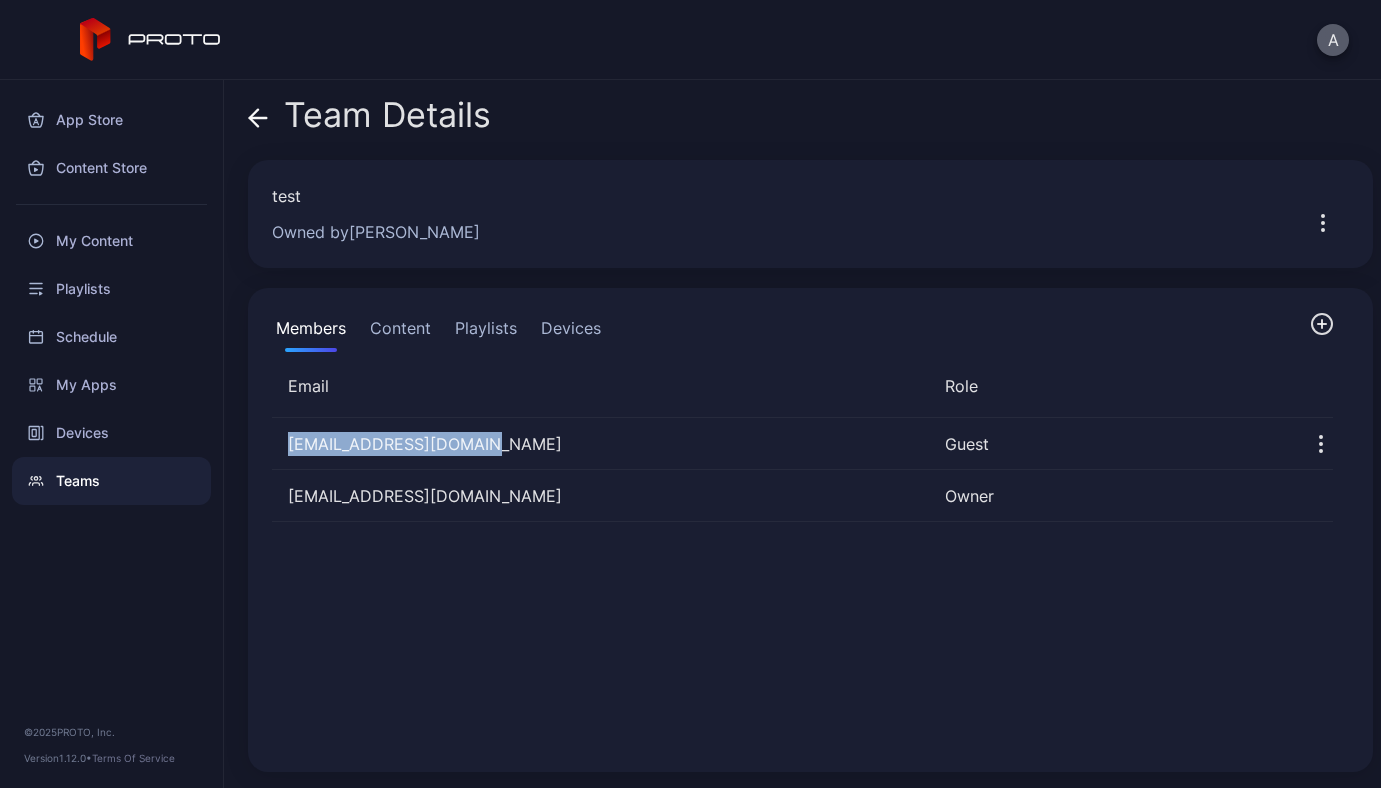 click on "A" at bounding box center (1333, 40) 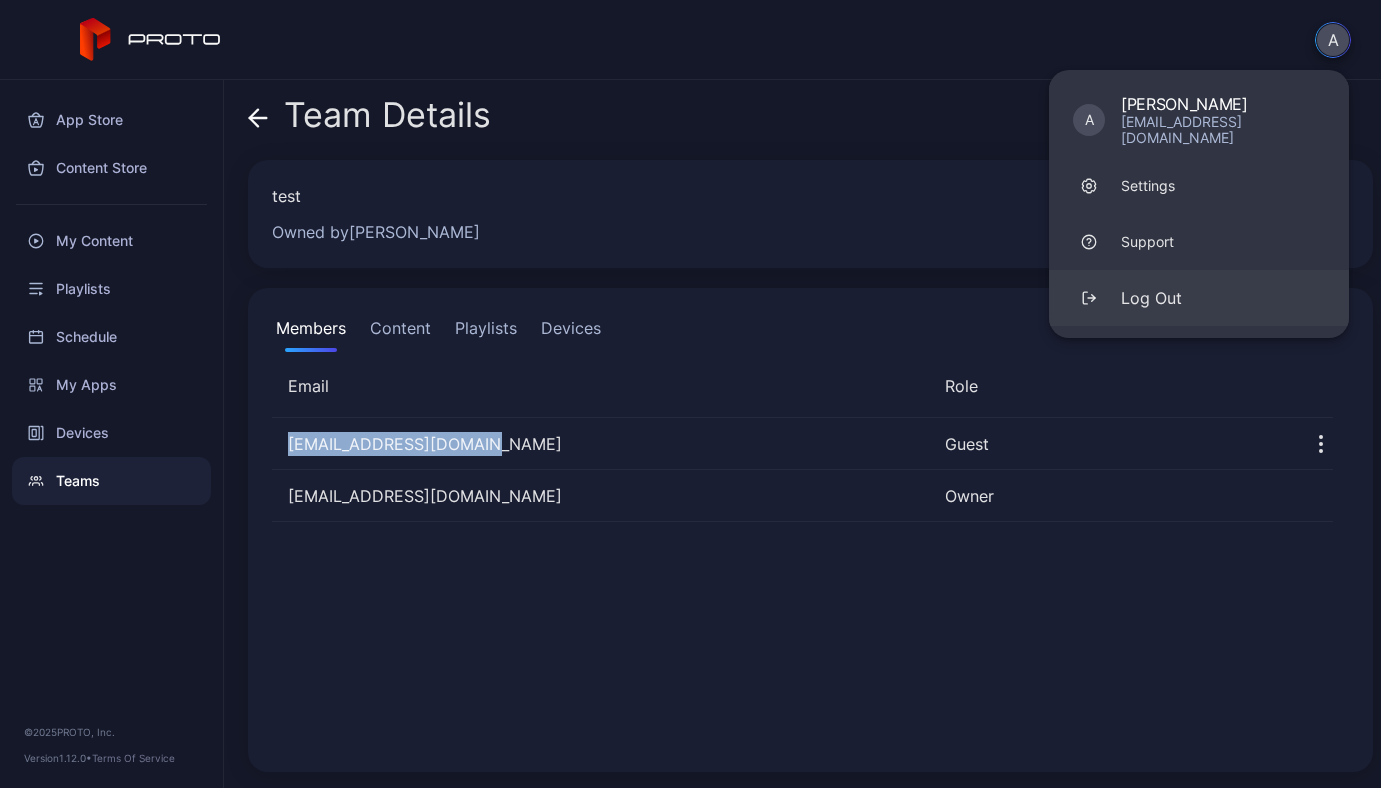 click on "Log Out" at bounding box center (1199, 298) 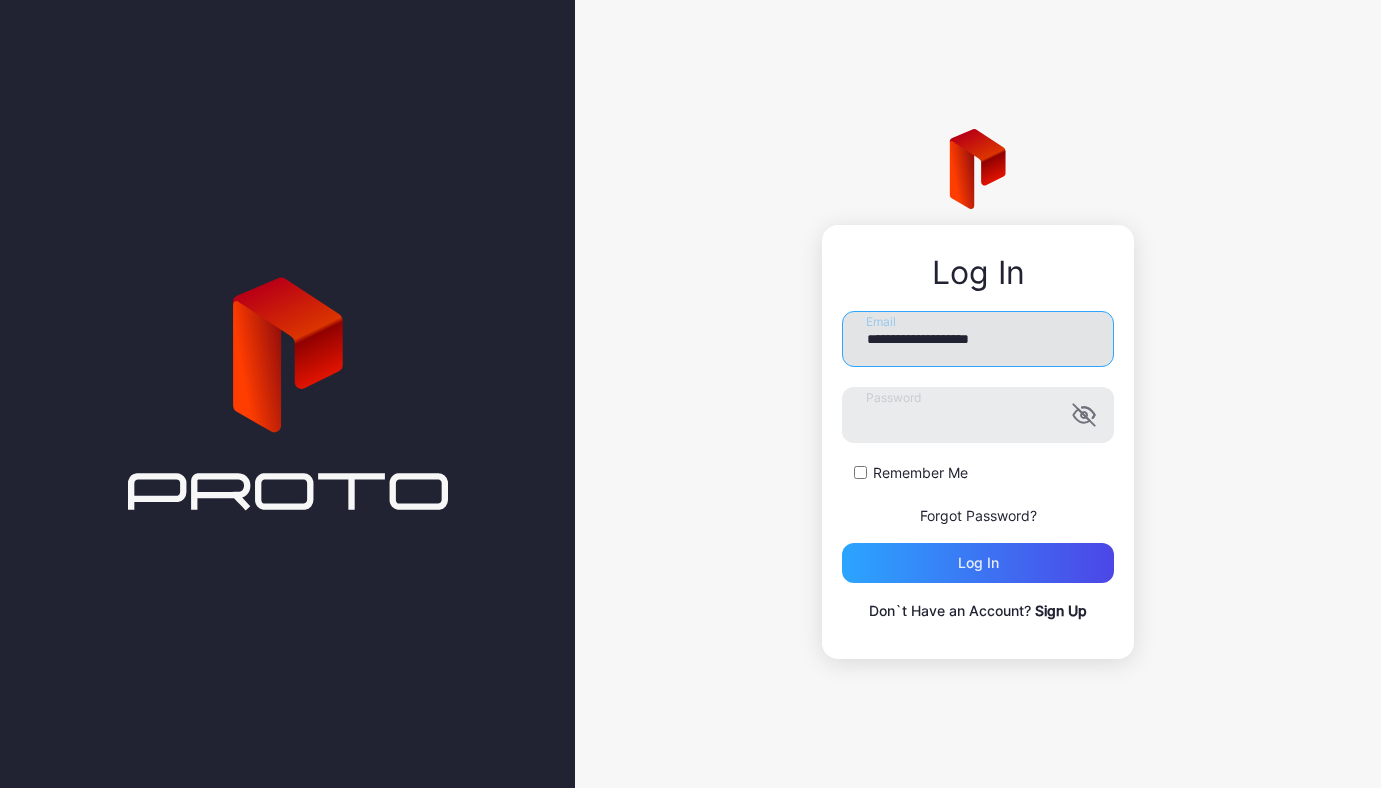 click on "**********" at bounding box center [978, 339] 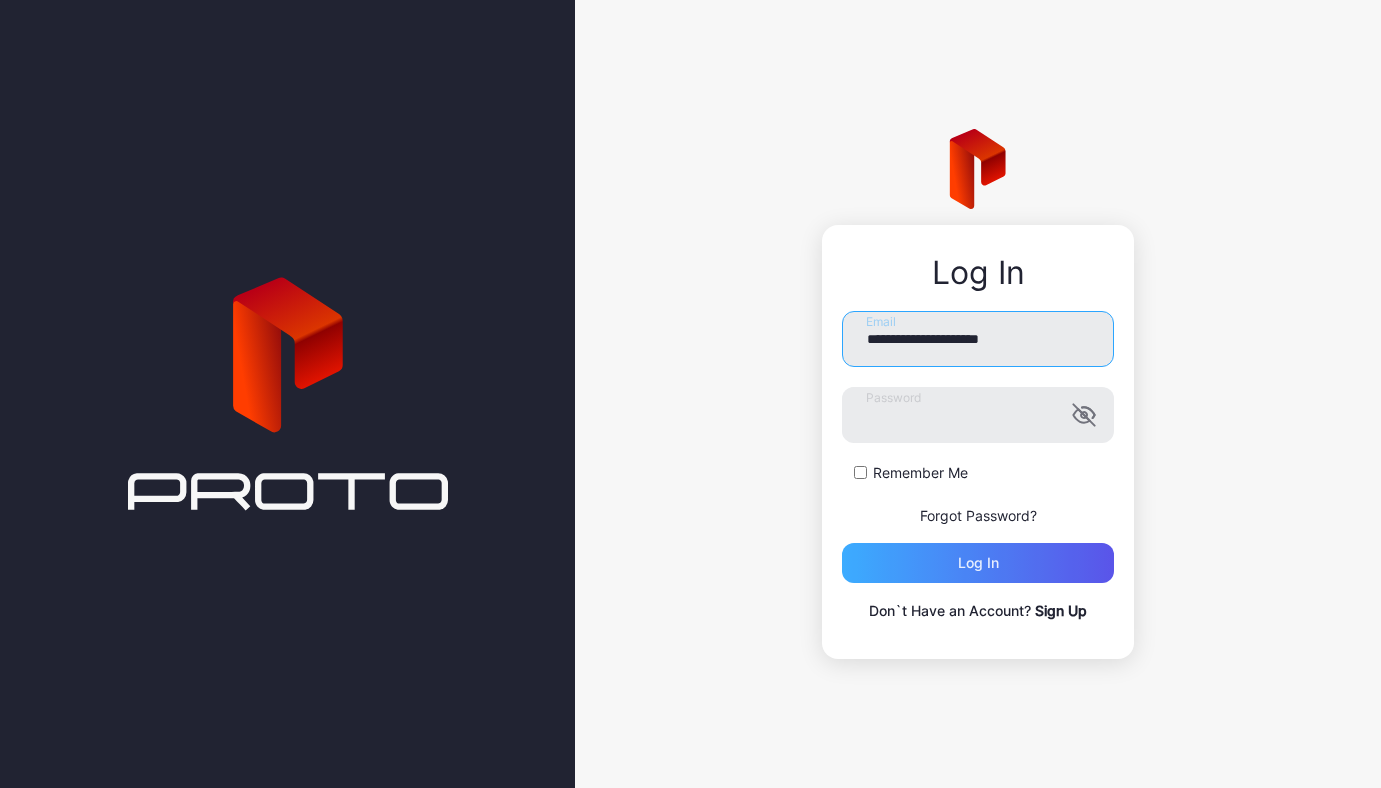type on "**********" 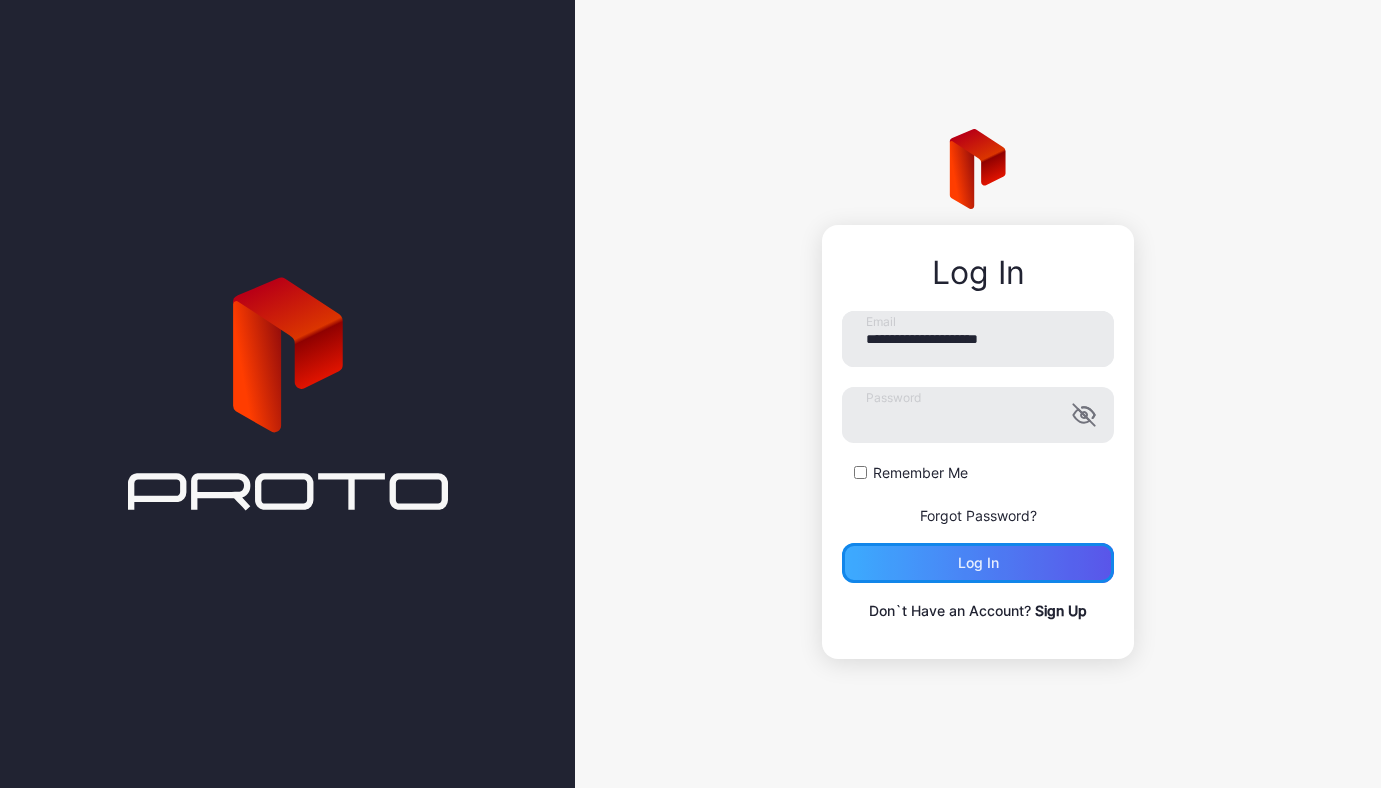 click on "Log in" at bounding box center (978, 563) 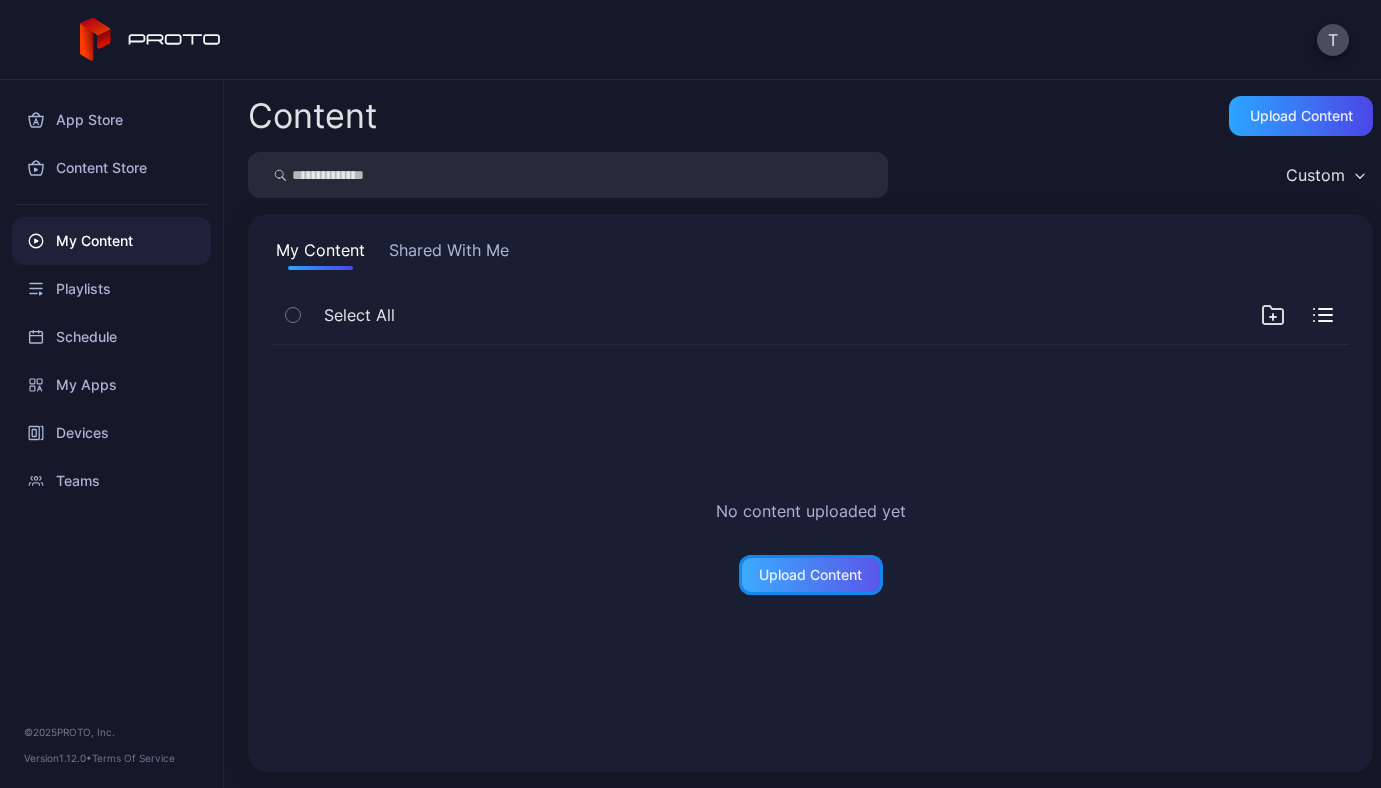 click on "Upload Content" at bounding box center [810, 575] 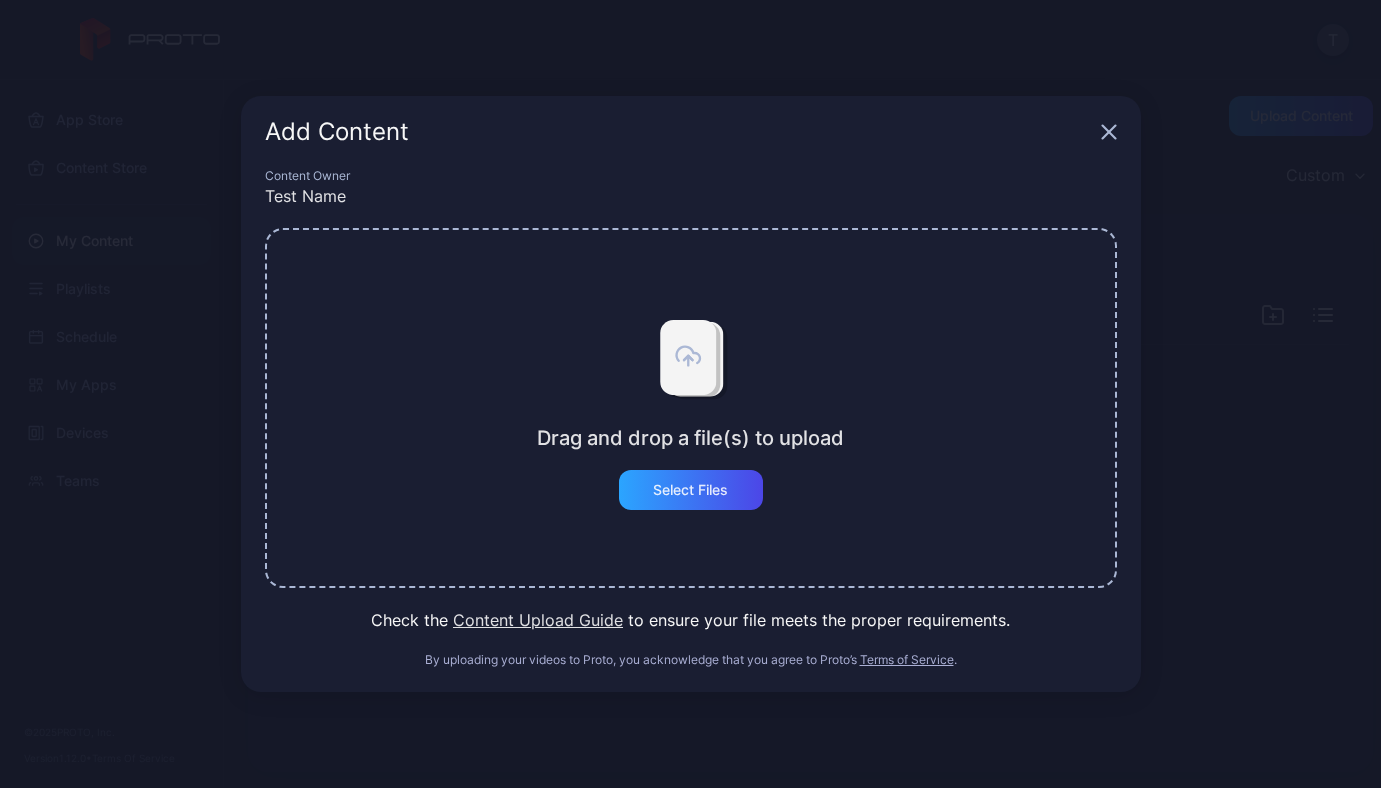 click 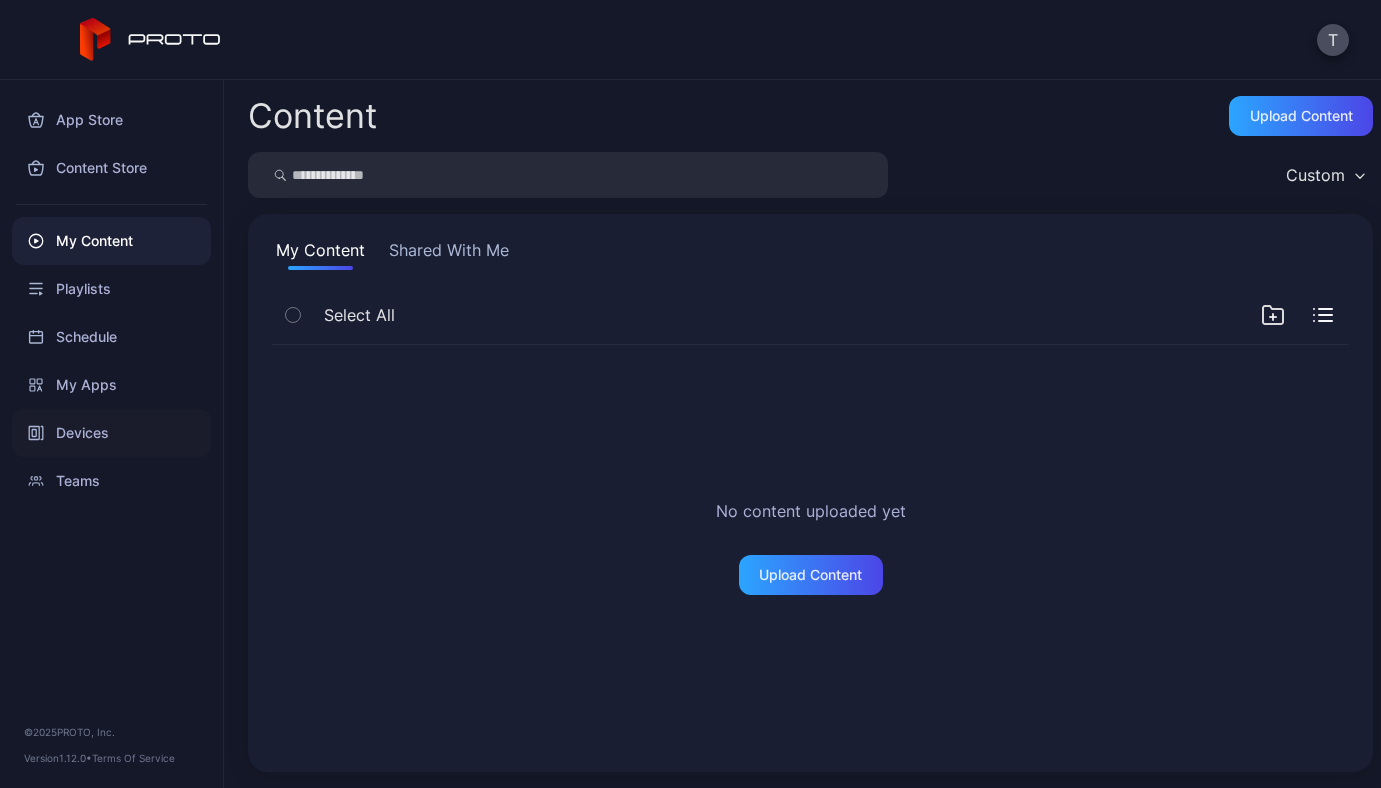 click on "Devices" at bounding box center [111, 433] 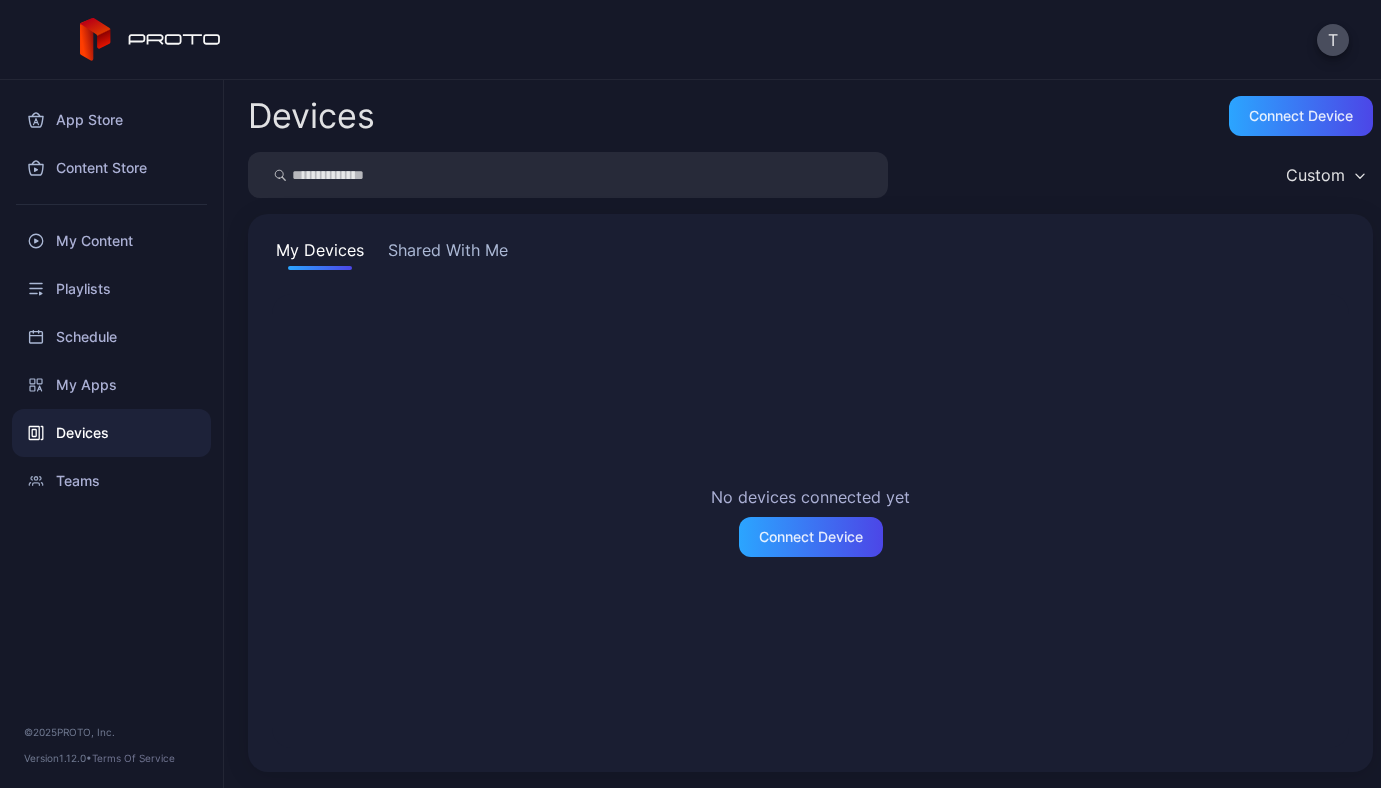 click on "Shared With Me" at bounding box center (448, 254) 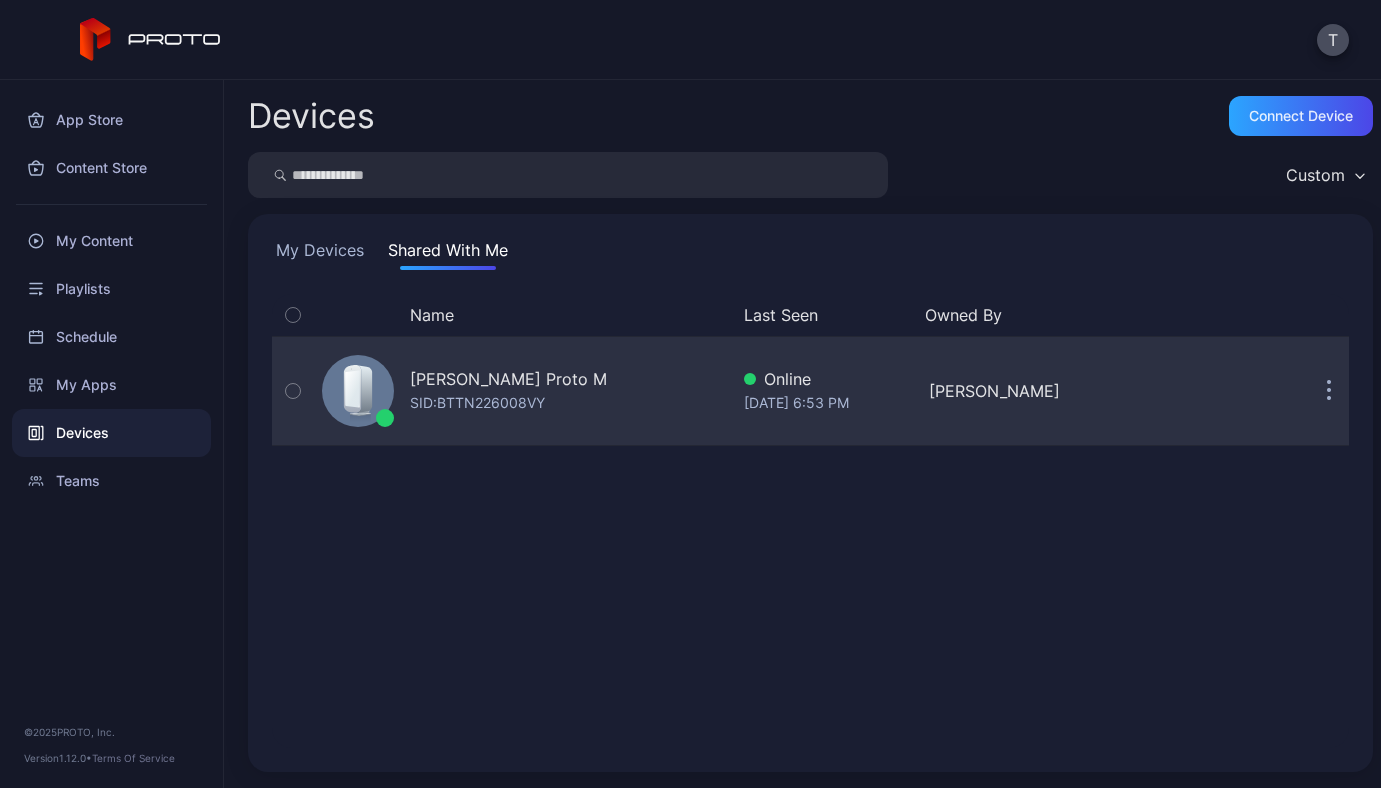 click on "[PERSON_NAME] Proto M" at bounding box center [508, 379] 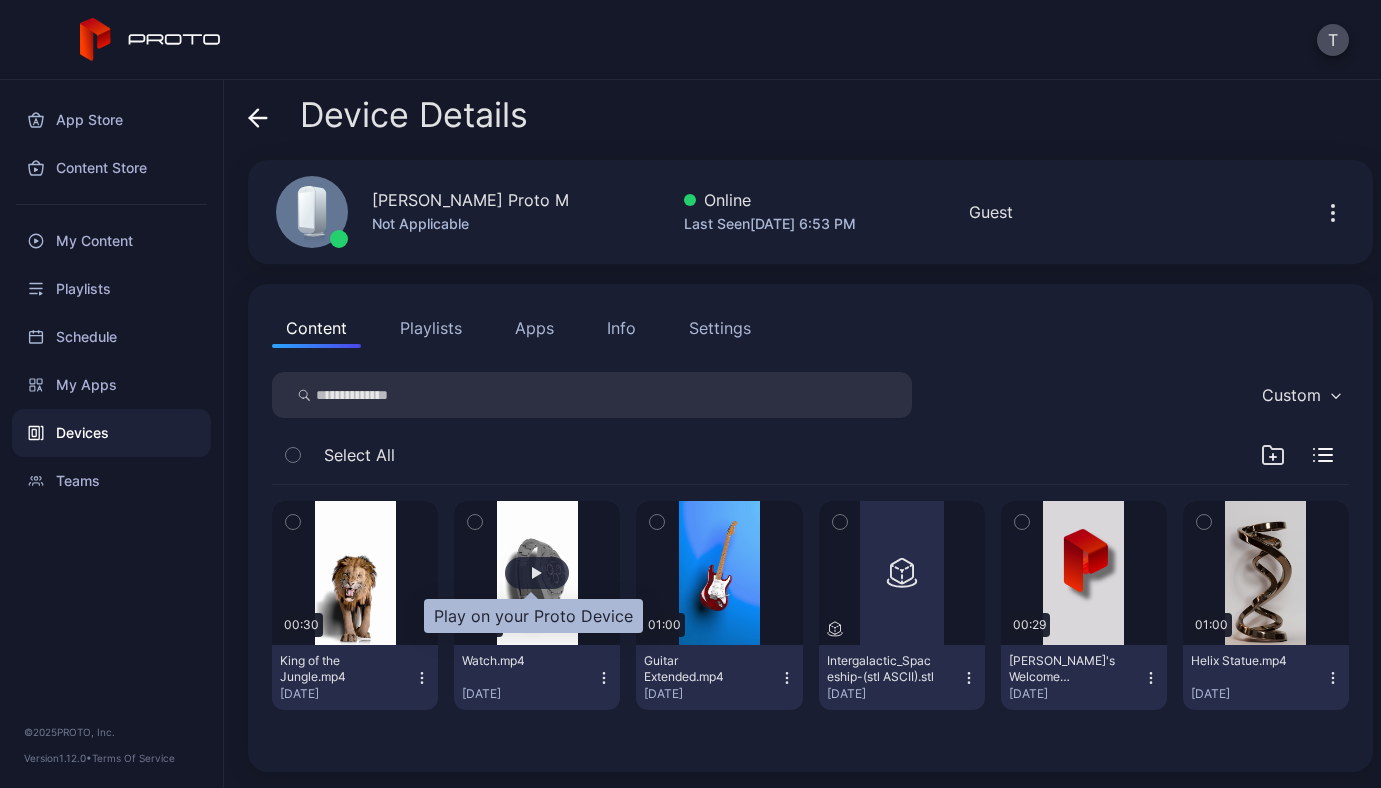 click at bounding box center [537, 573] 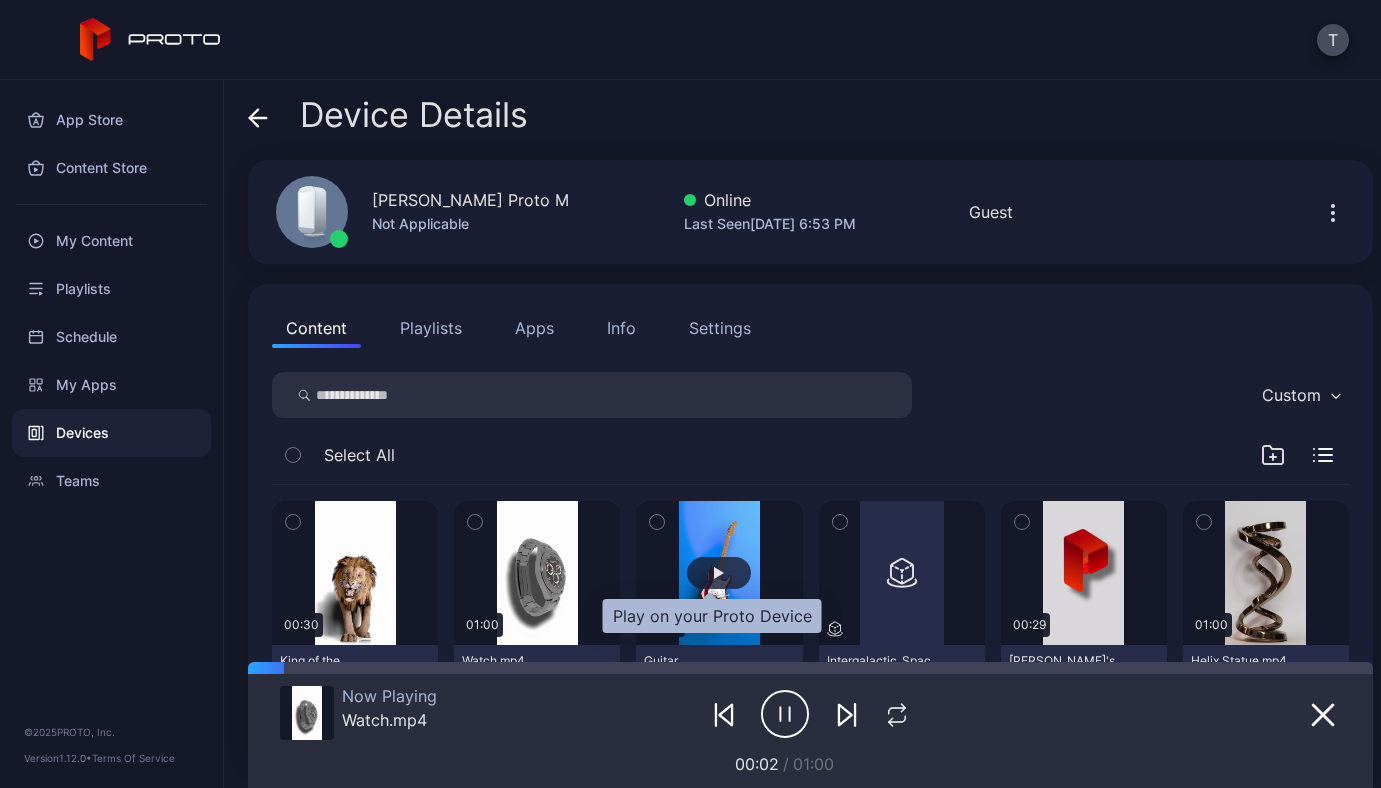 click at bounding box center (719, 573) 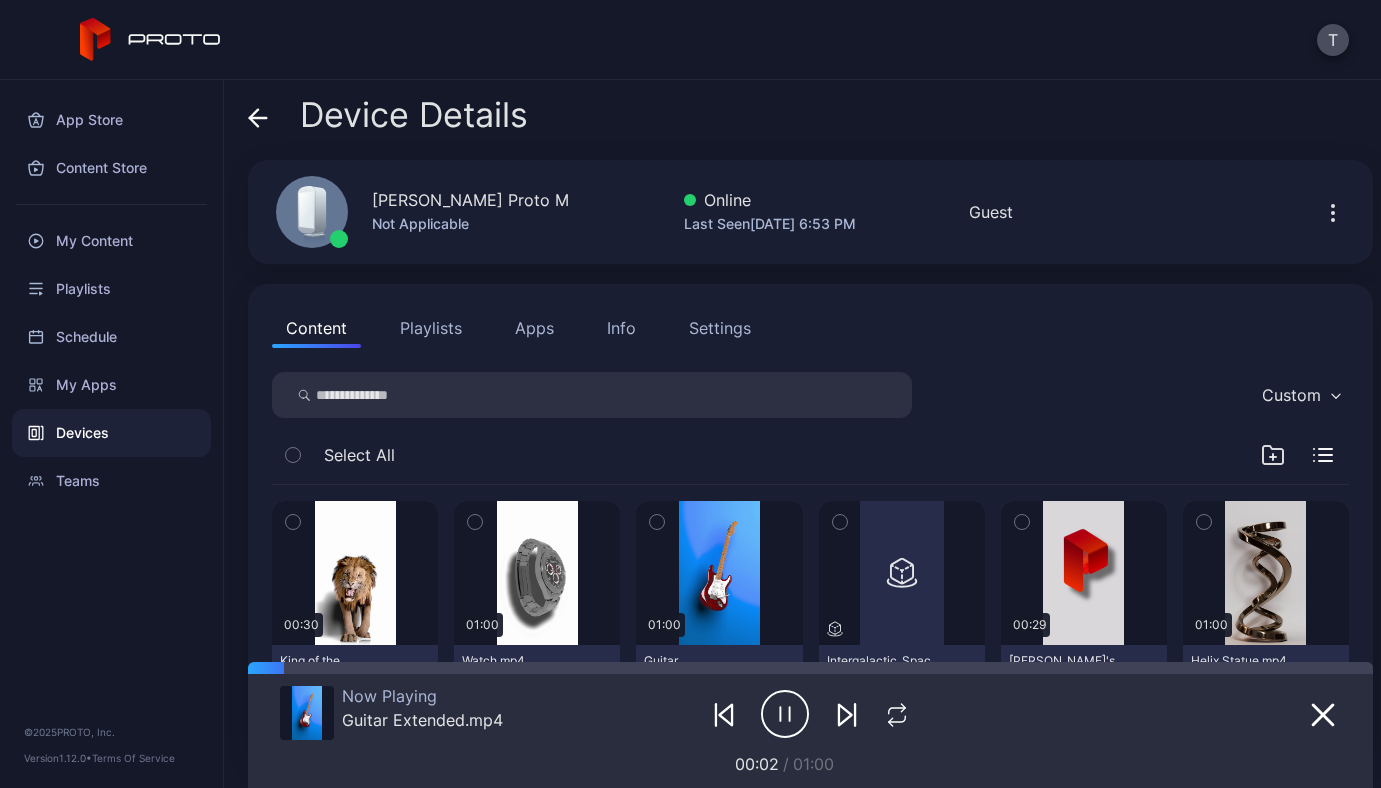 click on "Playlists" at bounding box center [431, 328] 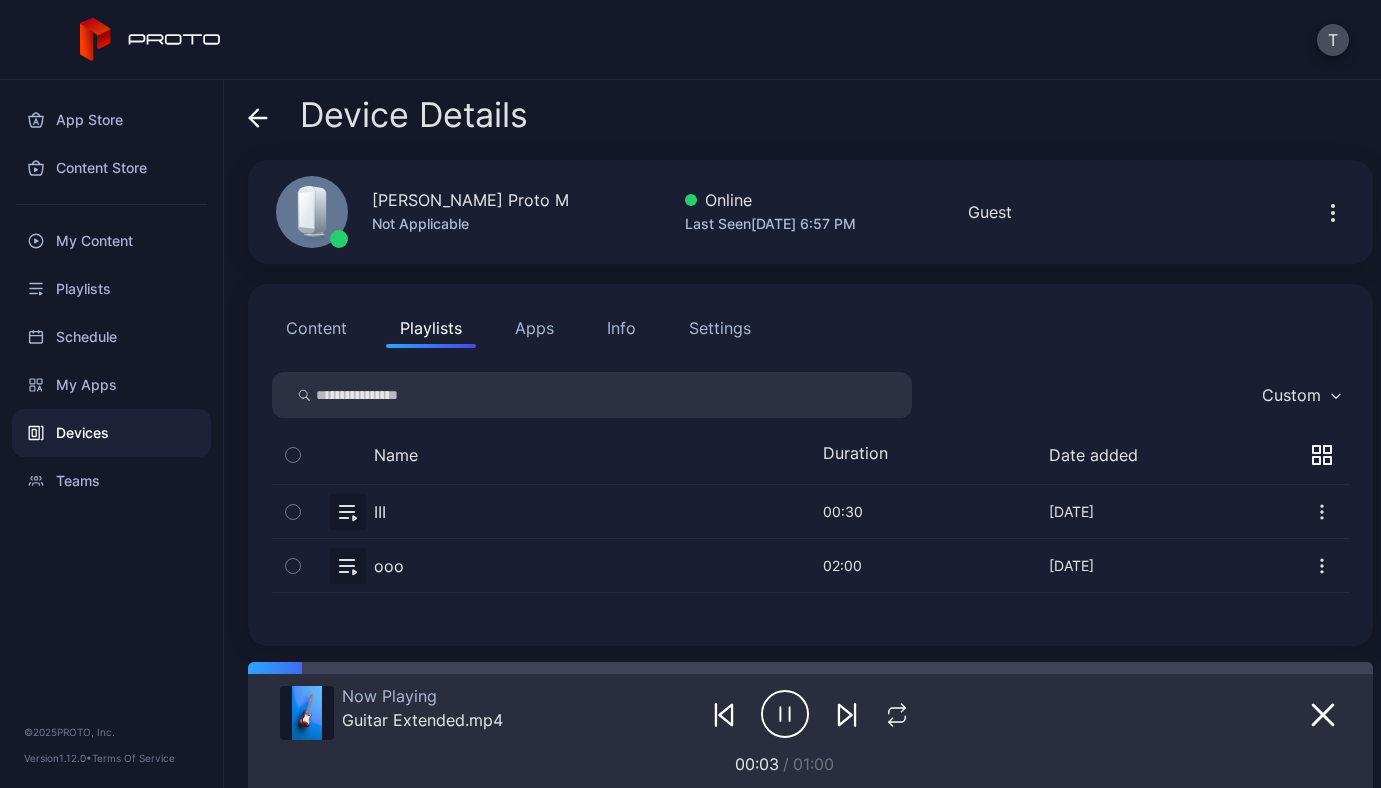 click at bounding box center (810, 511) 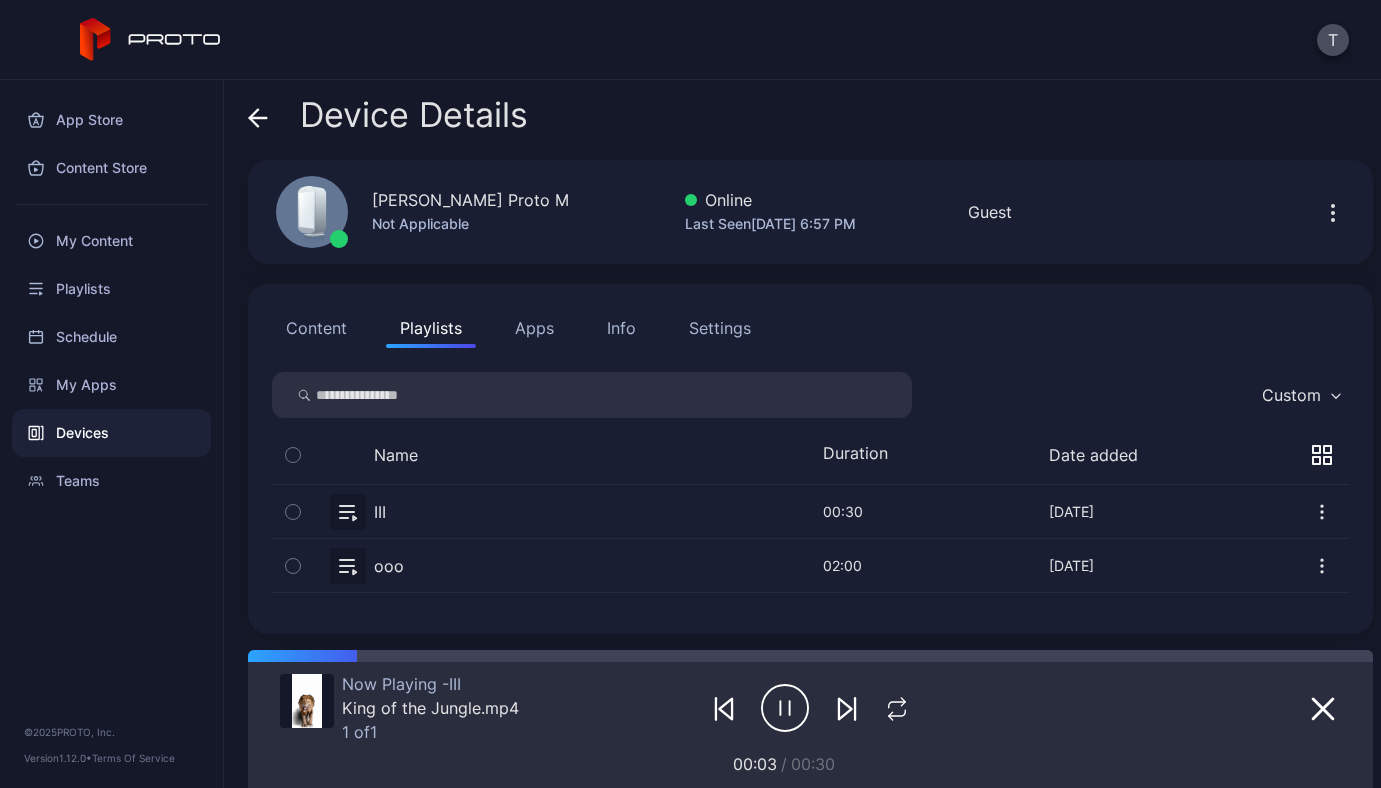 click 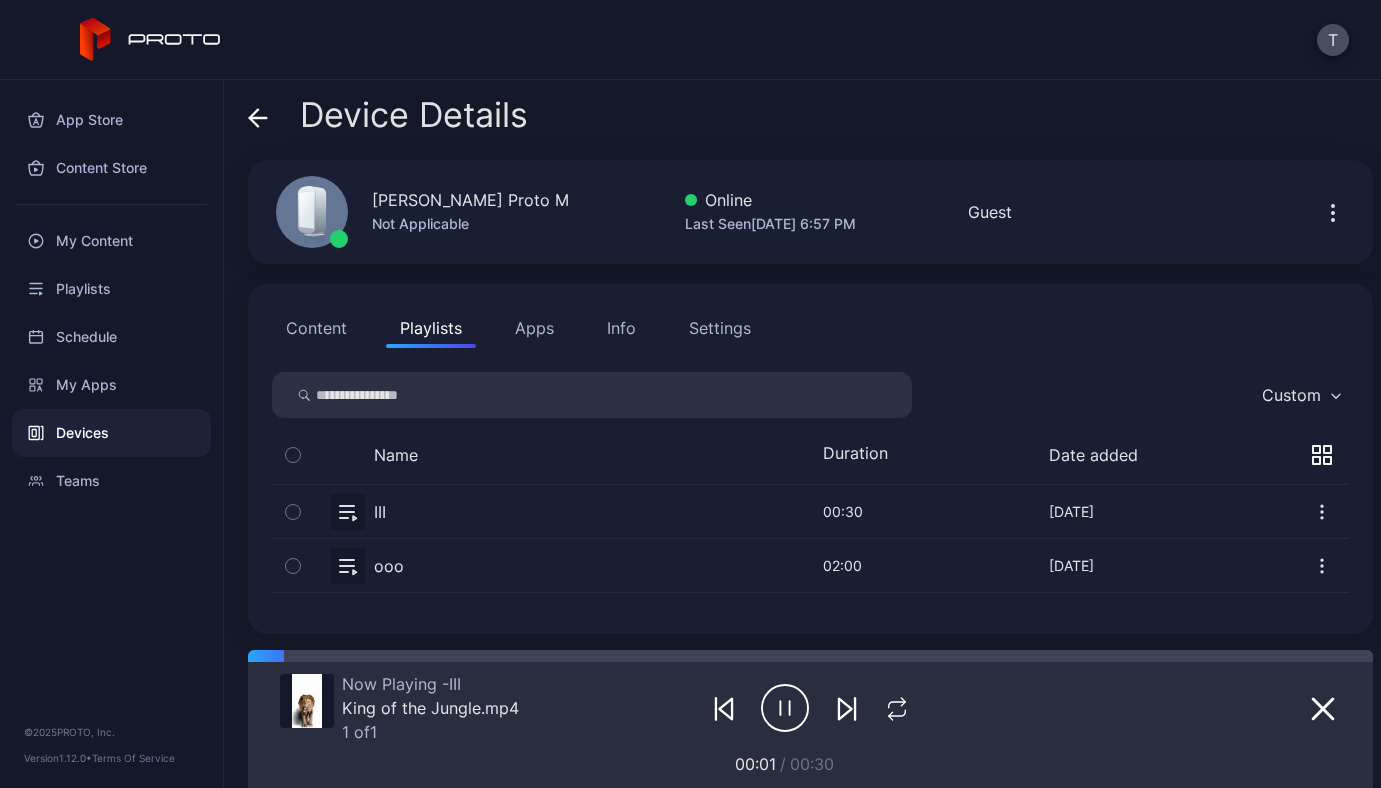click on "Apps" at bounding box center [534, 328] 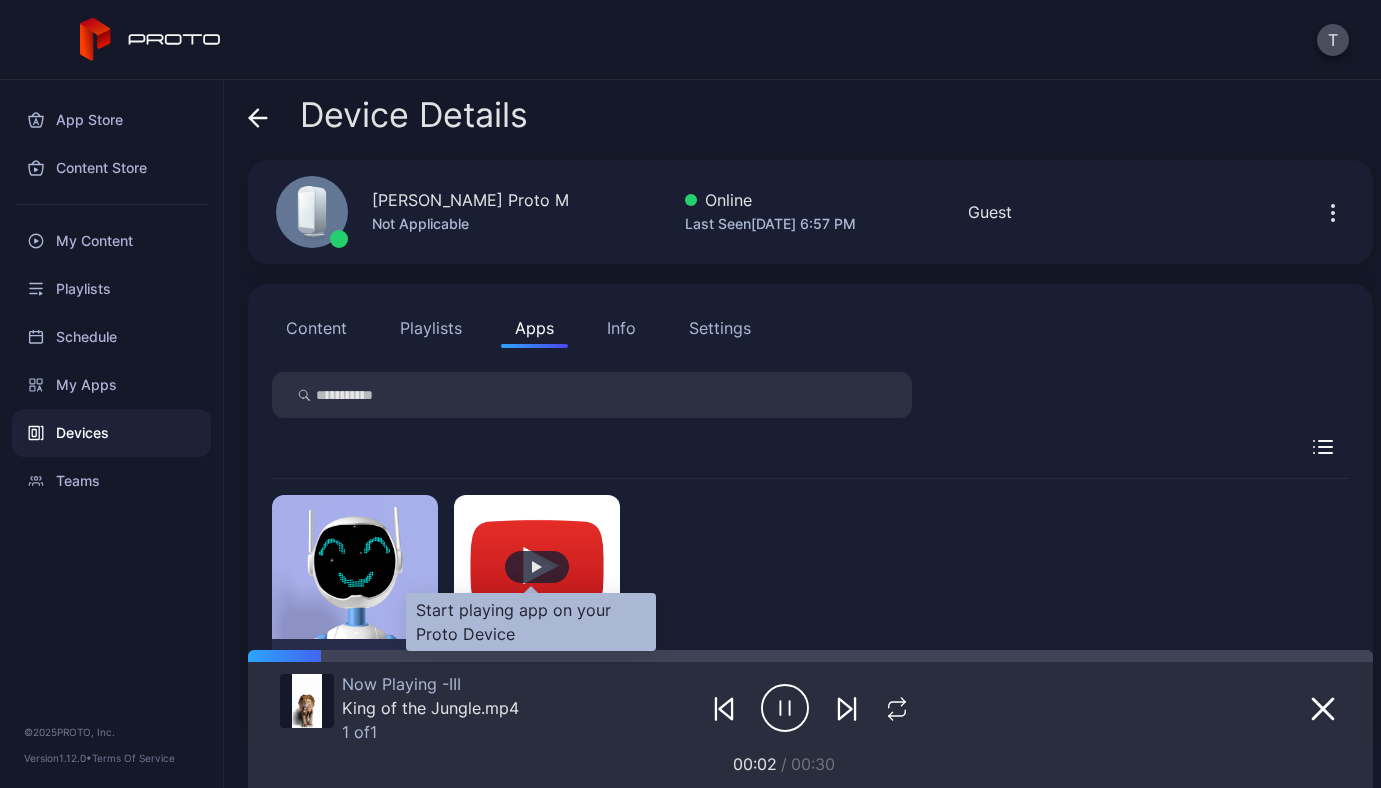 click at bounding box center [537, 567] 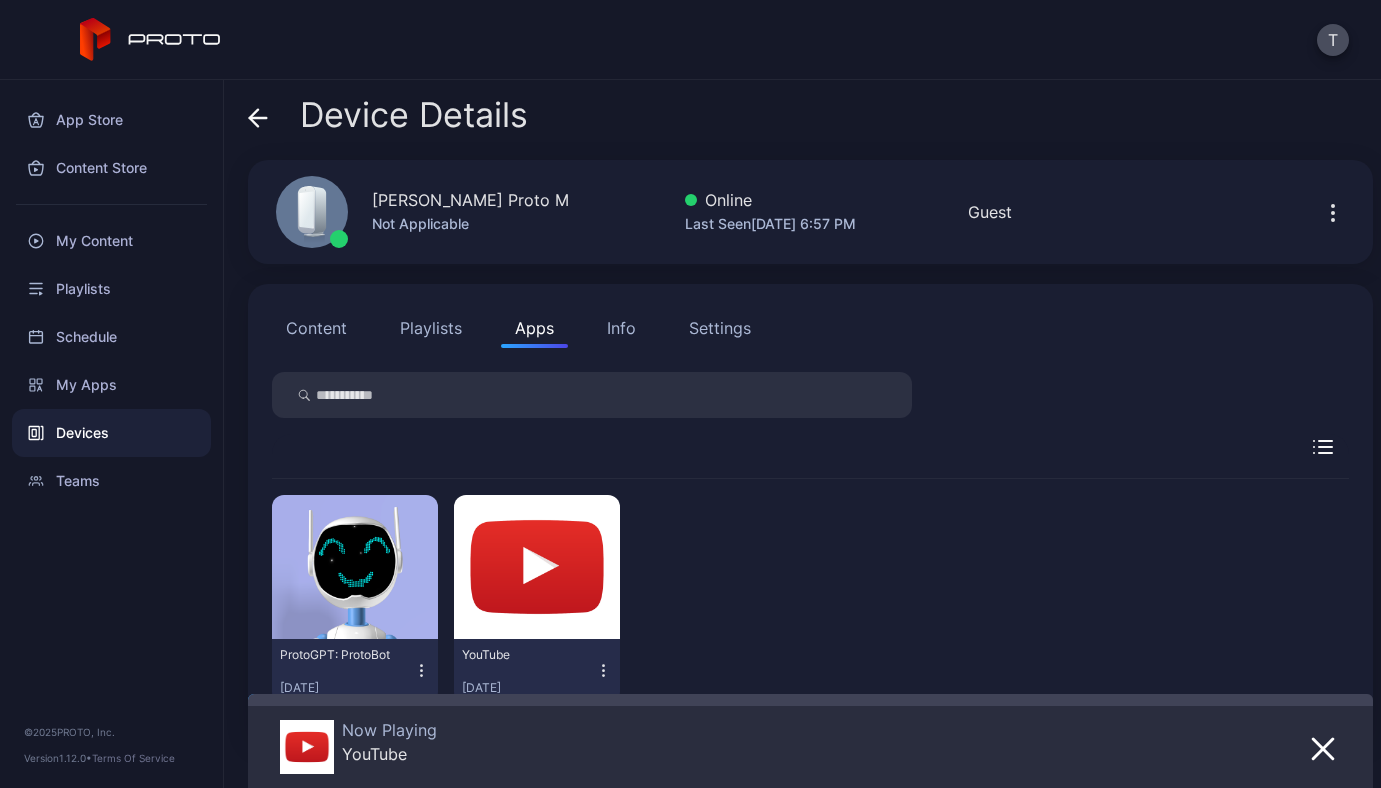 click on "Info" at bounding box center [621, 328] 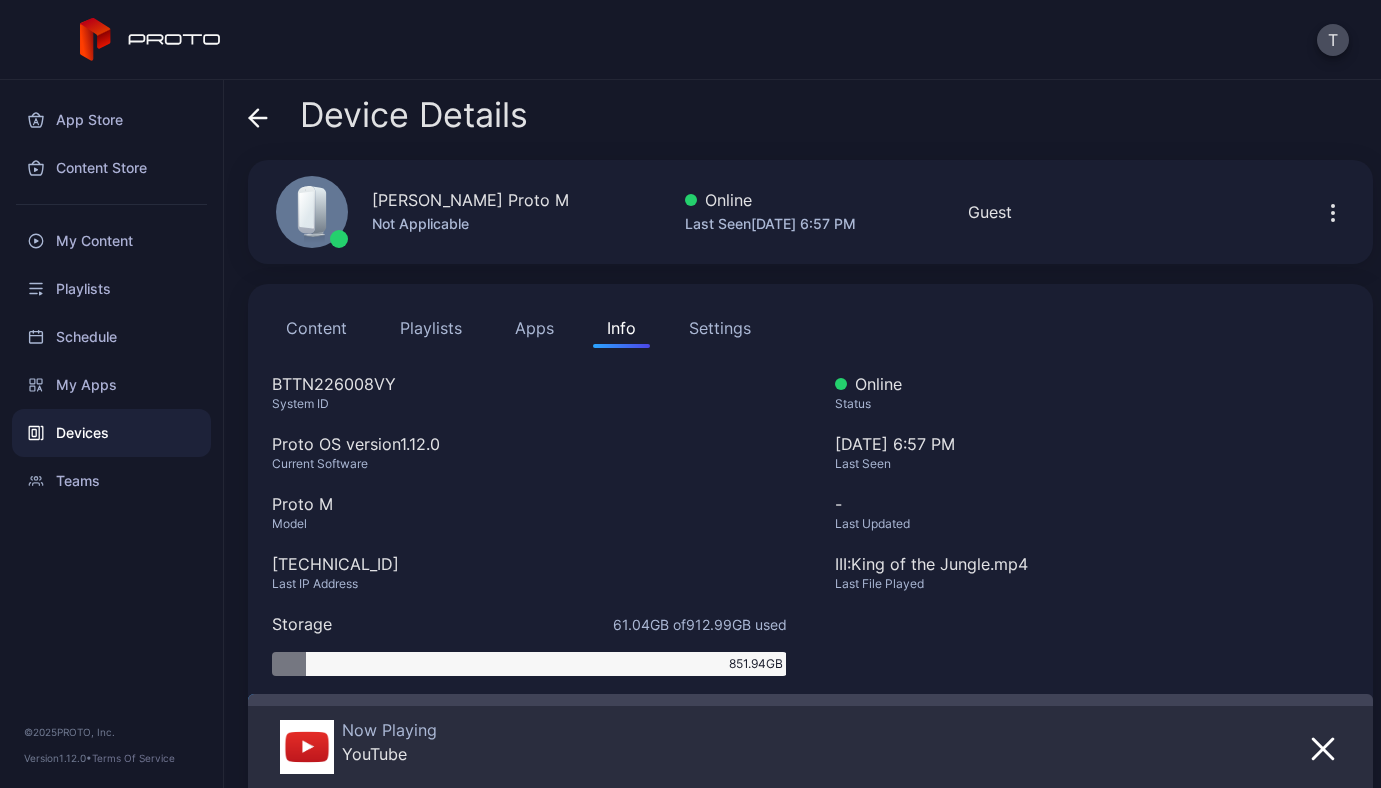 click on "Settings" at bounding box center (720, 328) 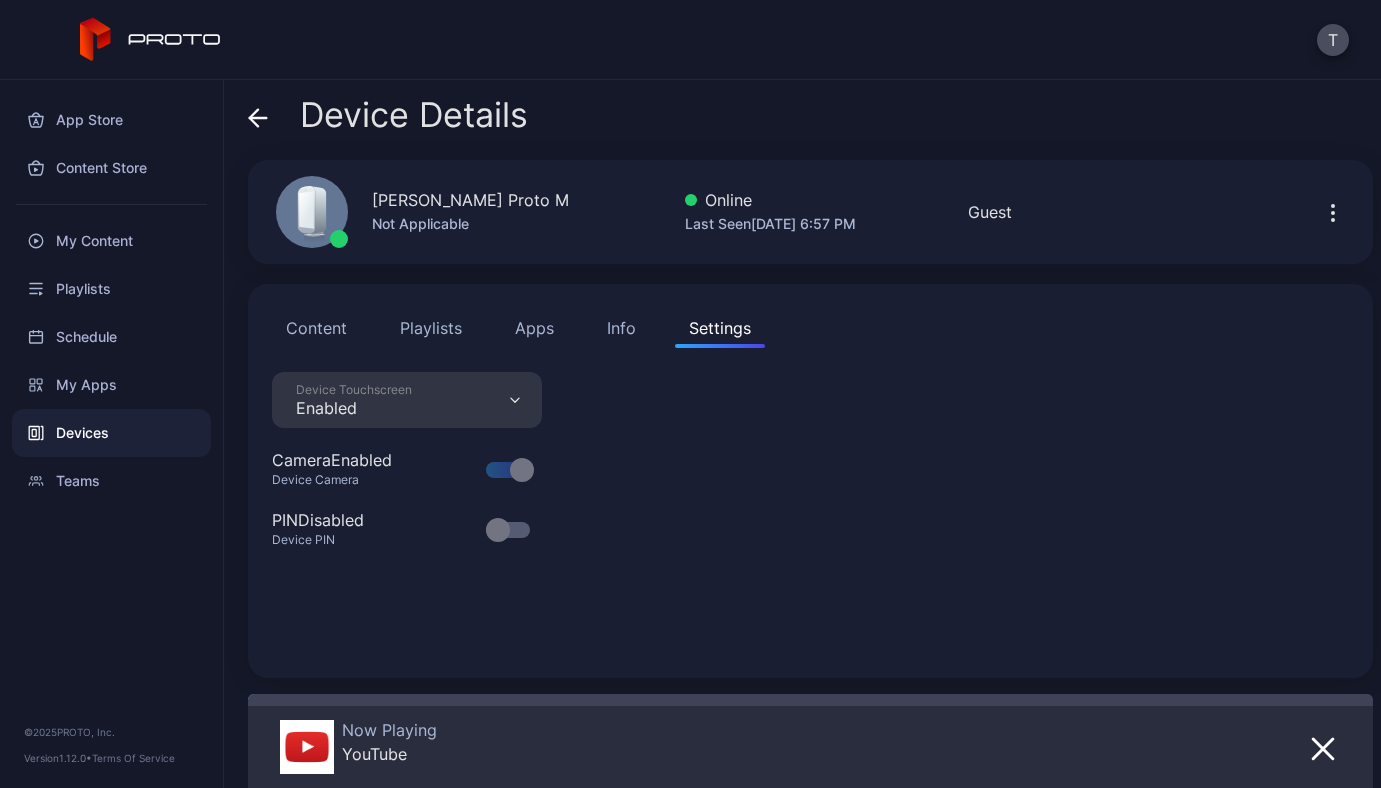 click on "Playlists" at bounding box center [431, 328] 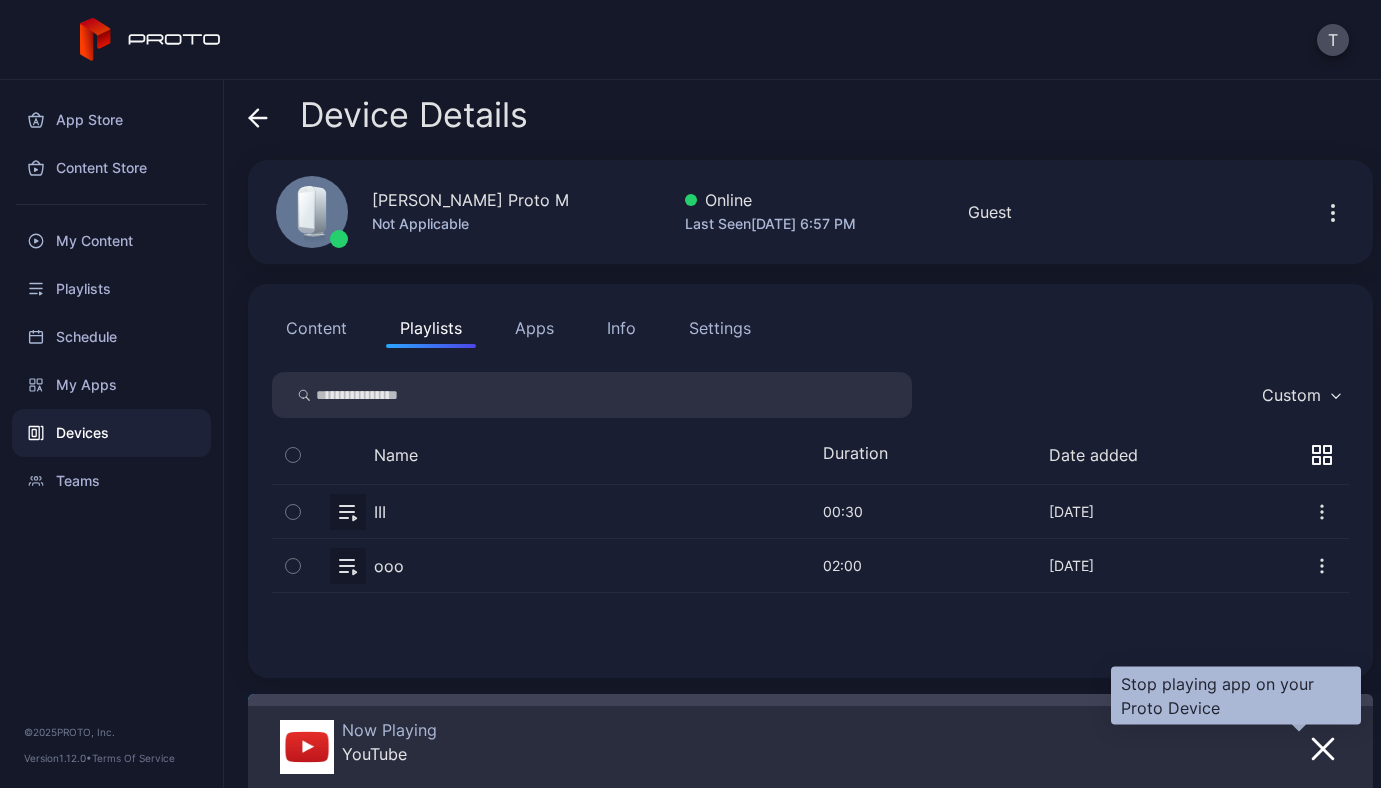 click 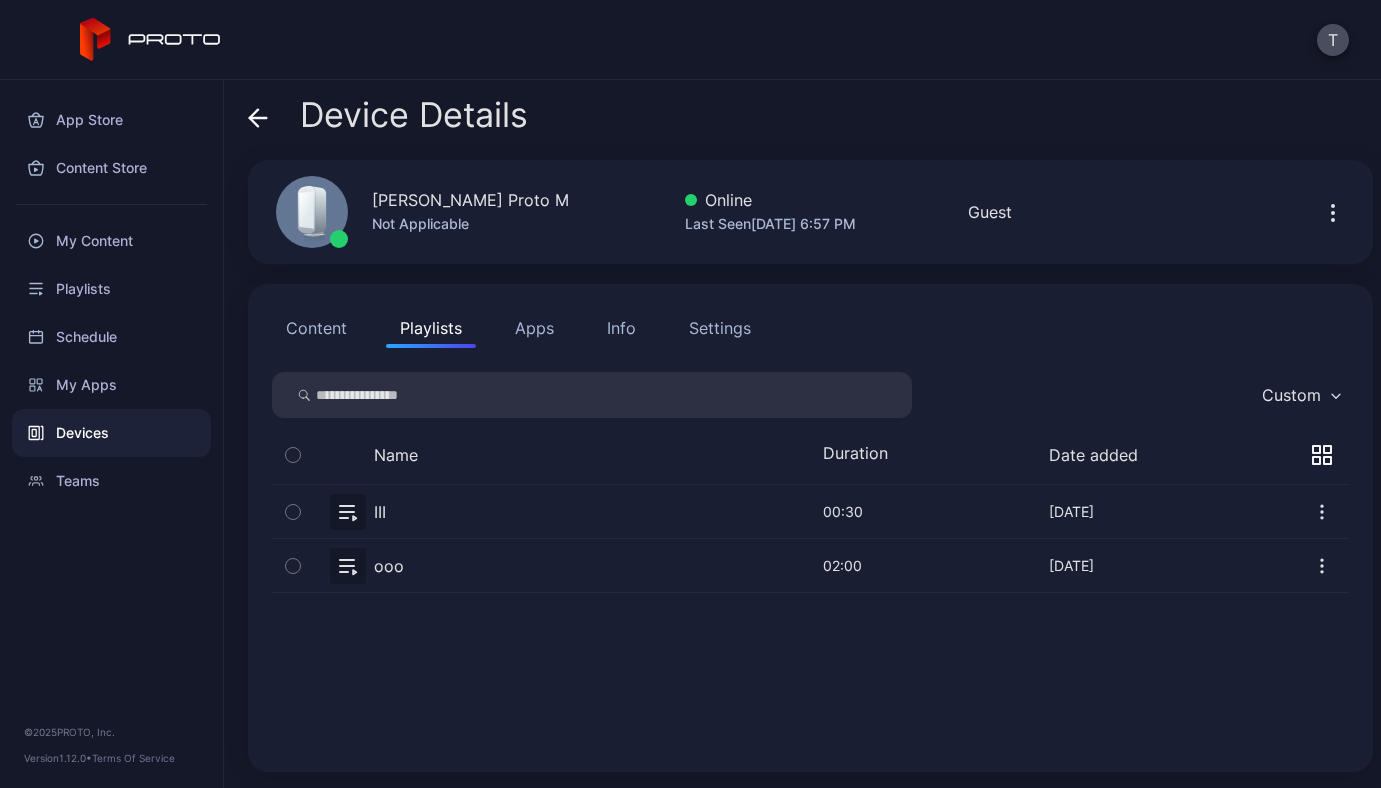 click on "Content" at bounding box center [316, 328] 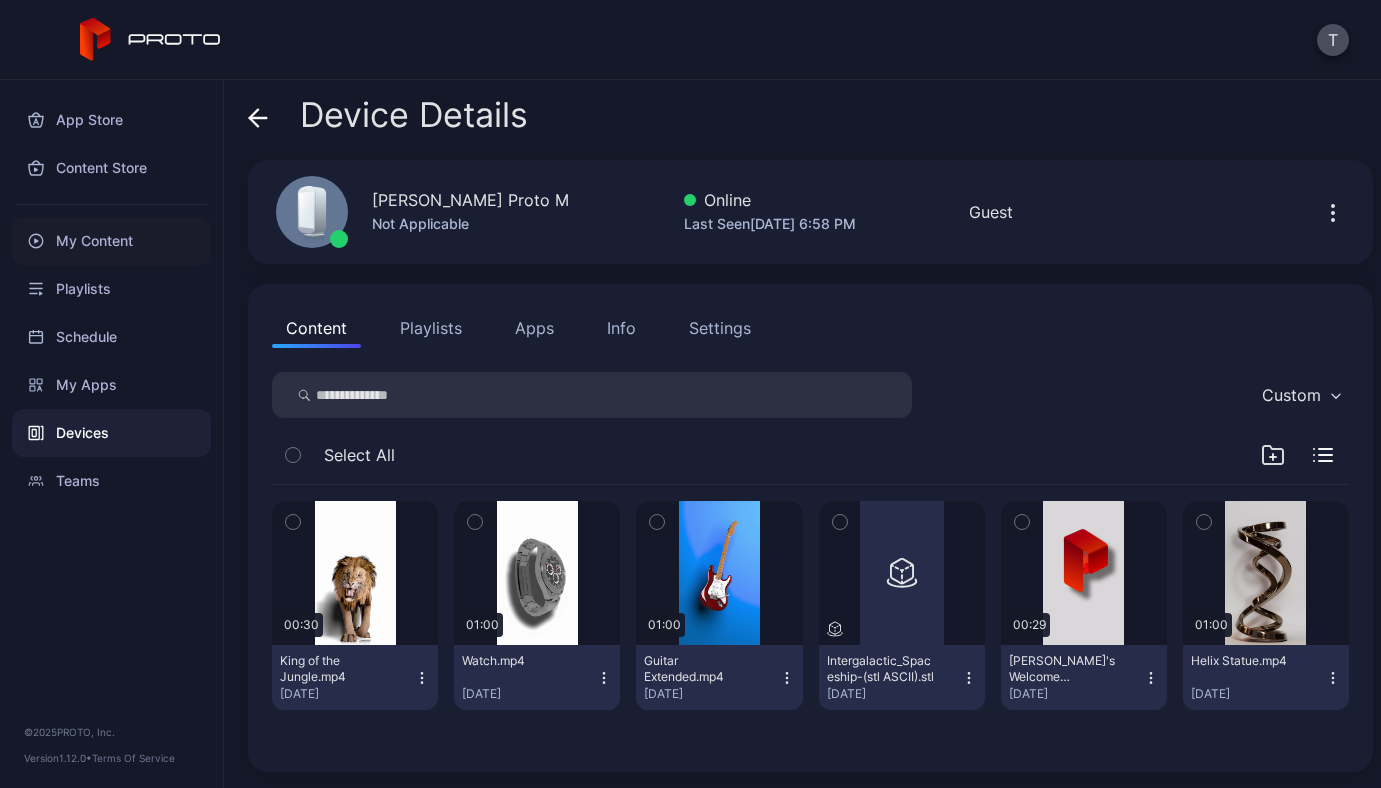 click on "My Content" at bounding box center [111, 241] 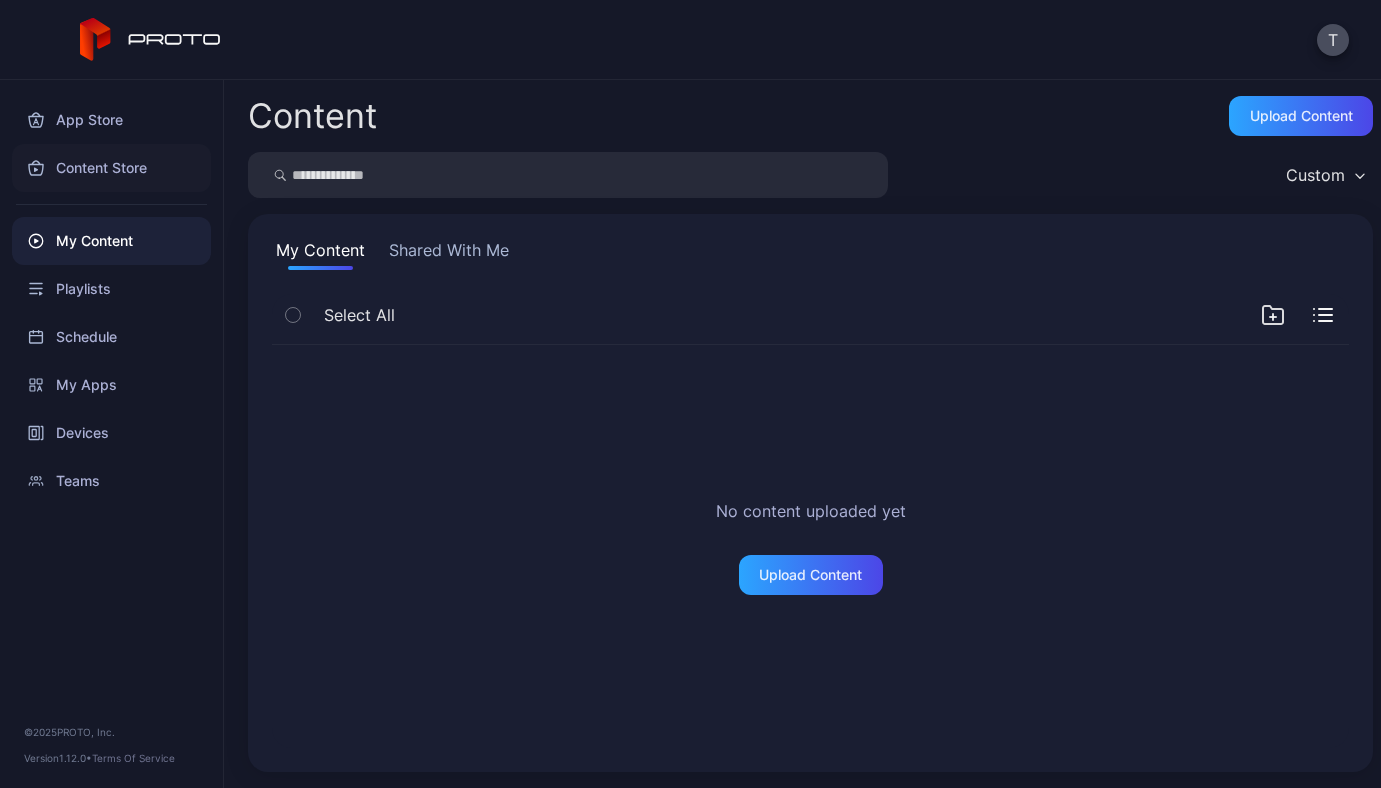 click on "Content Store" at bounding box center (111, 168) 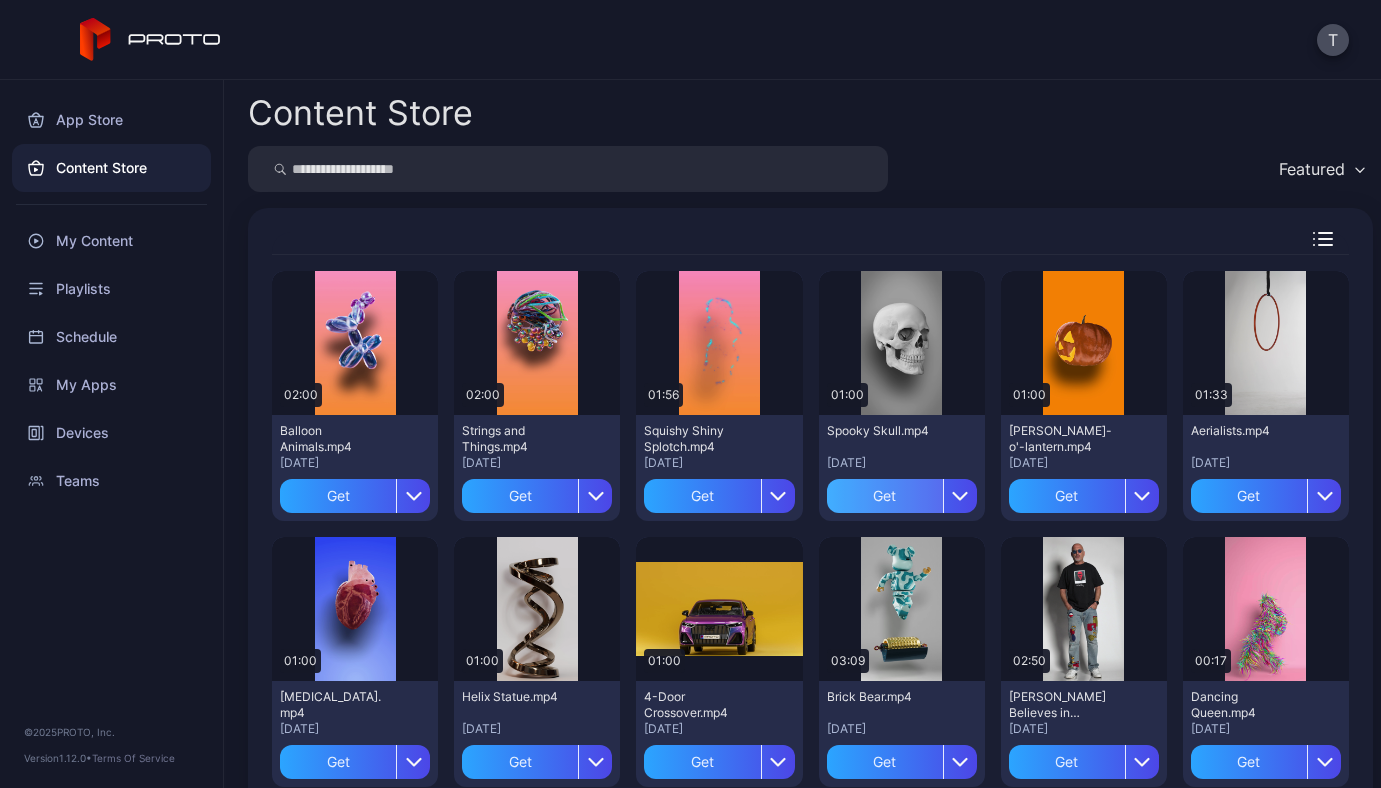 click on "Get" at bounding box center (885, 496) 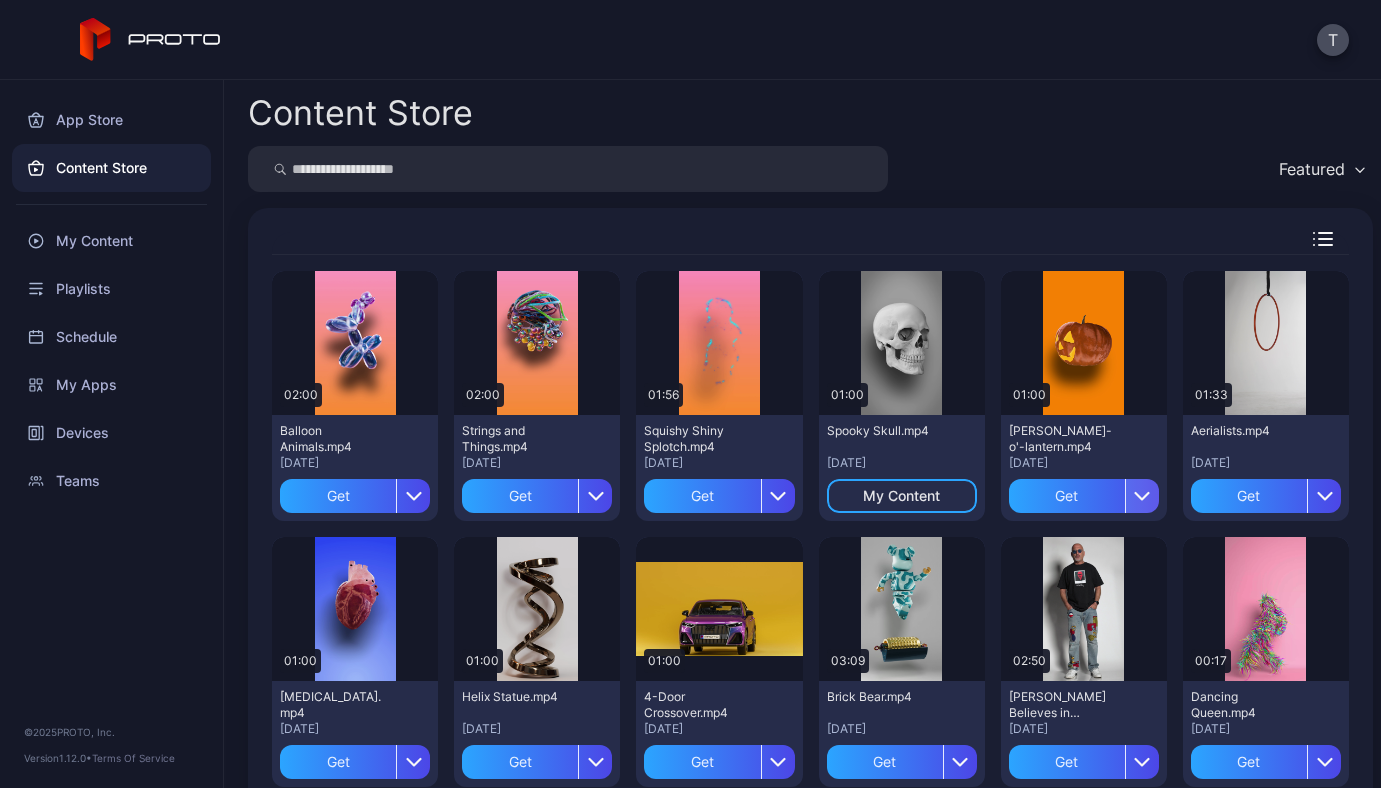 click 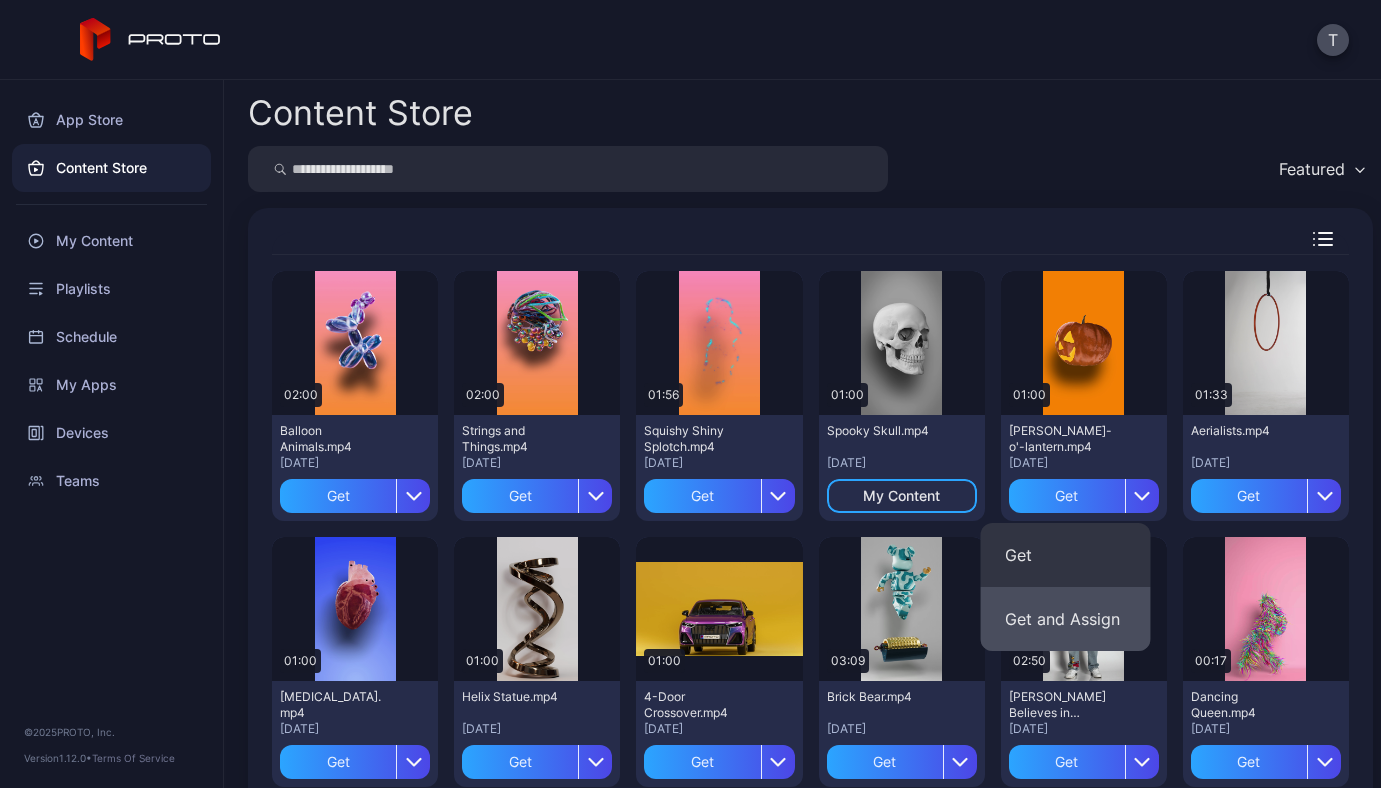 click on "Get and Assign" at bounding box center [1066, 619] 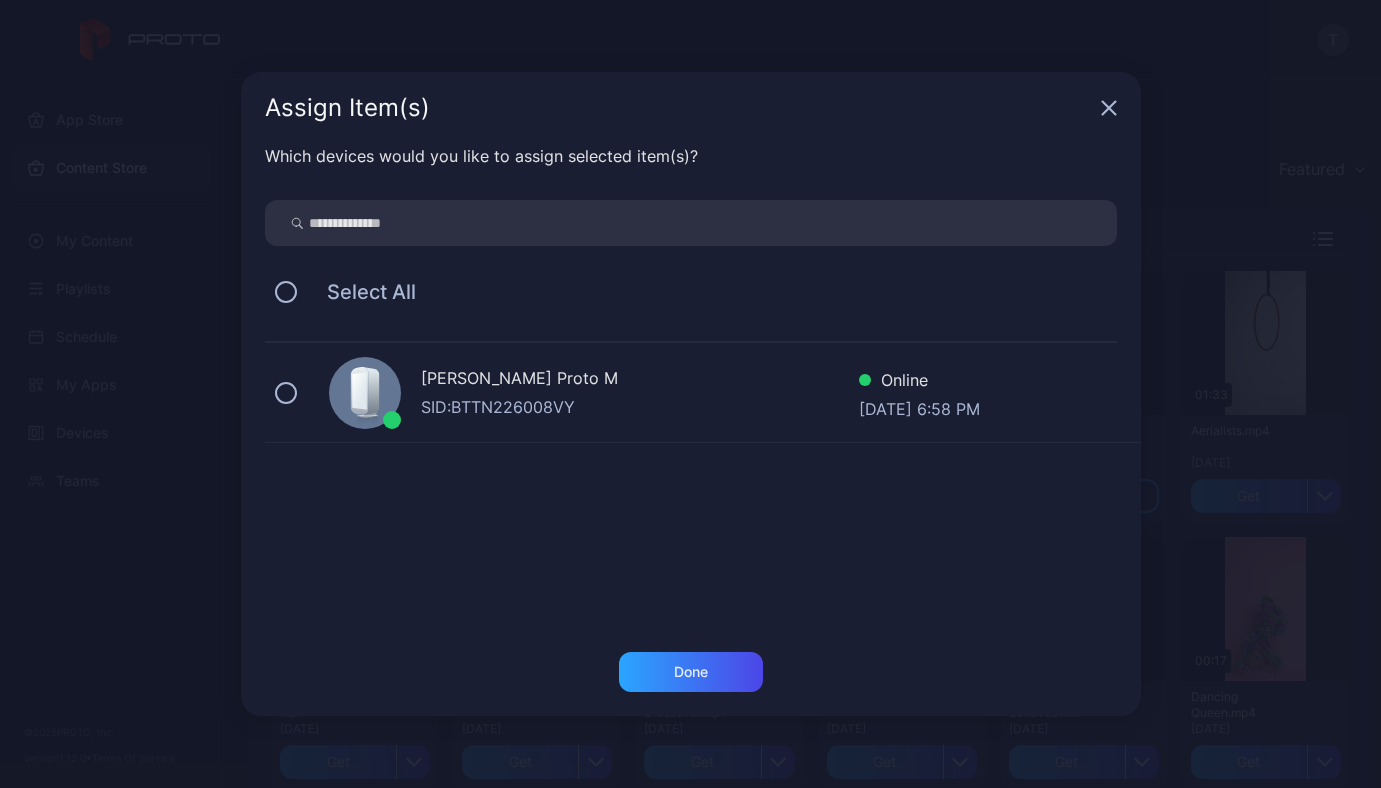 click on "ANDRII YAVORSKYI's Proto M SID:  BTTN226008VY Online Jul 16, 2025 at 6:58 PM" at bounding box center [703, 393] 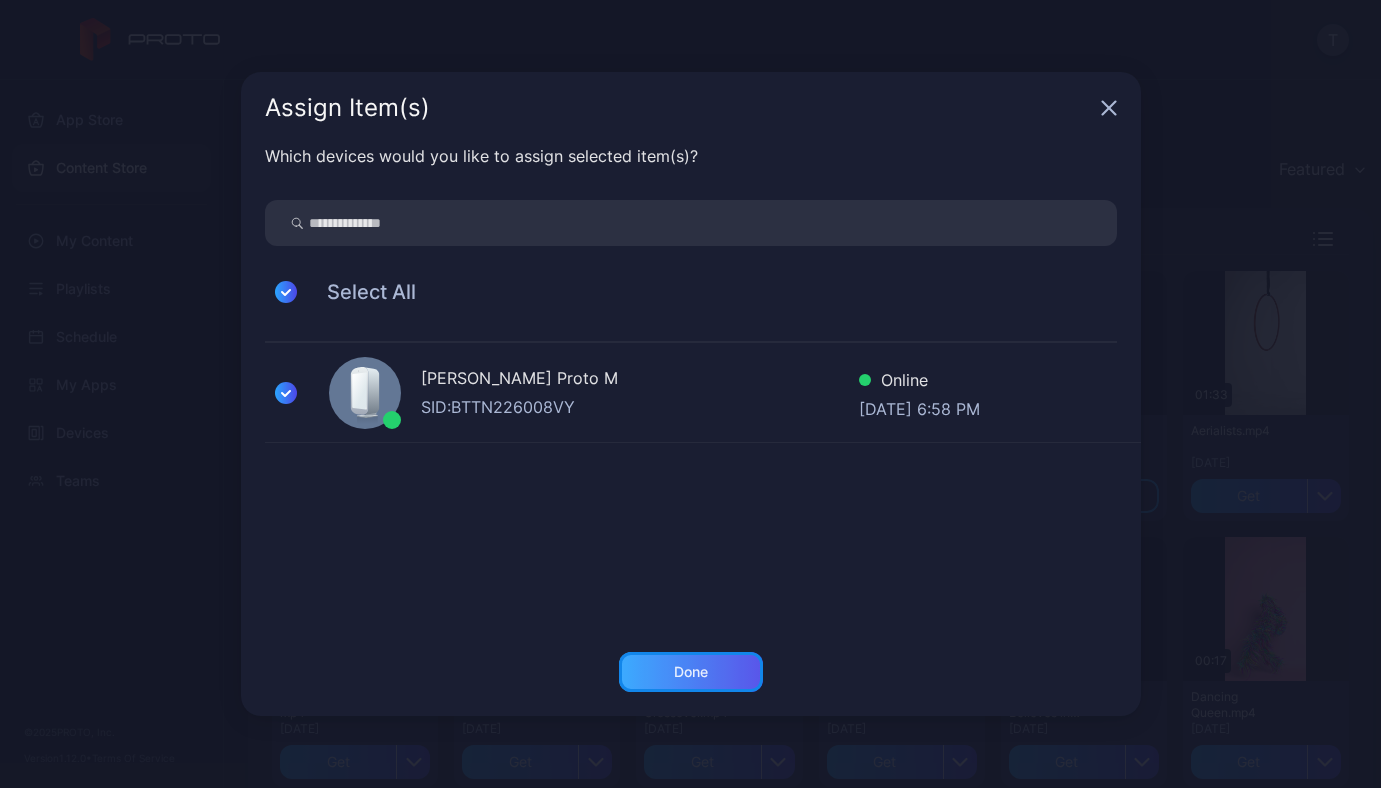 click on "Done" at bounding box center [691, 672] 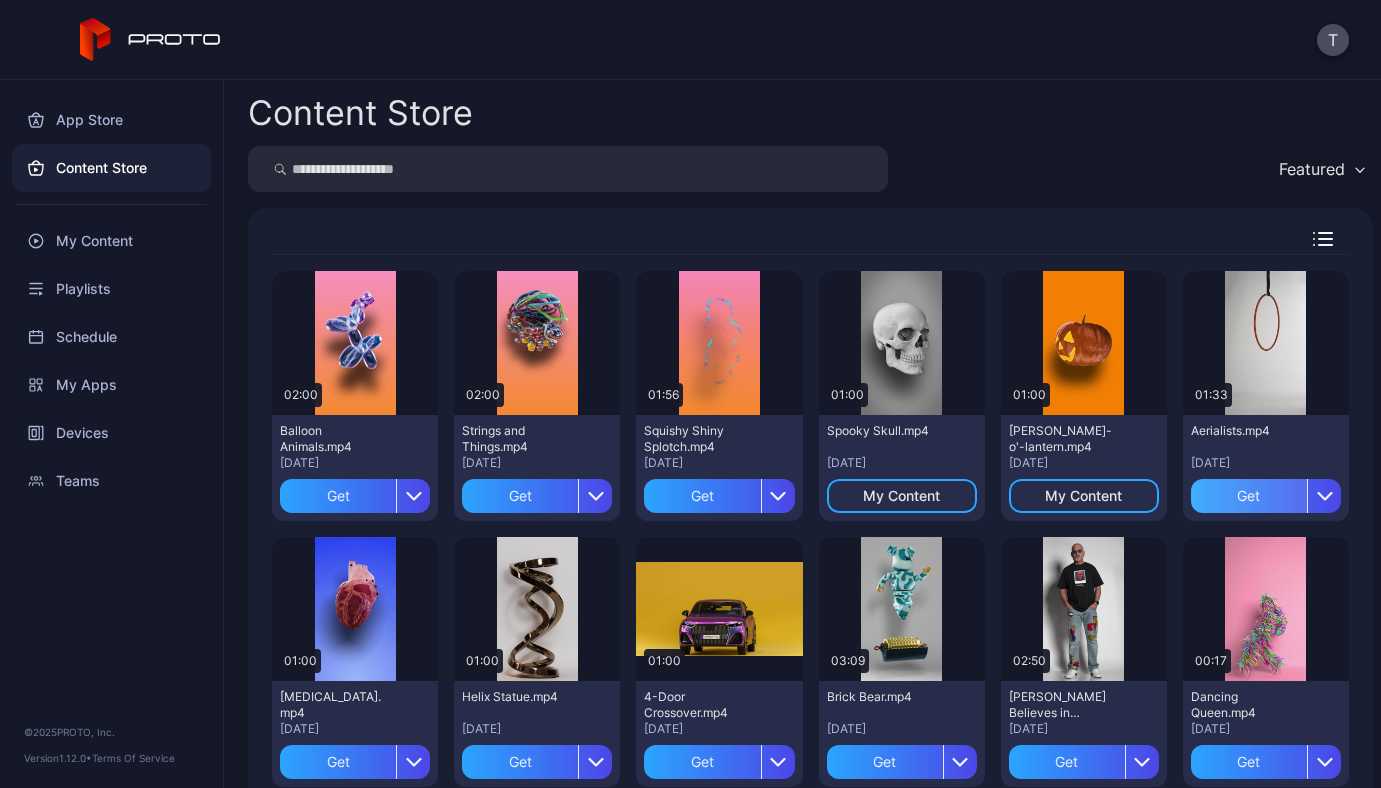 click on "Get" at bounding box center (1249, 496) 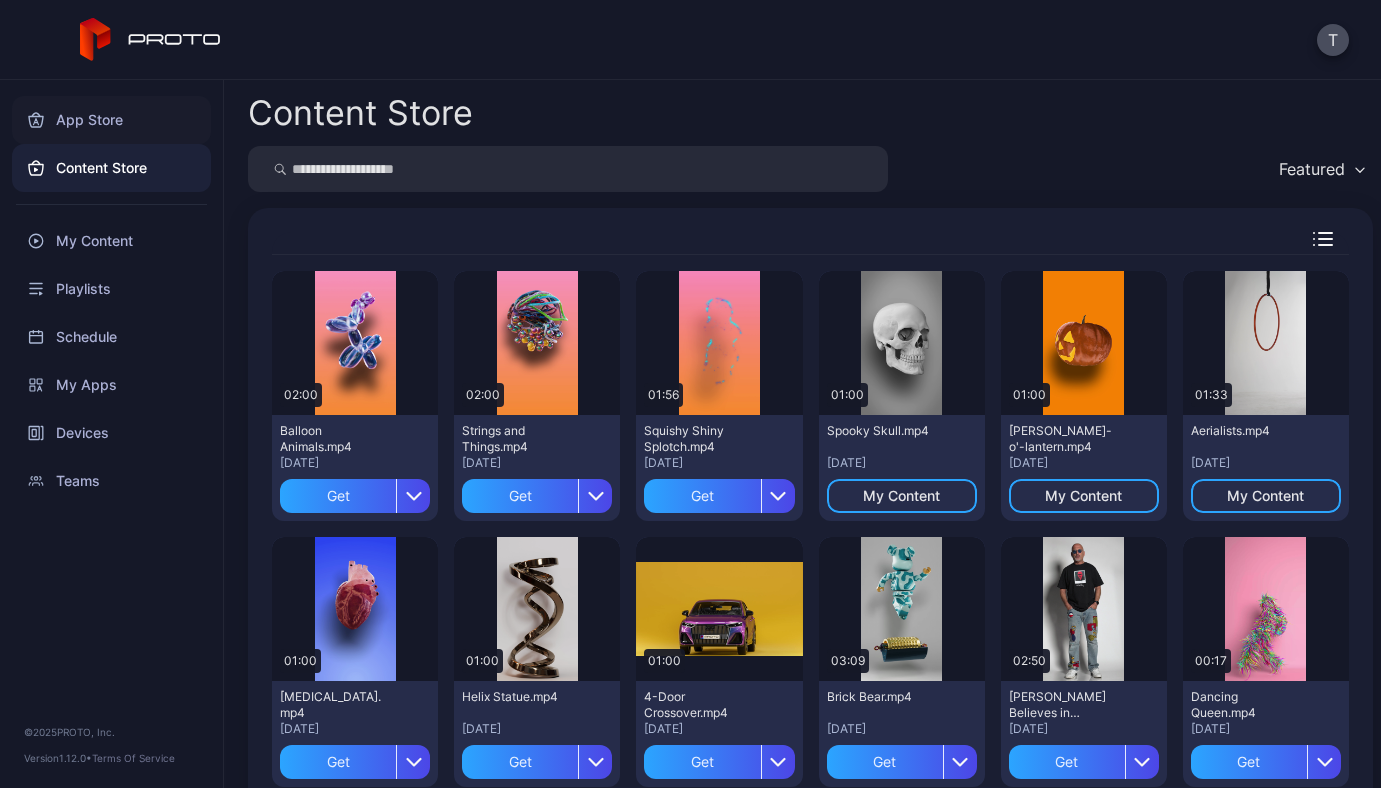 click on "App Store" at bounding box center [111, 120] 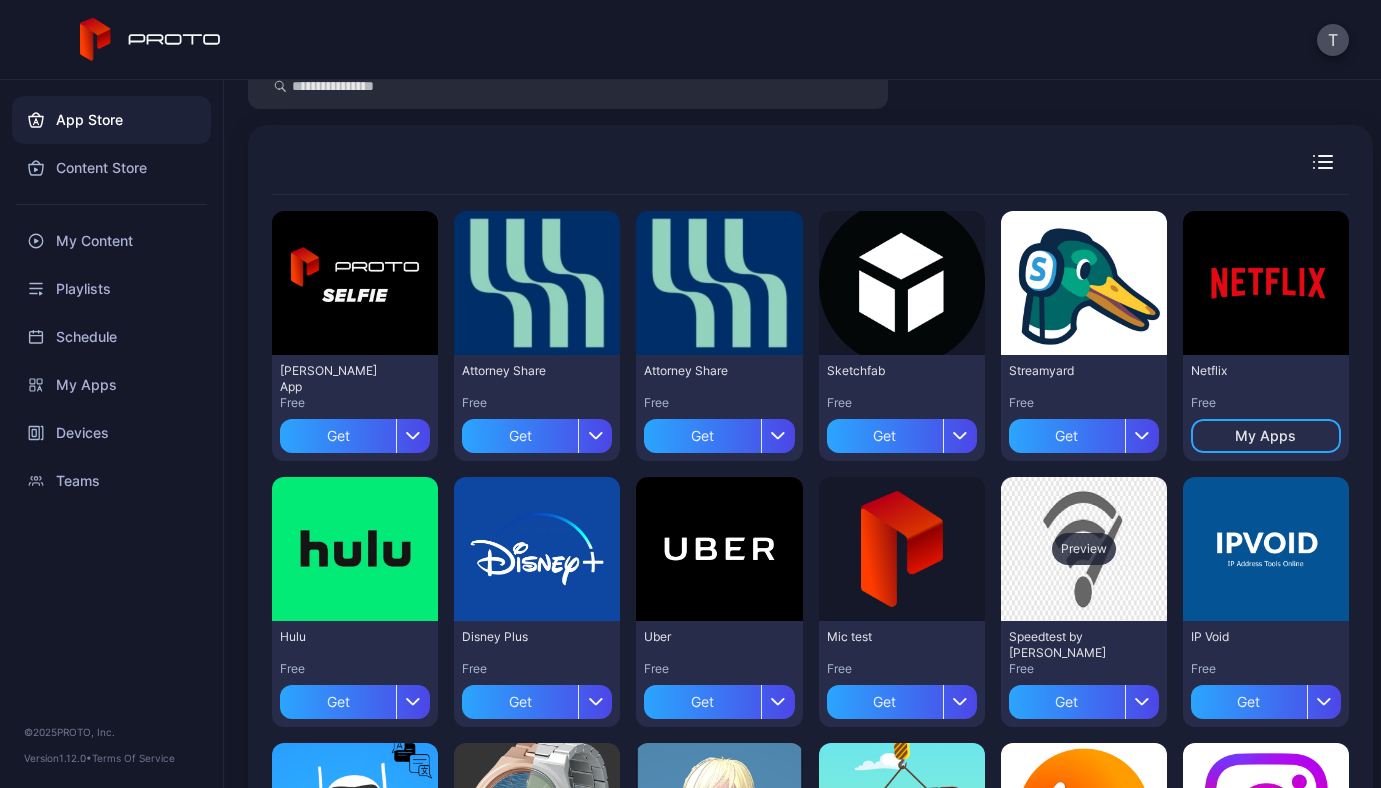 scroll, scrollTop: 93, scrollLeft: 0, axis: vertical 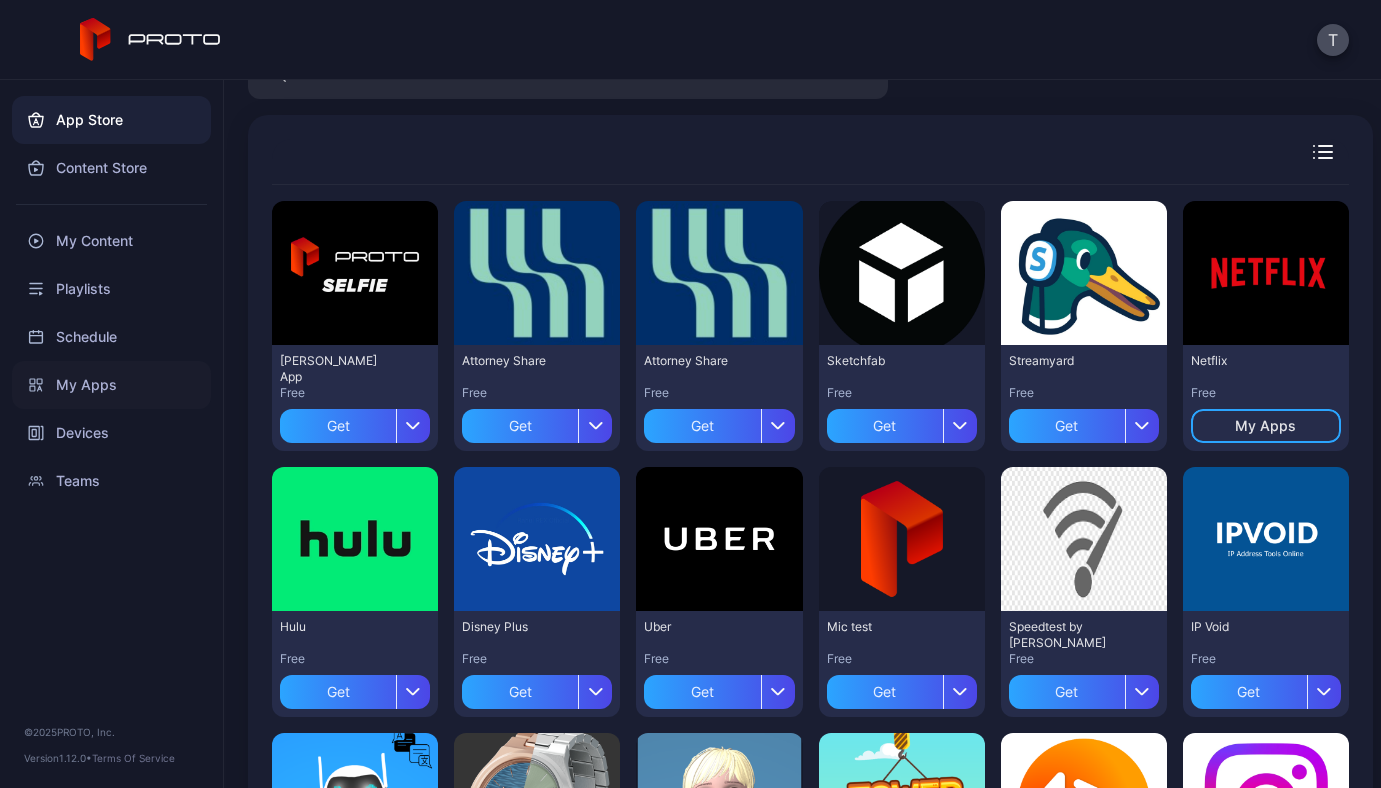 click on "My Apps" at bounding box center [111, 385] 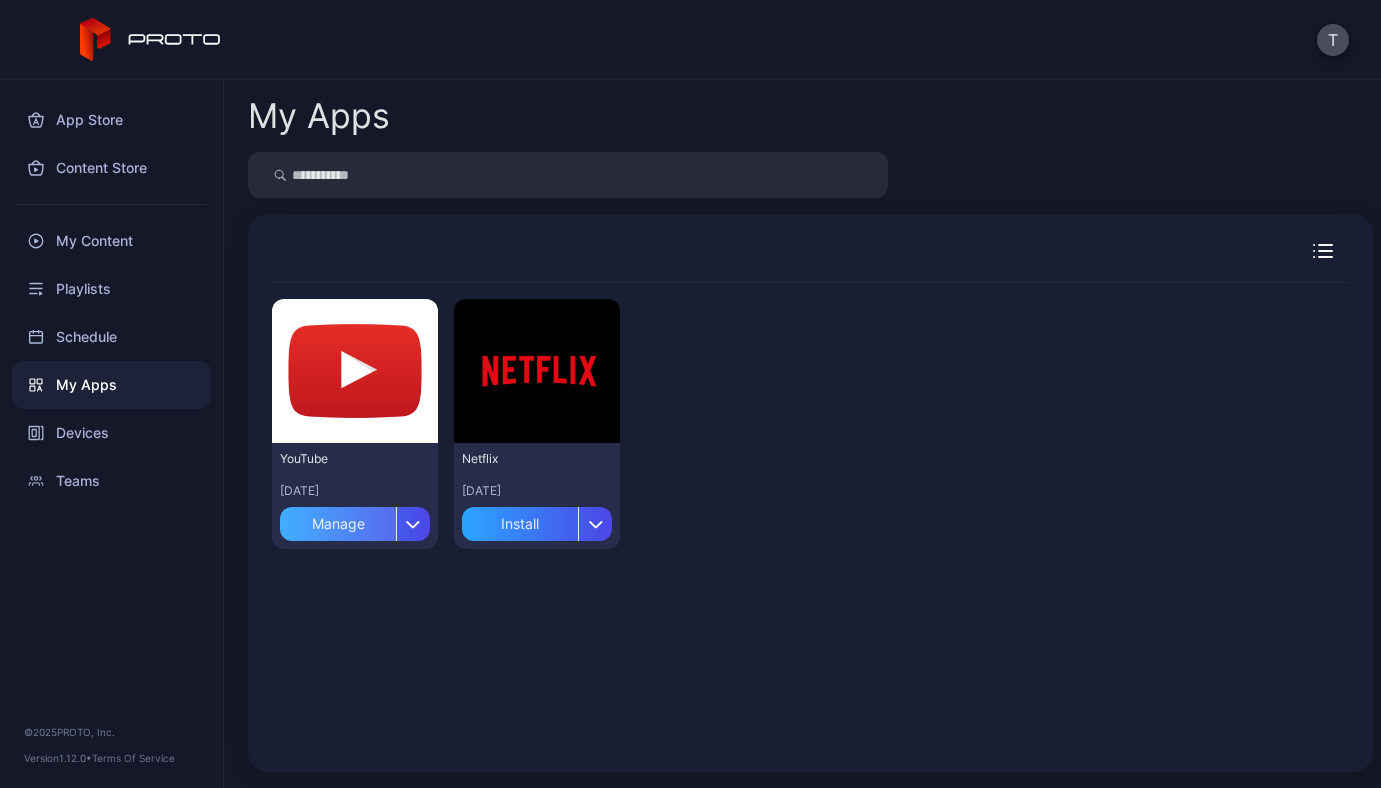 click on "Manage" at bounding box center [338, 524] 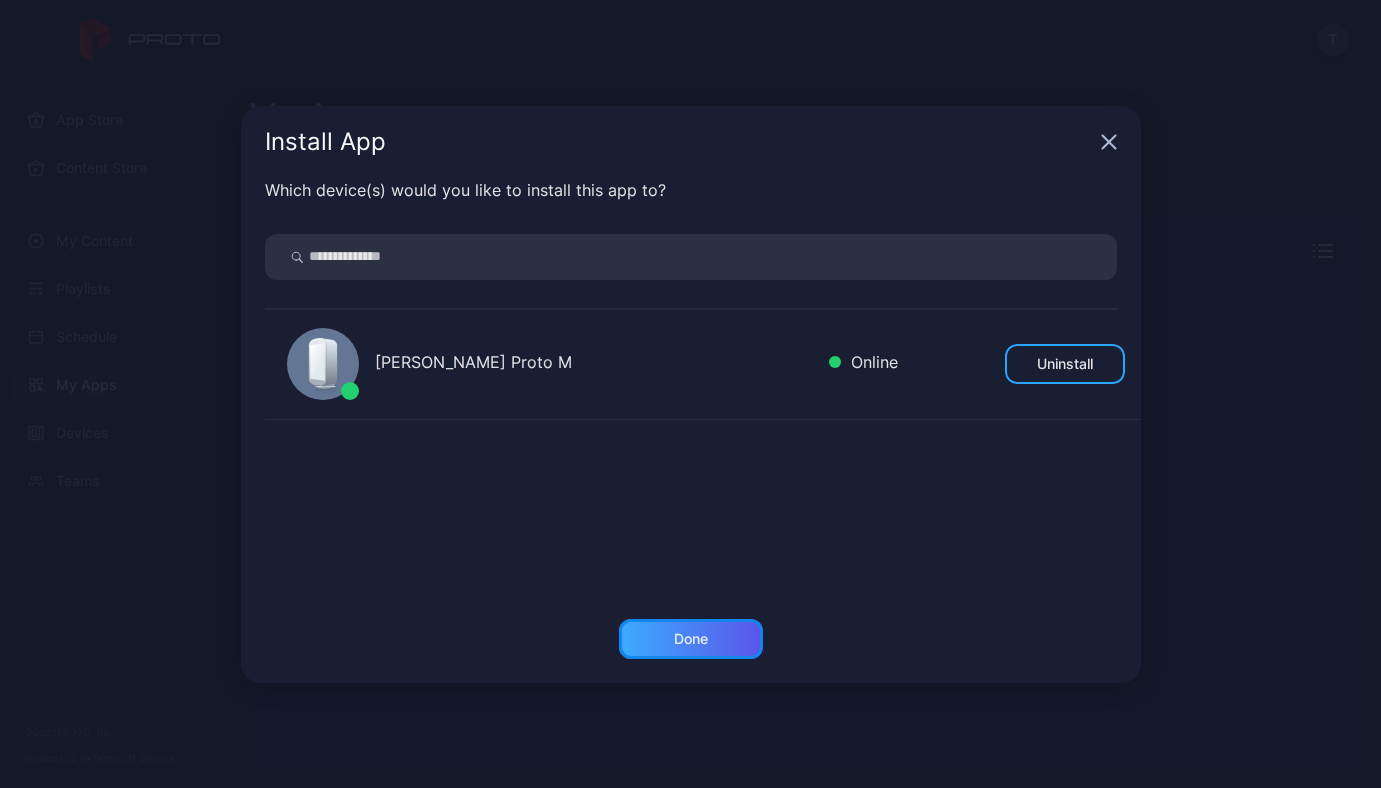 click on "Done" at bounding box center (691, 639) 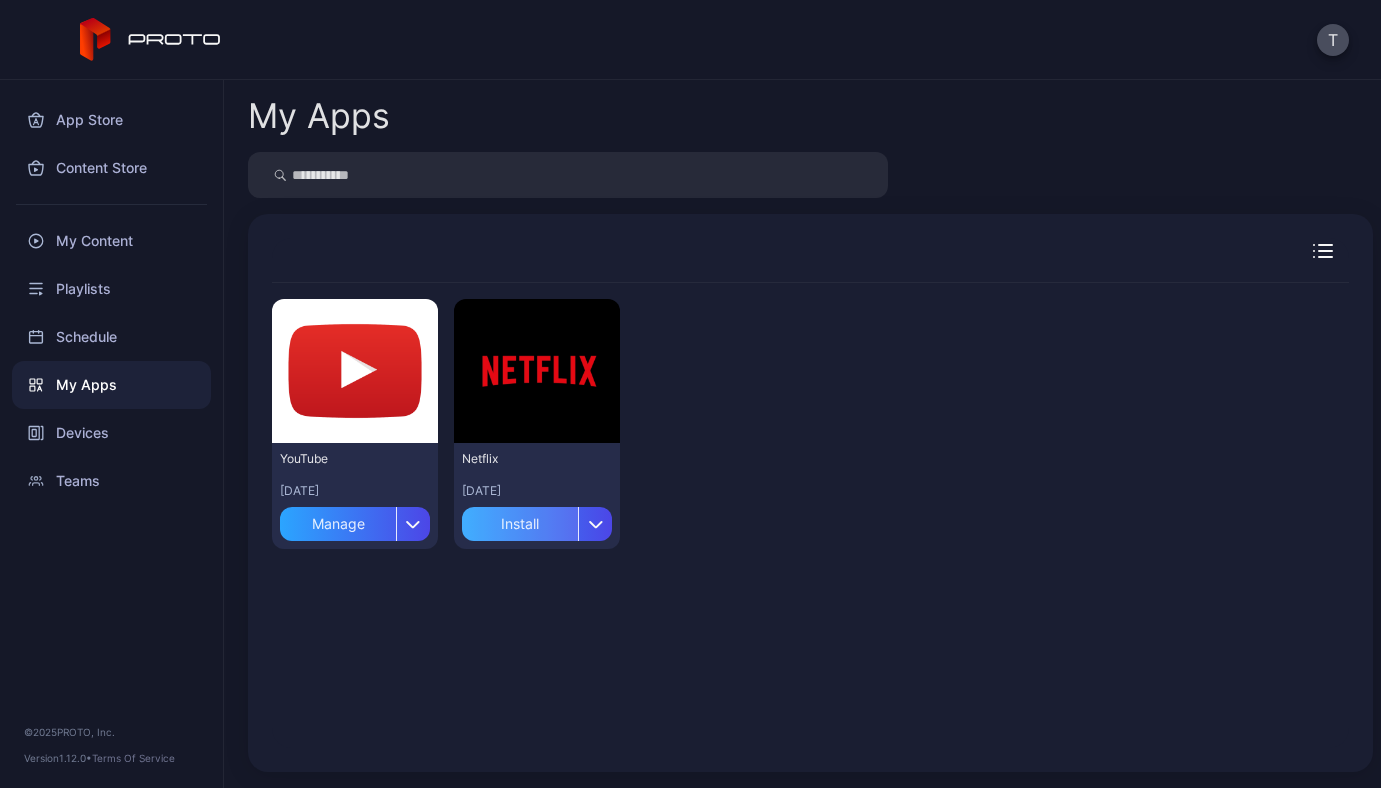 click on "Install" at bounding box center (520, 524) 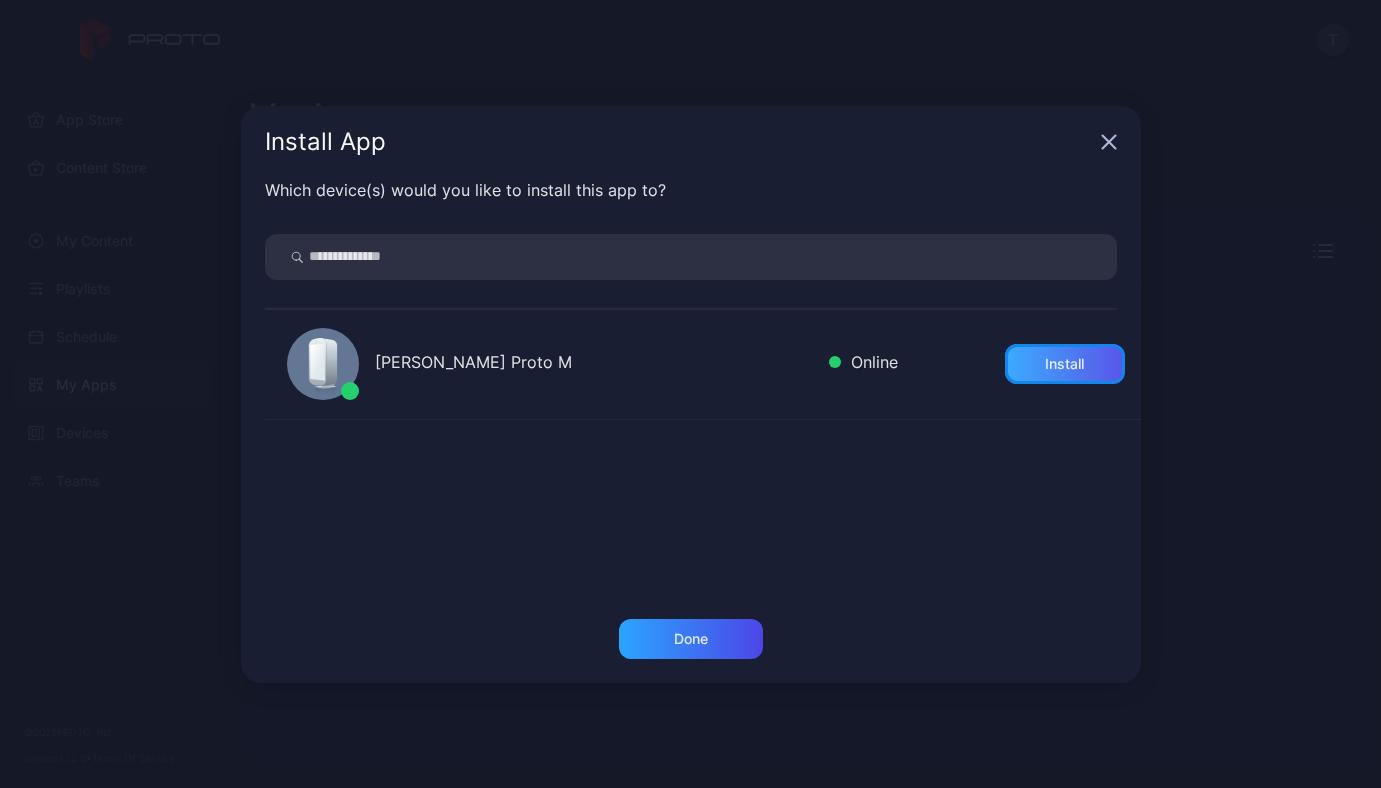 click on "Install" at bounding box center [1064, 364] 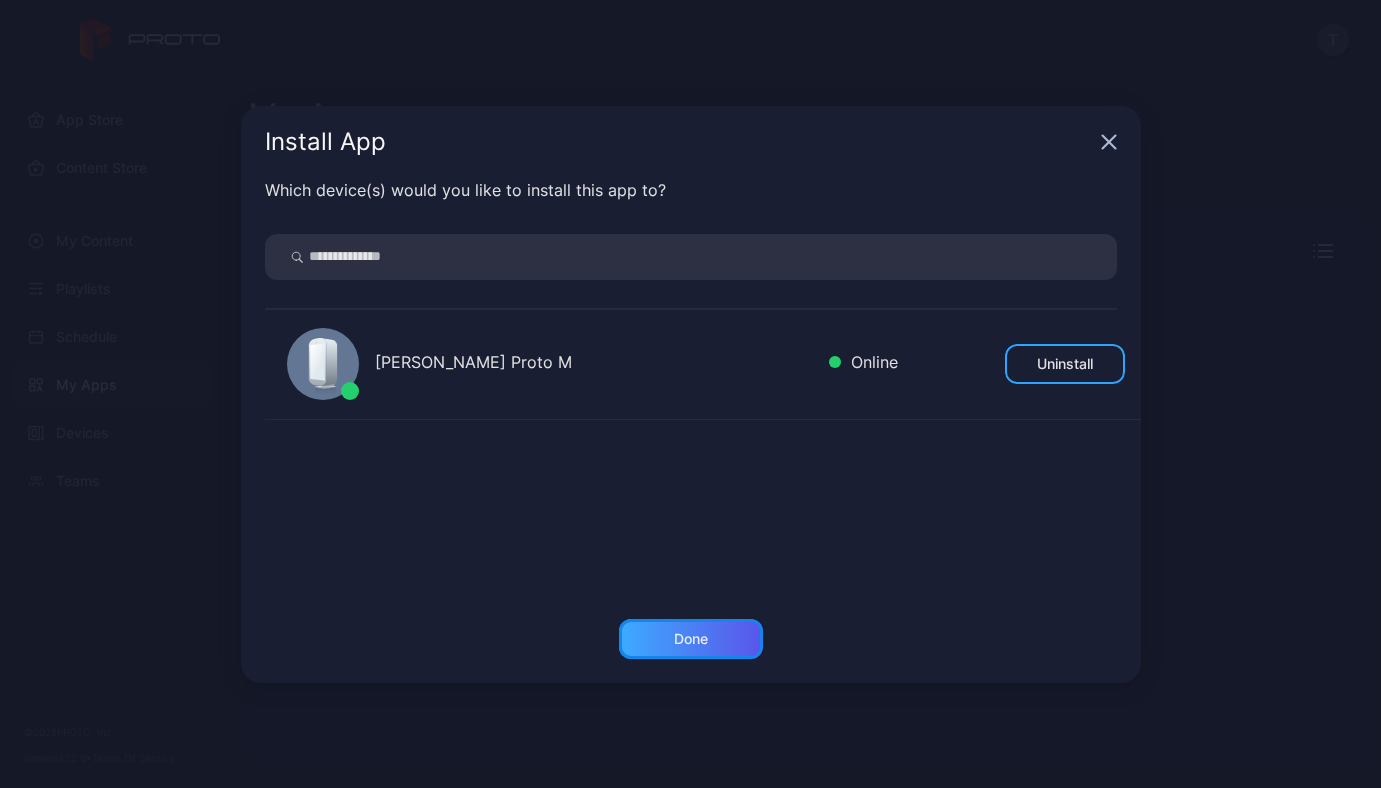 click on "Done" at bounding box center [691, 639] 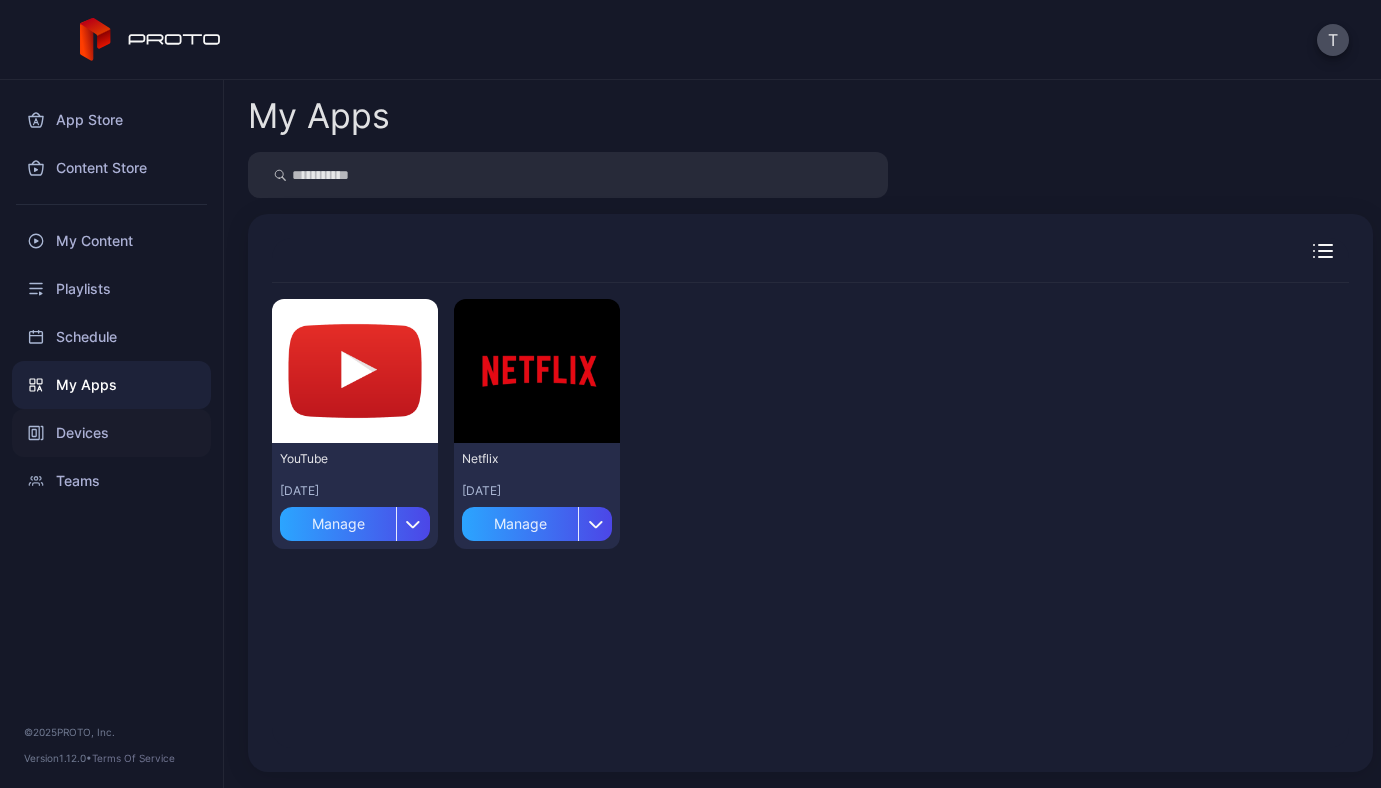 click on "Devices" at bounding box center [111, 433] 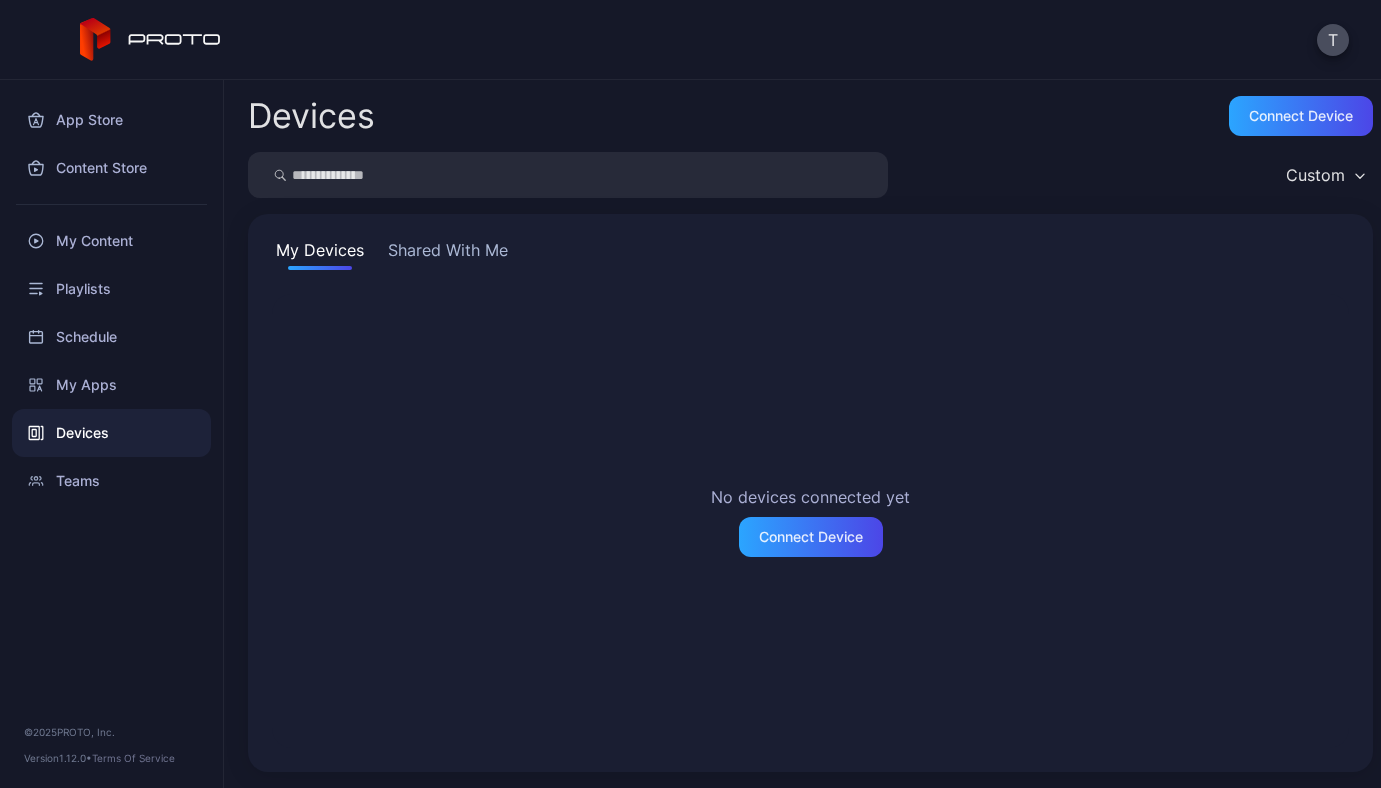 click on "Shared With Me" at bounding box center (448, 254) 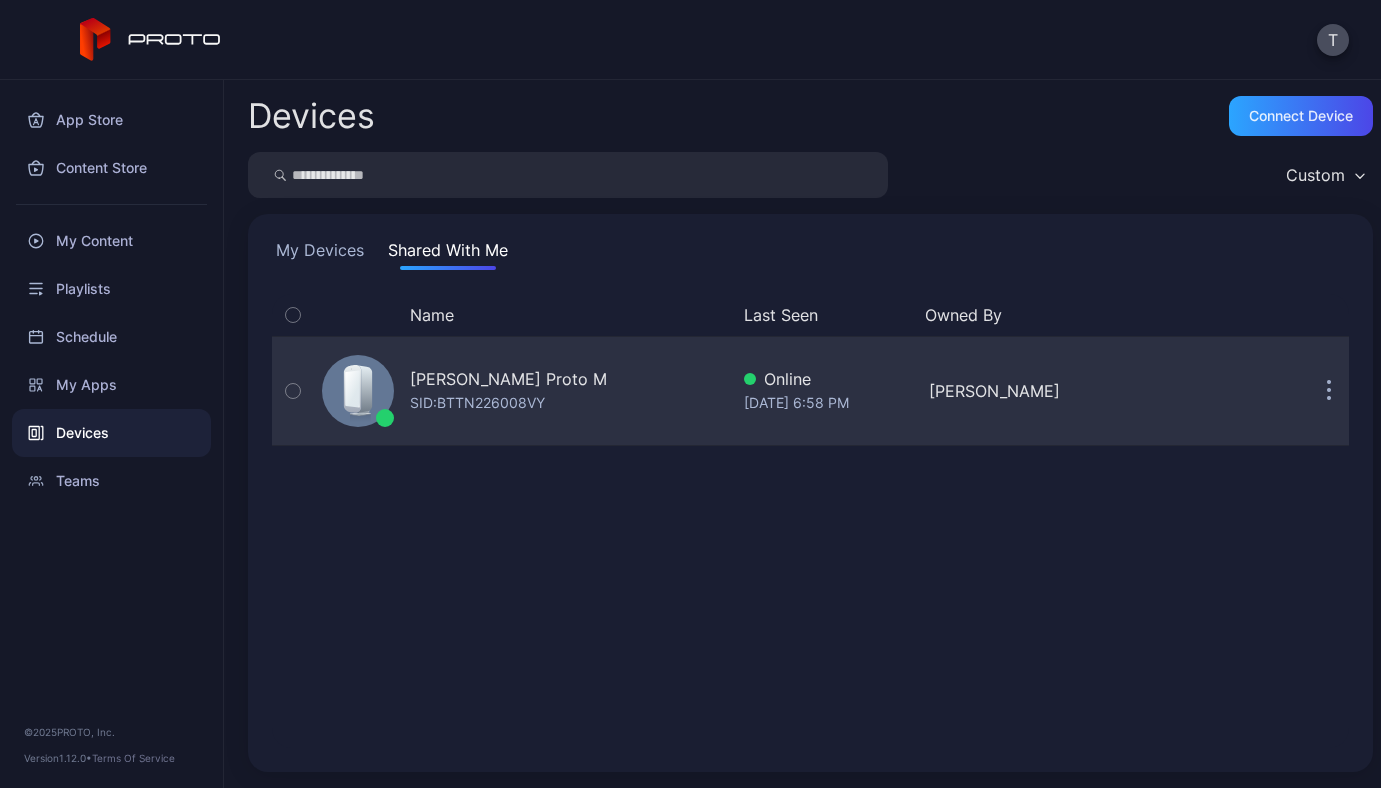 click on "SID:  BTTN226008VY" at bounding box center (477, 403) 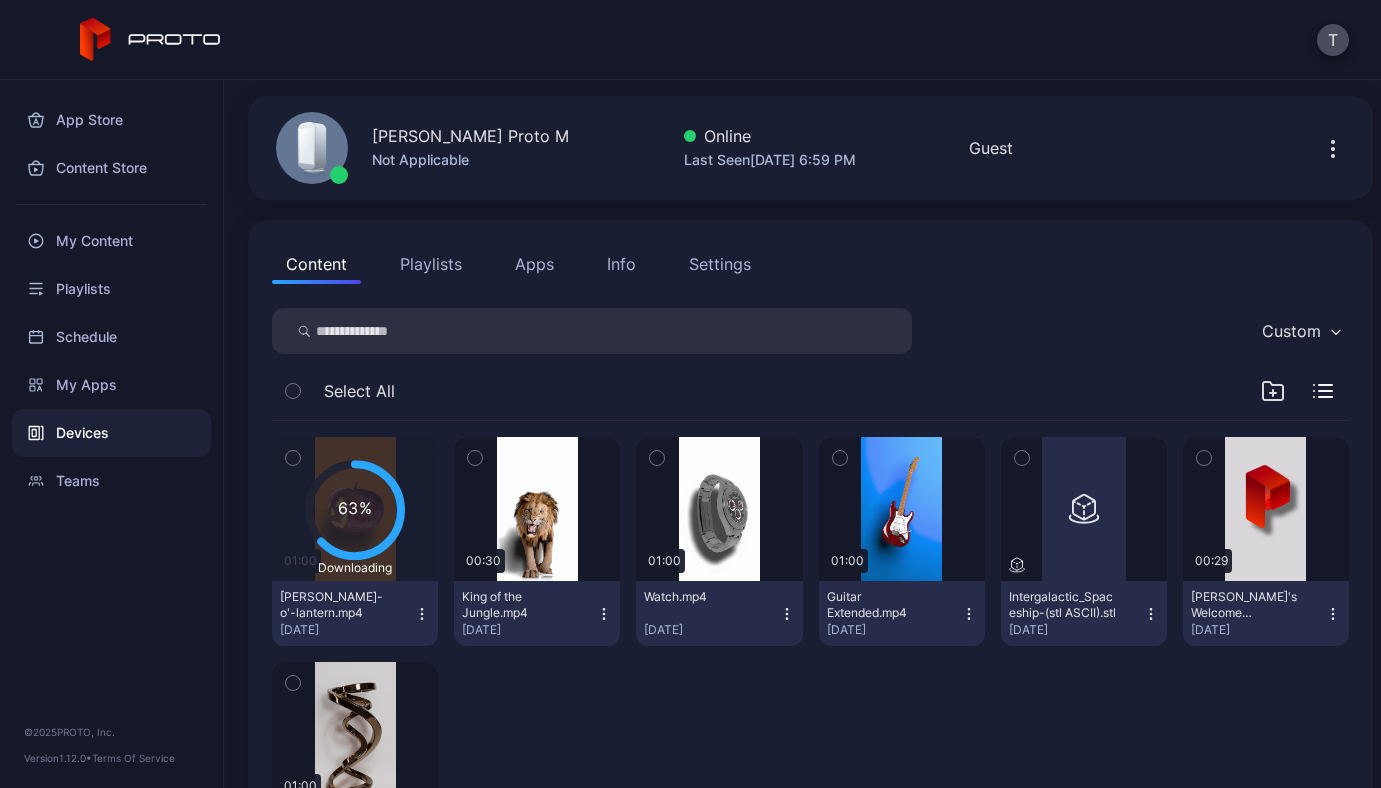 scroll, scrollTop: 0, scrollLeft: 0, axis: both 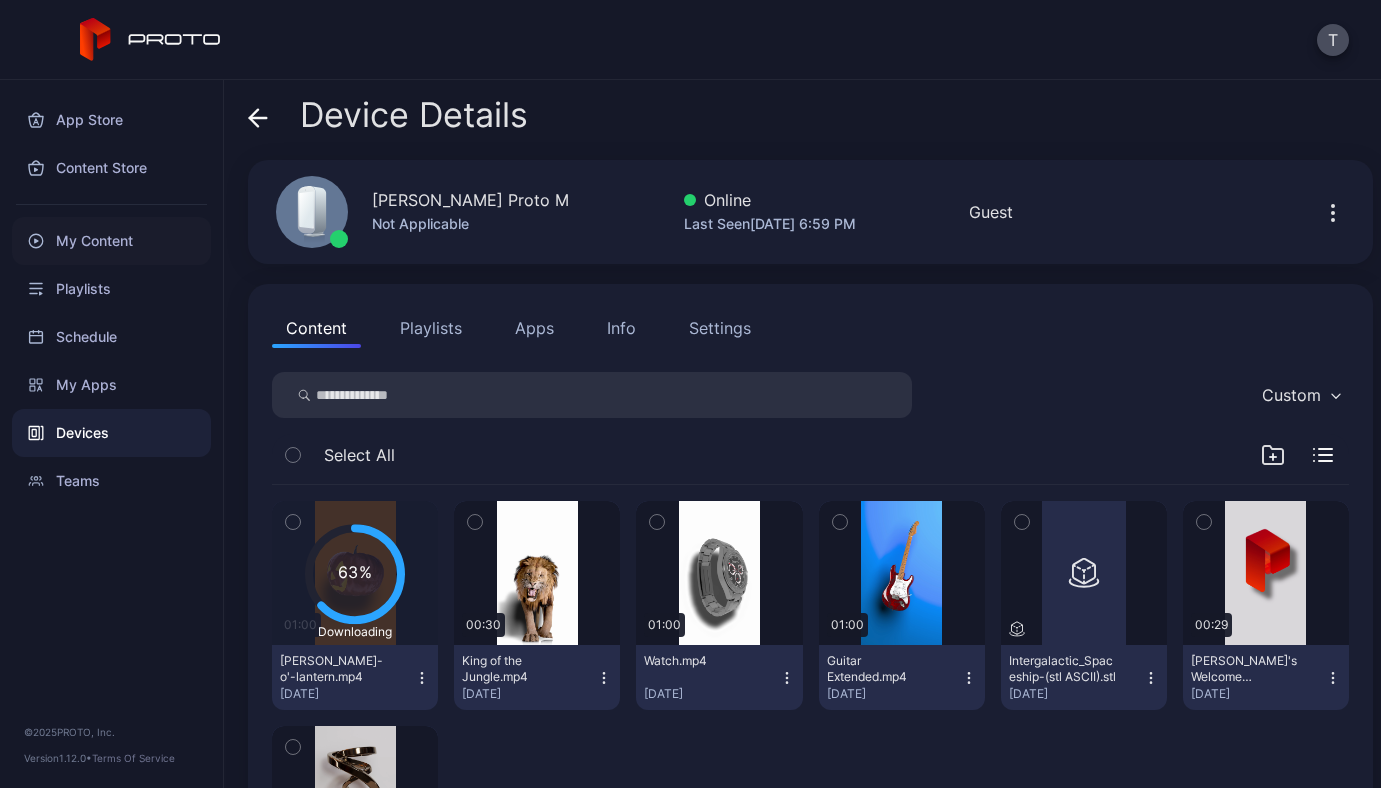 click on "My Content" at bounding box center (111, 241) 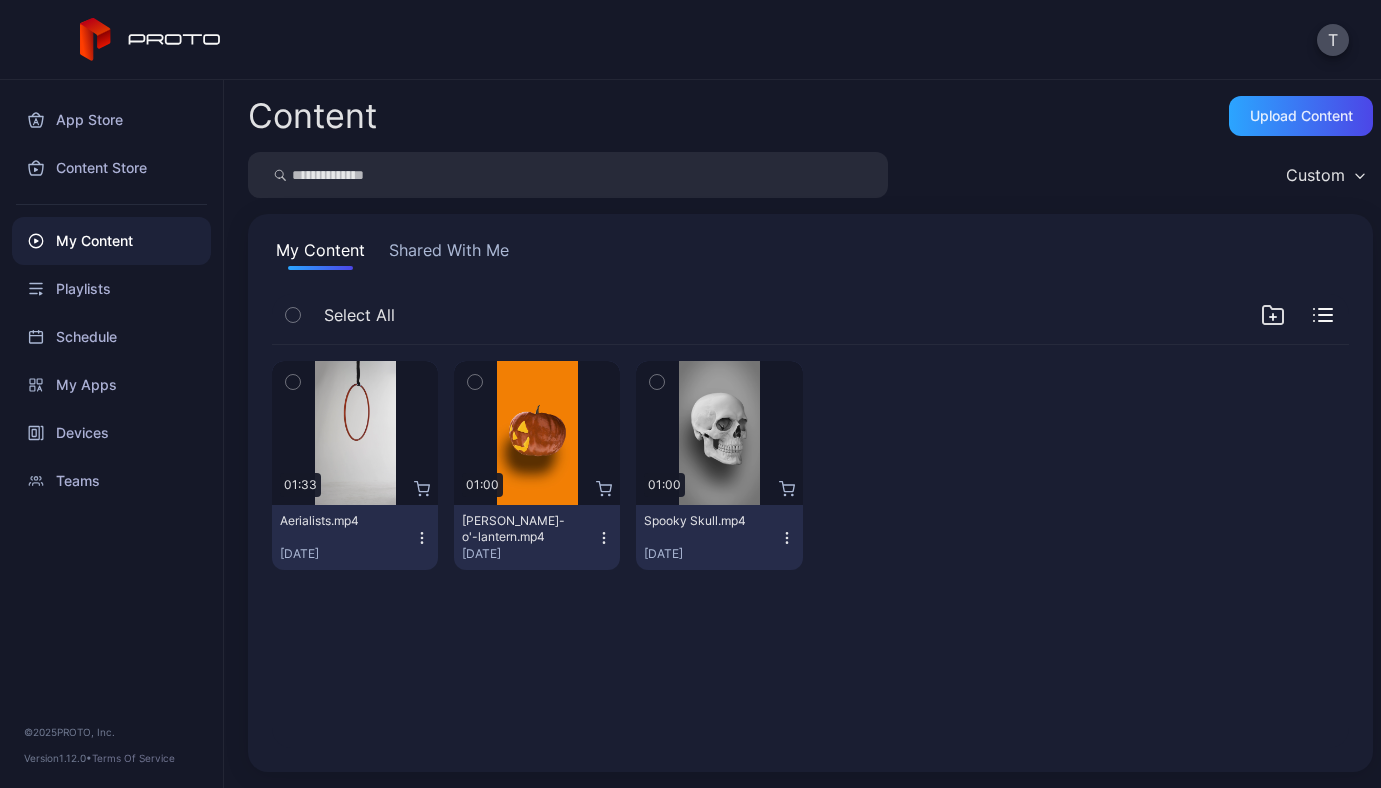 click 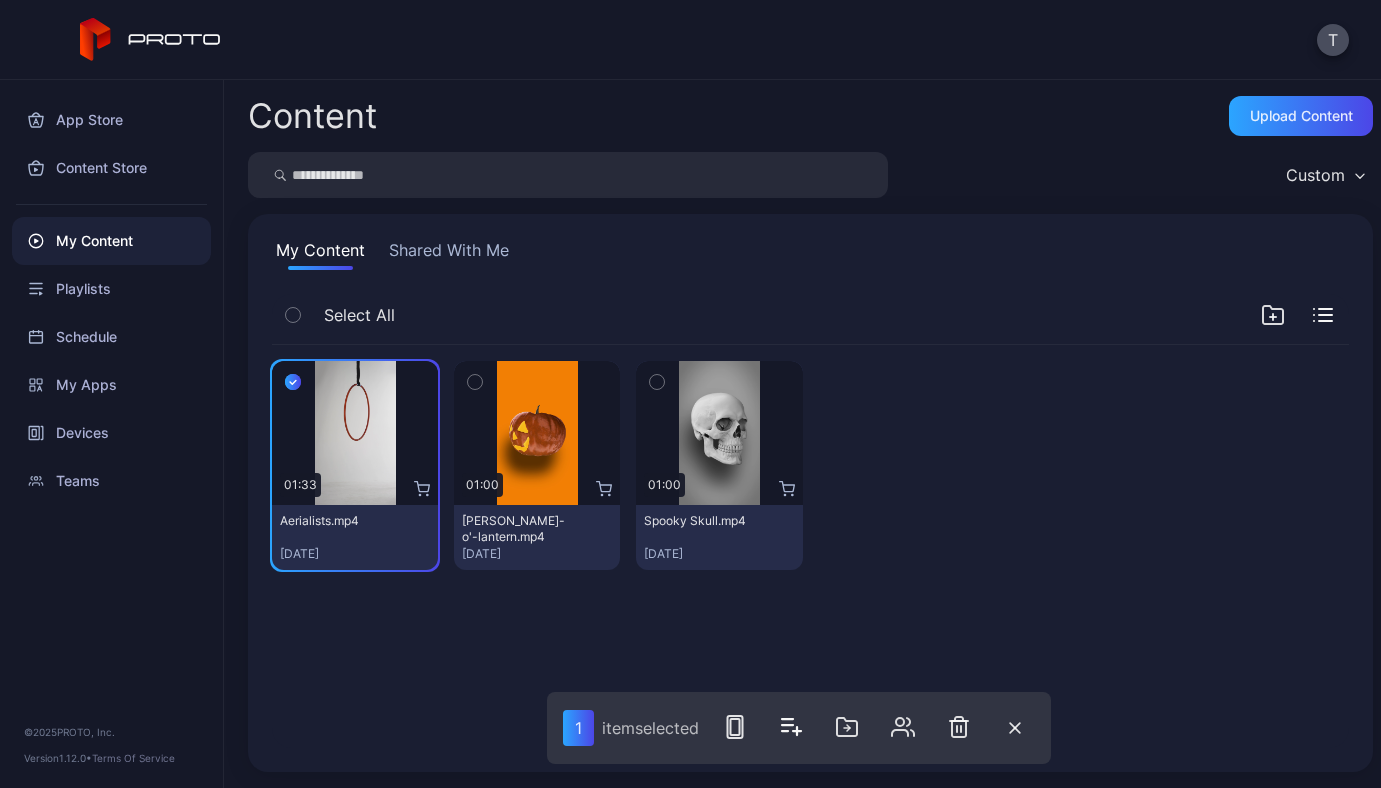 click 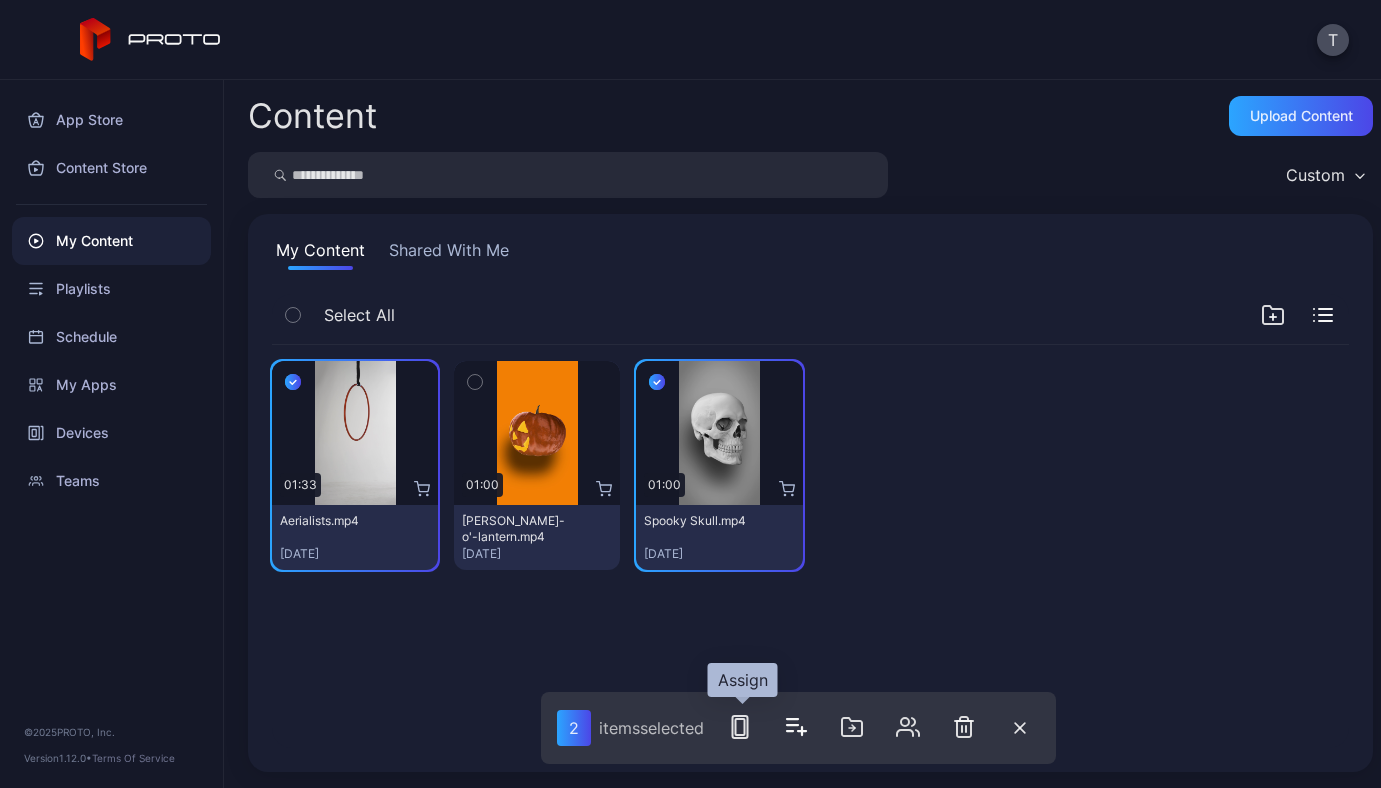 click 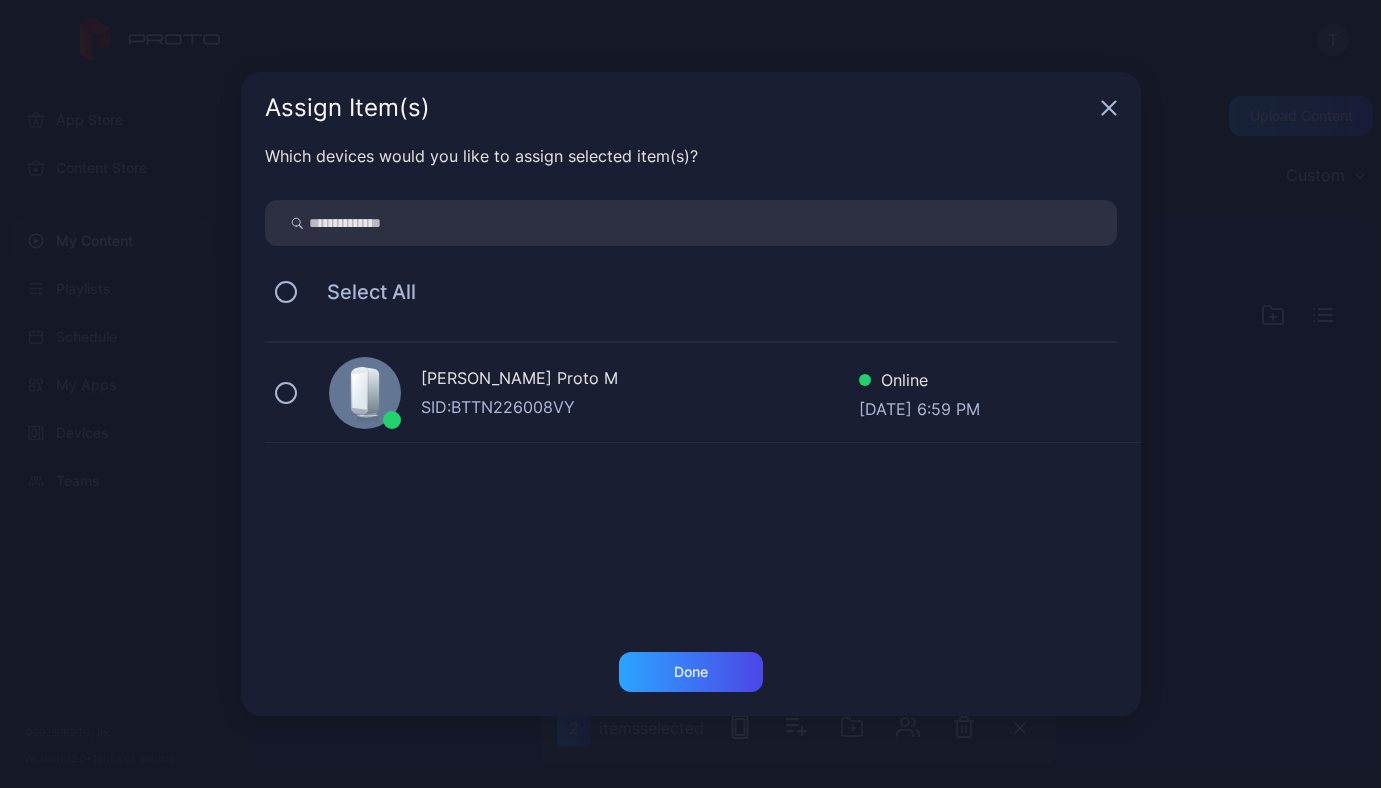 click on "[PERSON_NAME] Proto M" at bounding box center (640, 380) 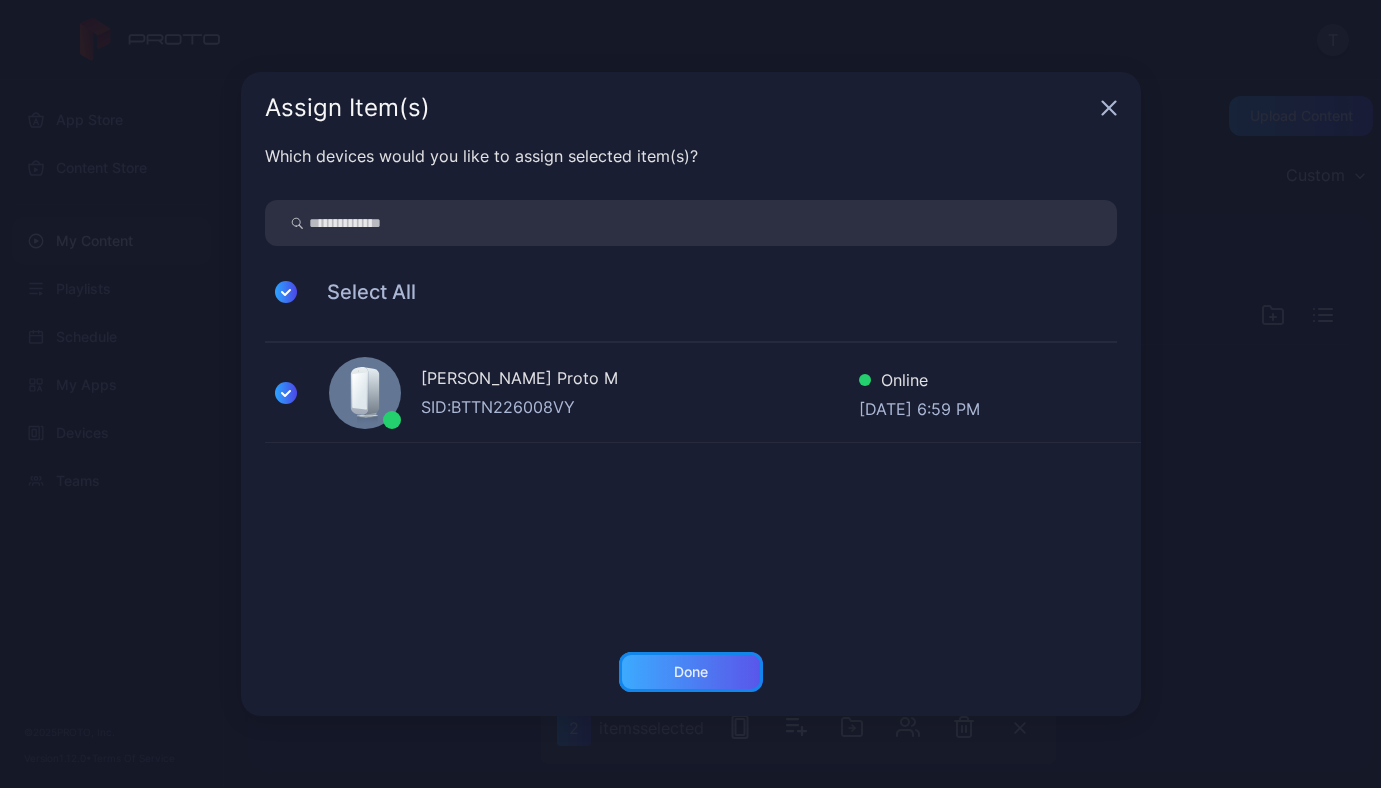 click on "Done" at bounding box center (691, 672) 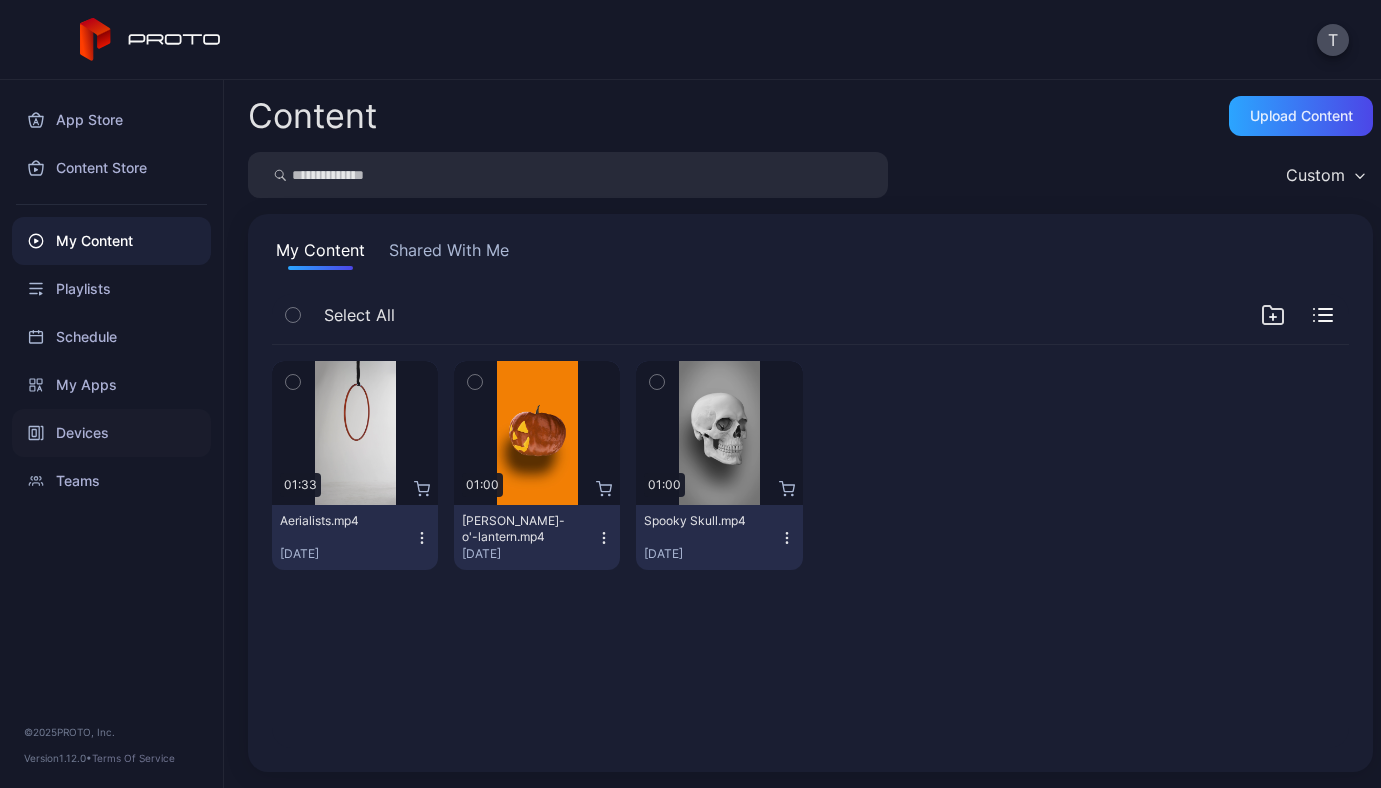 click on "Devices" at bounding box center [111, 433] 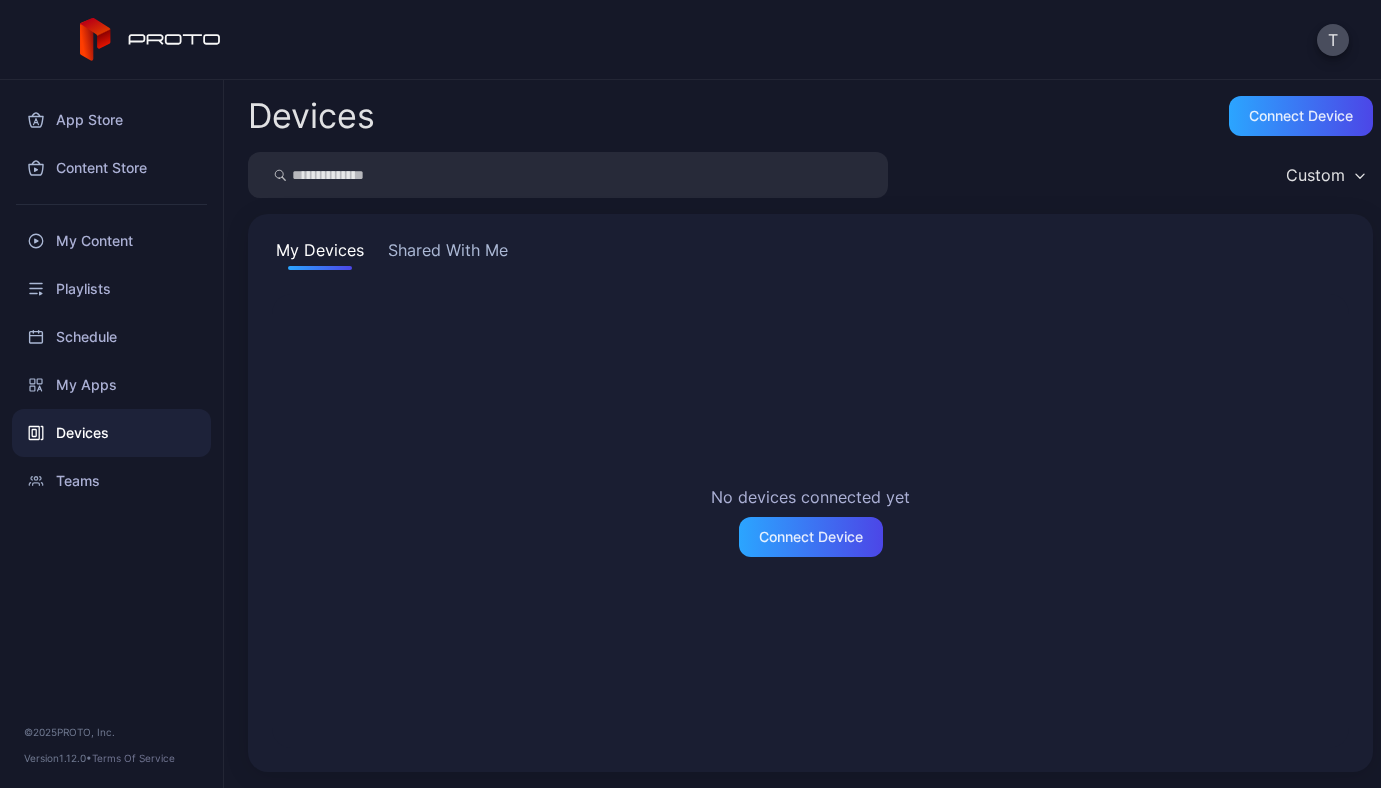 click on "Devices Connect device Custom My Devices Shared With Me No devices connected yet Connect Device" at bounding box center [802, 434] 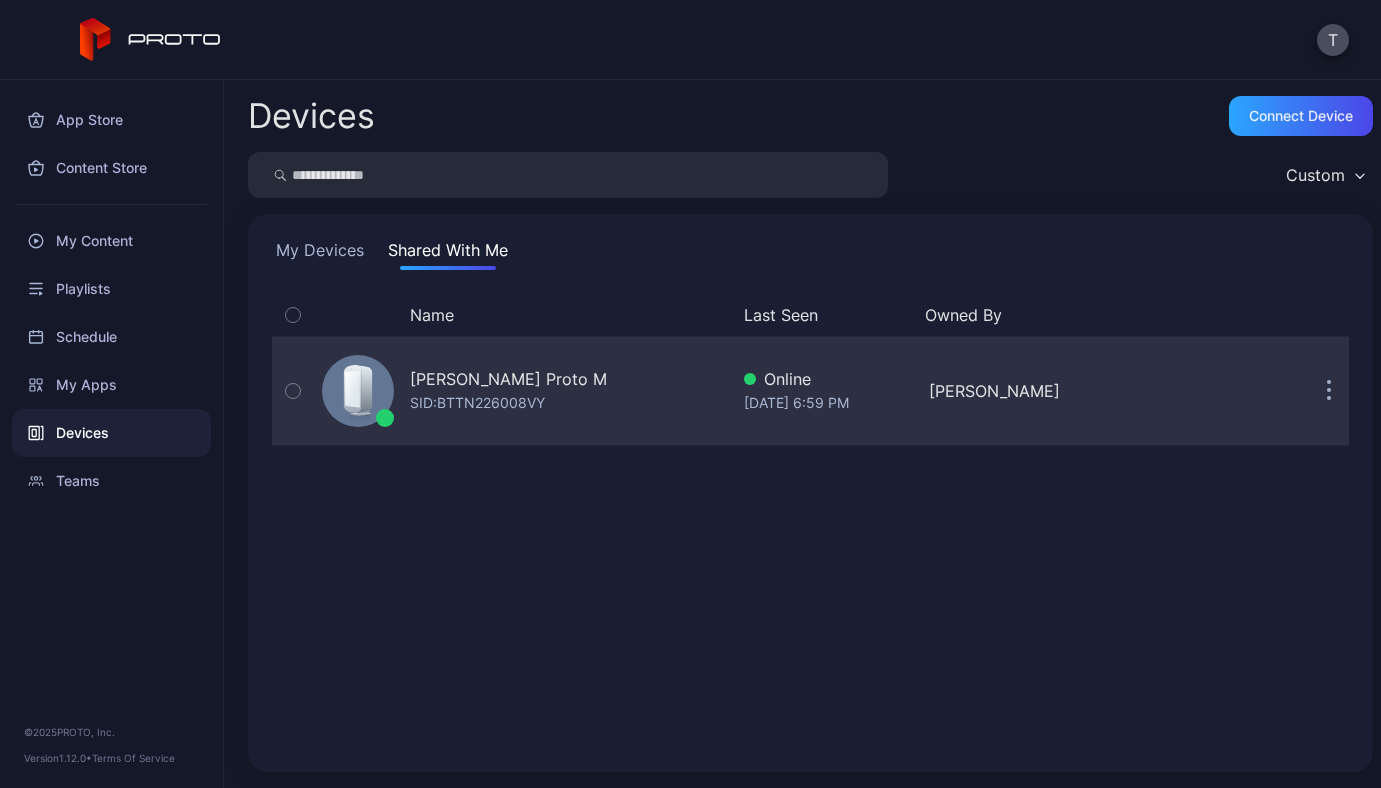 click on "[PERSON_NAME] Proto M" at bounding box center [508, 379] 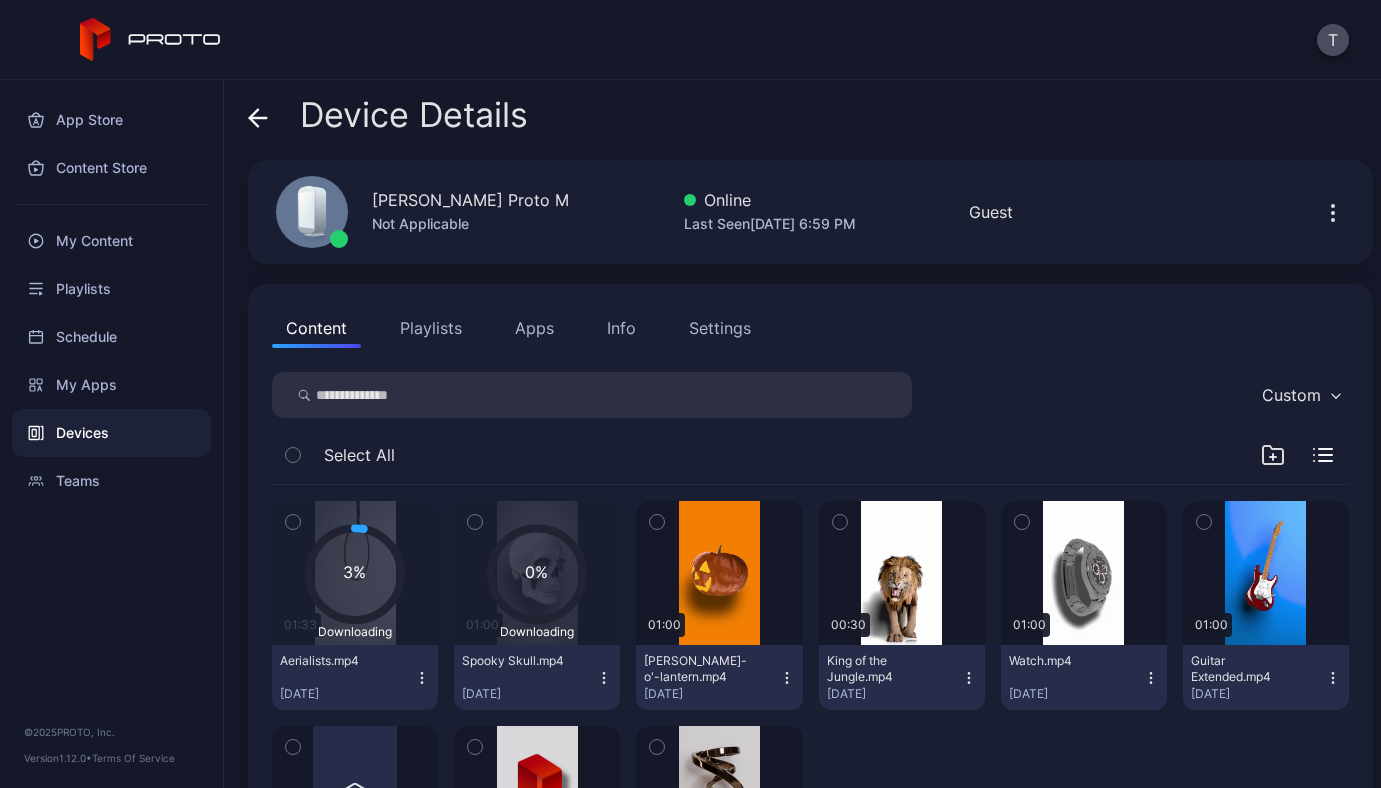 click on "Apps" at bounding box center (534, 328) 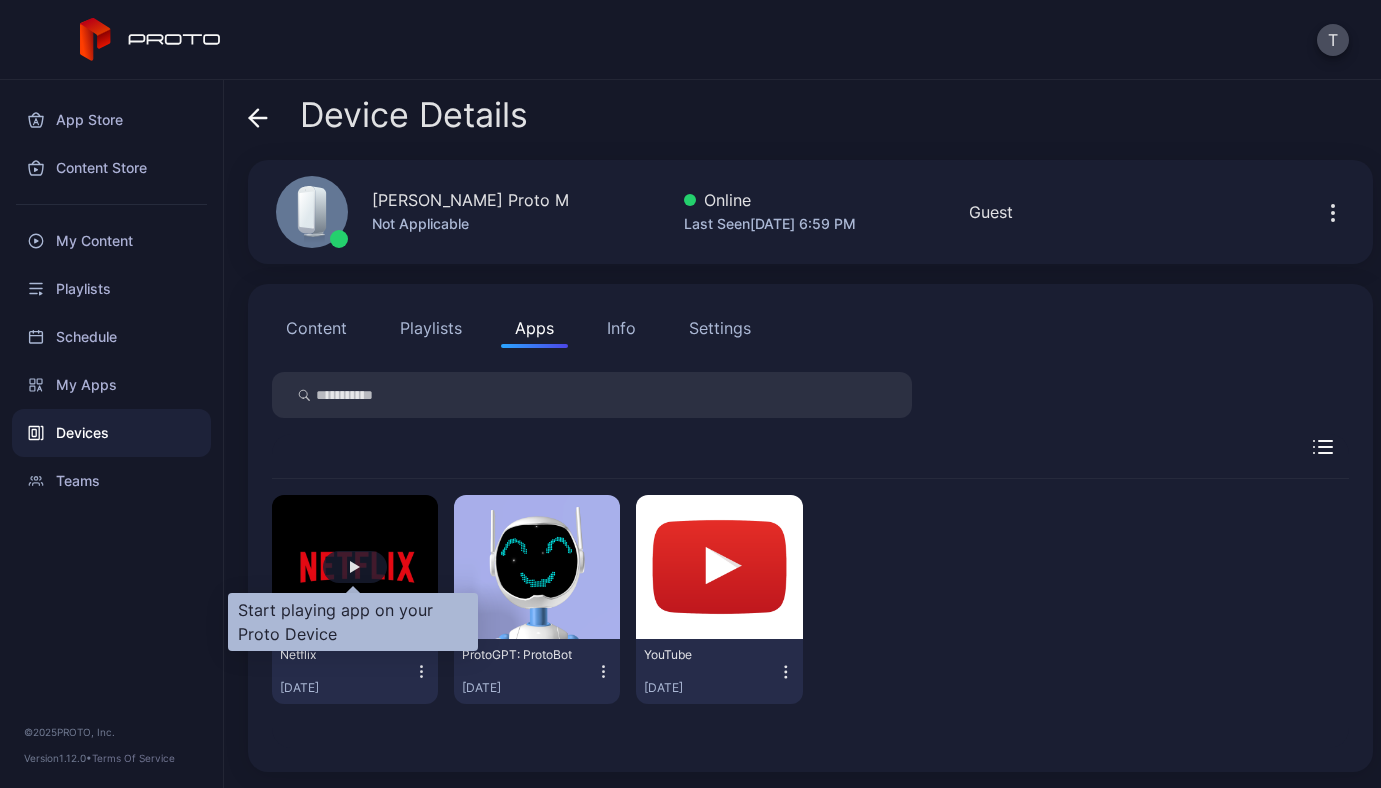 click at bounding box center (355, 567) 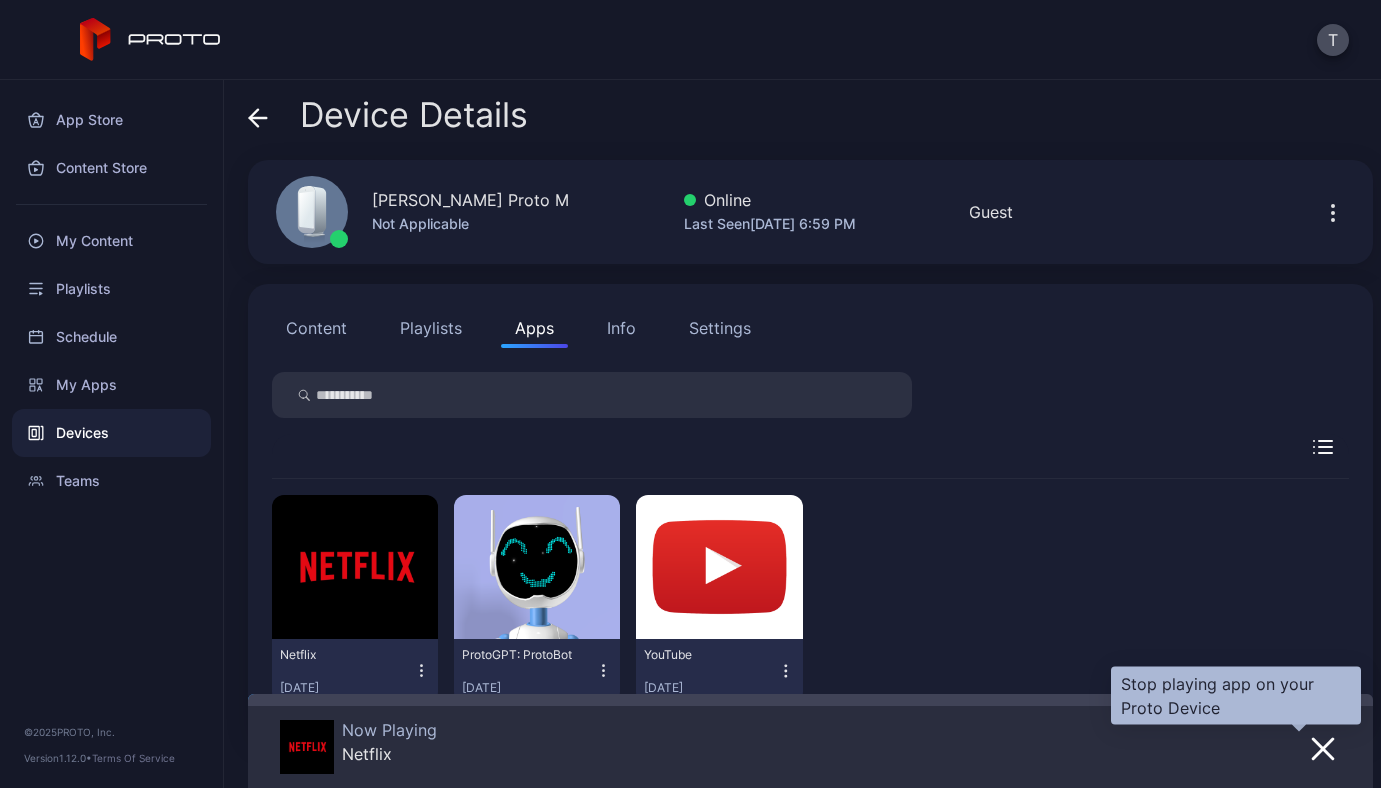 click 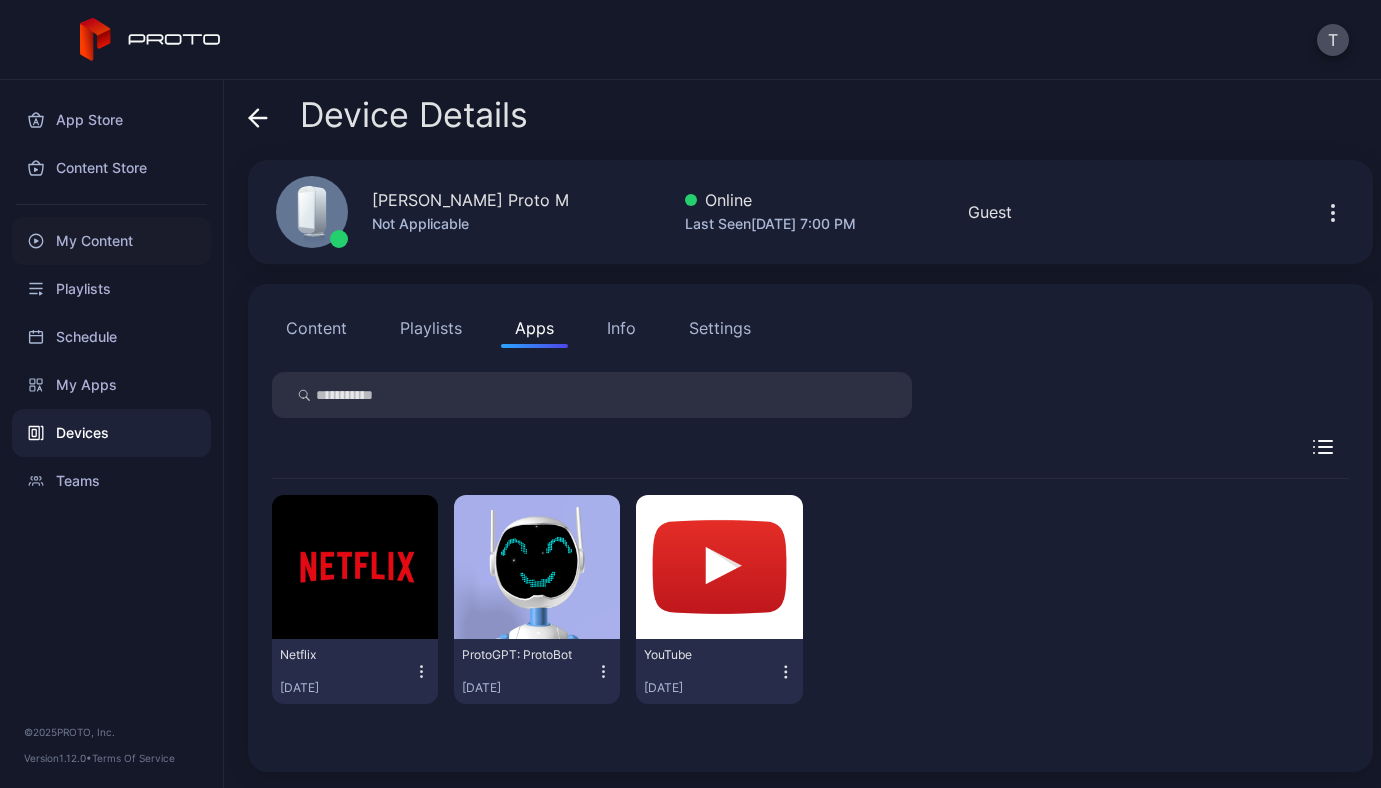 click on "My Content" at bounding box center [111, 241] 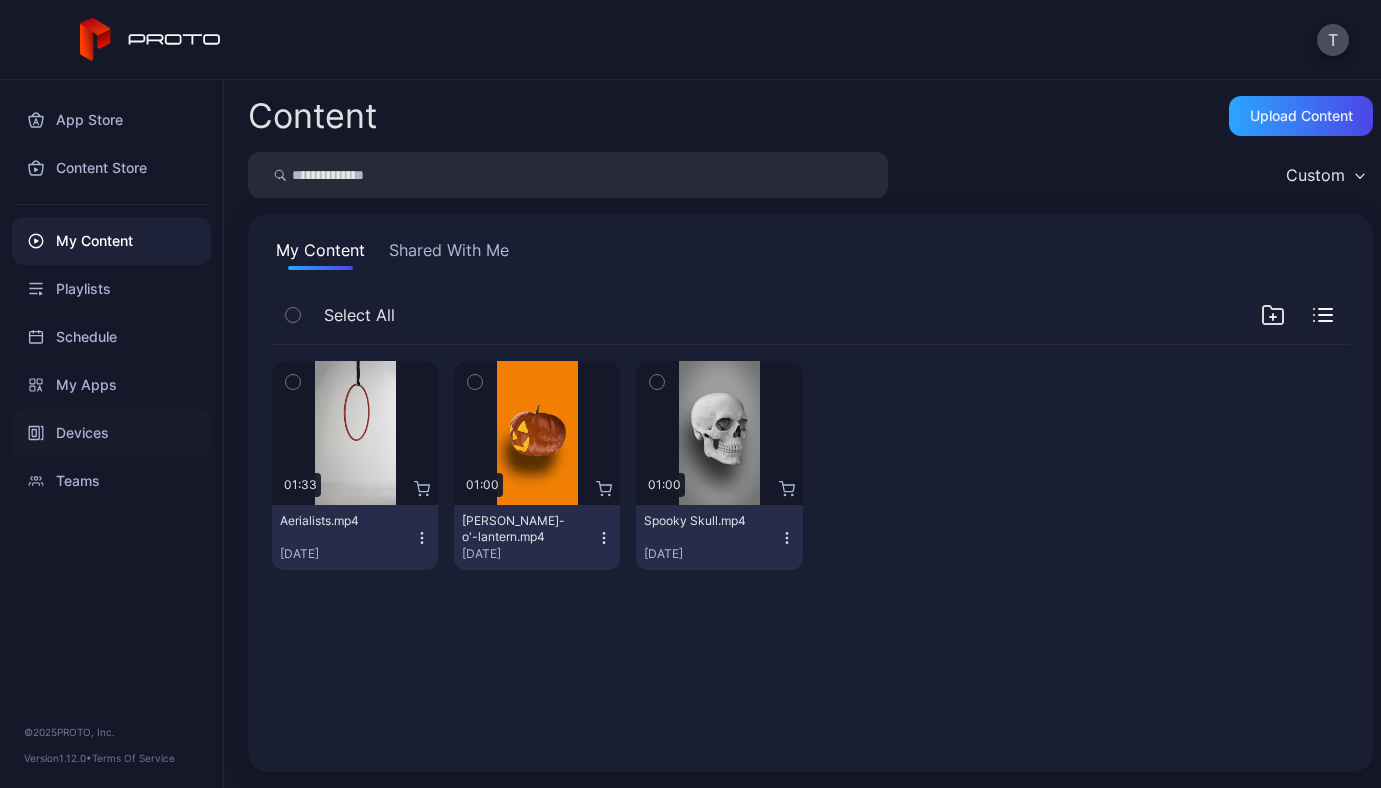 click on "Devices" at bounding box center (111, 433) 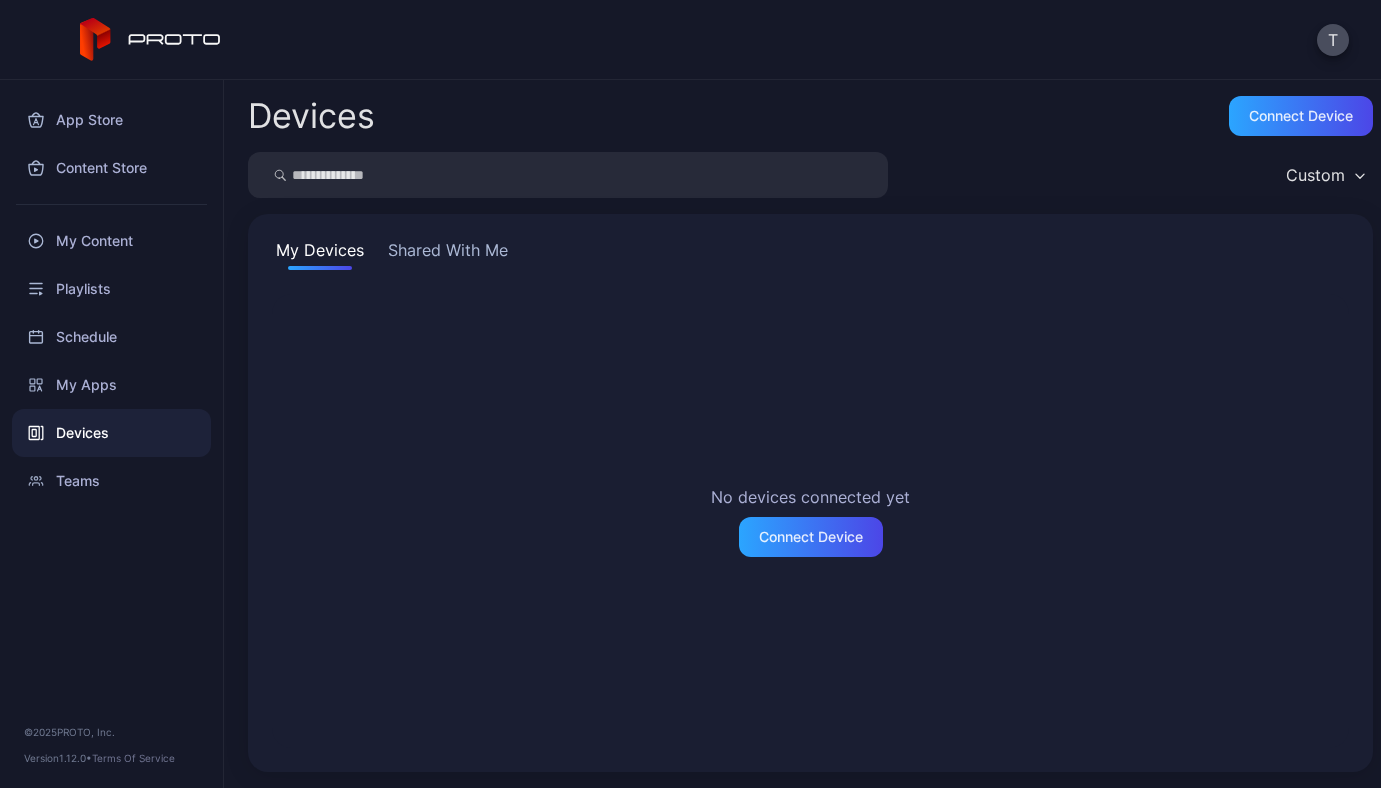 click on "Shared With Me" at bounding box center [448, 254] 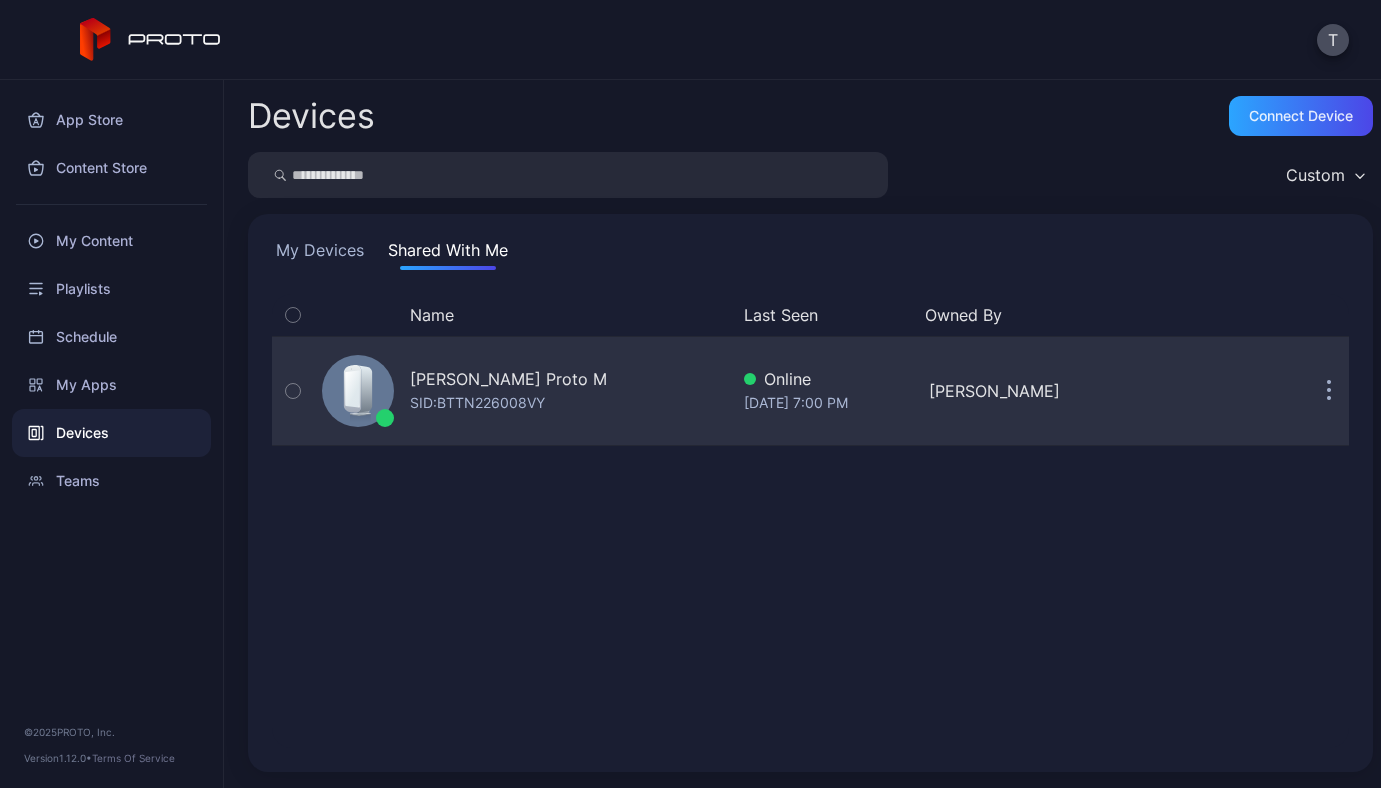 click on "ANDRII YAVORSKYI's Proto M SID:  BTTN226008VY" at bounding box center (521, 391) 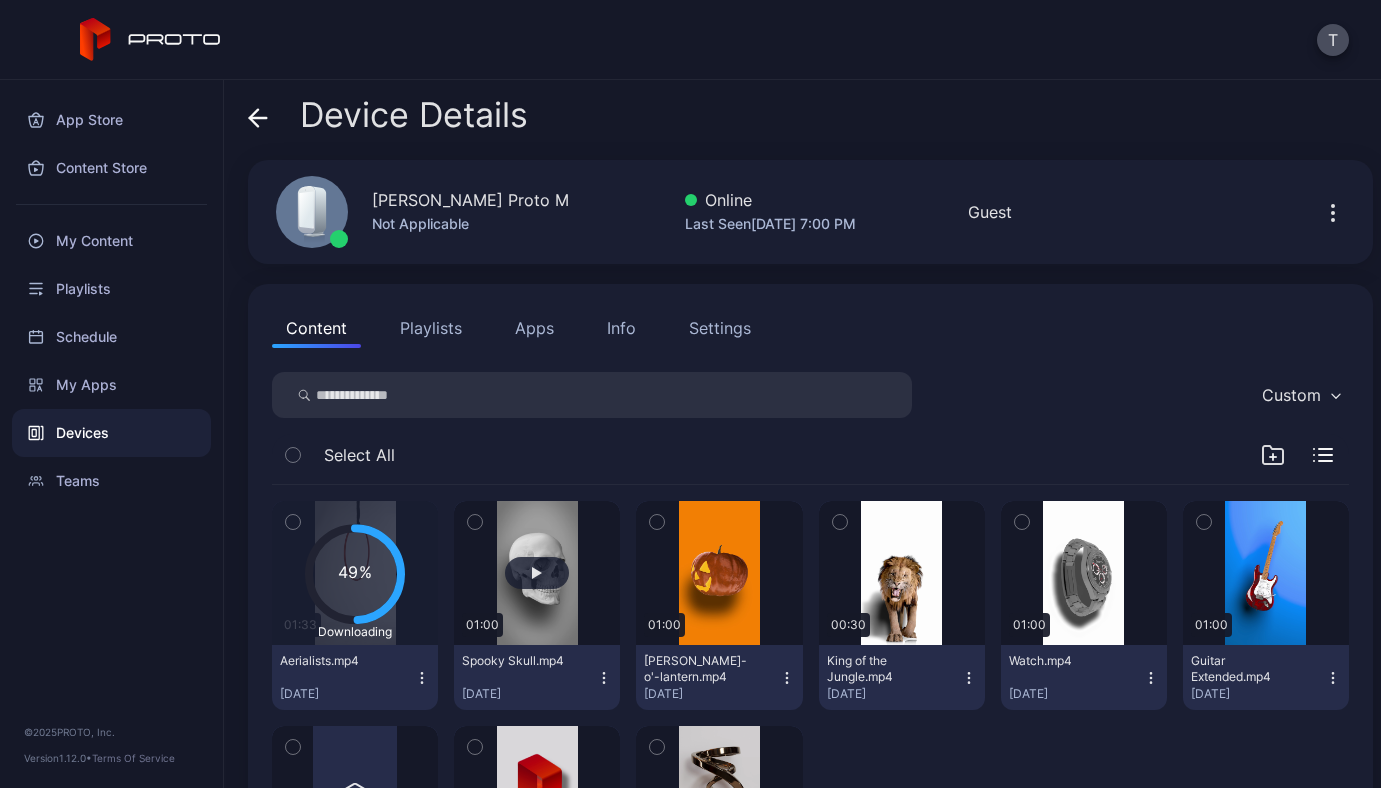 click at bounding box center [537, 573] 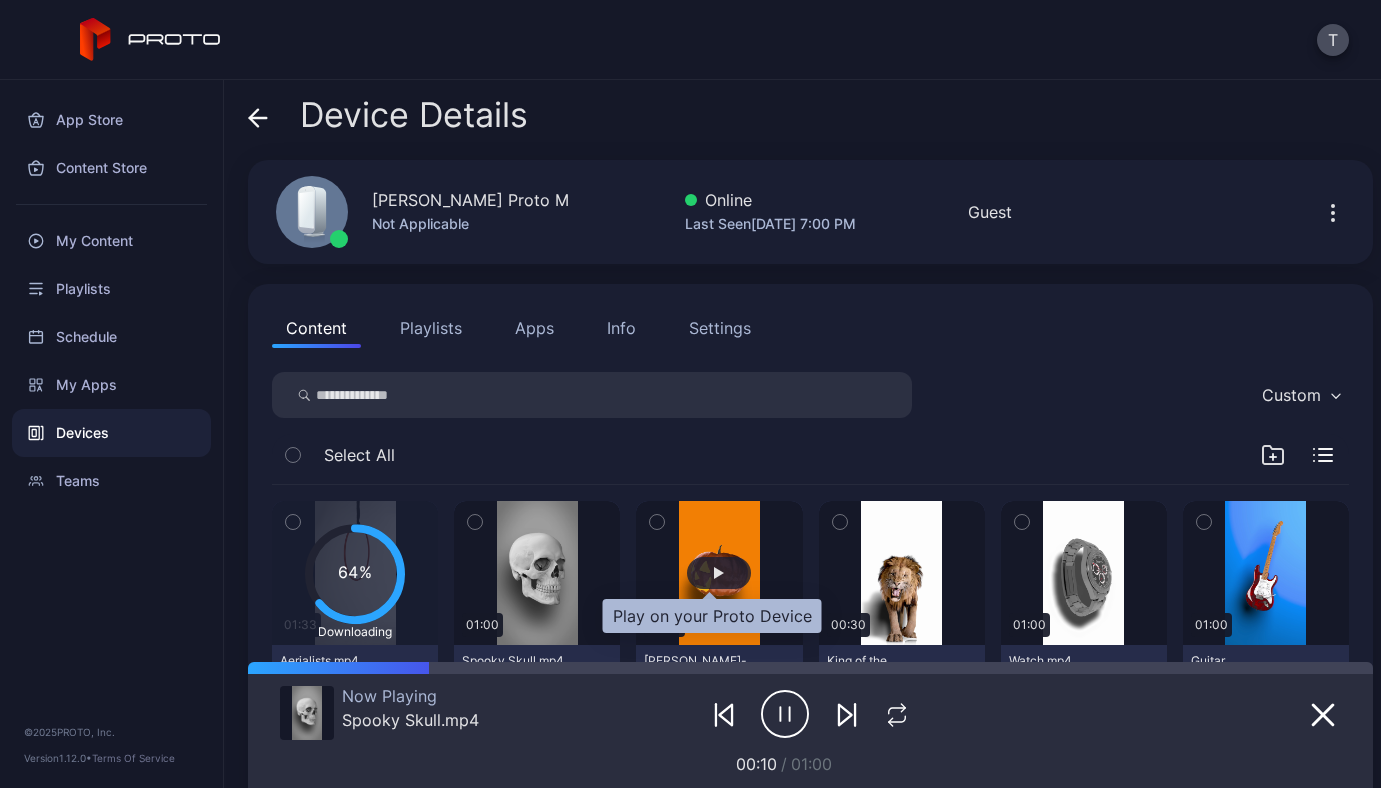 click at bounding box center (719, 573) 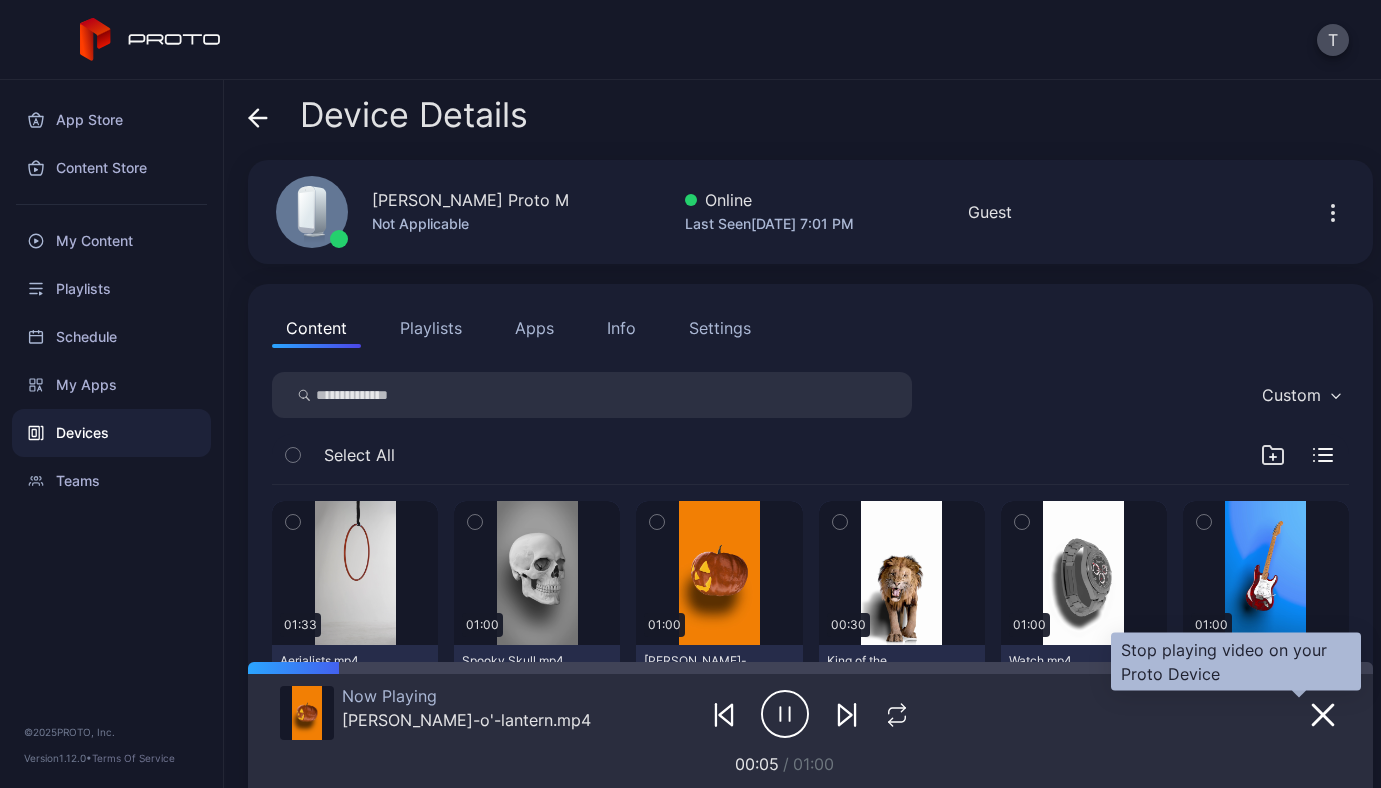 click 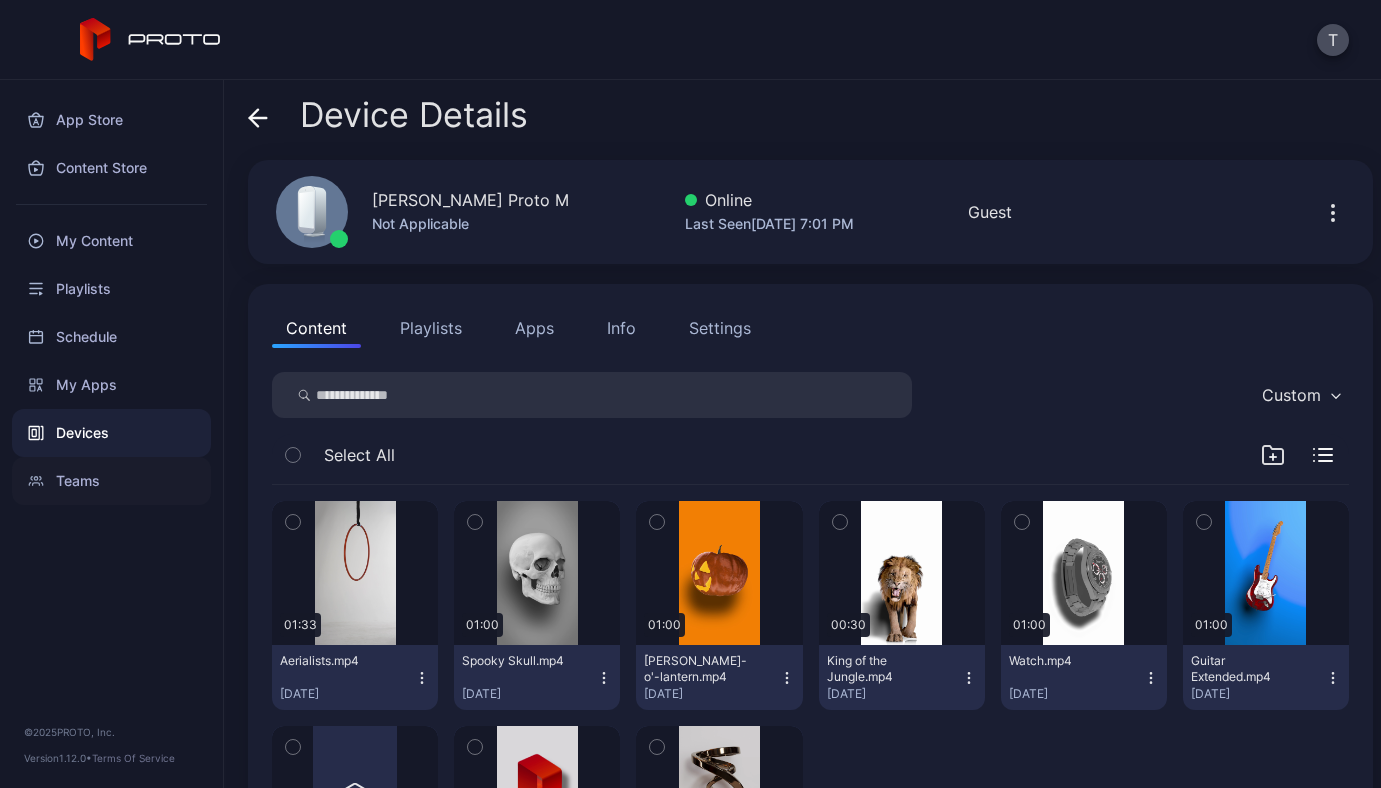 click on "Teams" at bounding box center [111, 481] 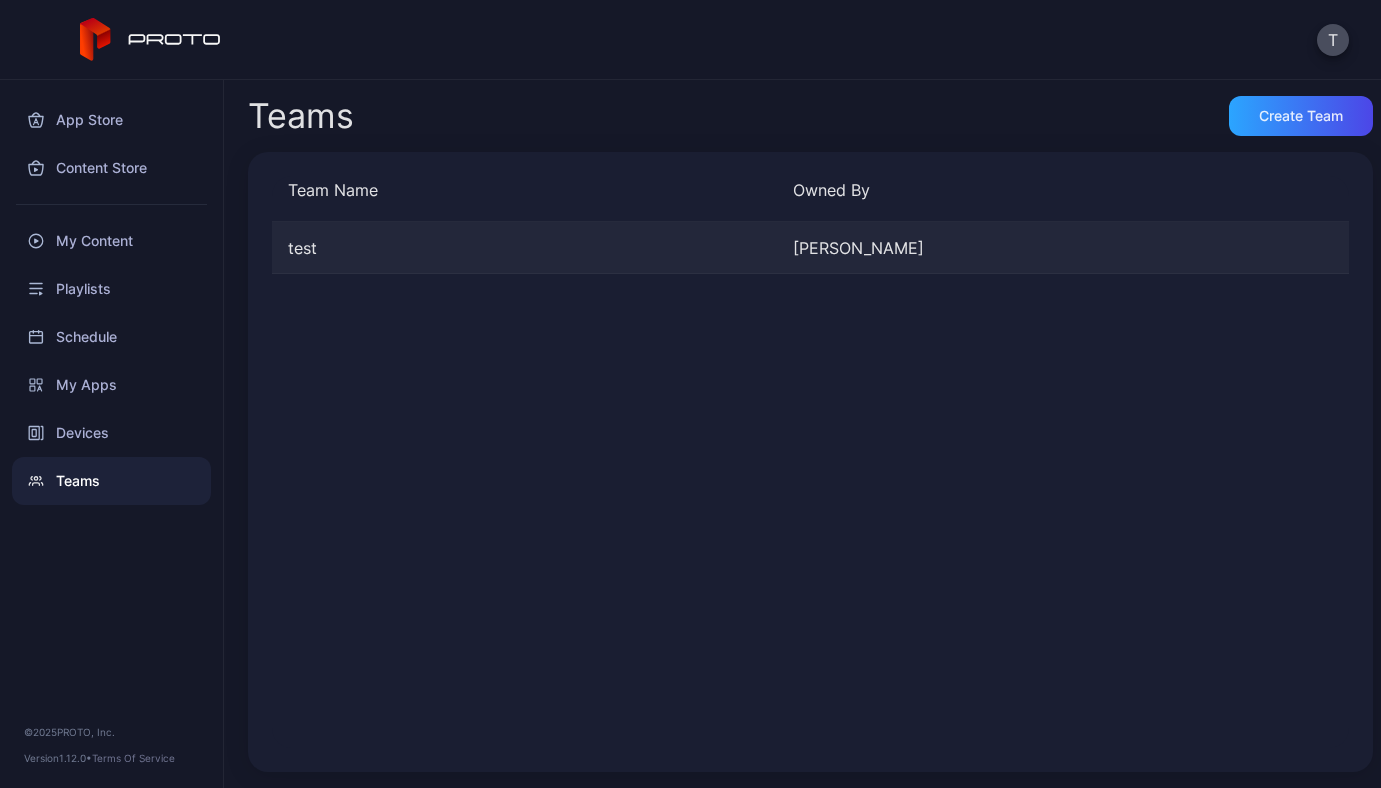 click on "[PERSON_NAME]" at bounding box center (1037, 248) 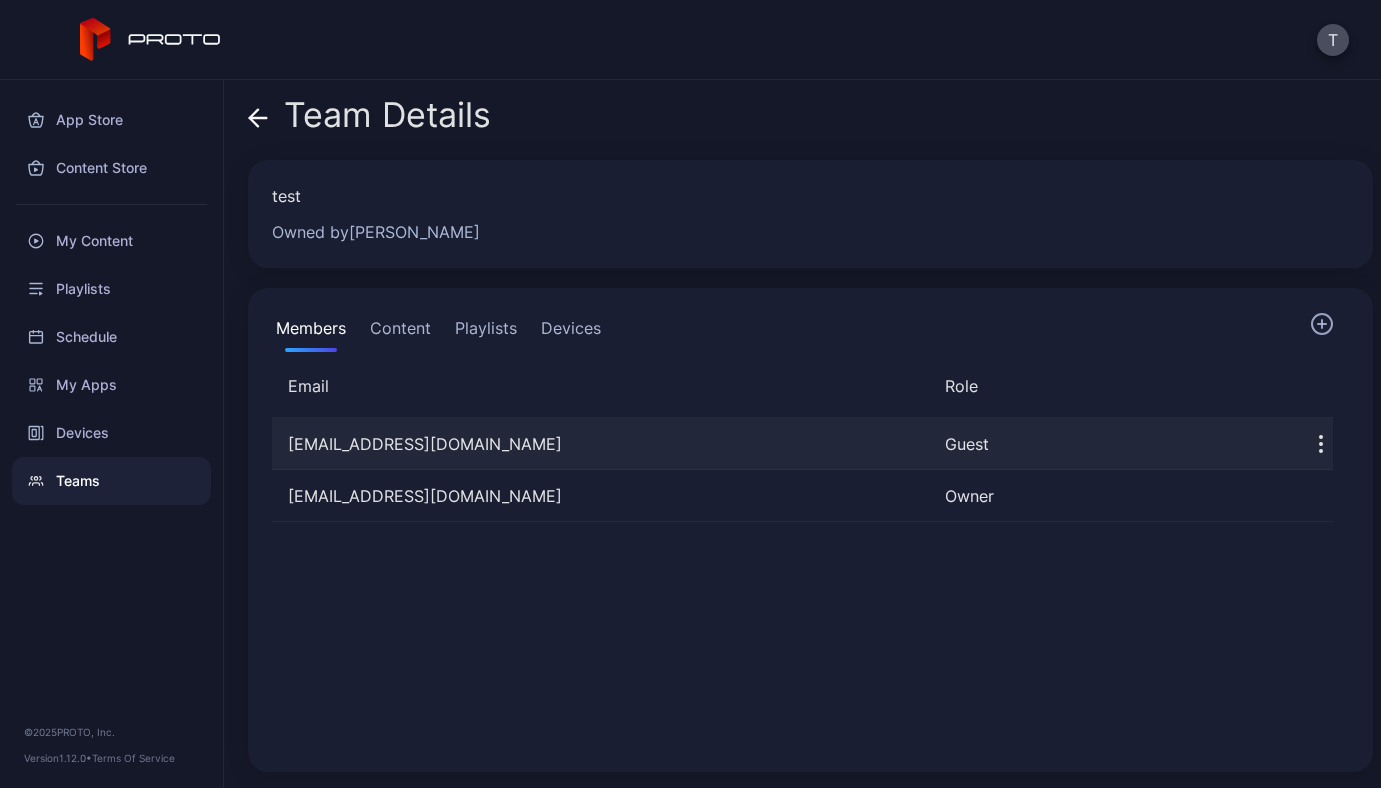 click 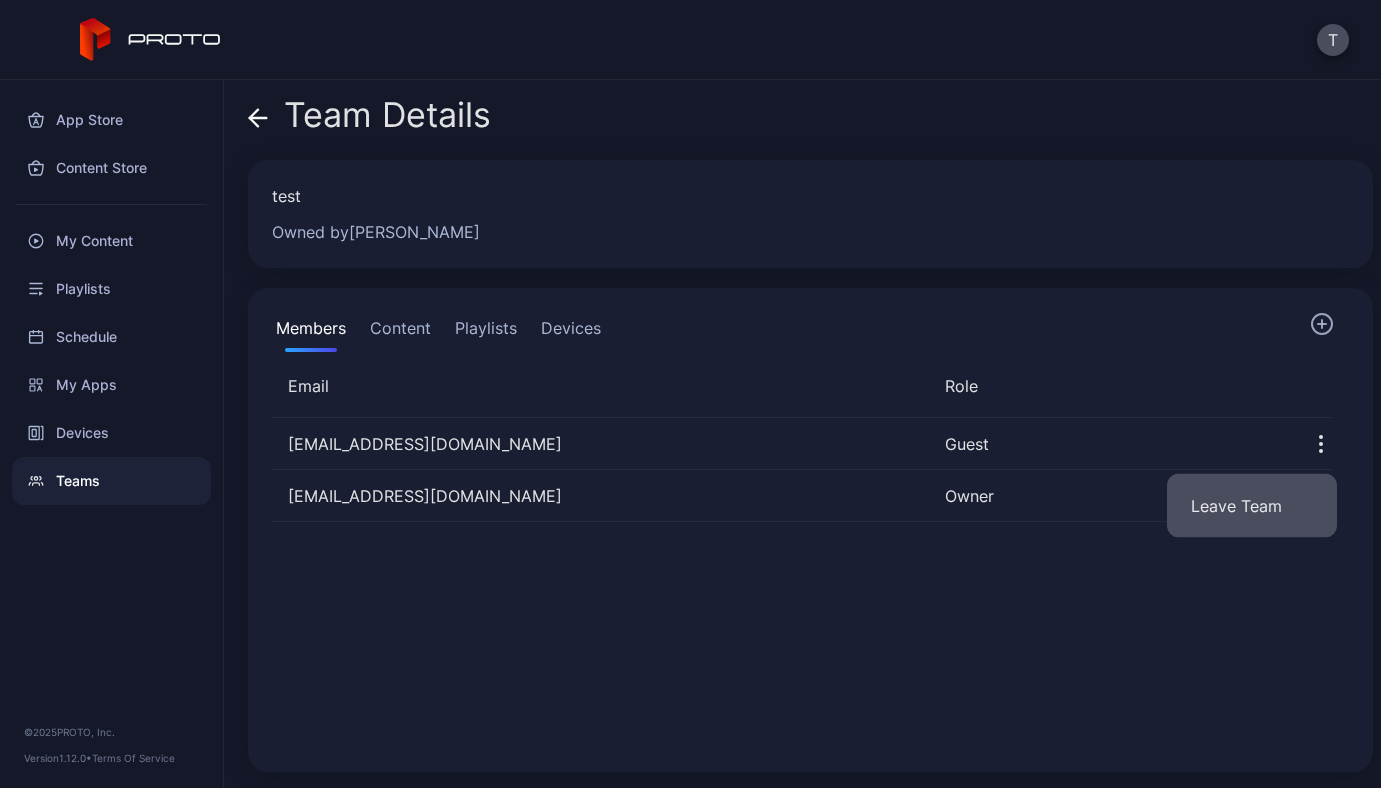 click on "Leave Team" at bounding box center (1252, 506) 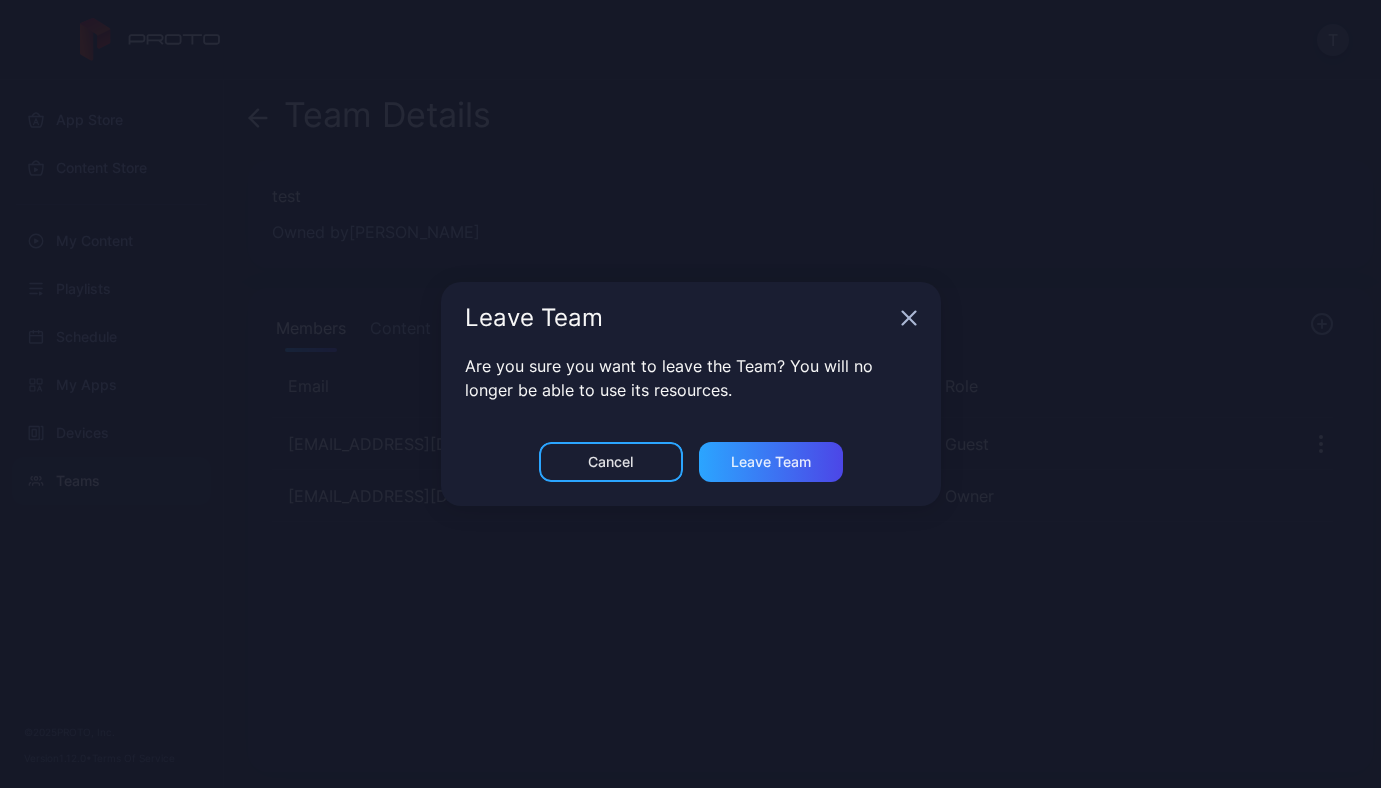 click on "Leave Team" at bounding box center [691, 318] 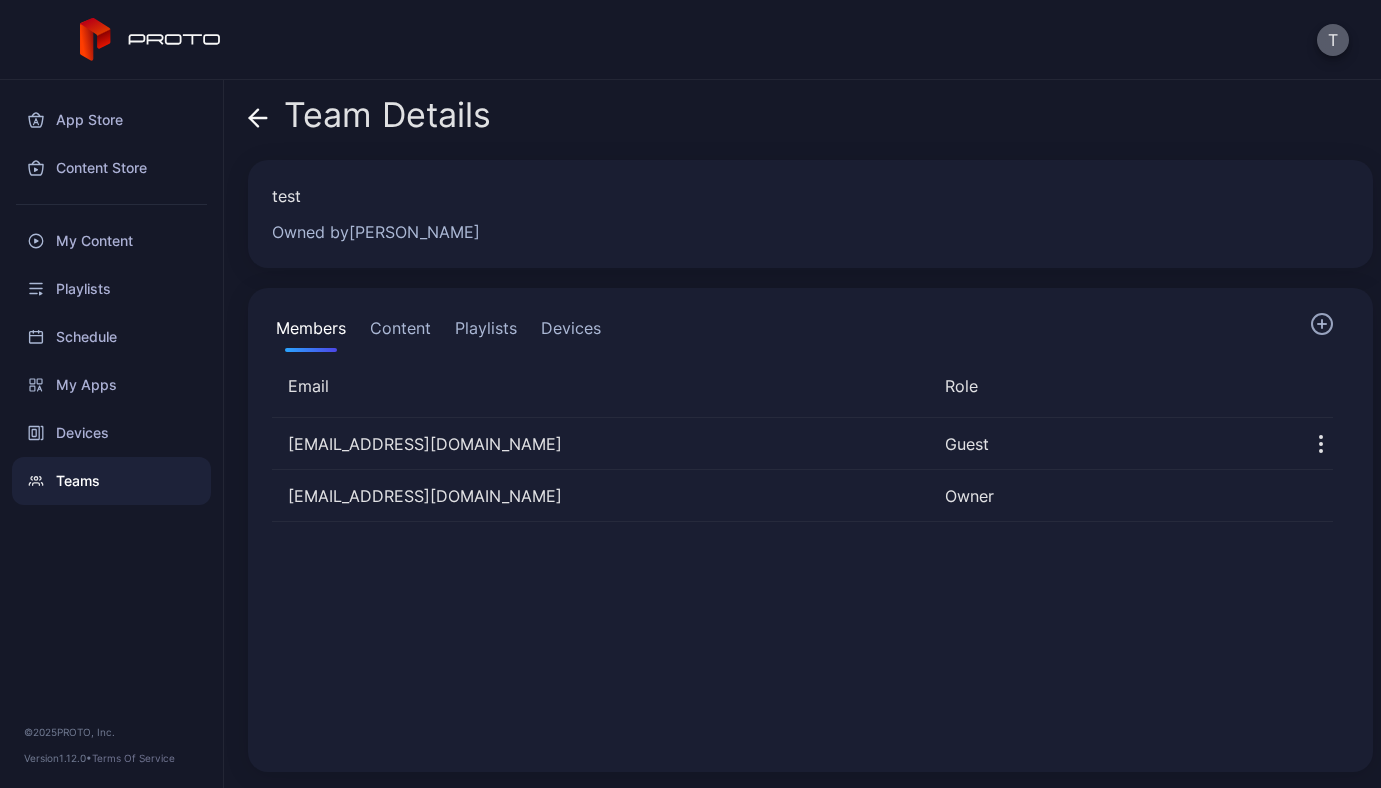 click on "T" at bounding box center [1333, 40] 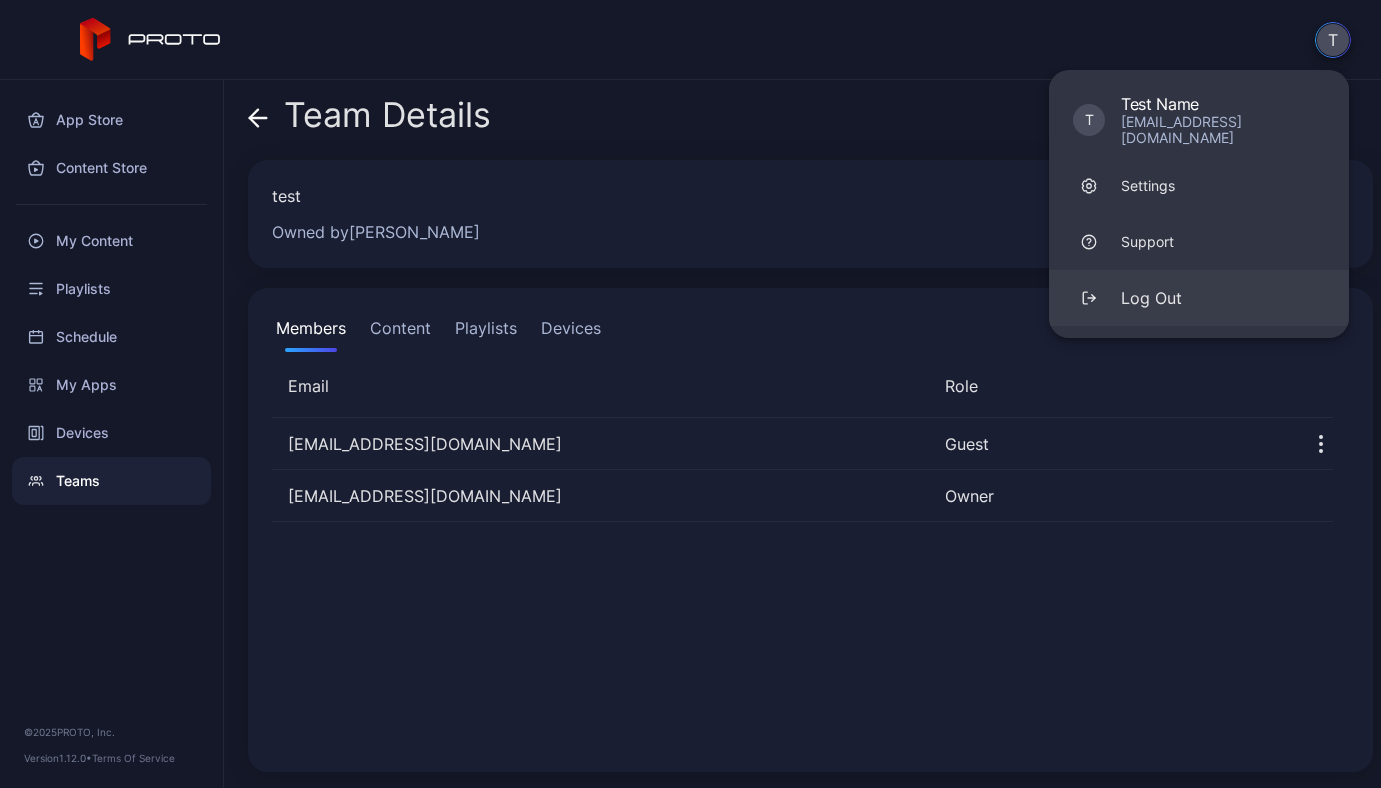 click on "Log Out" at bounding box center [1199, 298] 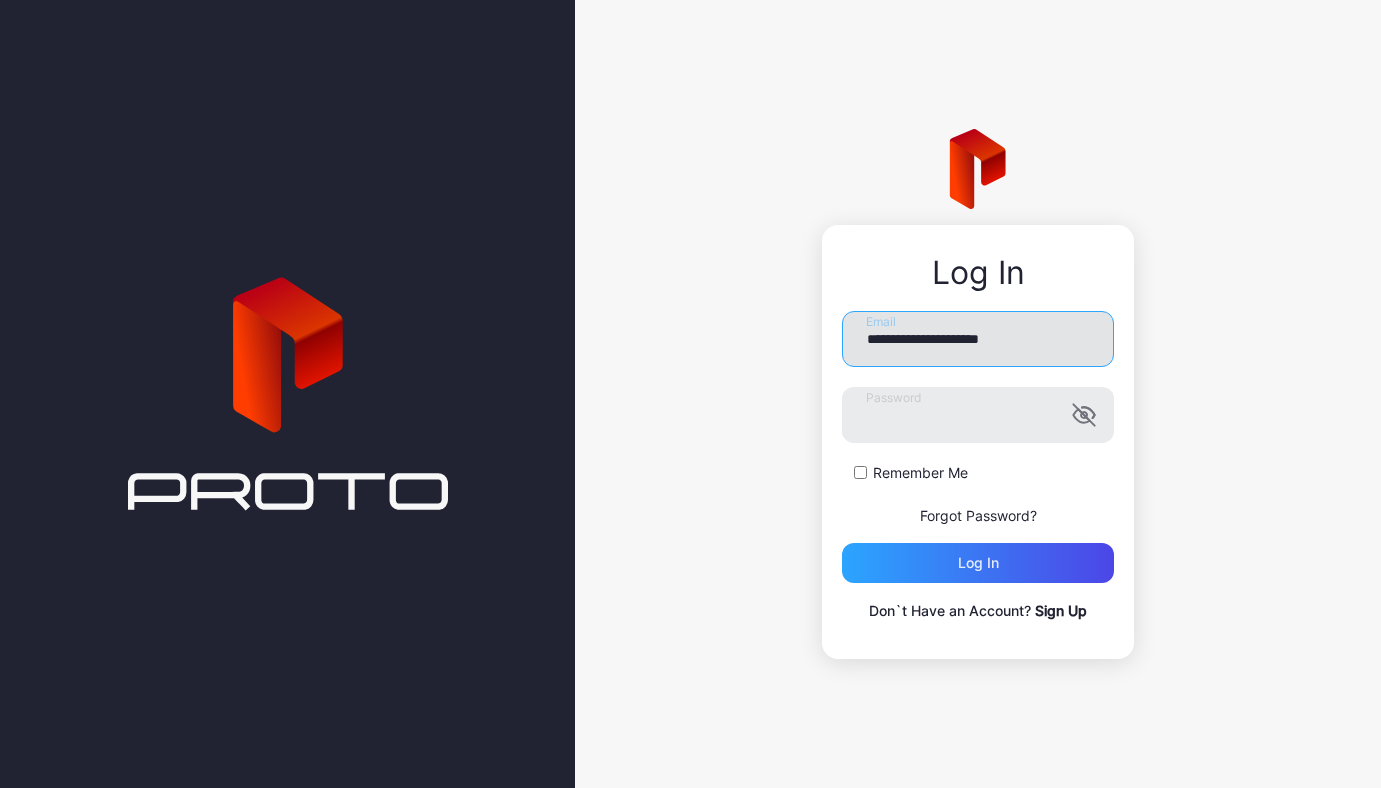 click on "**********" at bounding box center [978, 339] 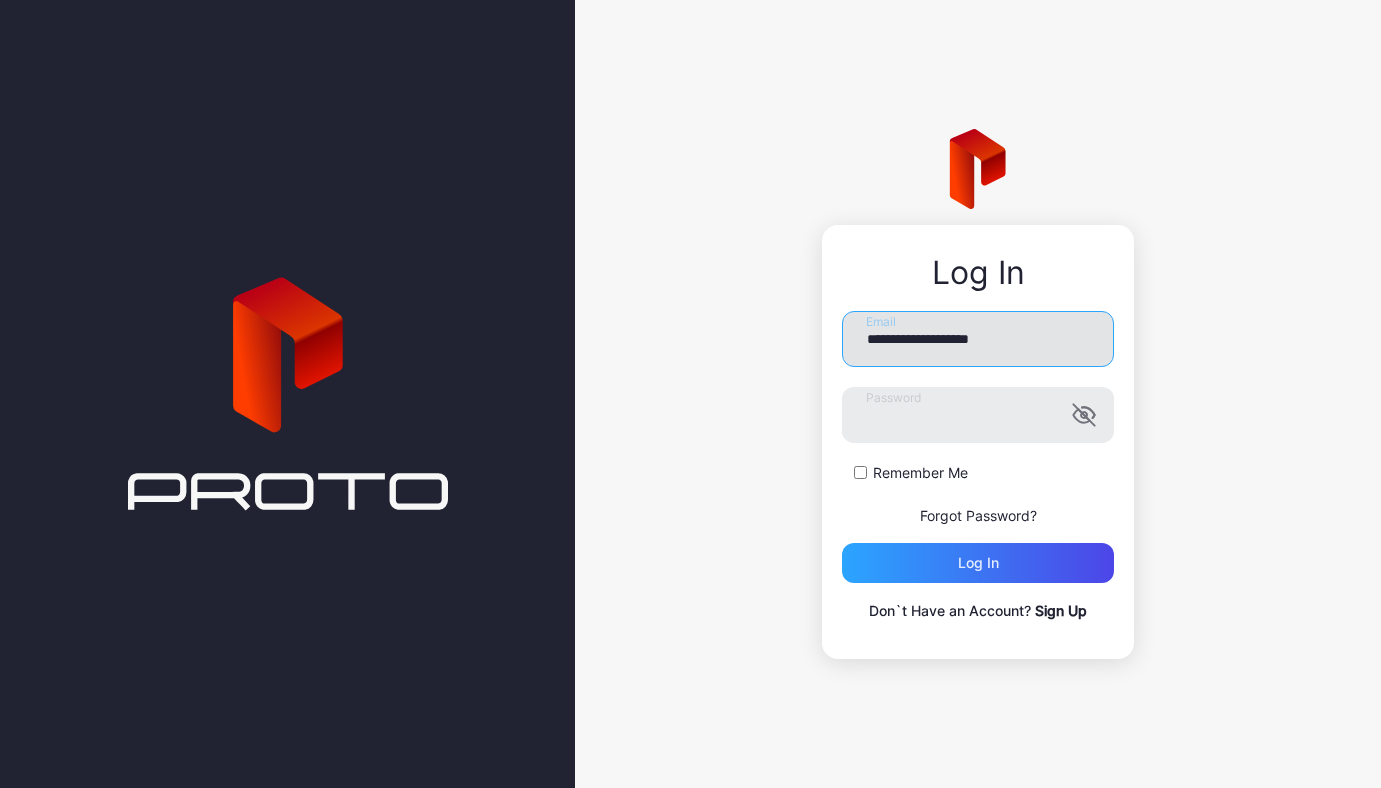 type on "**********" 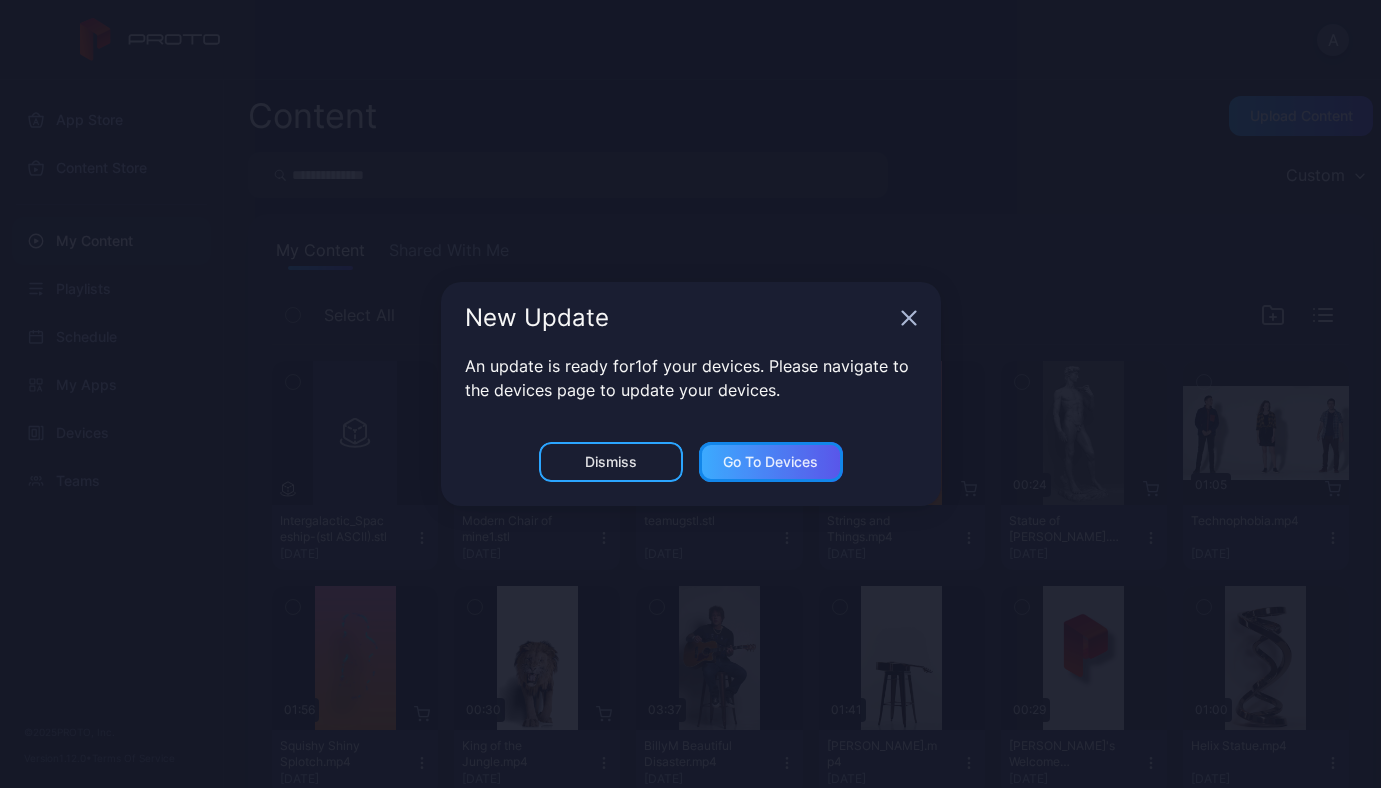 click on "Go to devices" at bounding box center (771, 462) 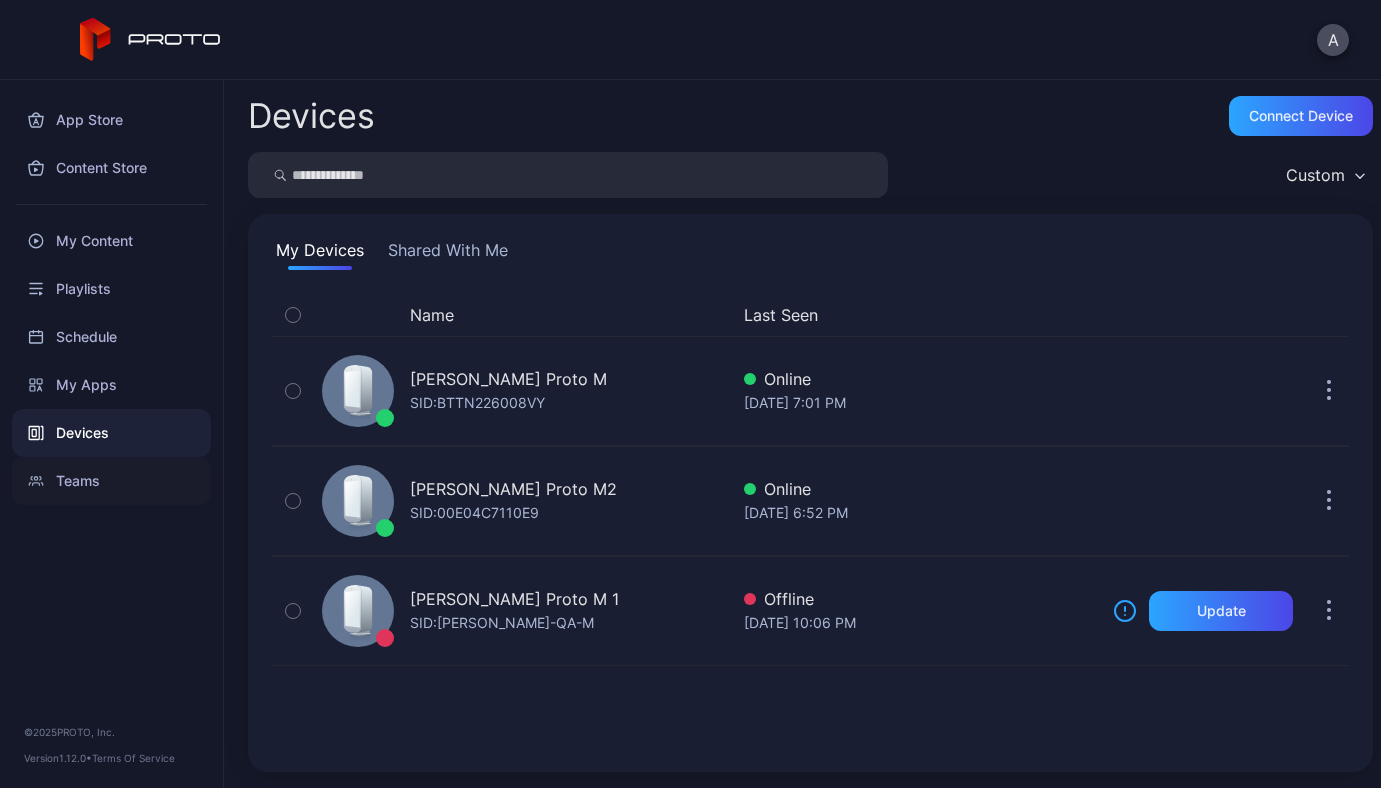 click on "Teams" at bounding box center [111, 481] 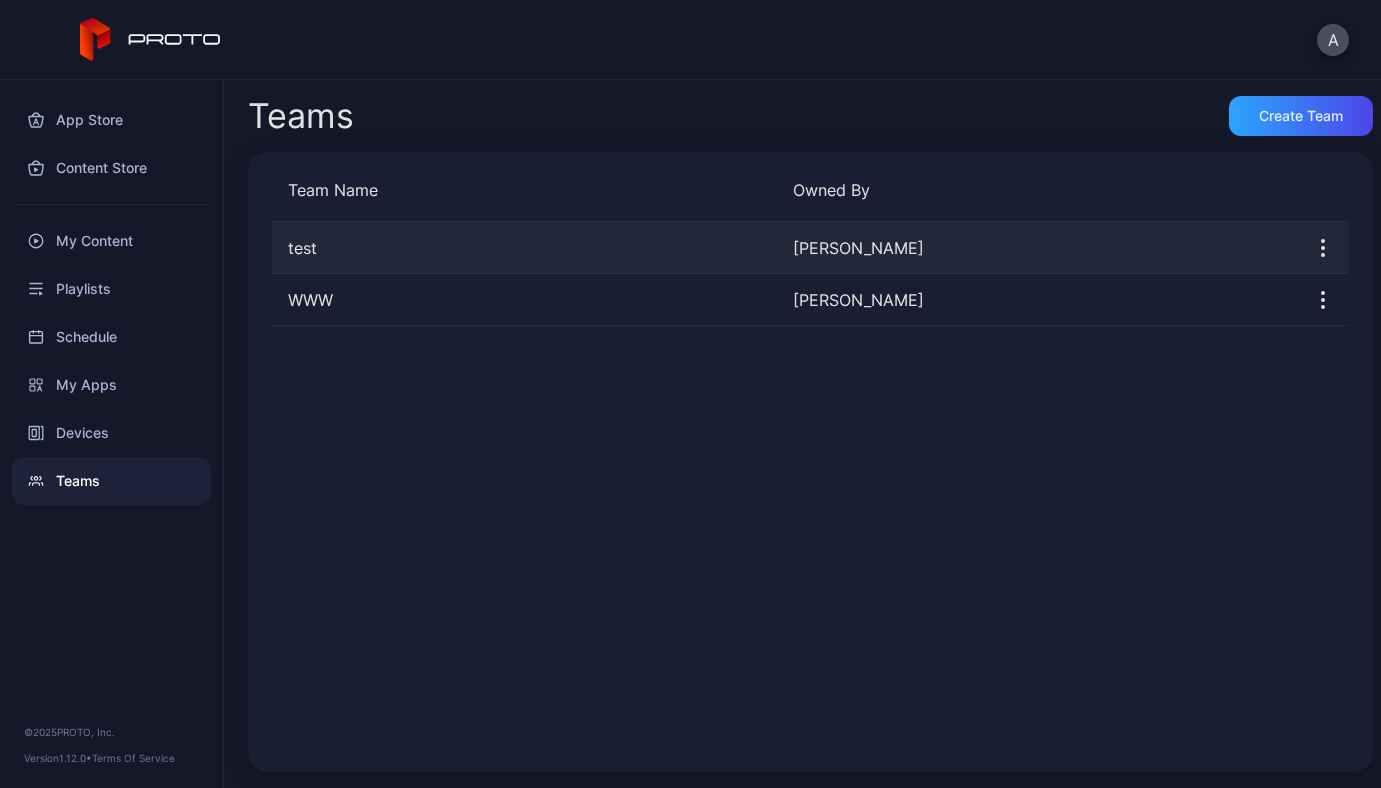 click on "test" at bounding box center [524, 248] 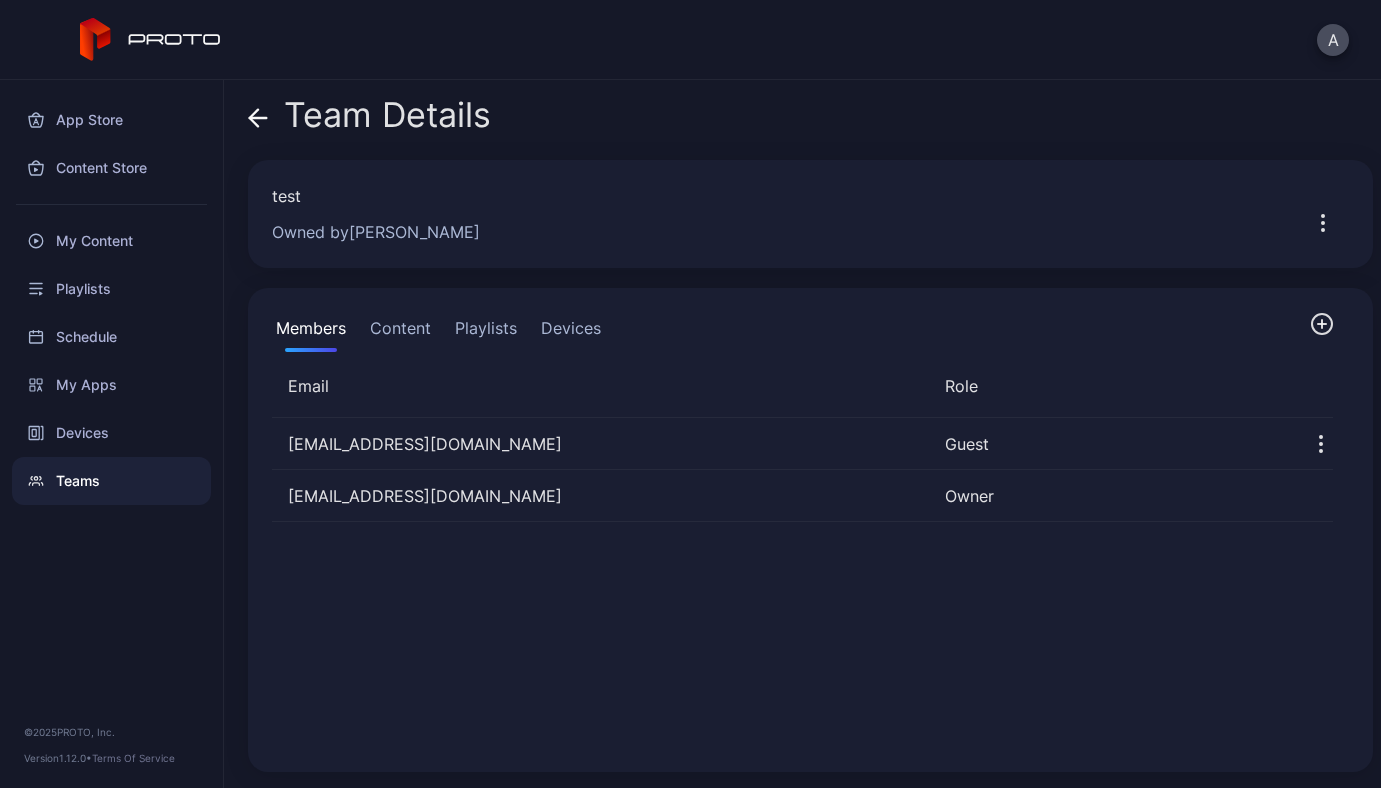 click on "Content" at bounding box center (400, 332) 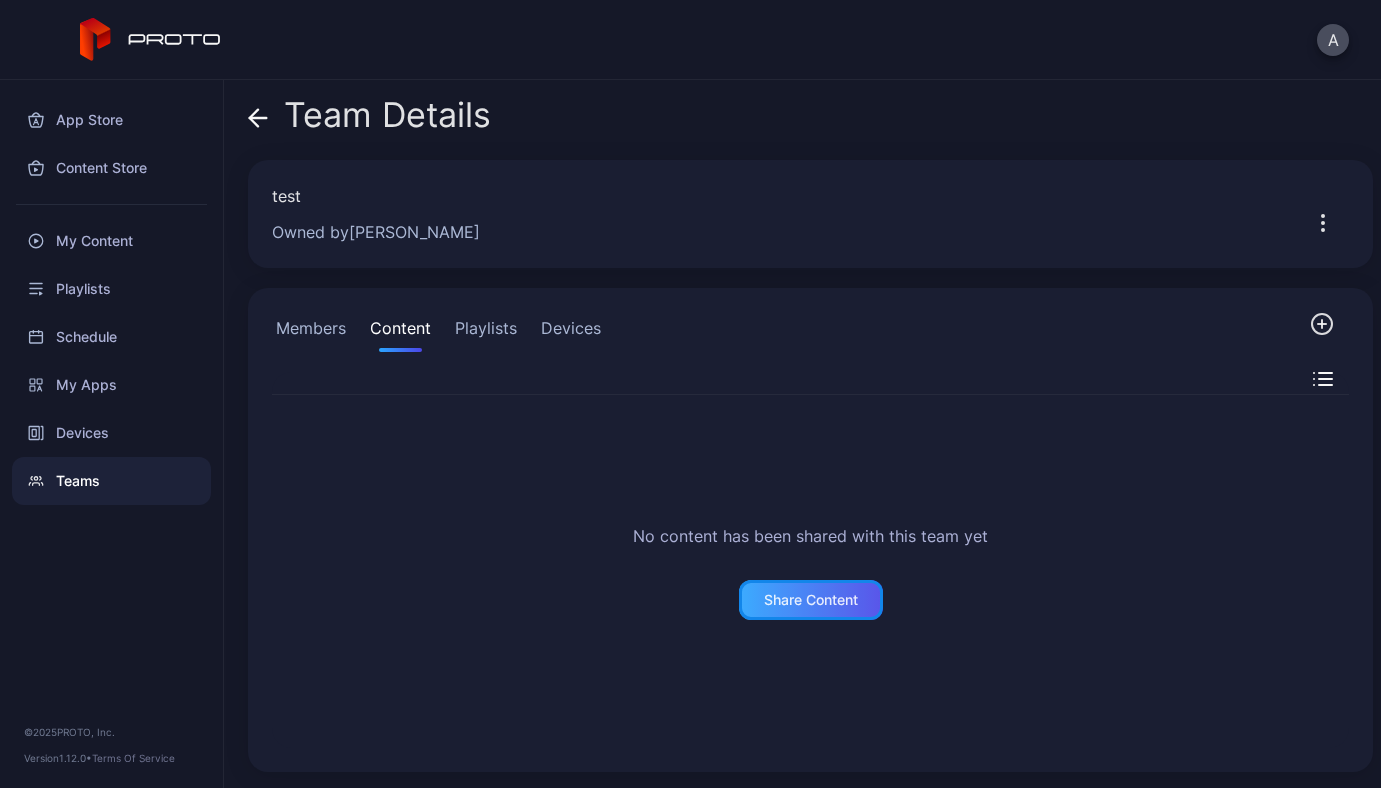 click on "Share Content" at bounding box center [811, 600] 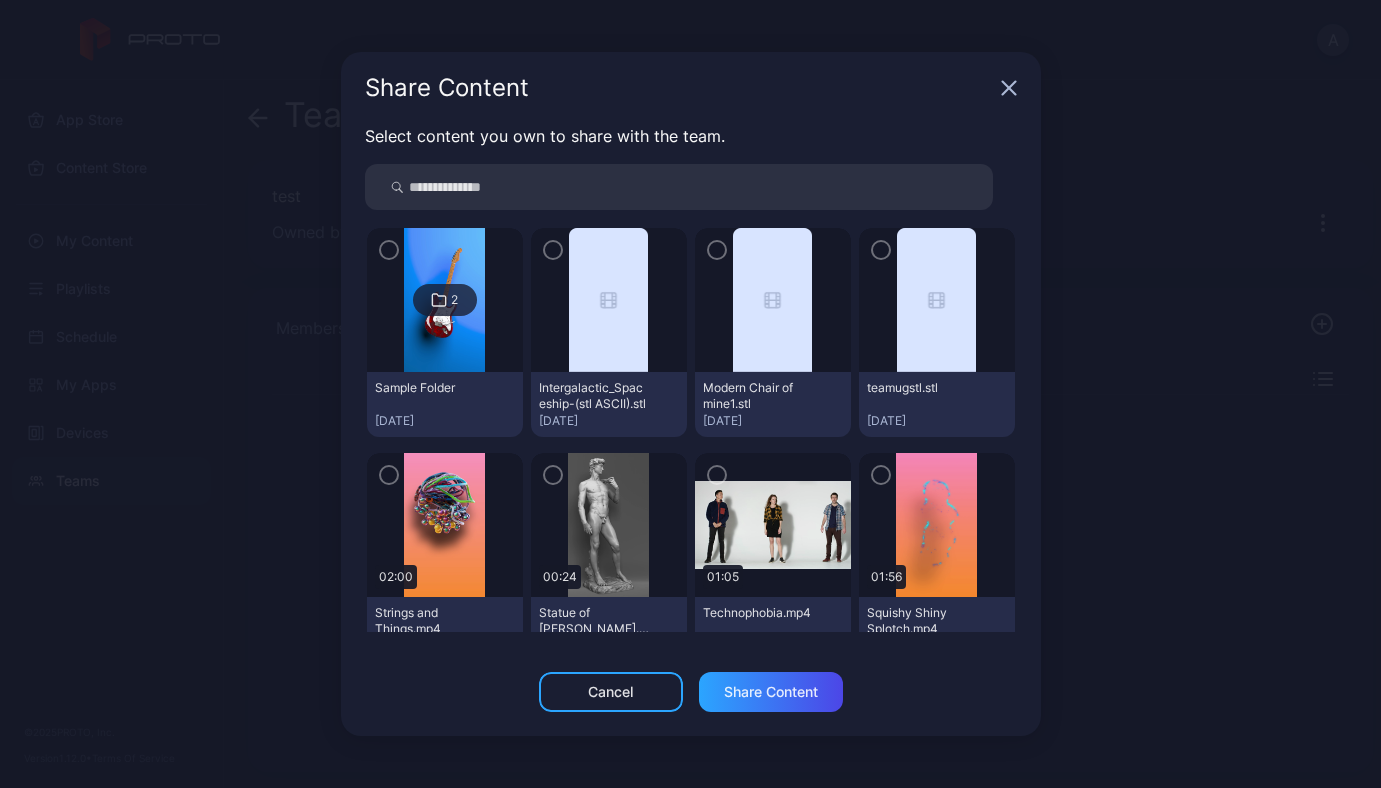 click 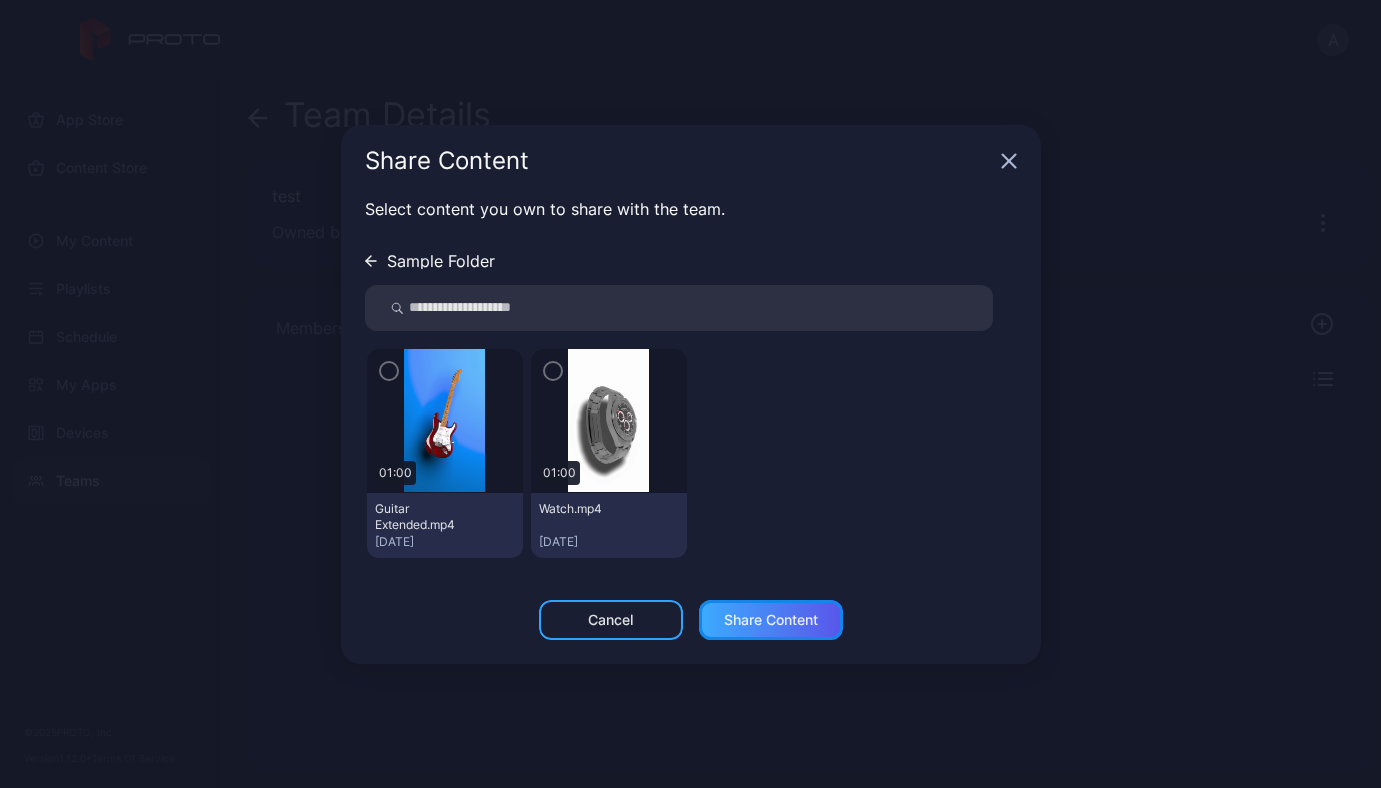 click on "Share Content" at bounding box center [771, 620] 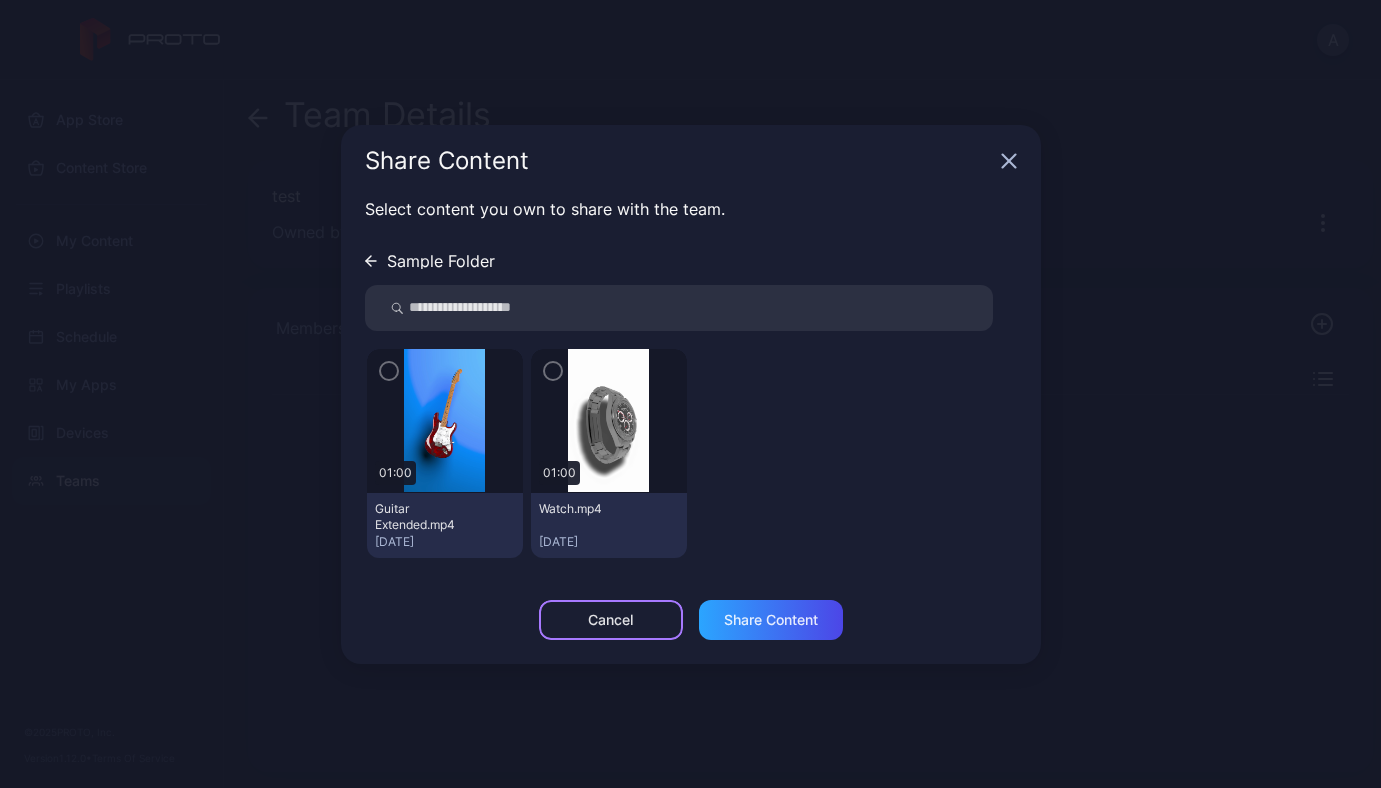 click on "Cancel" at bounding box center [611, 620] 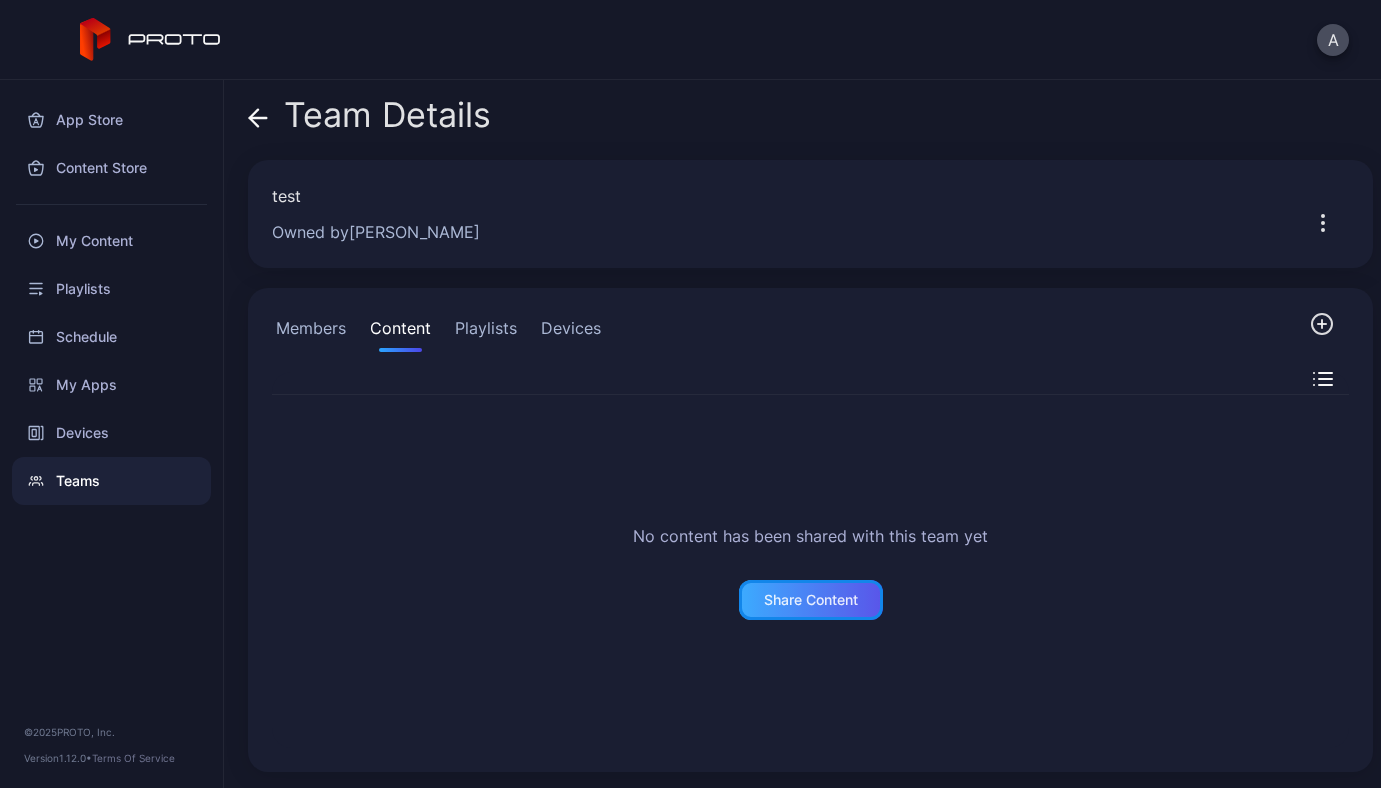 click on "Share Content" at bounding box center [811, 600] 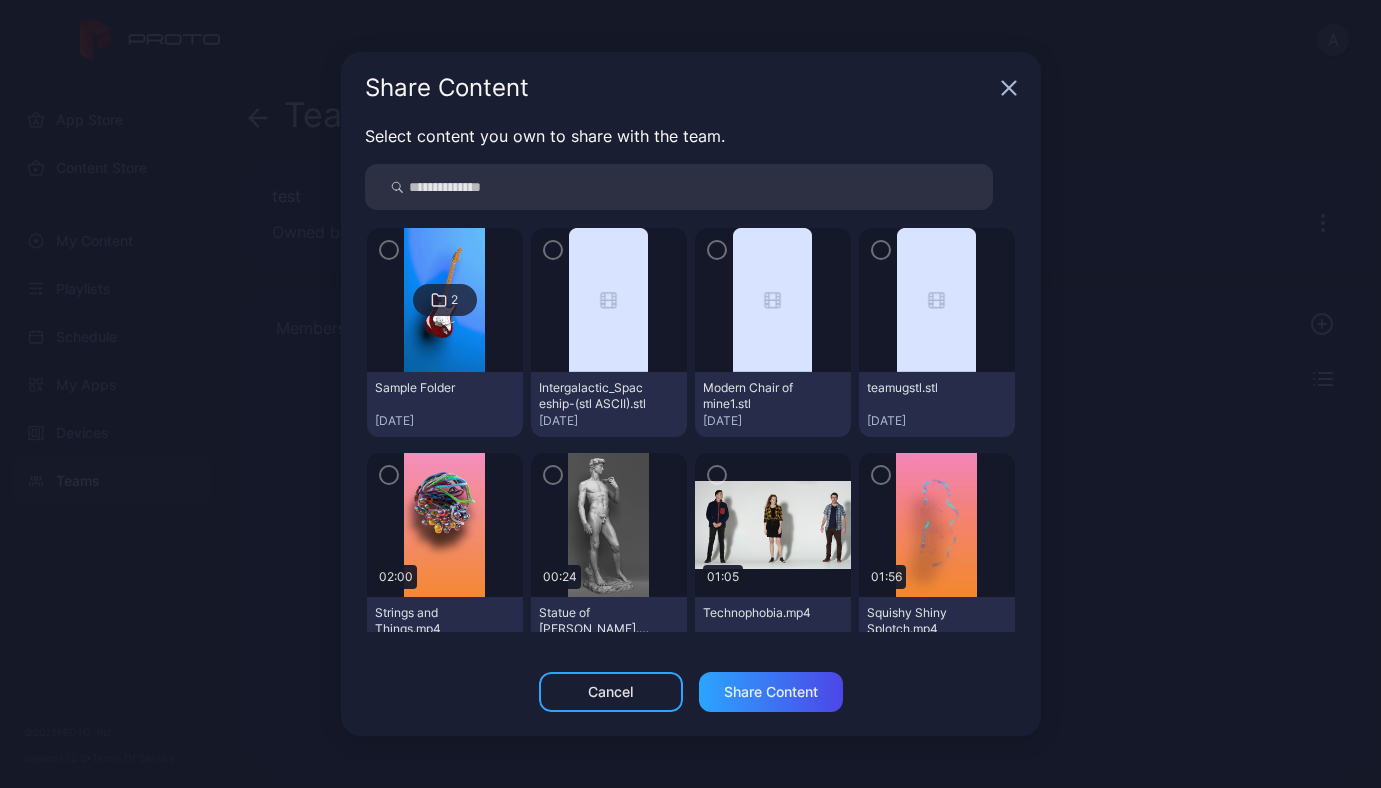 click at bounding box center [389, 475] 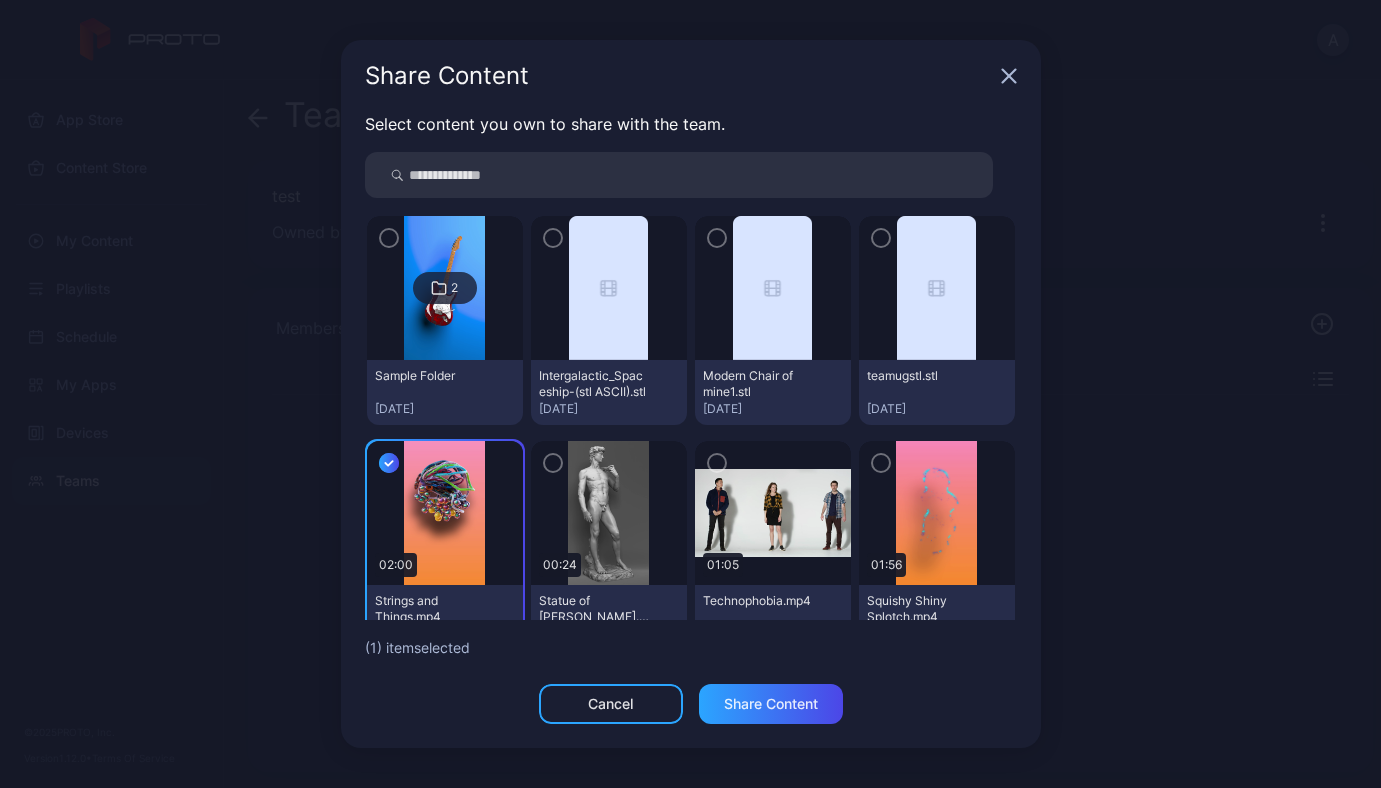 click 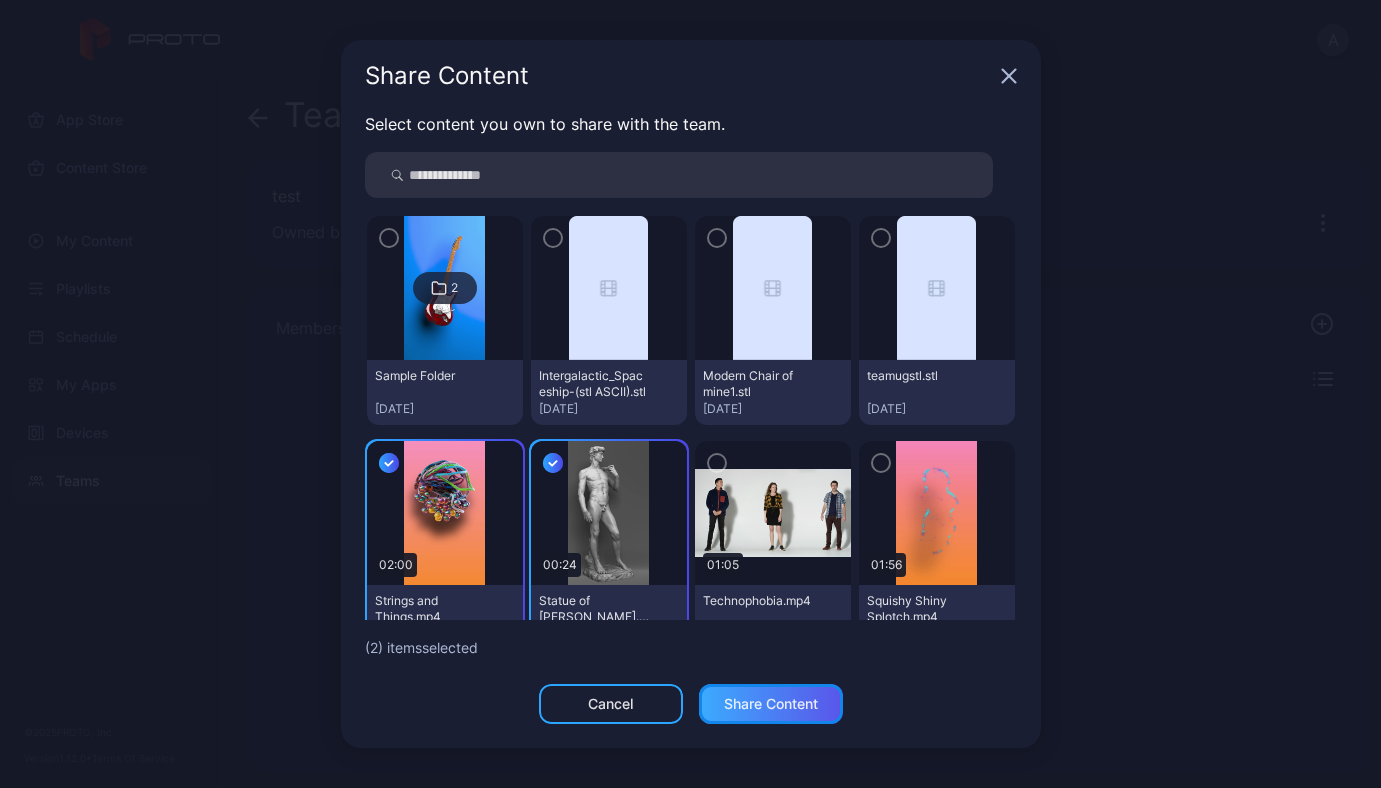click on "Share Content" at bounding box center [771, 704] 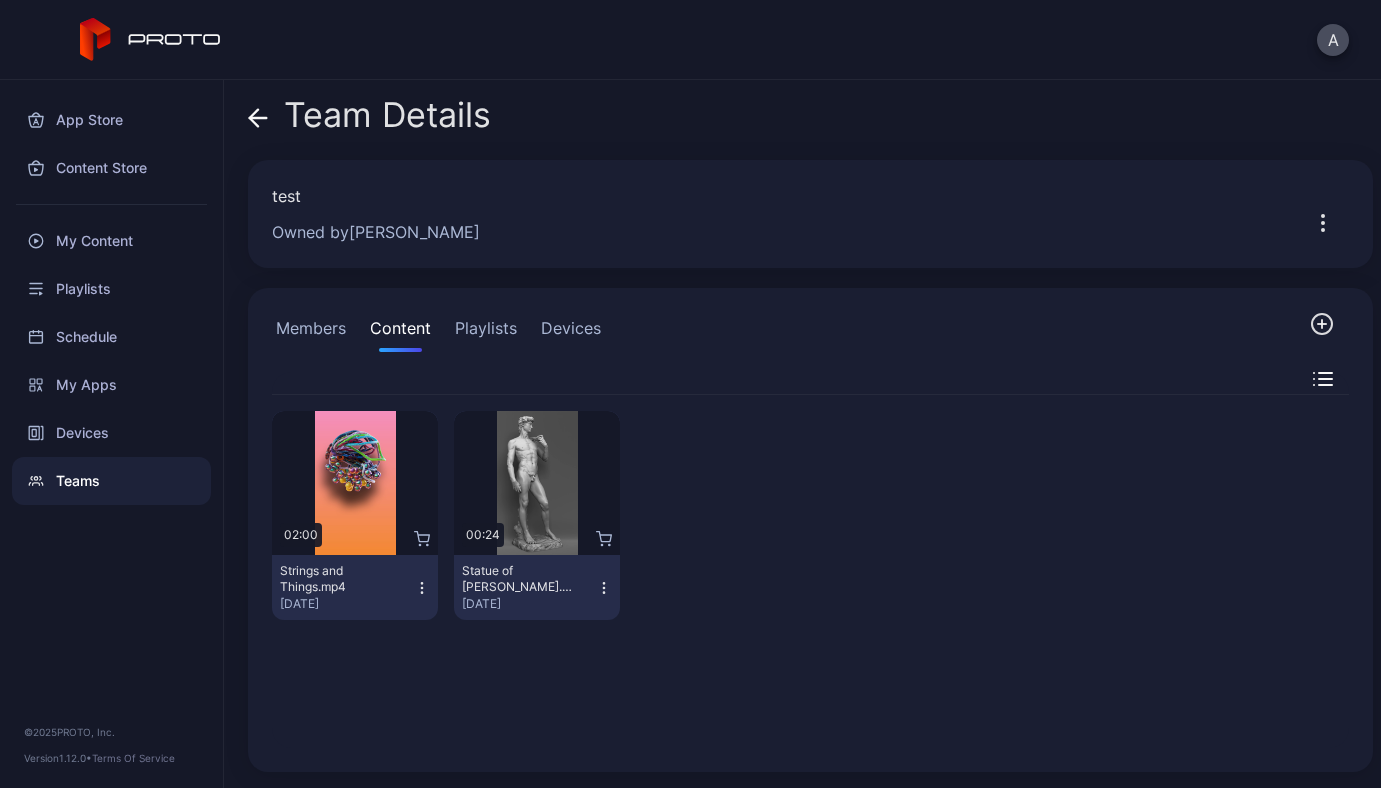 click 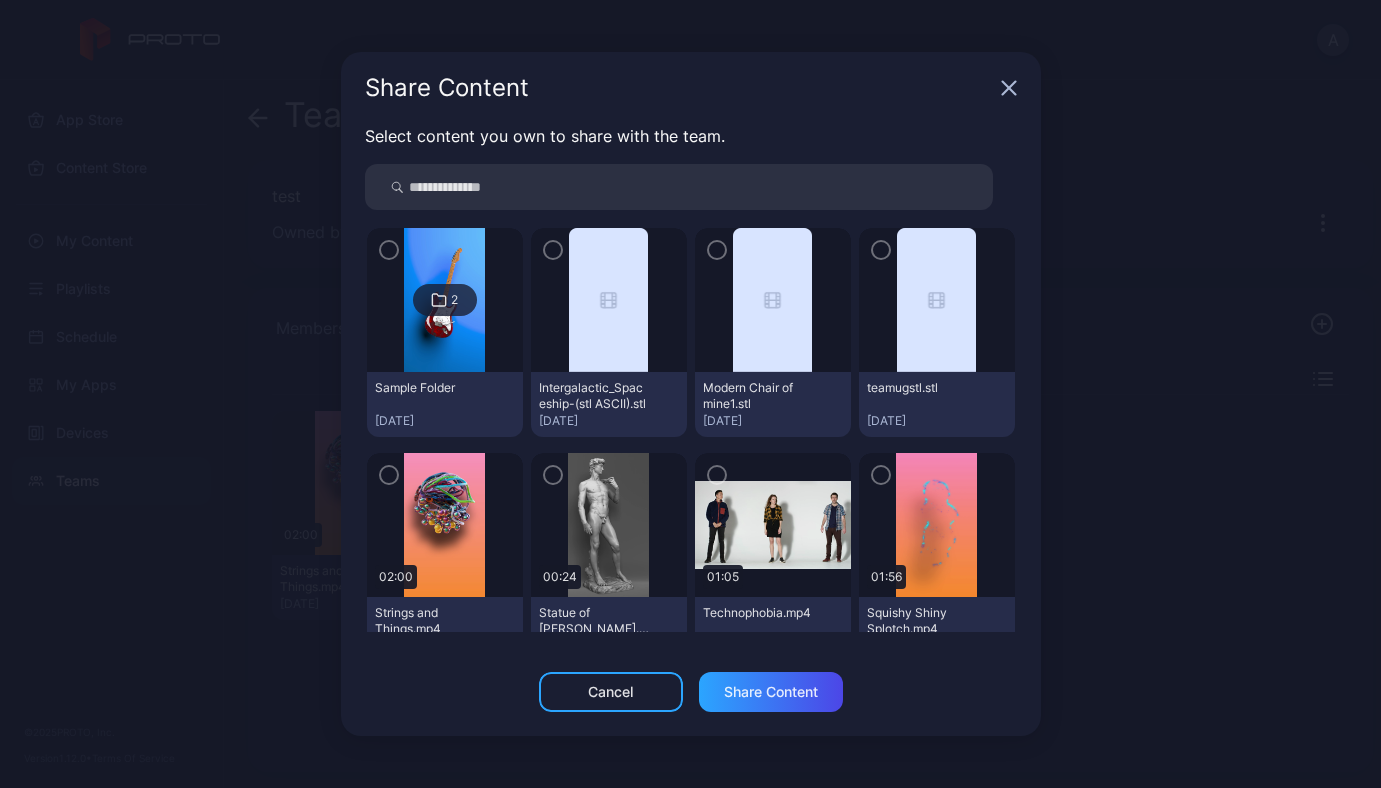 click at bounding box center (445, 300) 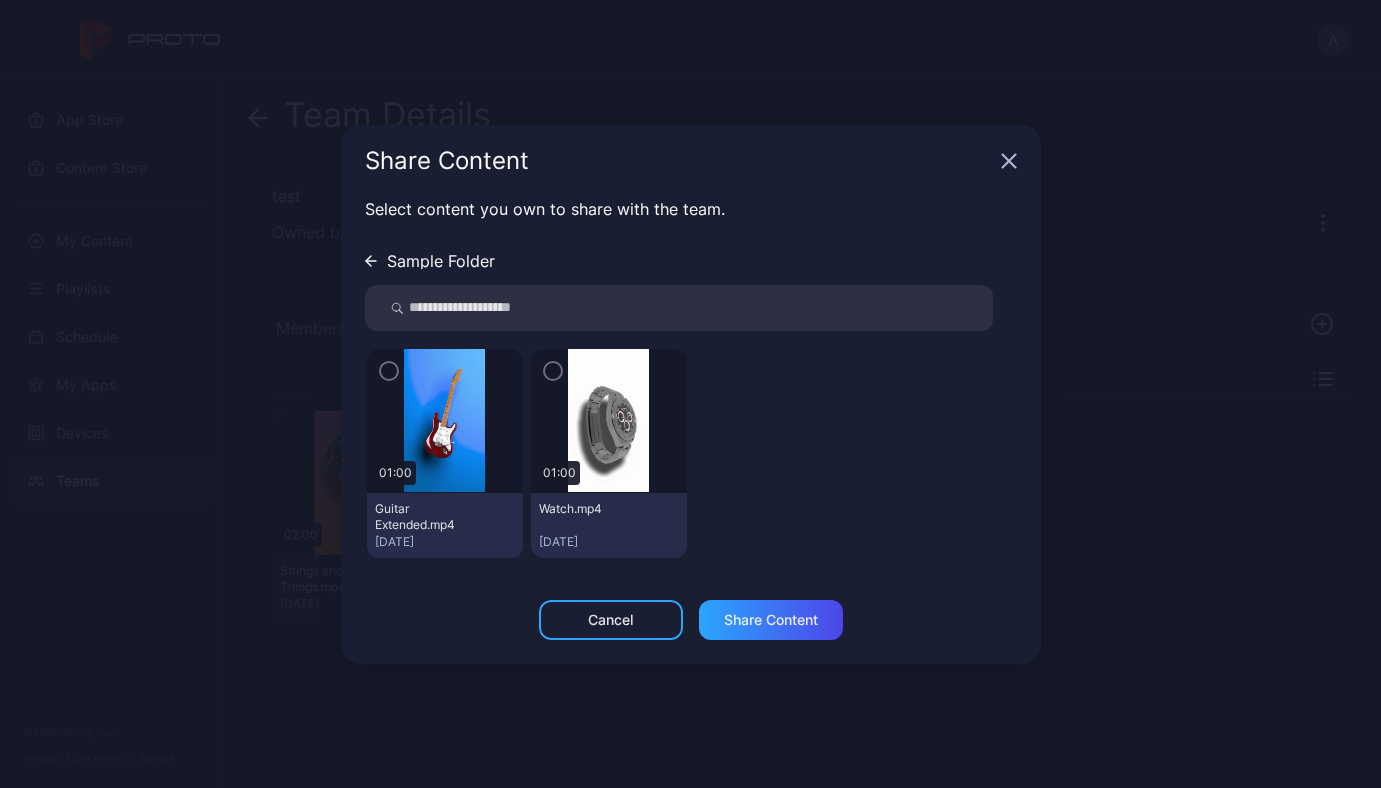 click 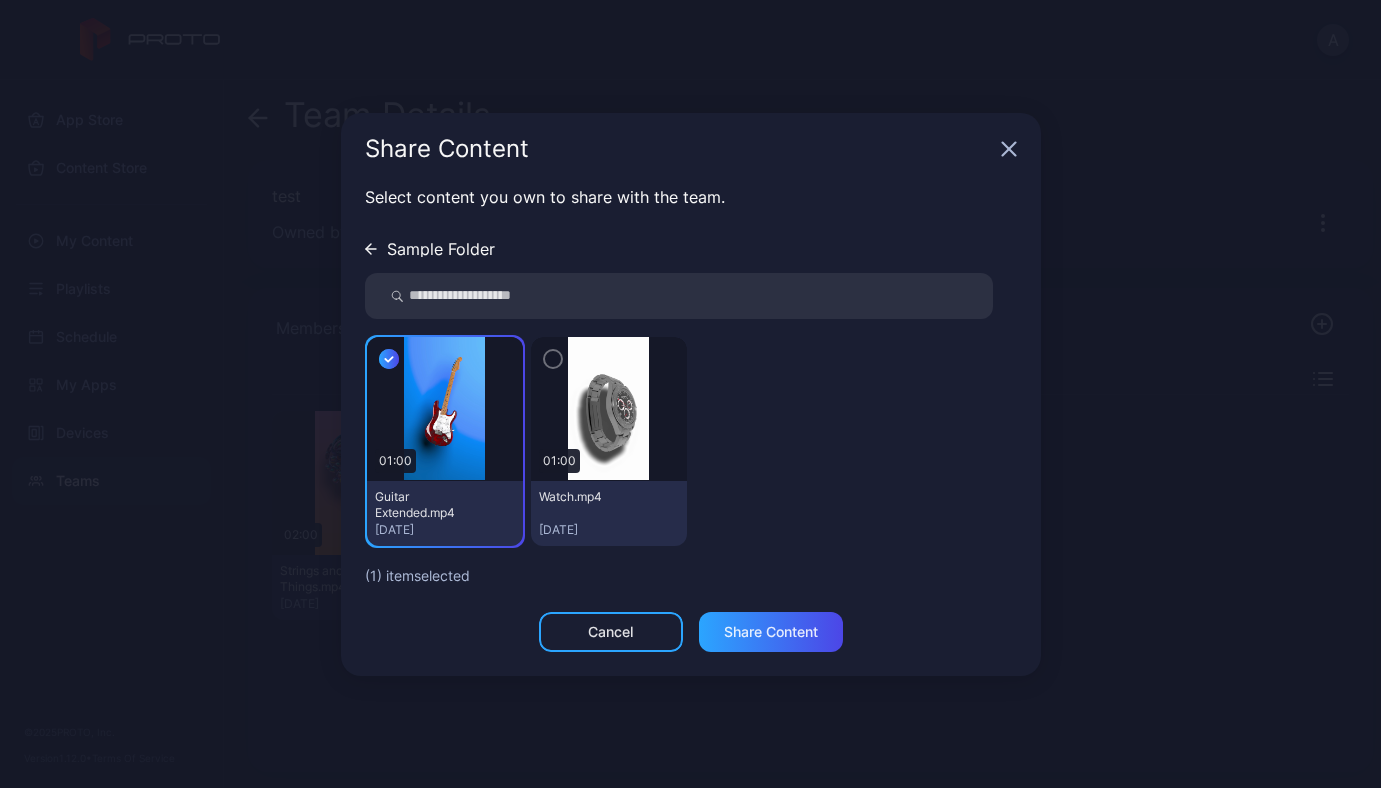 click 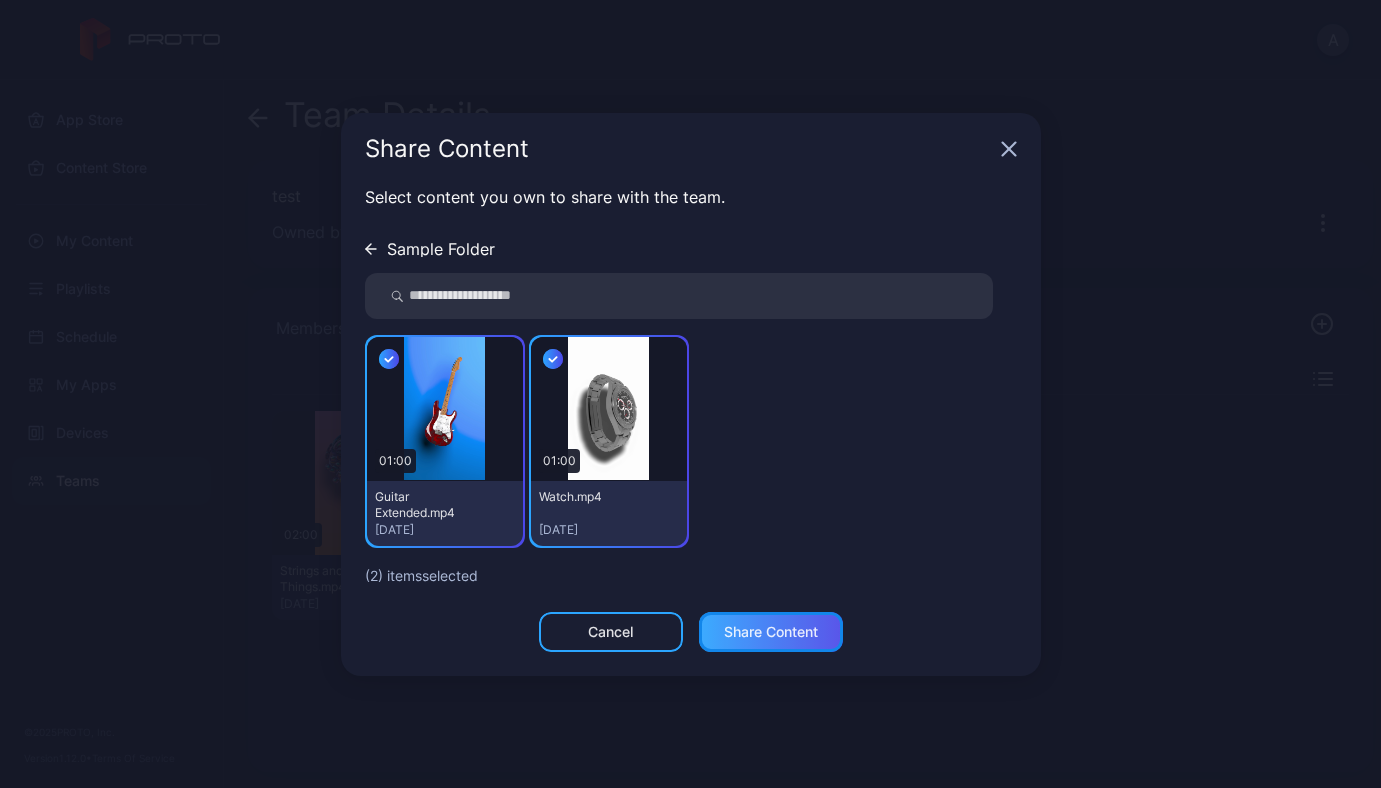 click on "Share Content" at bounding box center [771, 632] 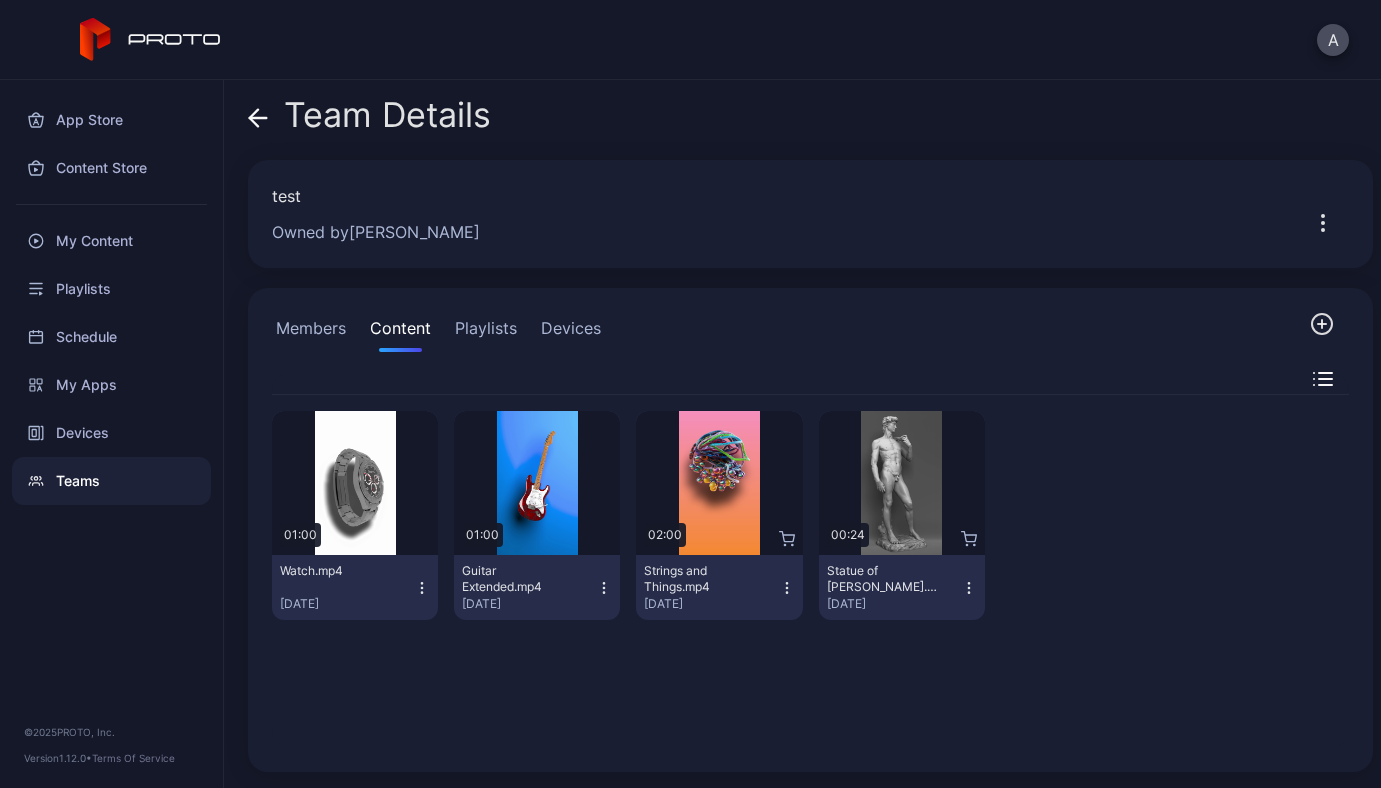 click on "Playlists" at bounding box center [486, 332] 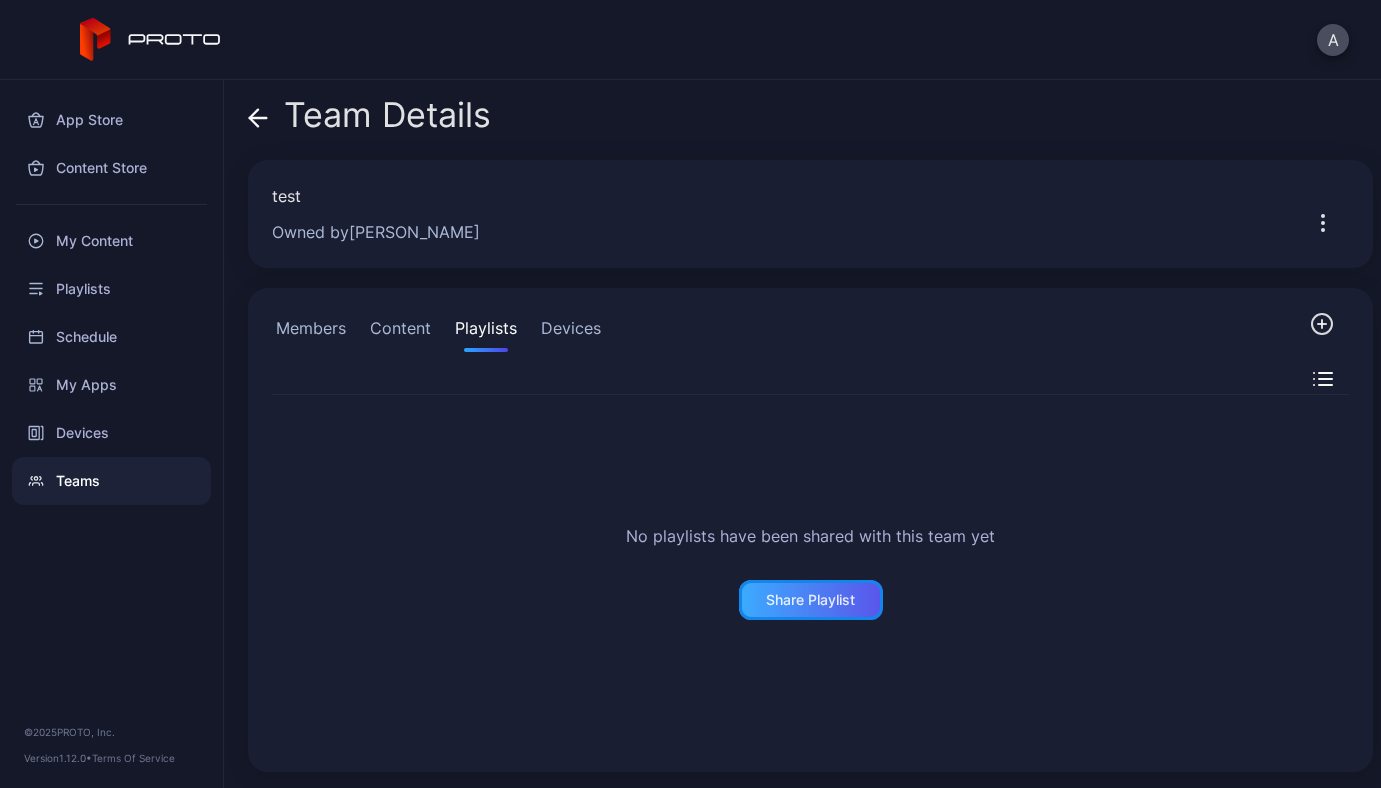 click on "Share Playlist" at bounding box center [810, 600] 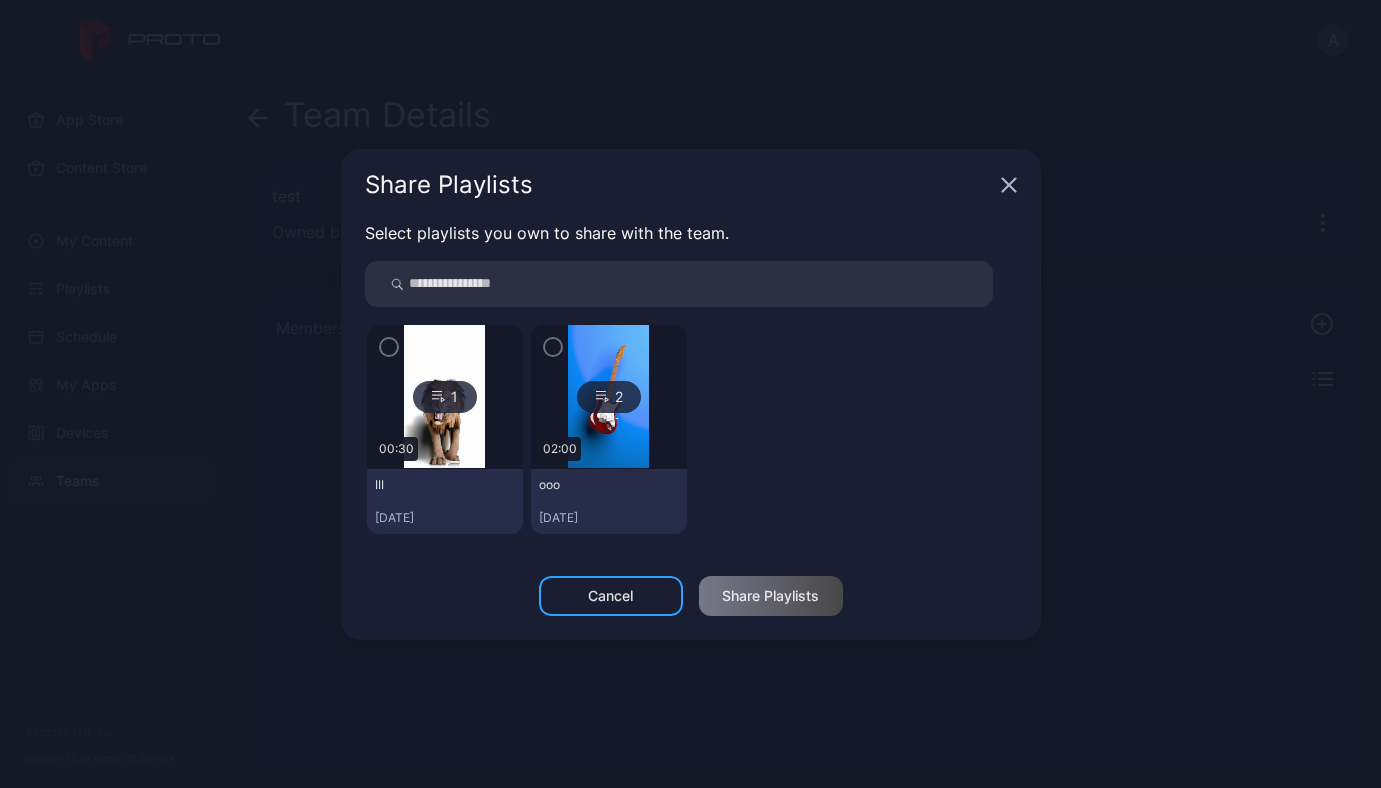 click 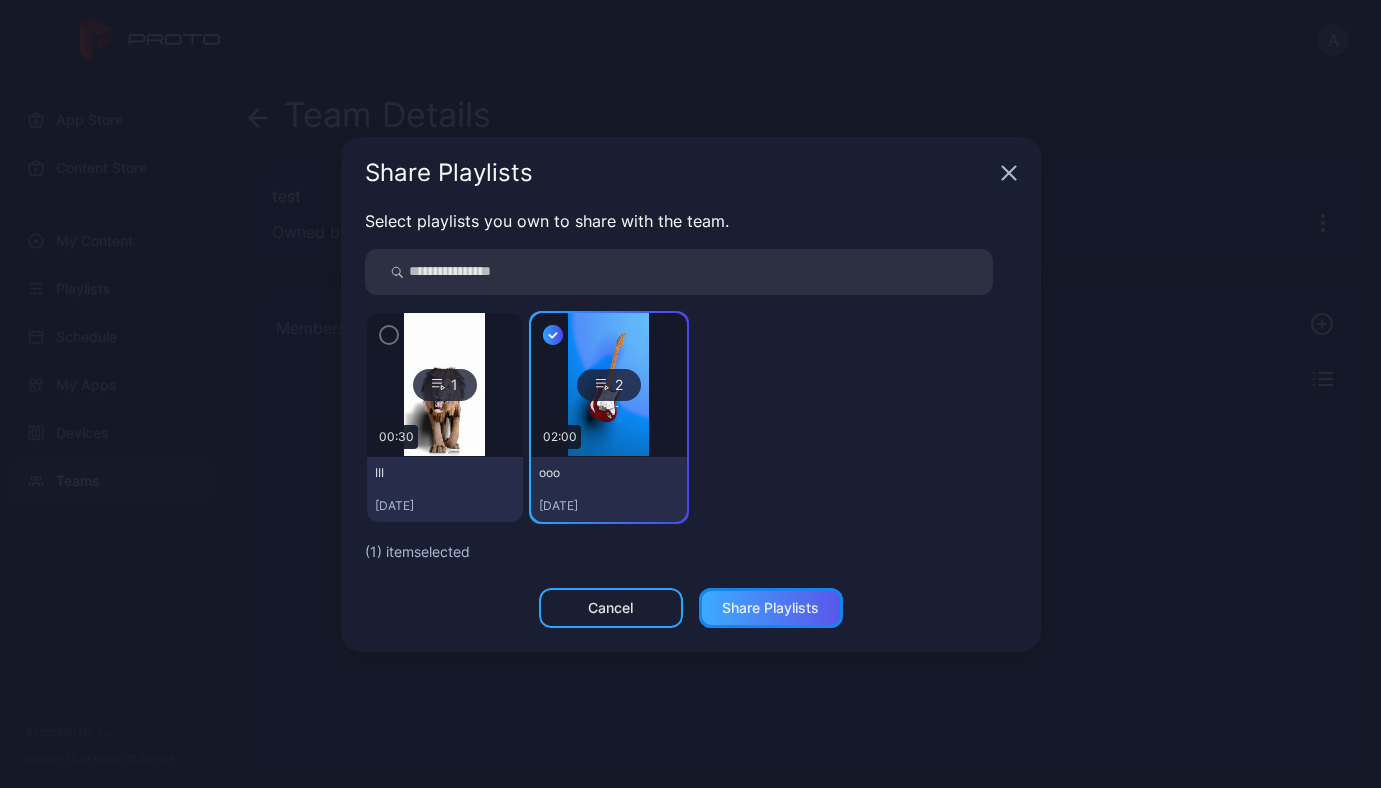click on "Share Playlists" at bounding box center [770, 608] 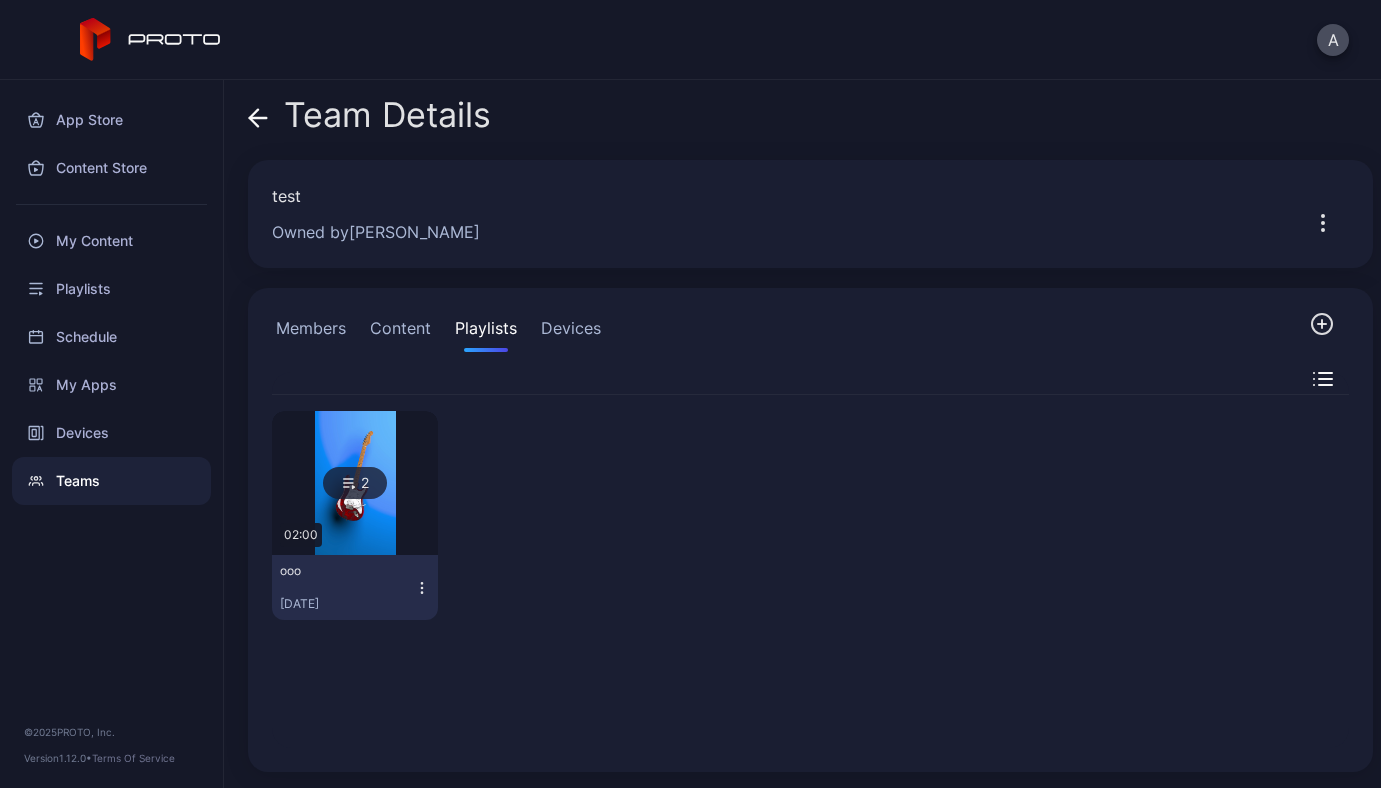 click on "Content" at bounding box center (400, 332) 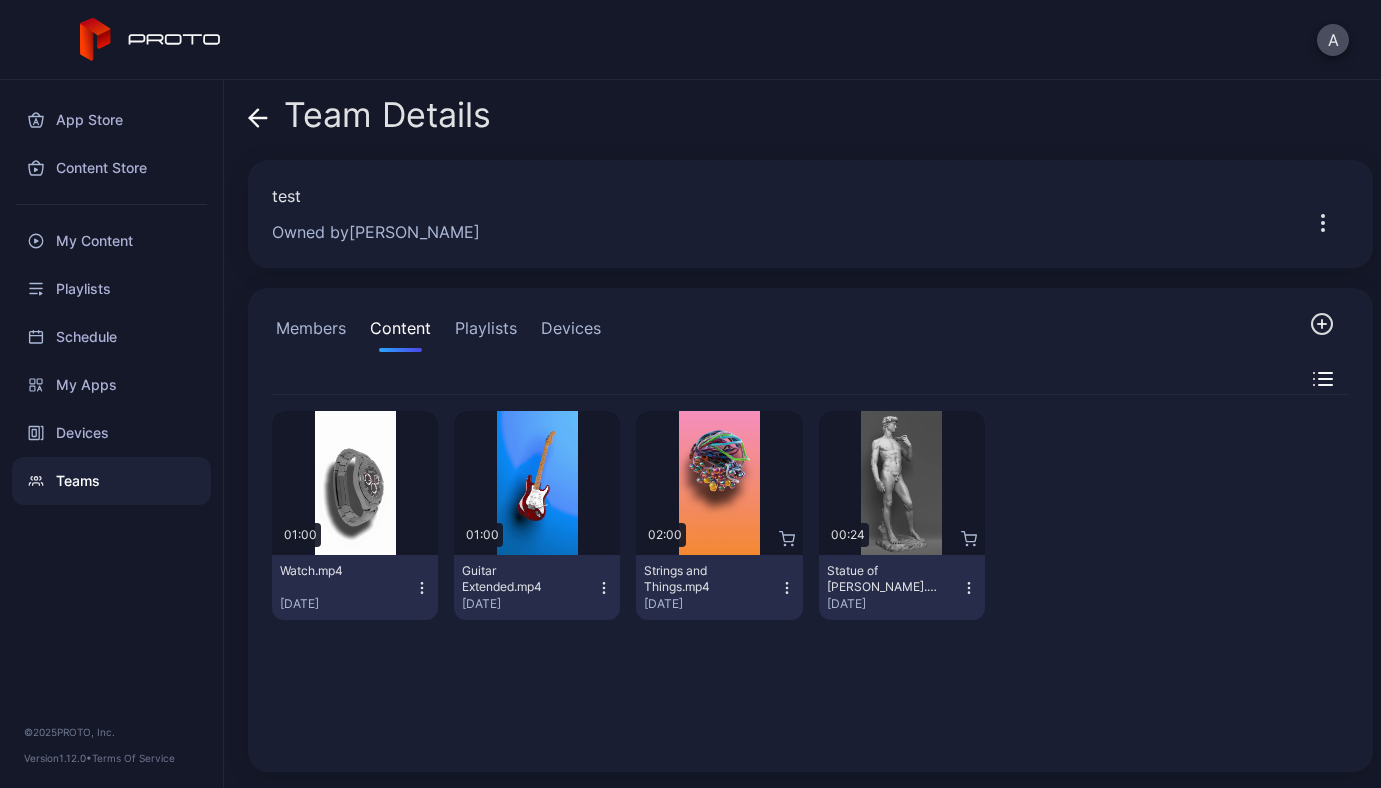 click 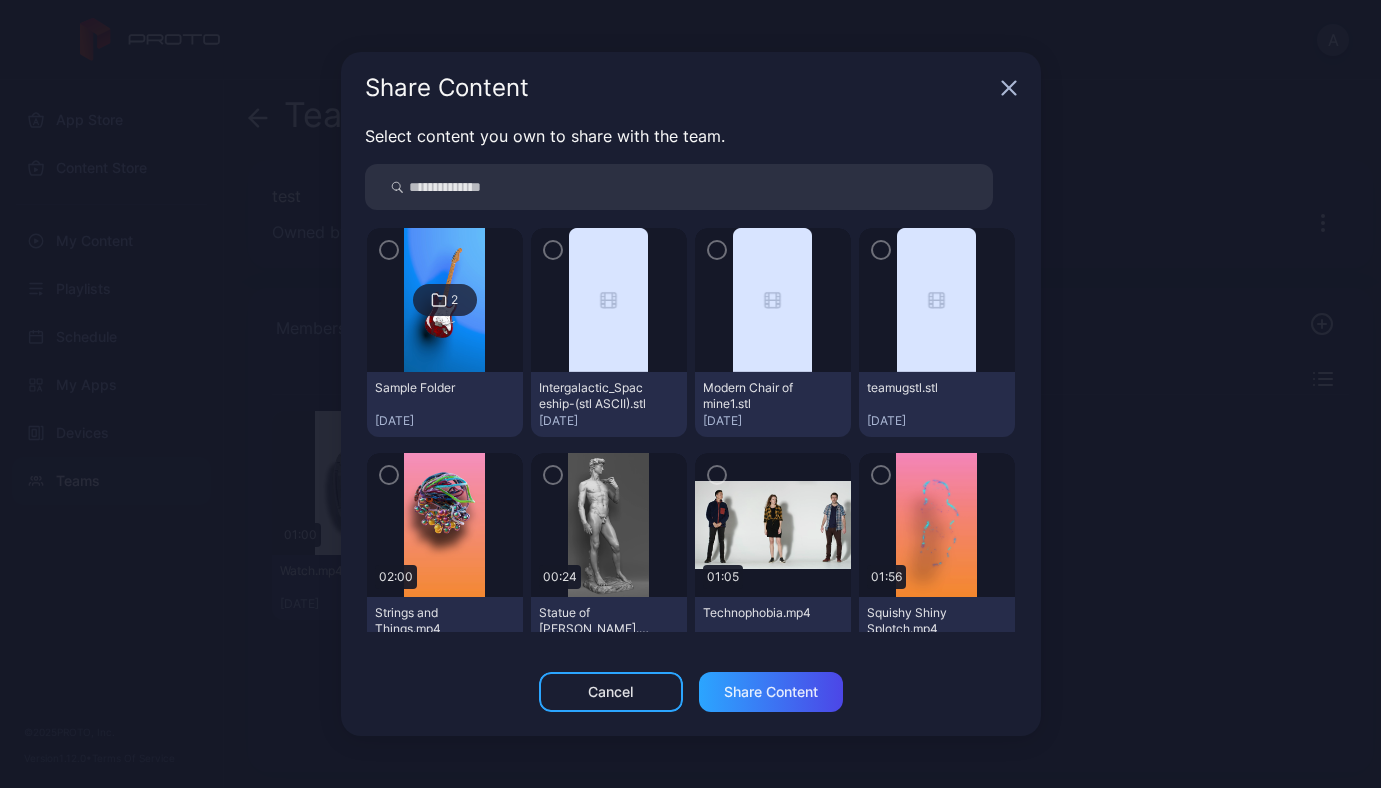 click 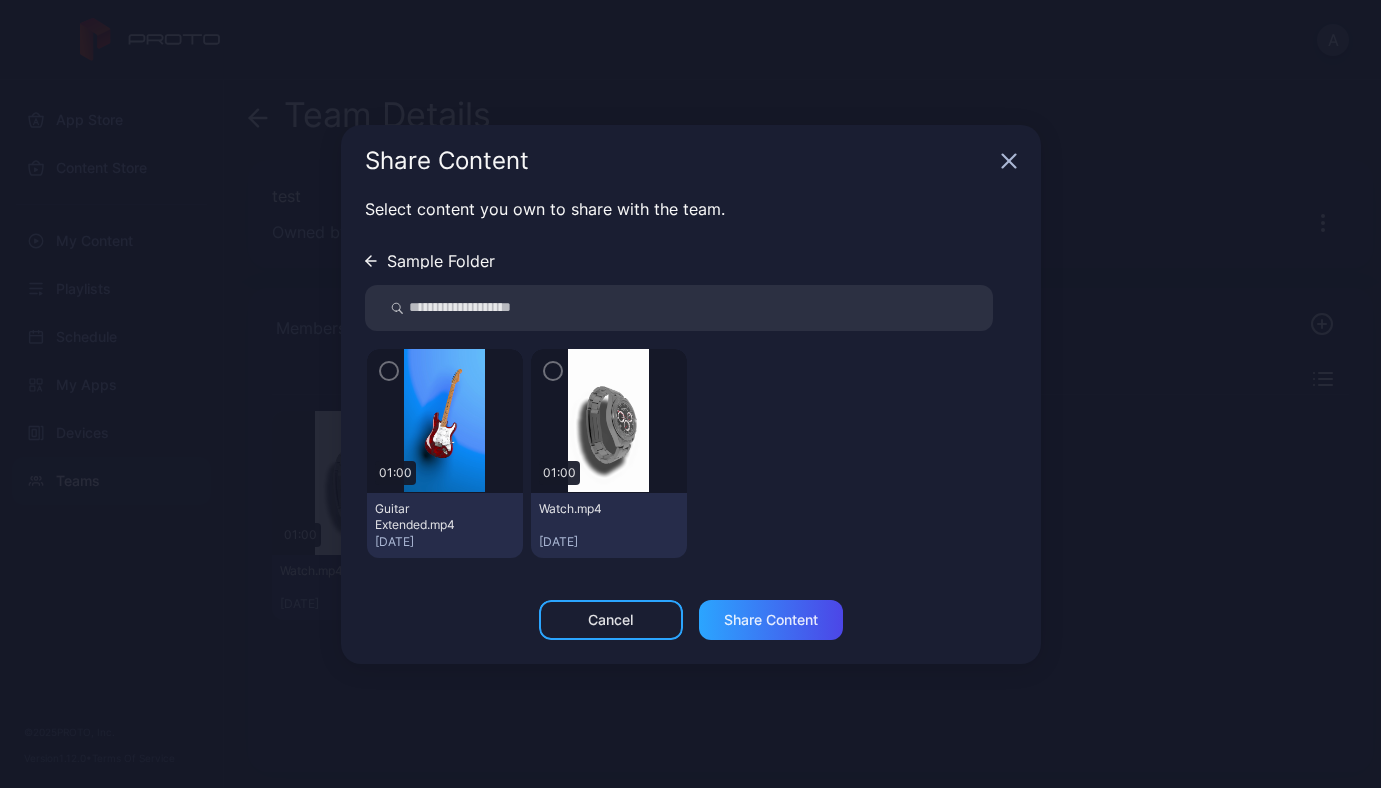 click on "01:00 Guitar Extended.mp4 Jan 03, 2025 01:00 Watch.mp4 Jan 03, 2025" at bounding box center (691, 453) 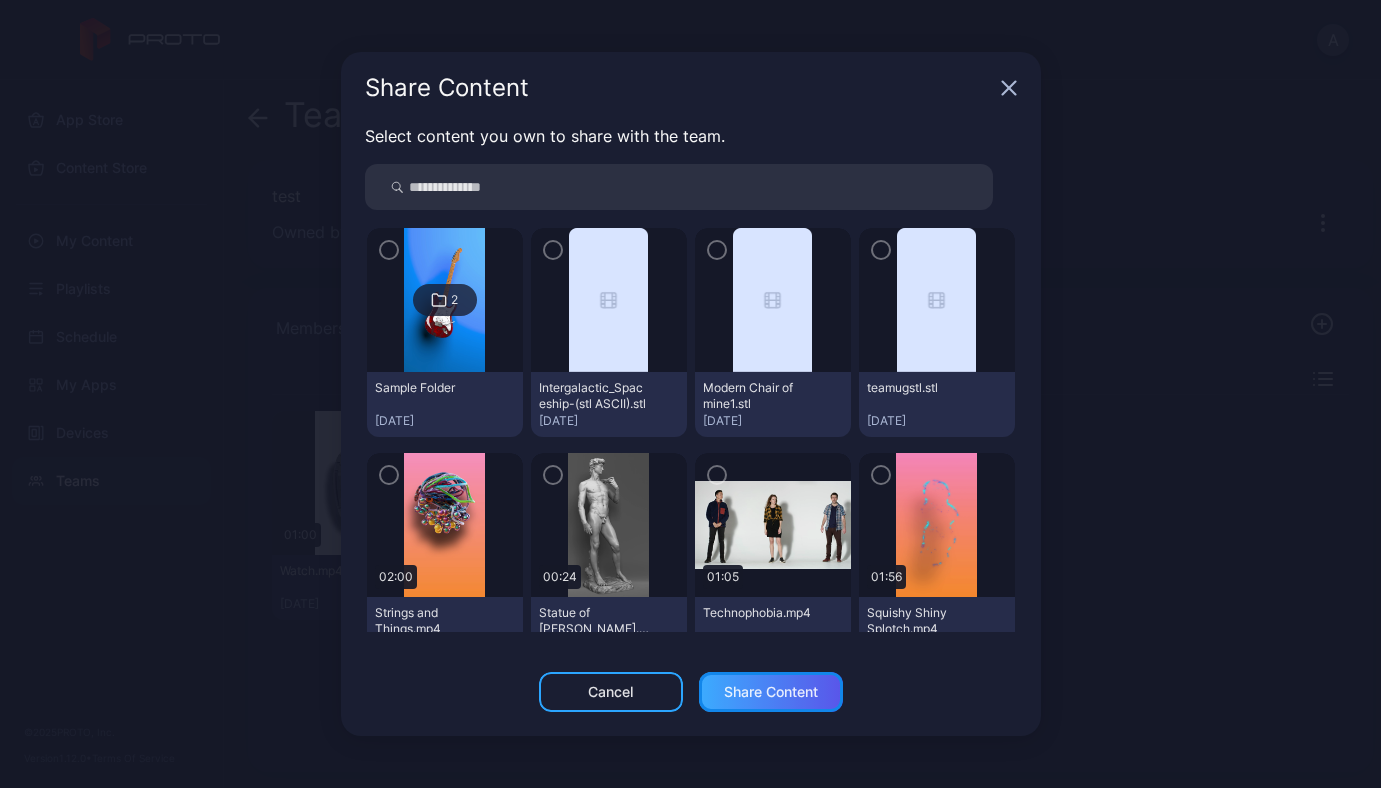 click on "Share Content" at bounding box center (771, 692) 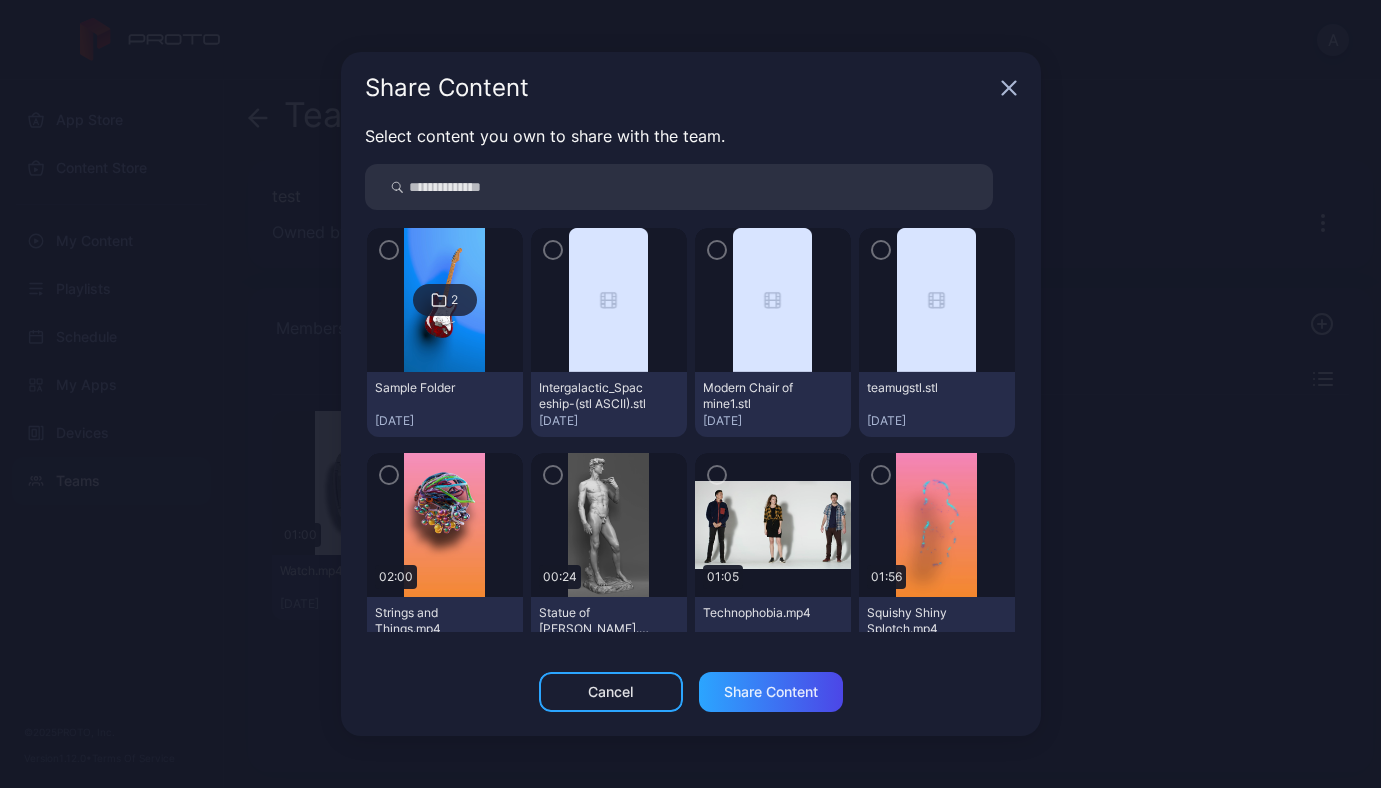 click on "Share Content Select content you own to share with the team. 2 Sample Folder Jan 03, 2025 Intergalactic_Spaceship-(stl ASCII).stl Jun 10, 2025 Modern Chair of mine1.stl Jun 10, 2025 teamugstl.stl Jun 10, 2025 02:00 Strings and Things.mp4 Jun 03, 2025 00:24 Statue of David.mp4 Feb 14, 2025 01:05 Technophobia.mp4 Feb 14, 2025 01:56 Squishy Shiny Splotch.mp4 Feb 14, 2025 00:30 King of the Jungle.mp4 Jan 03, 2025 03:37 BillyM Beautiful Disaster.mp4 Jan 03, 2025 01:41 BillyM Silhouette.mp4 Jan 03, 2025 00:29 David's Welcome Video.mp4 Jan 03, 2025 01:00 Helix Statue.mp4 Jan 03, 2025 00:30 Lion 60.mp4 Jan 03, 2025 01:09 Paintings2.mp4 Jan 03, 2025 00:40 Soda.mp4 Jan 03, 2025 Cancel Share Content" at bounding box center [690, 394] 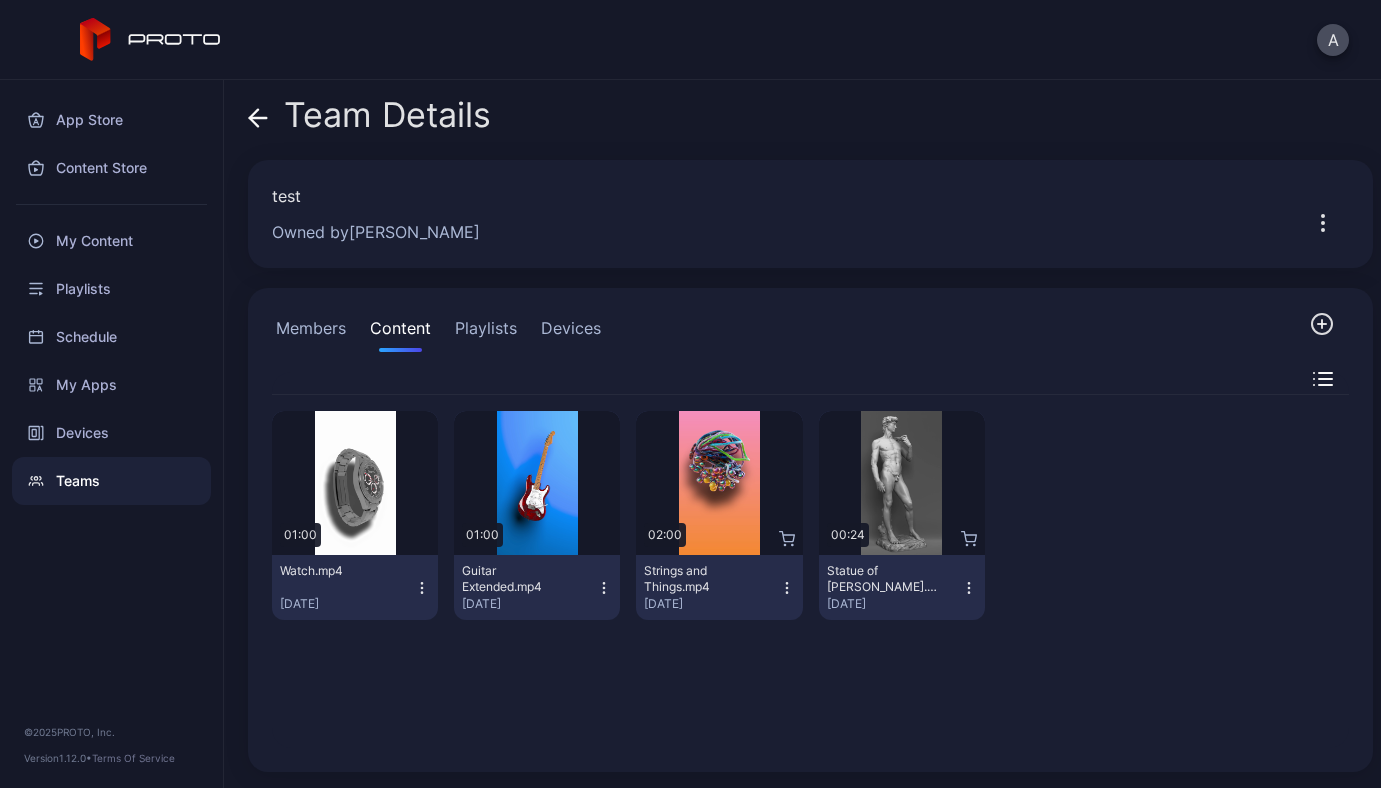 click on "Playlists" at bounding box center (486, 332) 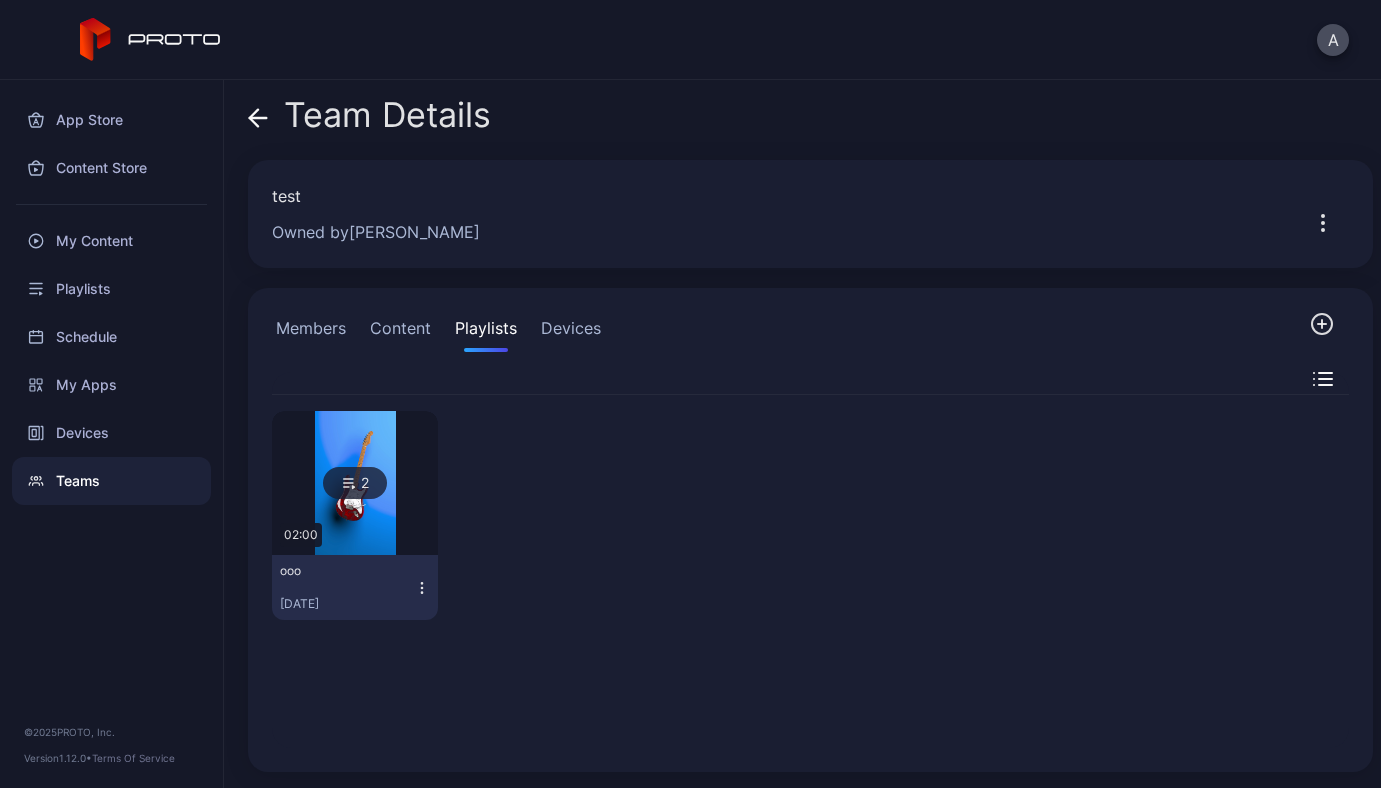 click 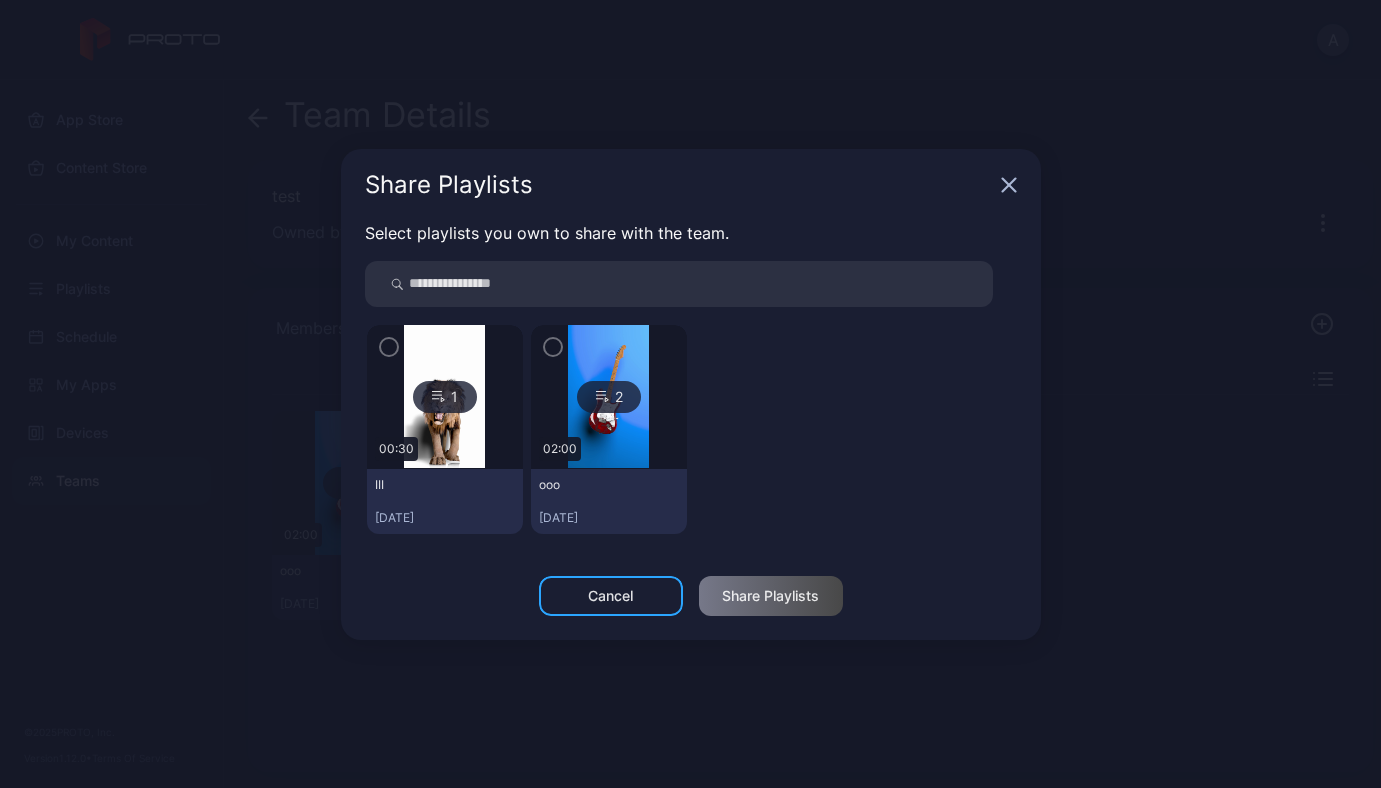 click 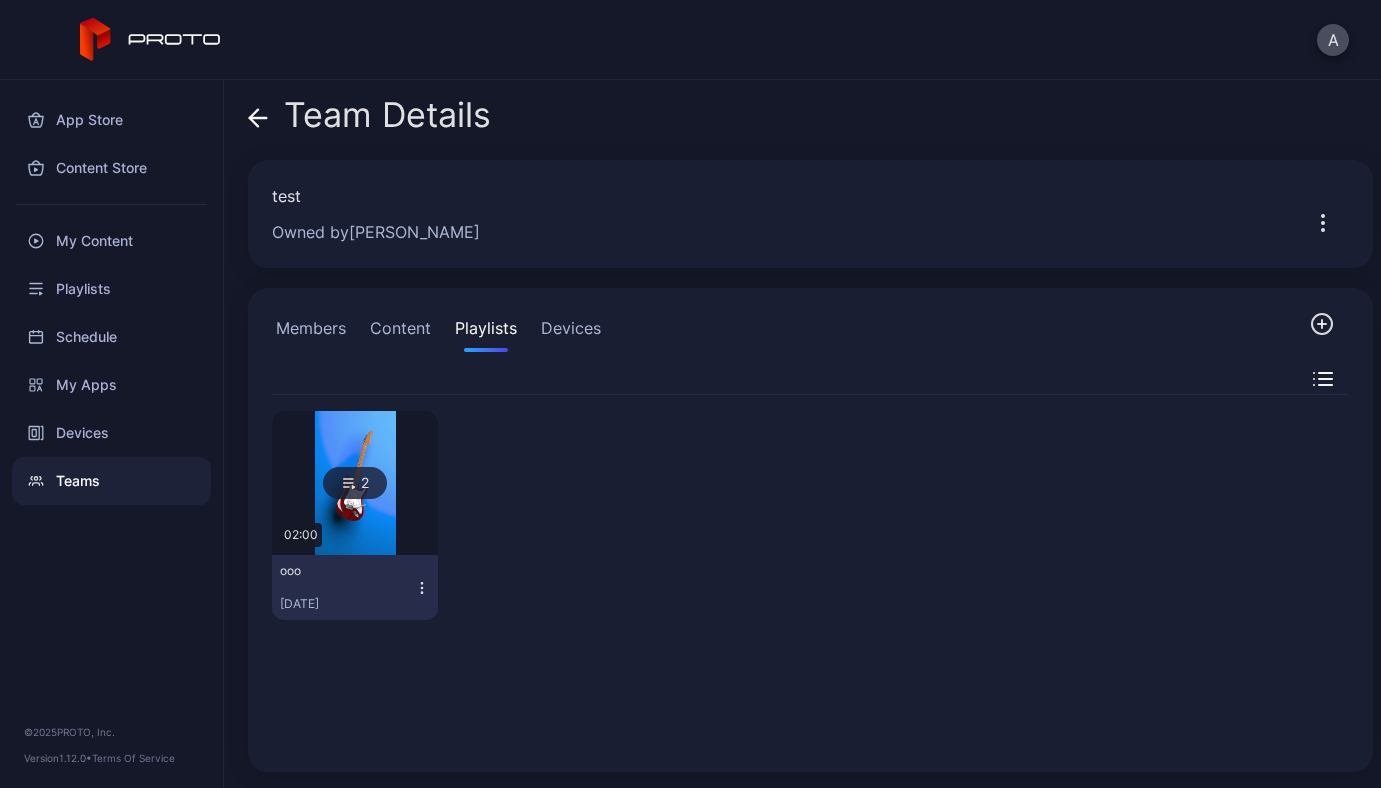 click on "Members" at bounding box center [311, 332] 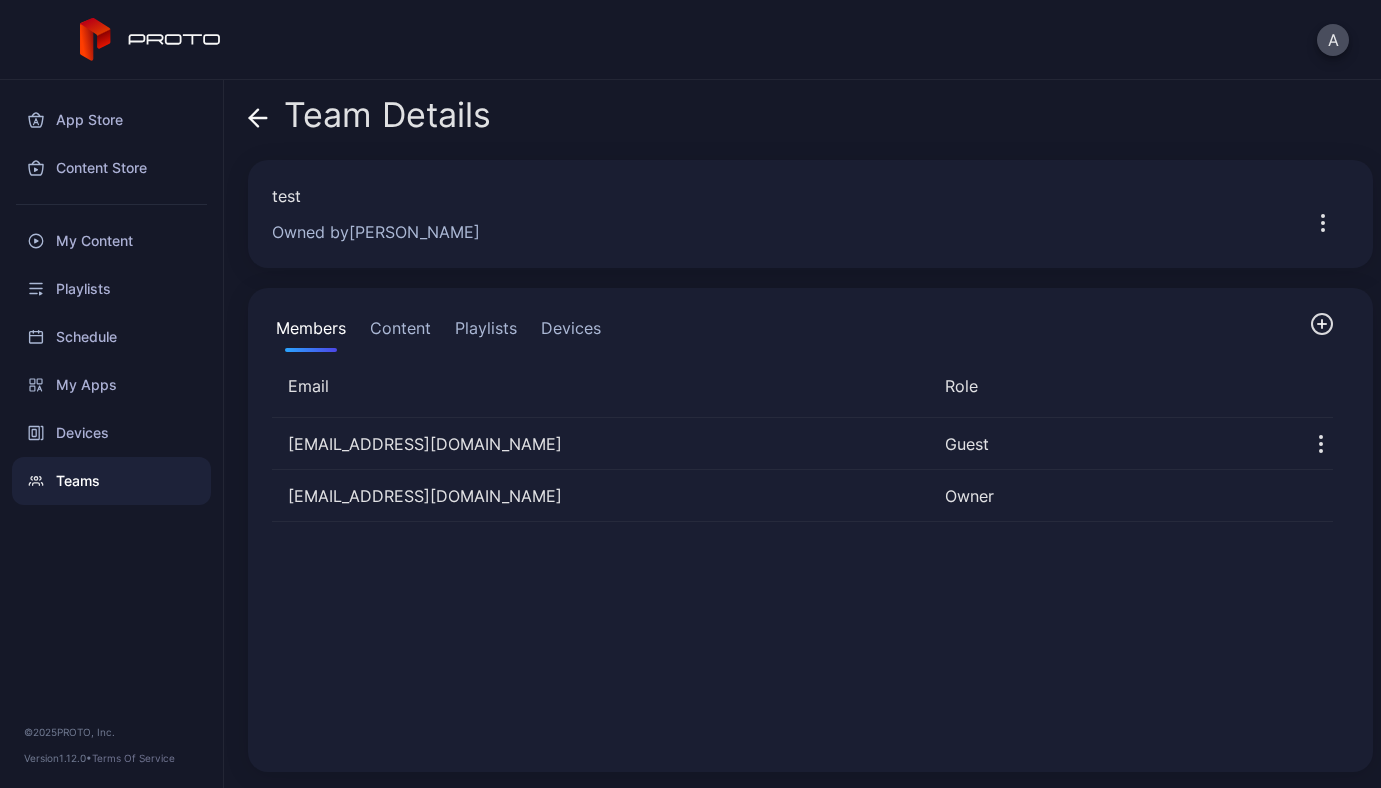 click on "Members Content Playlists Devices Email Role andriyvrsk+1@gmail.com Guest andriyvrsk@gmail.com Owner" at bounding box center [810, 530] 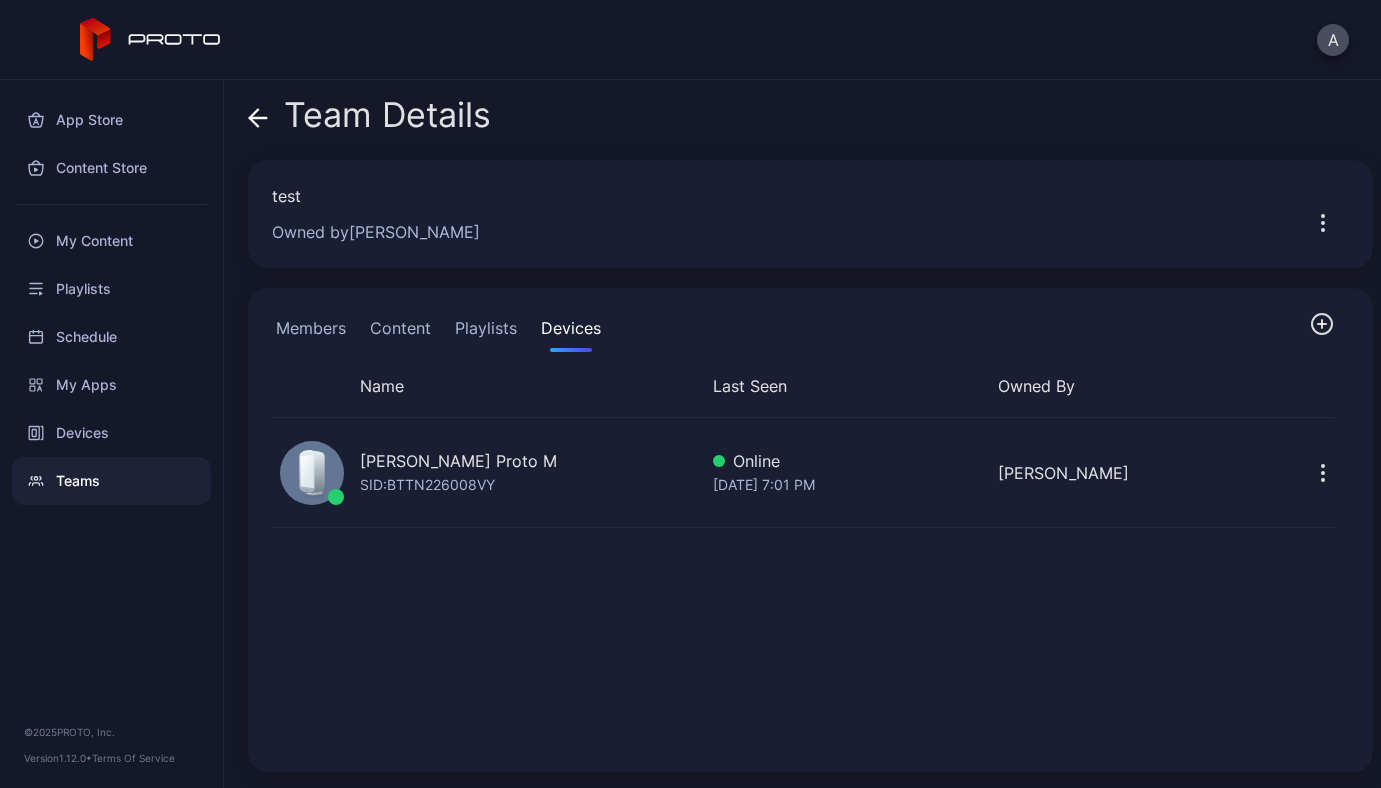 click 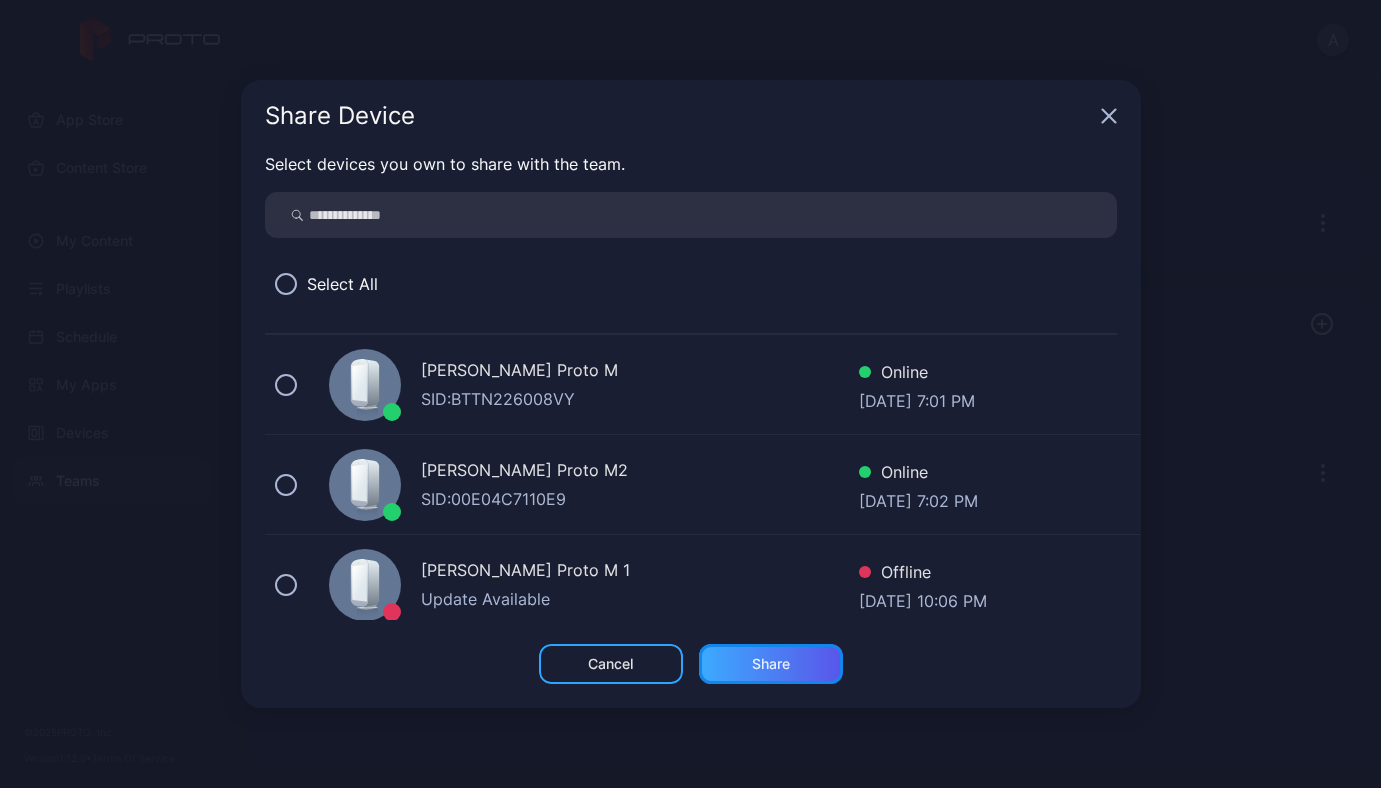 click on "Share" at bounding box center (771, 664) 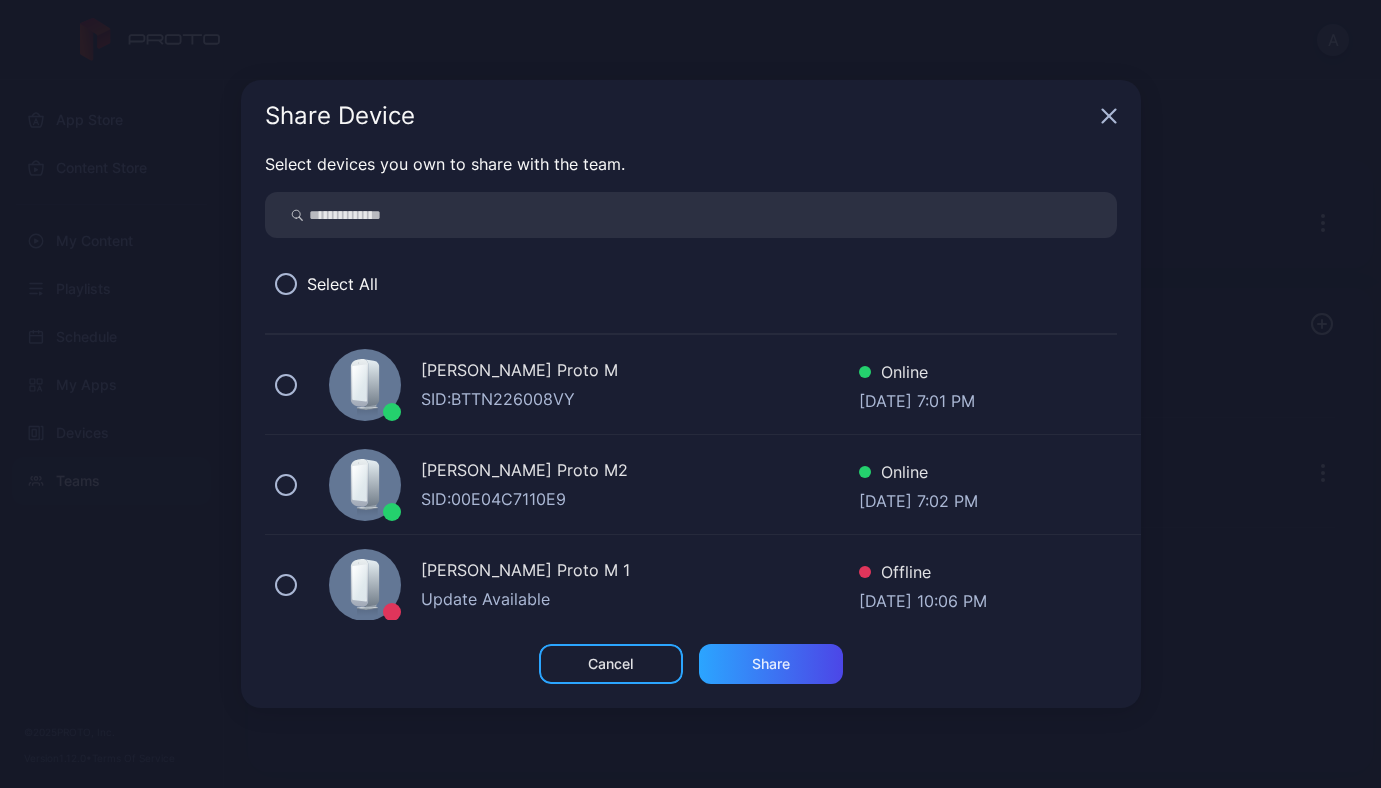 click on "Share Device" at bounding box center [691, 116] 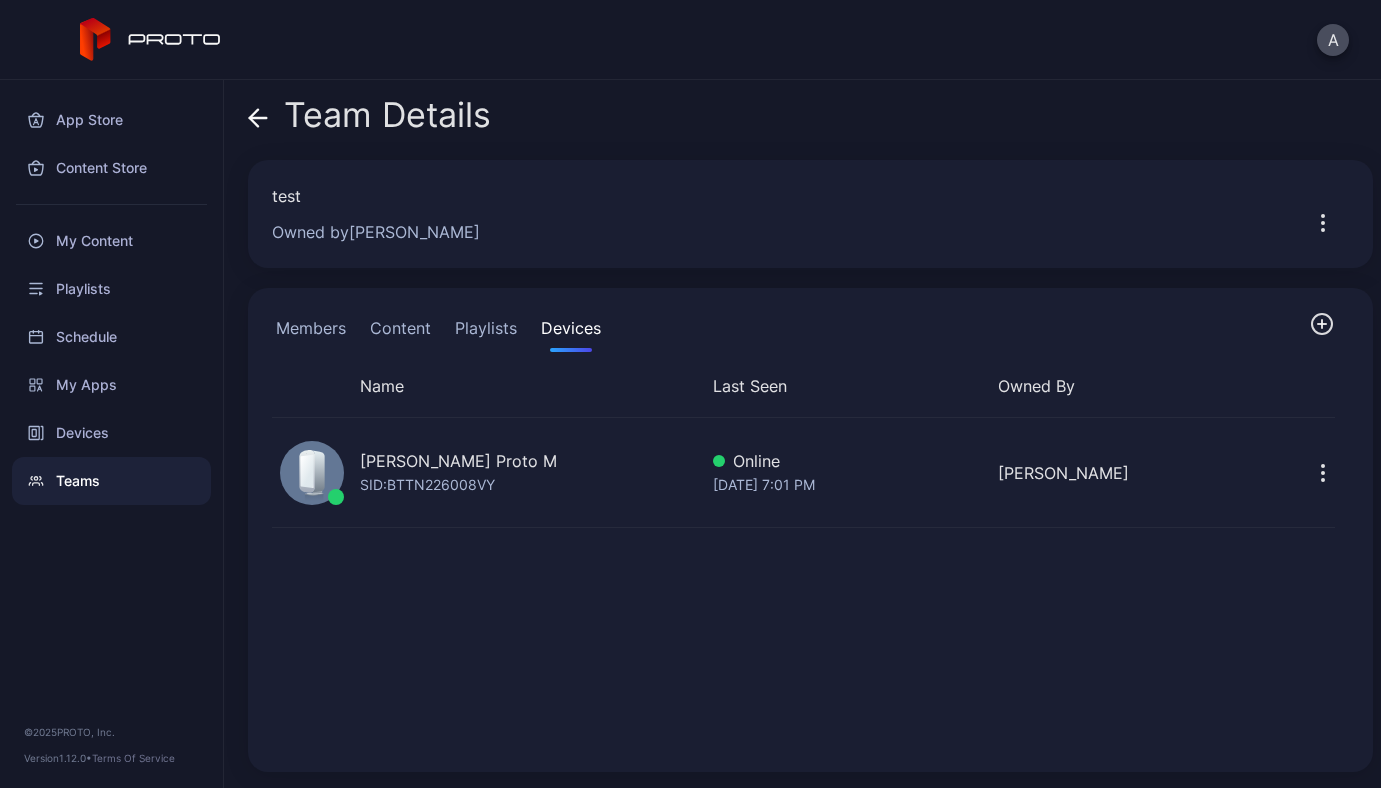 click on "[PERSON_NAME] Proto M" at bounding box center [458, 461] 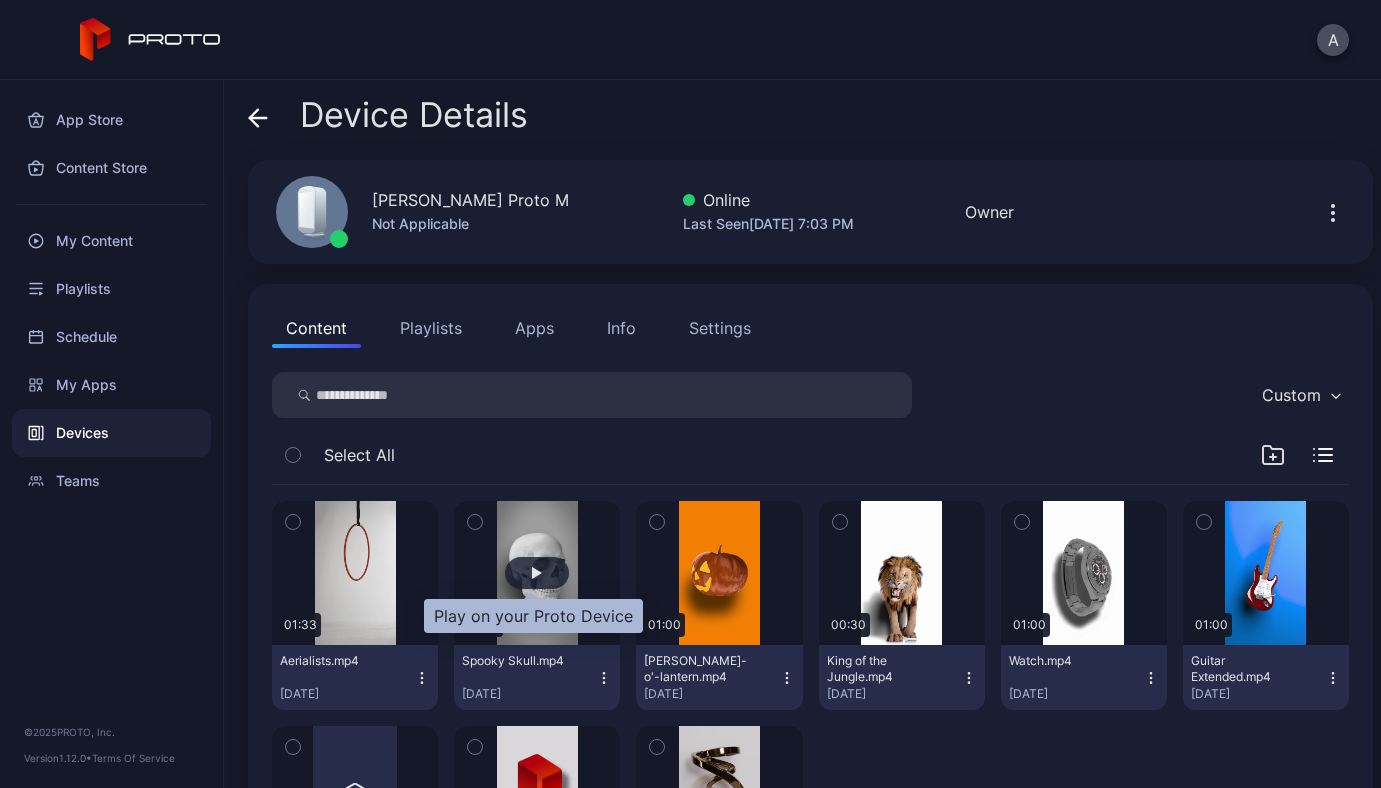 click at bounding box center [537, 573] 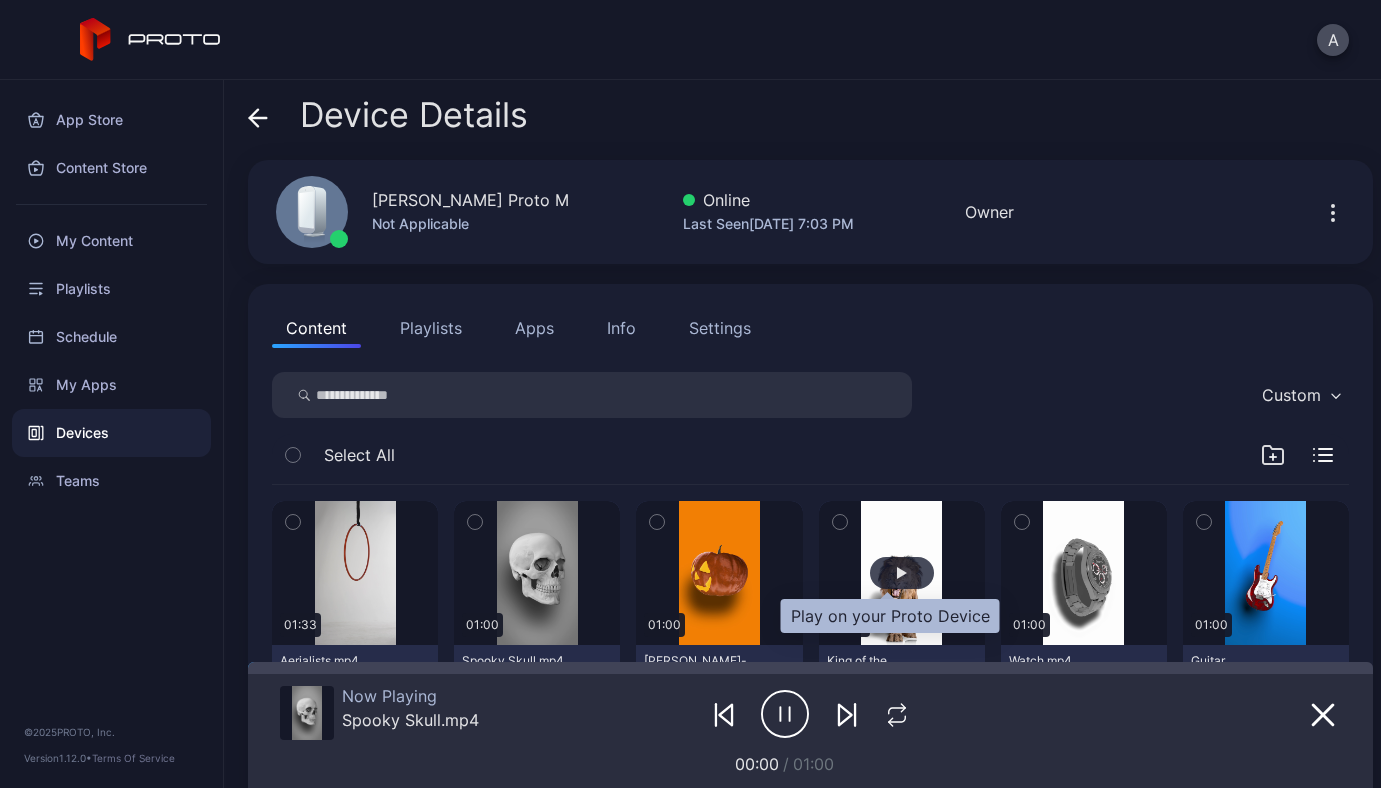 click at bounding box center [902, 573] 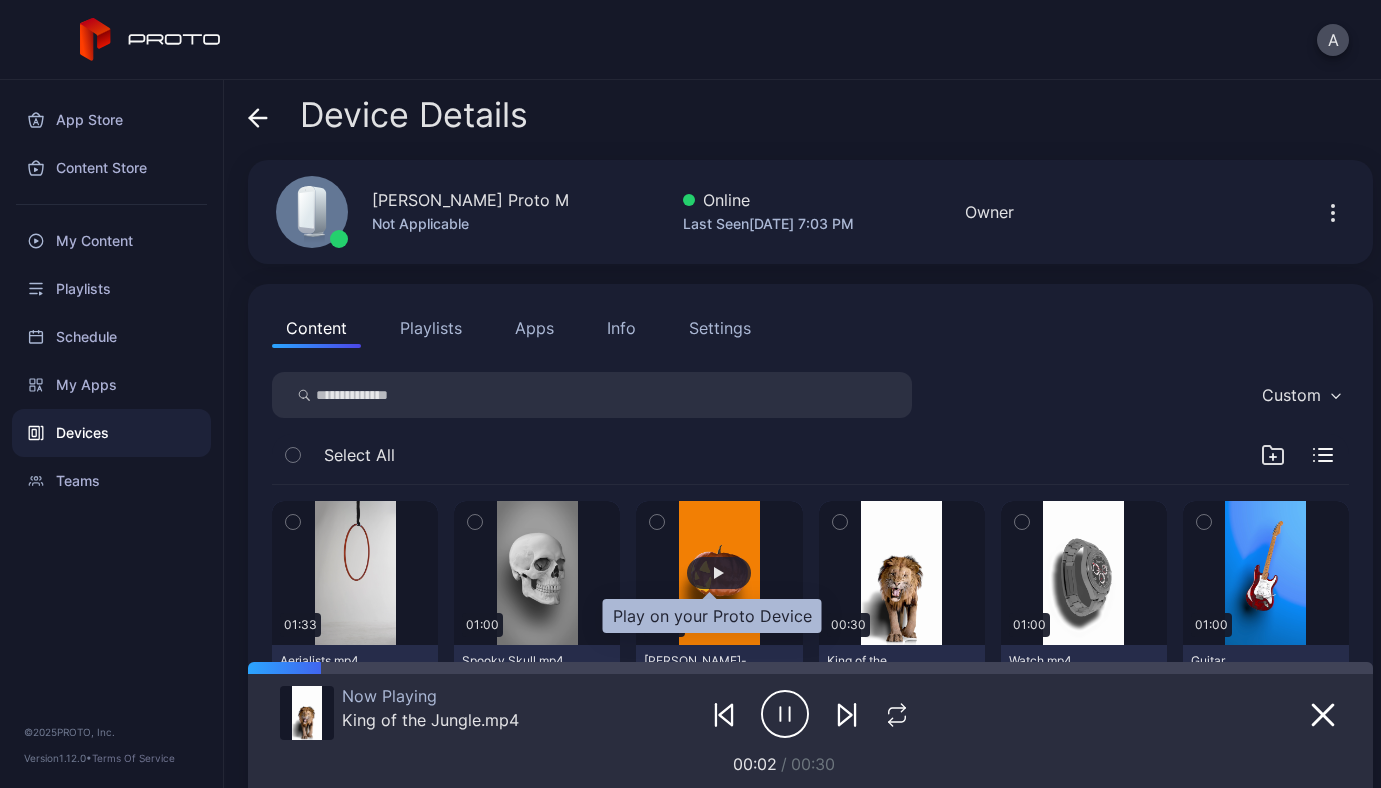 click at bounding box center [719, 573] 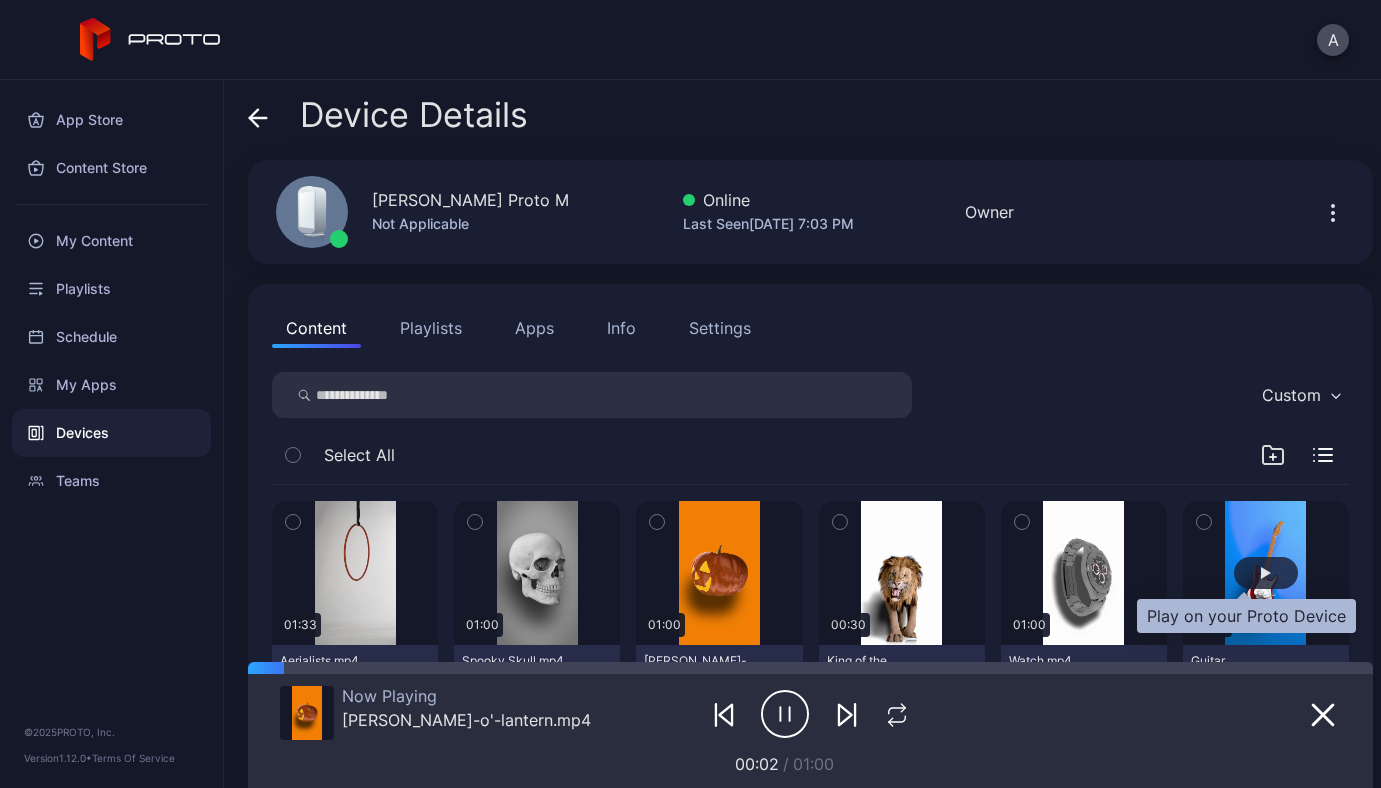 click at bounding box center (1266, 573) 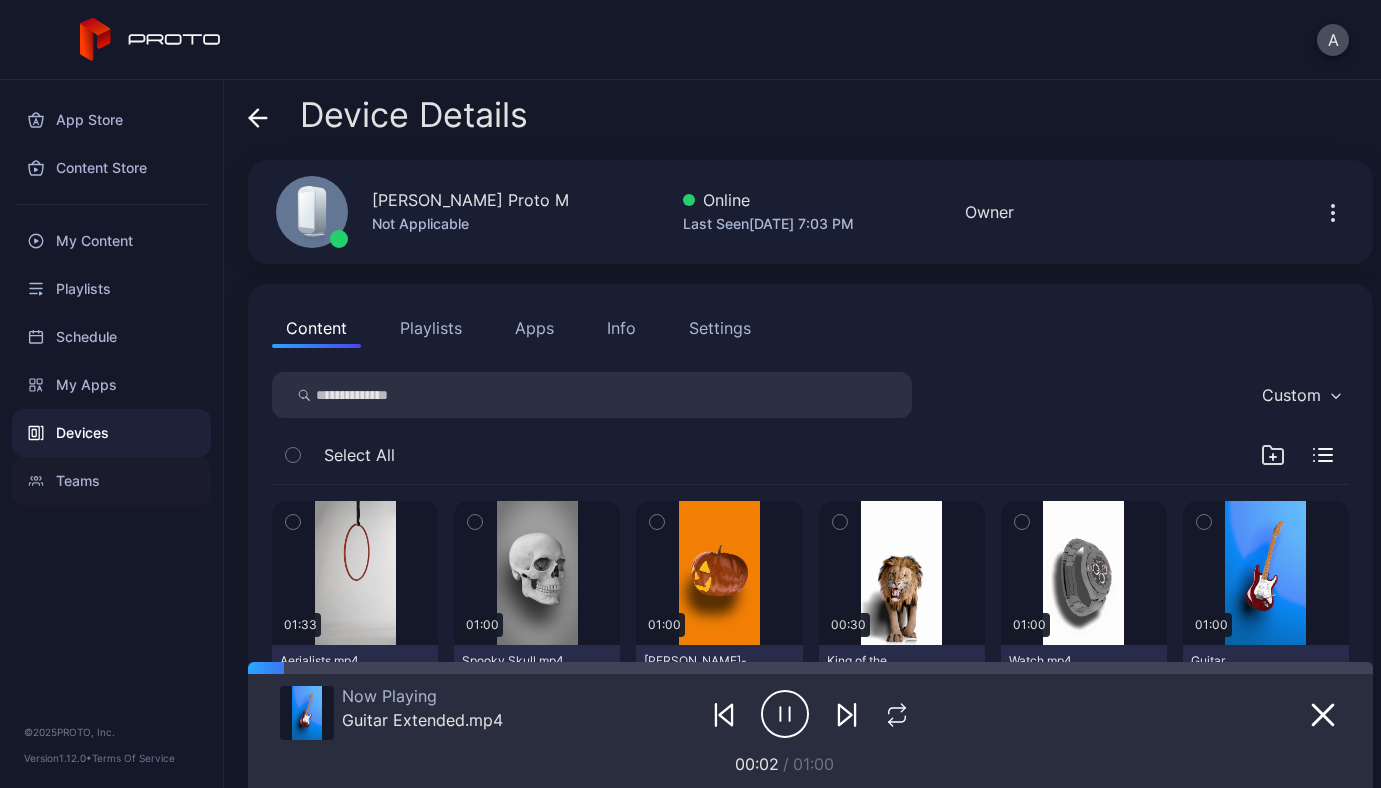 click on "Teams" at bounding box center [111, 481] 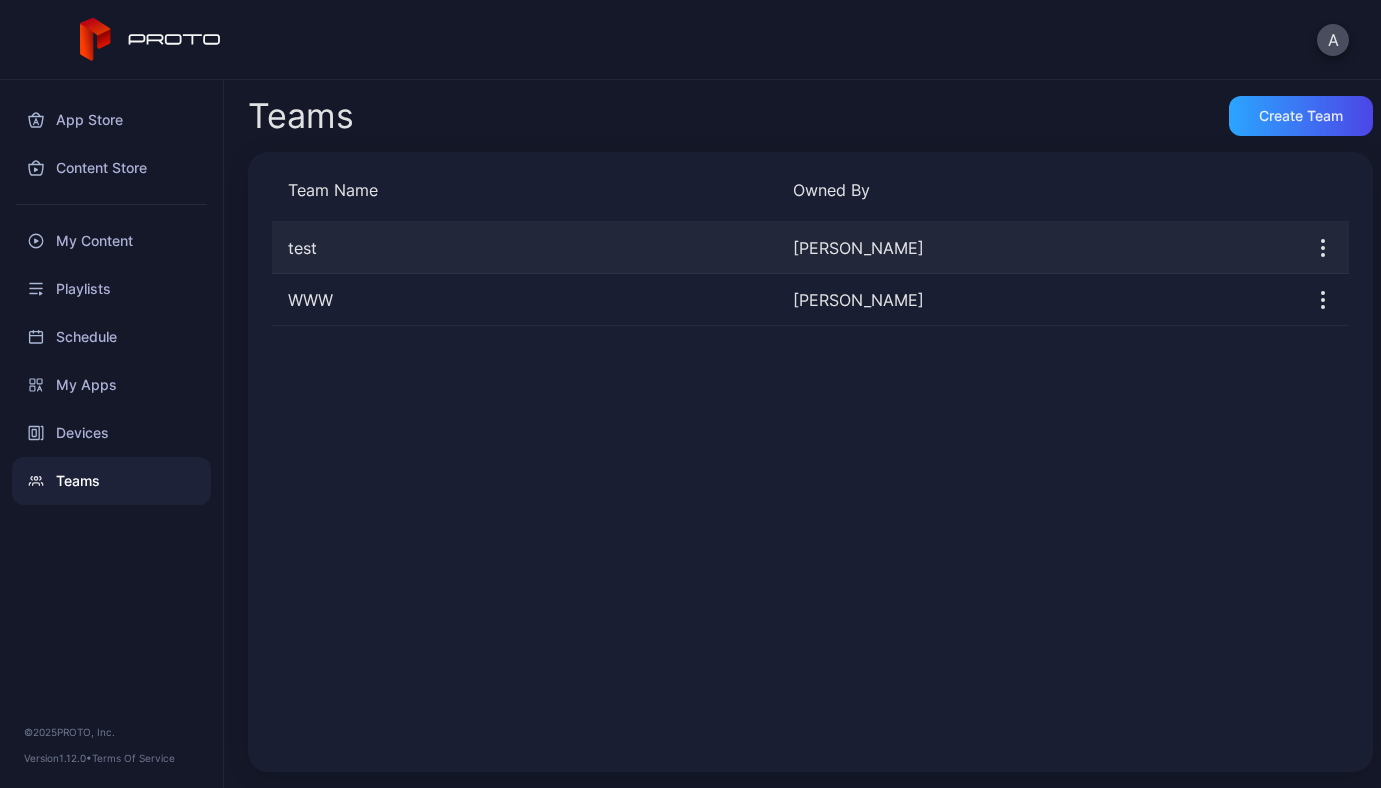 click on "test" at bounding box center (524, 248) 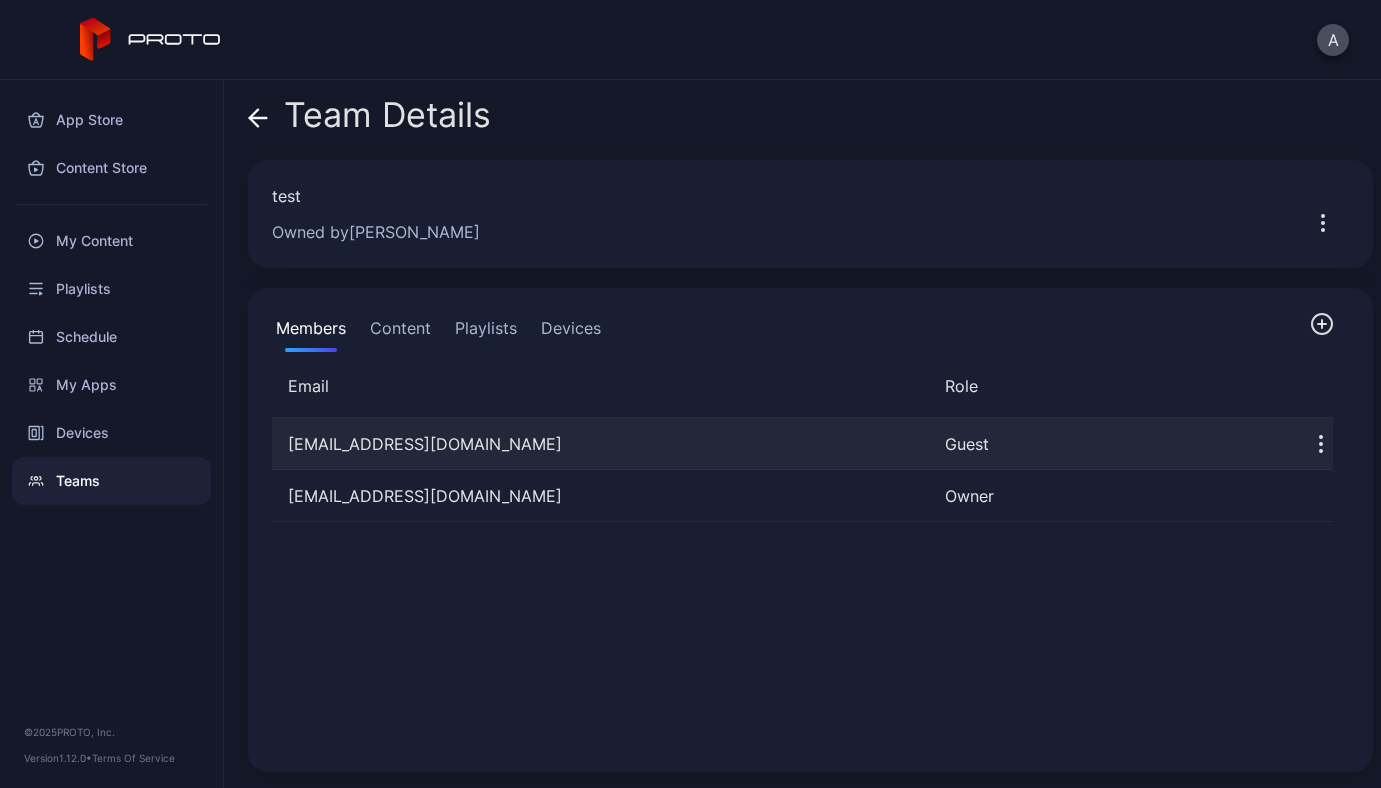 click 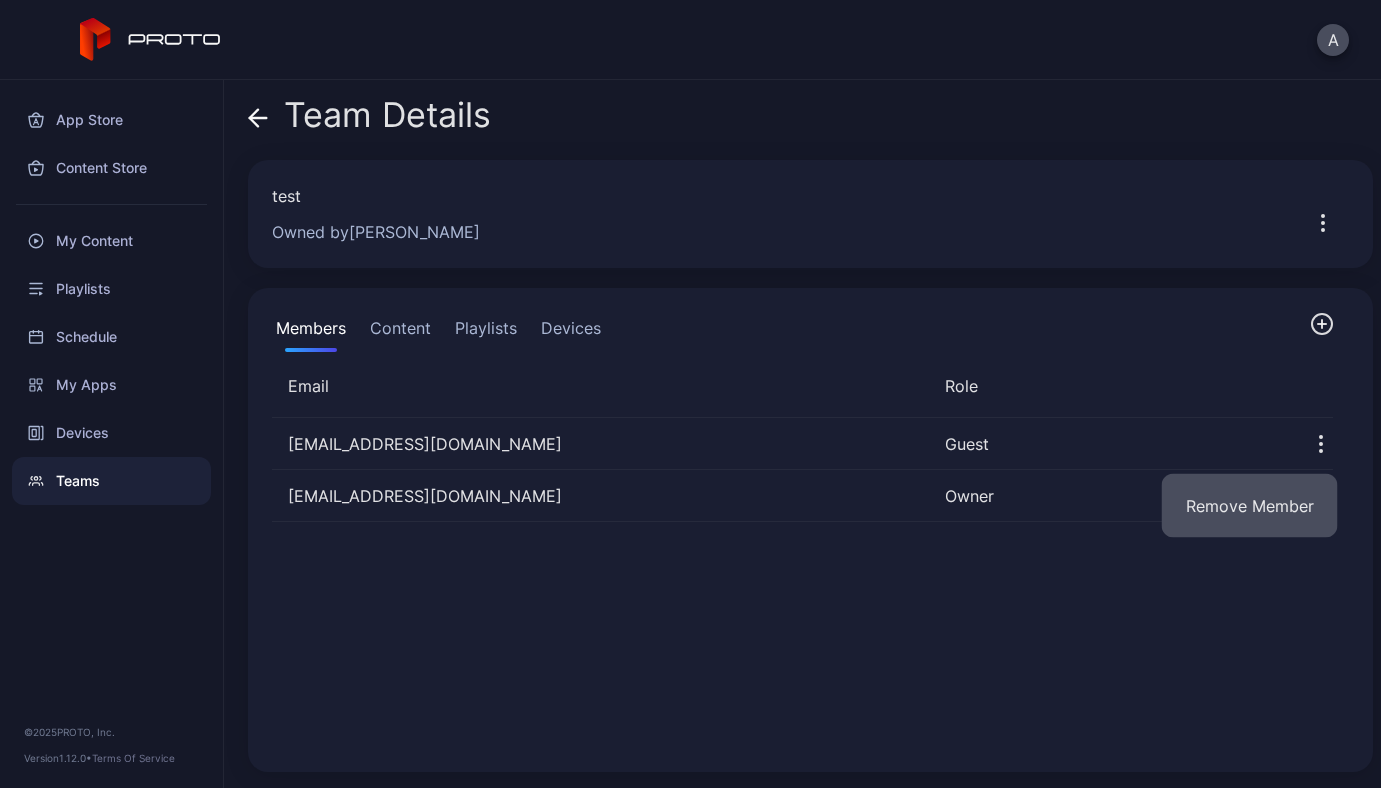 click on "Remove Member" at bounding box center [1250, 506] 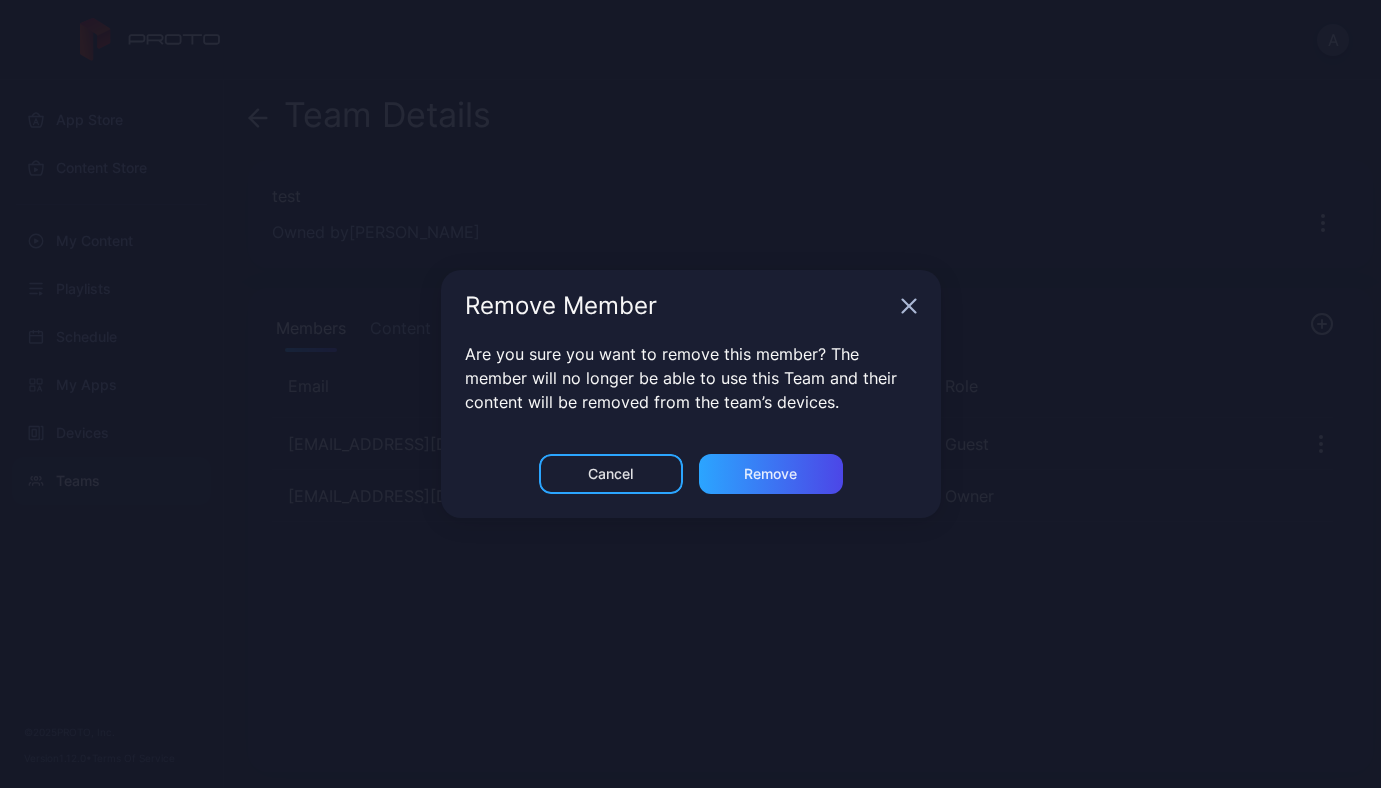 click on "Are you sure you want to remove this member? The member will no longer be able to use this Team and their content will be removed from the team’s devices." at bounding box center (691, 398) 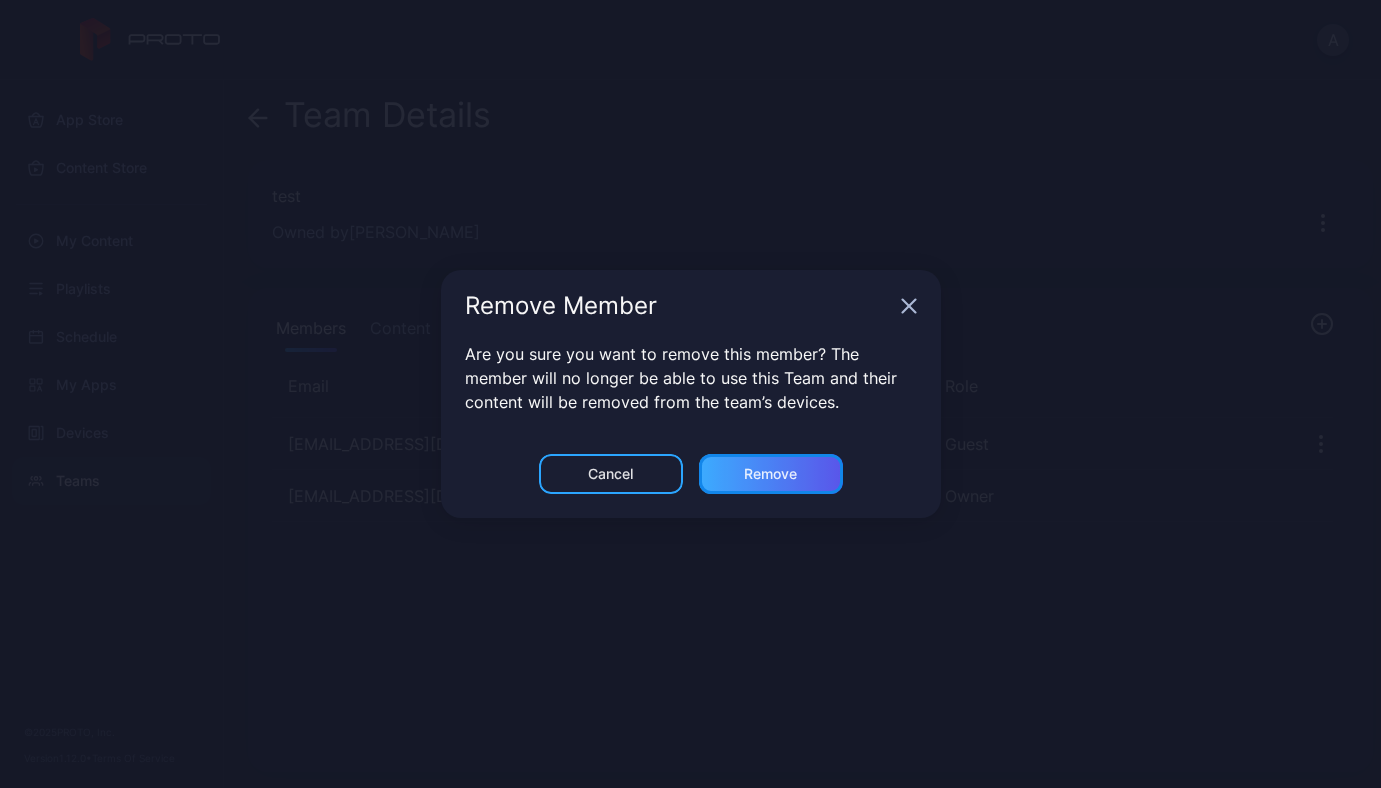 click on "Remove" at bounding box center (771, 474) 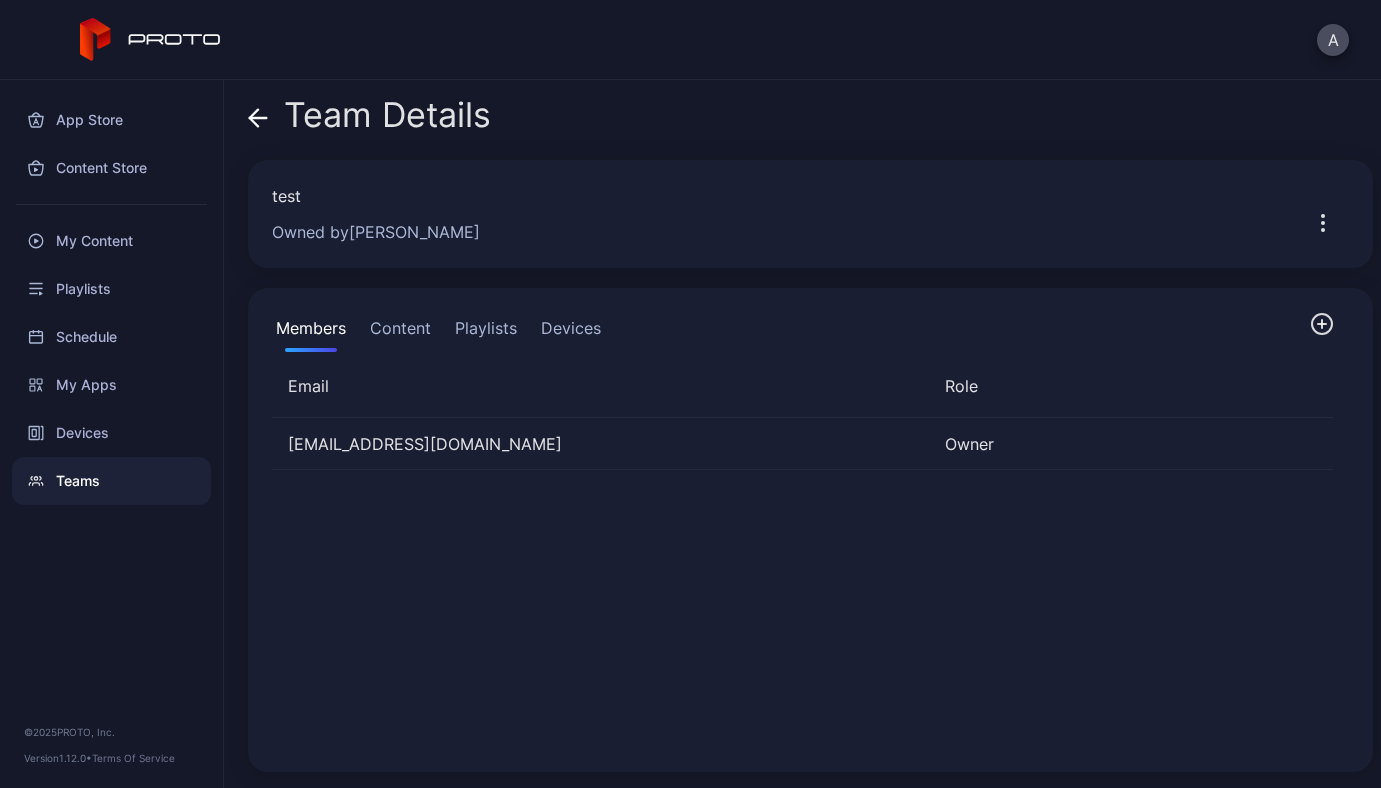 click on "Teams" at bounding box center (111, 481) 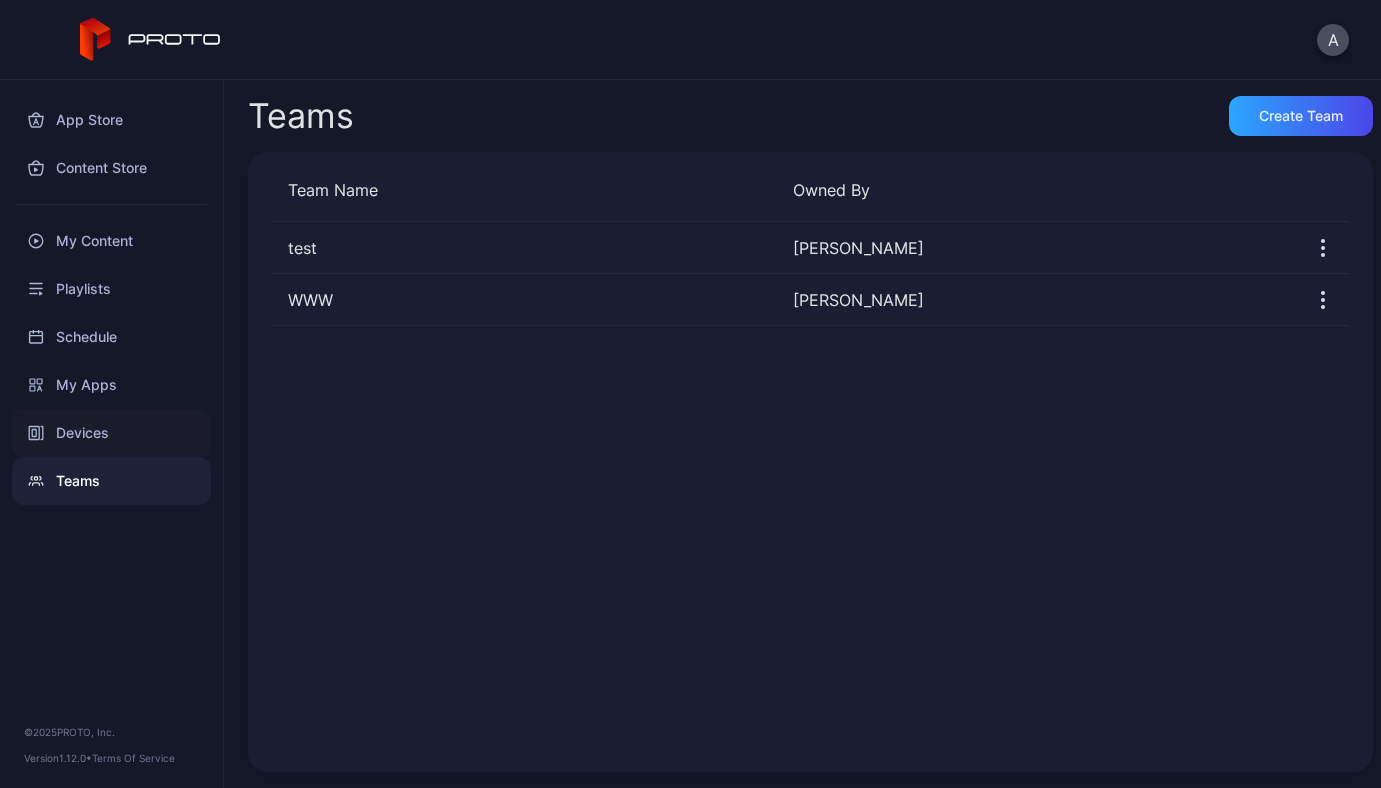 click on "Devices" at bounding box center [111, 433] 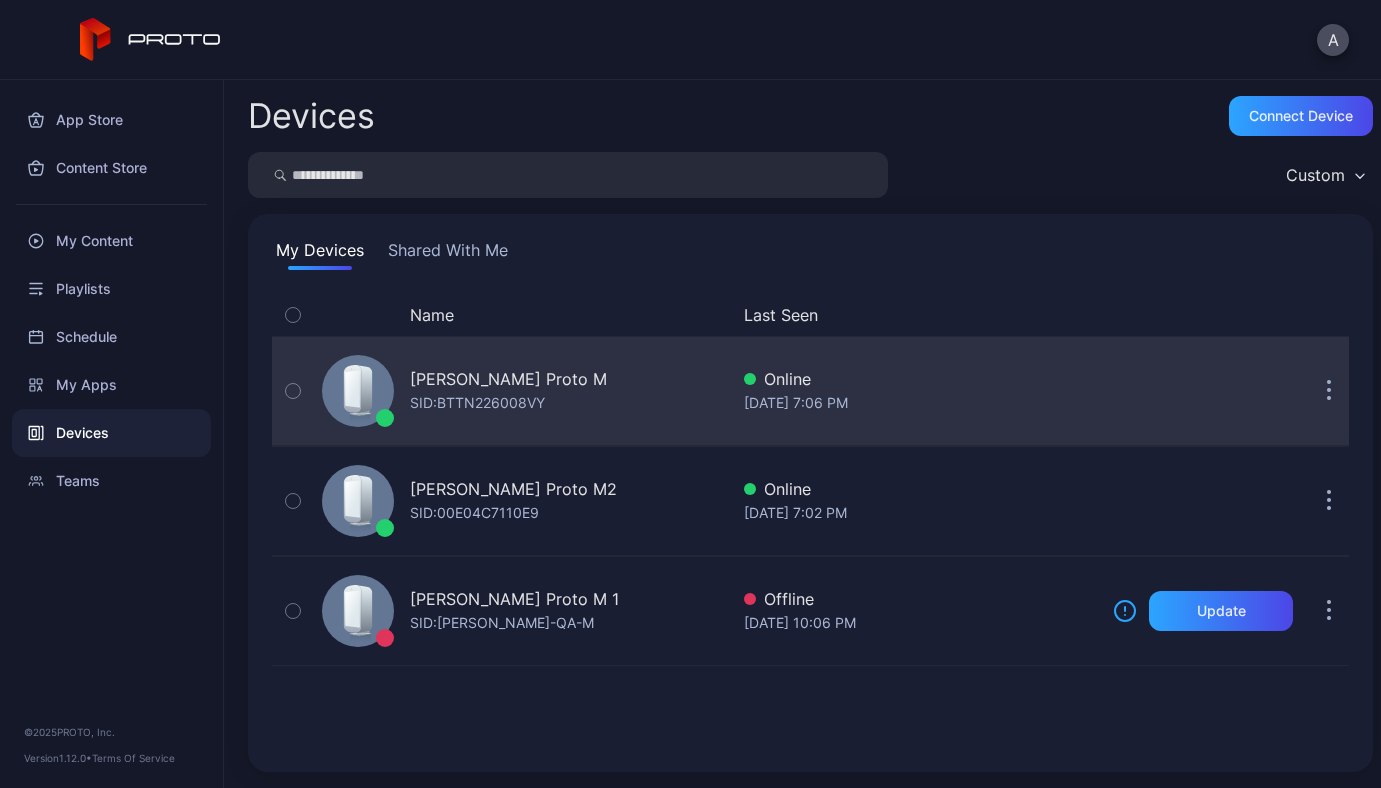 click on "[PERSON_NAME] Proto M" at bounding box center [508, 379] 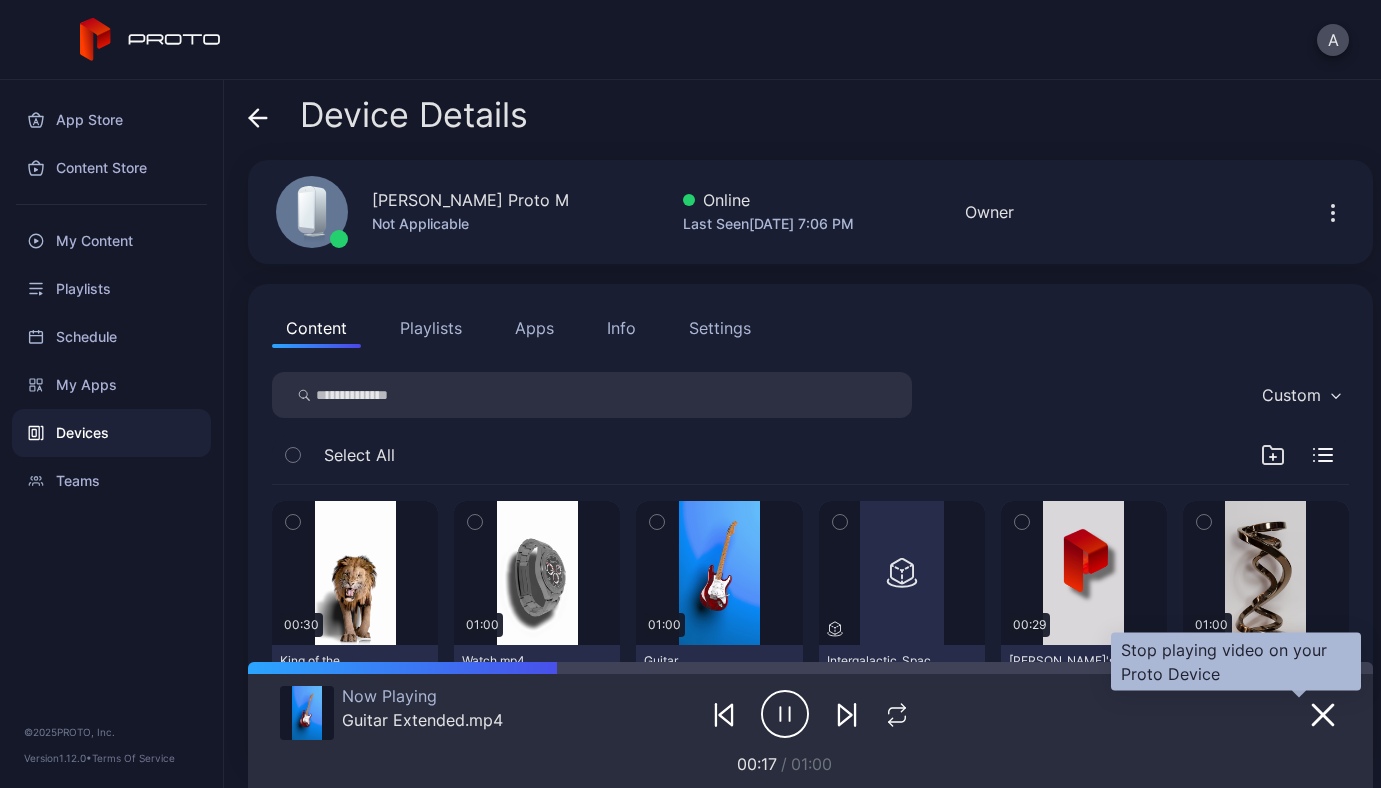 click 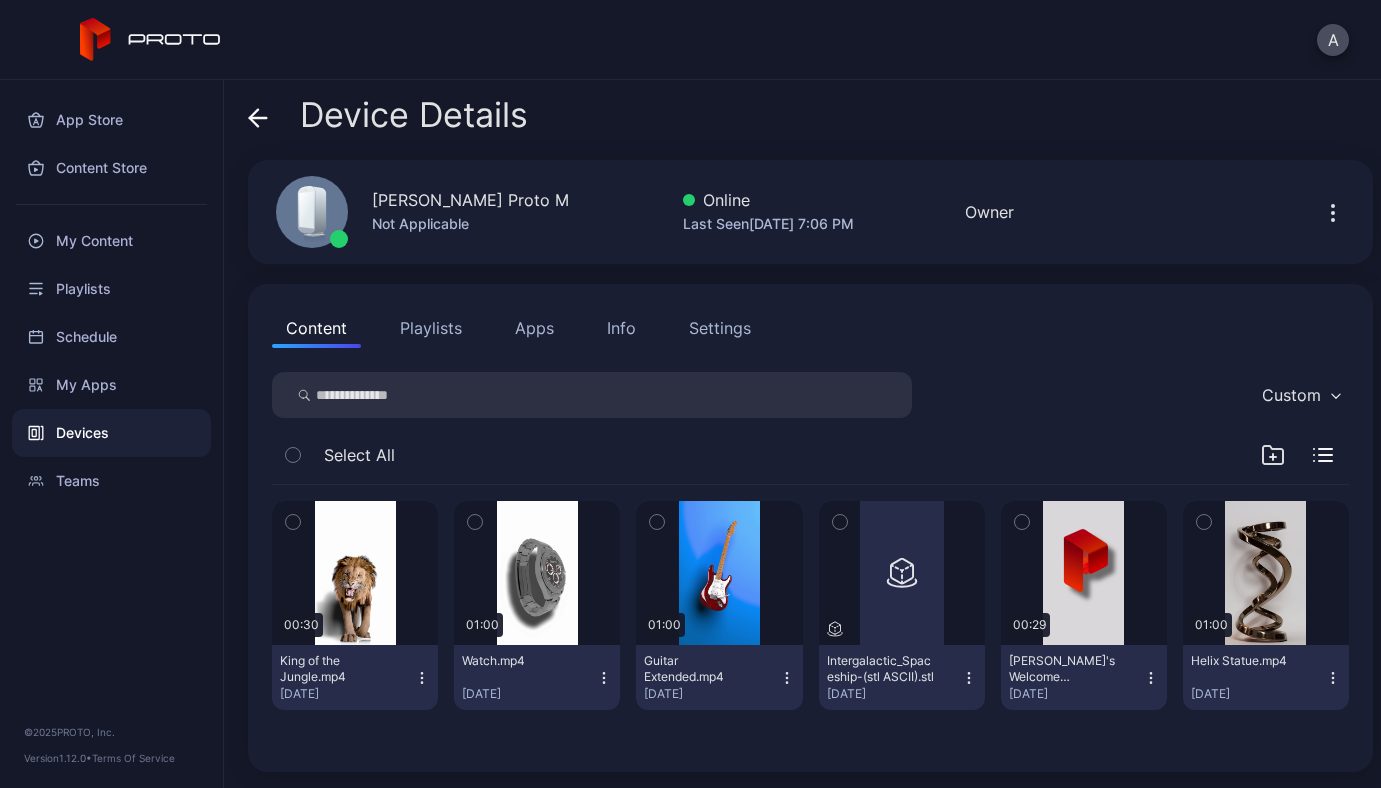 click on "Apps" at bounding box center (534, 328) 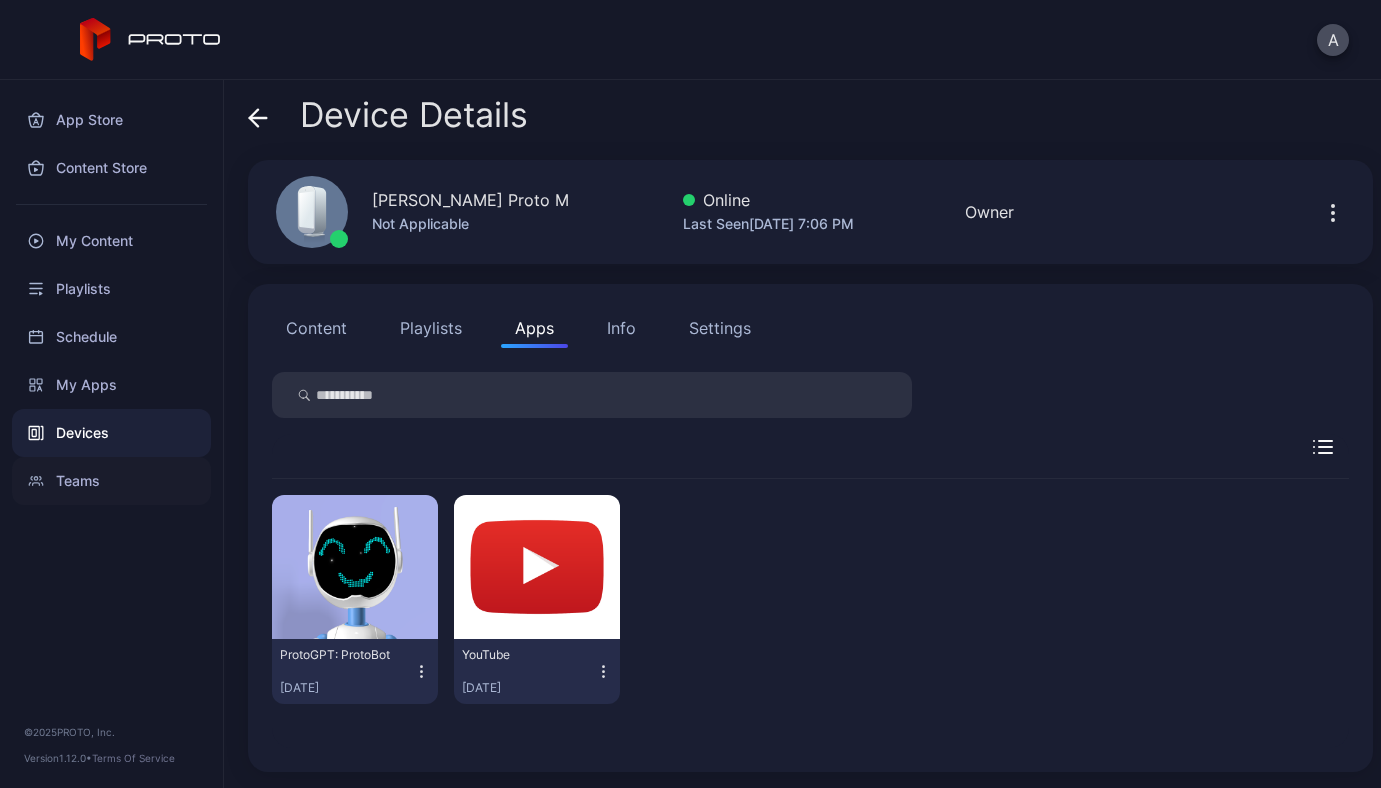 click on "Teams" at bounding box center [111, 481] 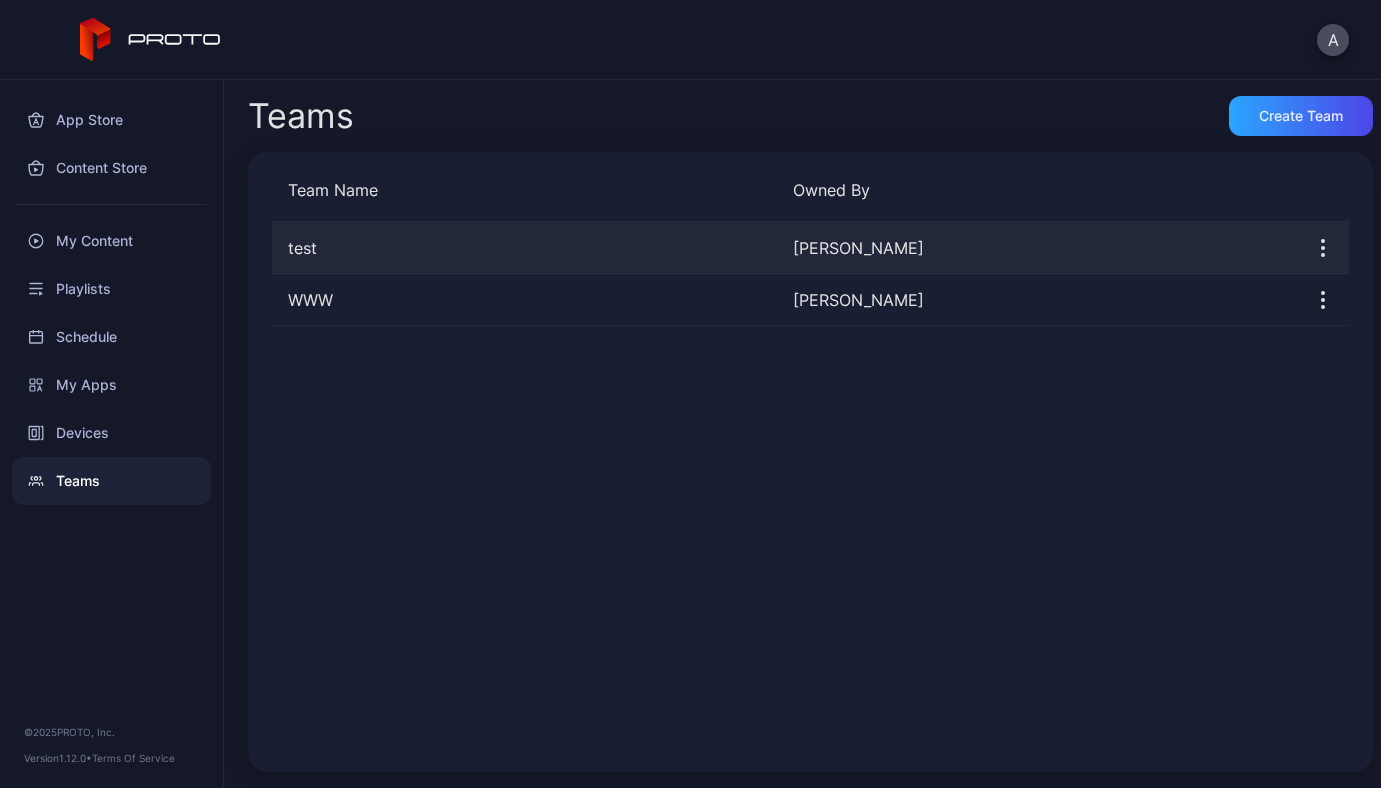 click on "[PERSON_NAME]" at bounding box center (1037, 248) 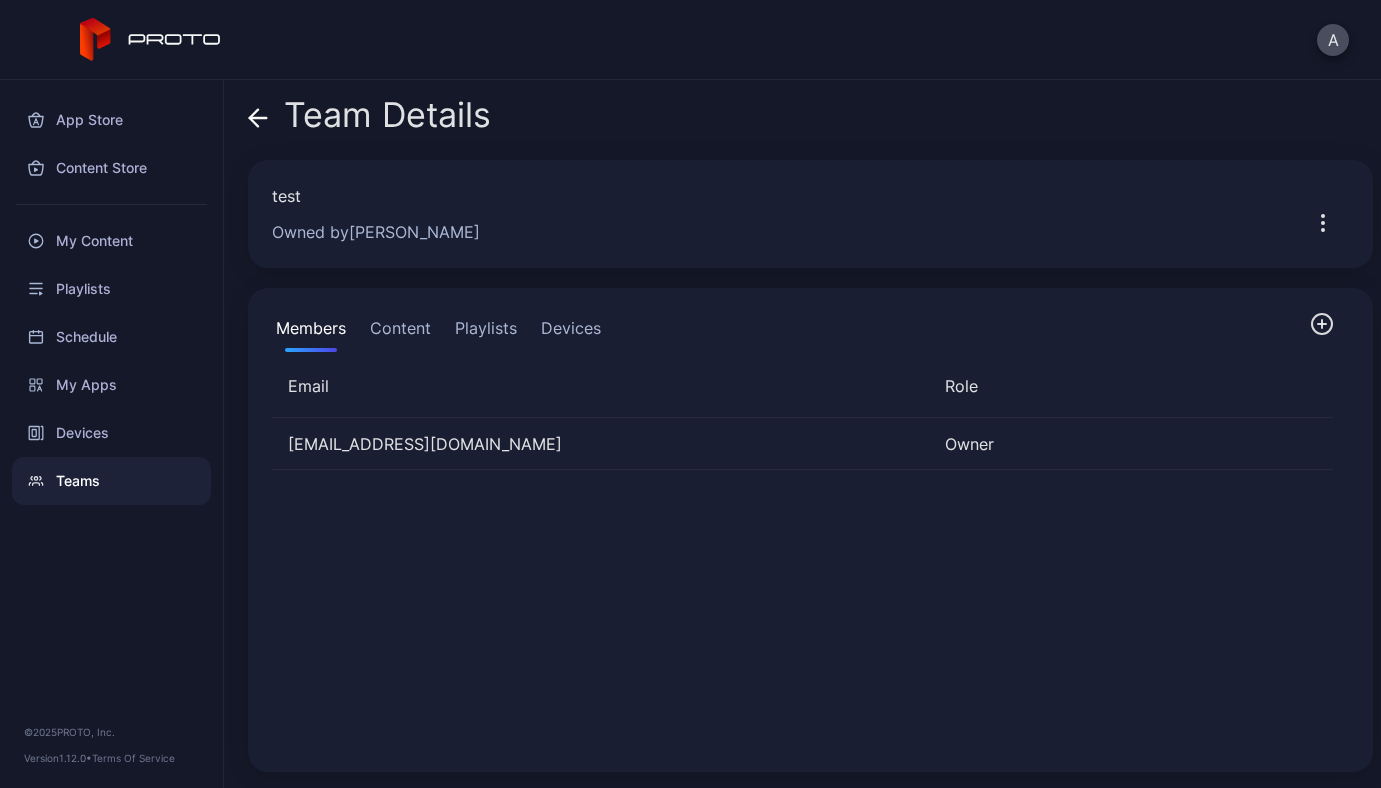 click on "Content" at bounding box center [400, 332] 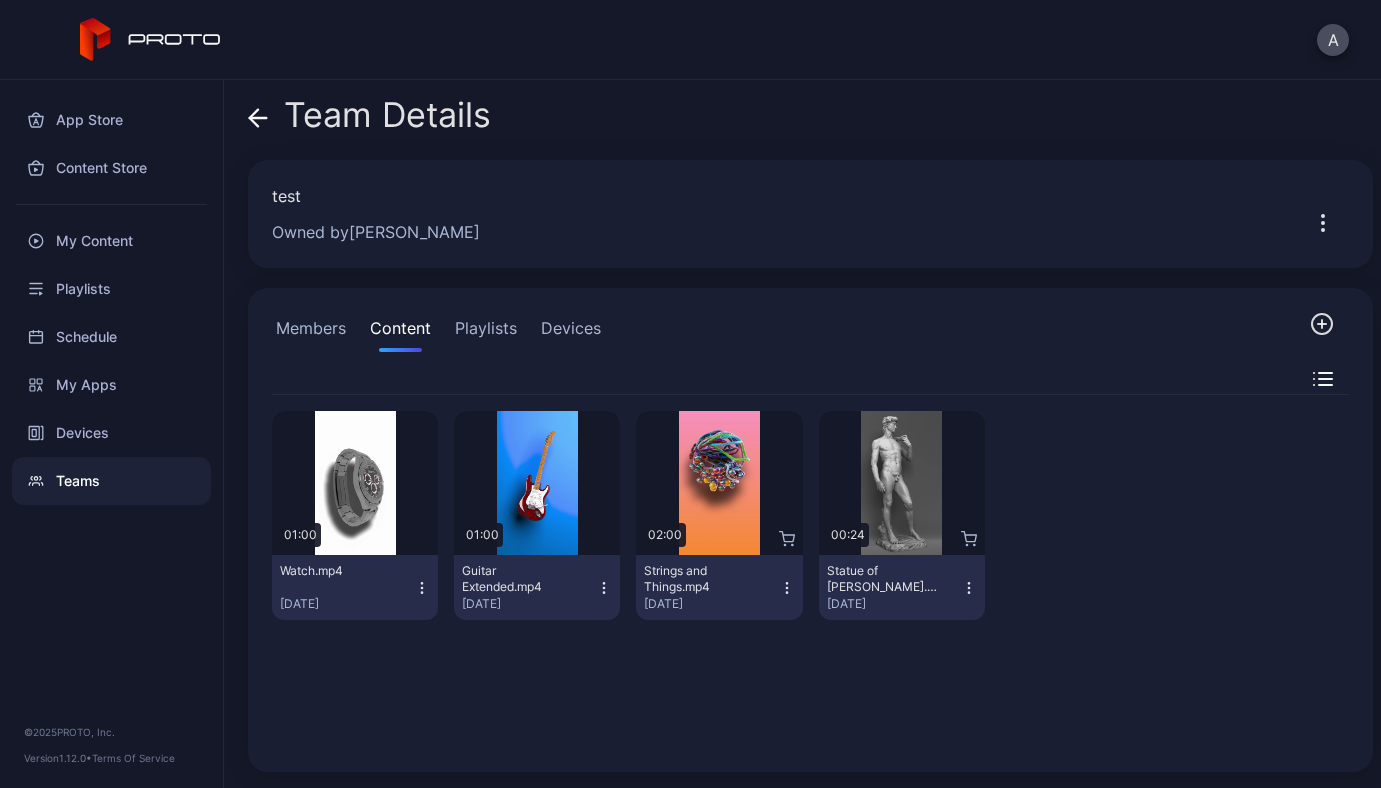 click 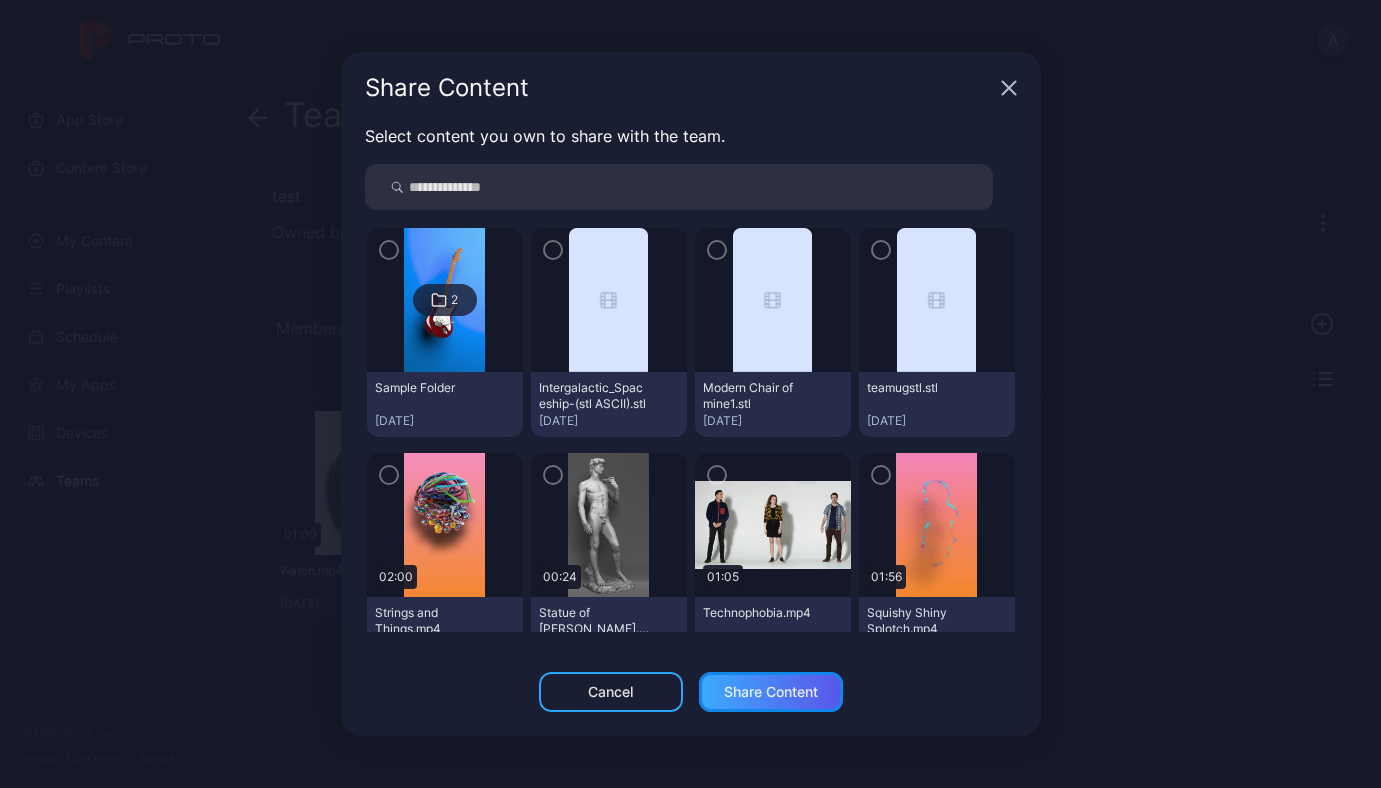 click on "Share Content" at bounding box center (771, 692) 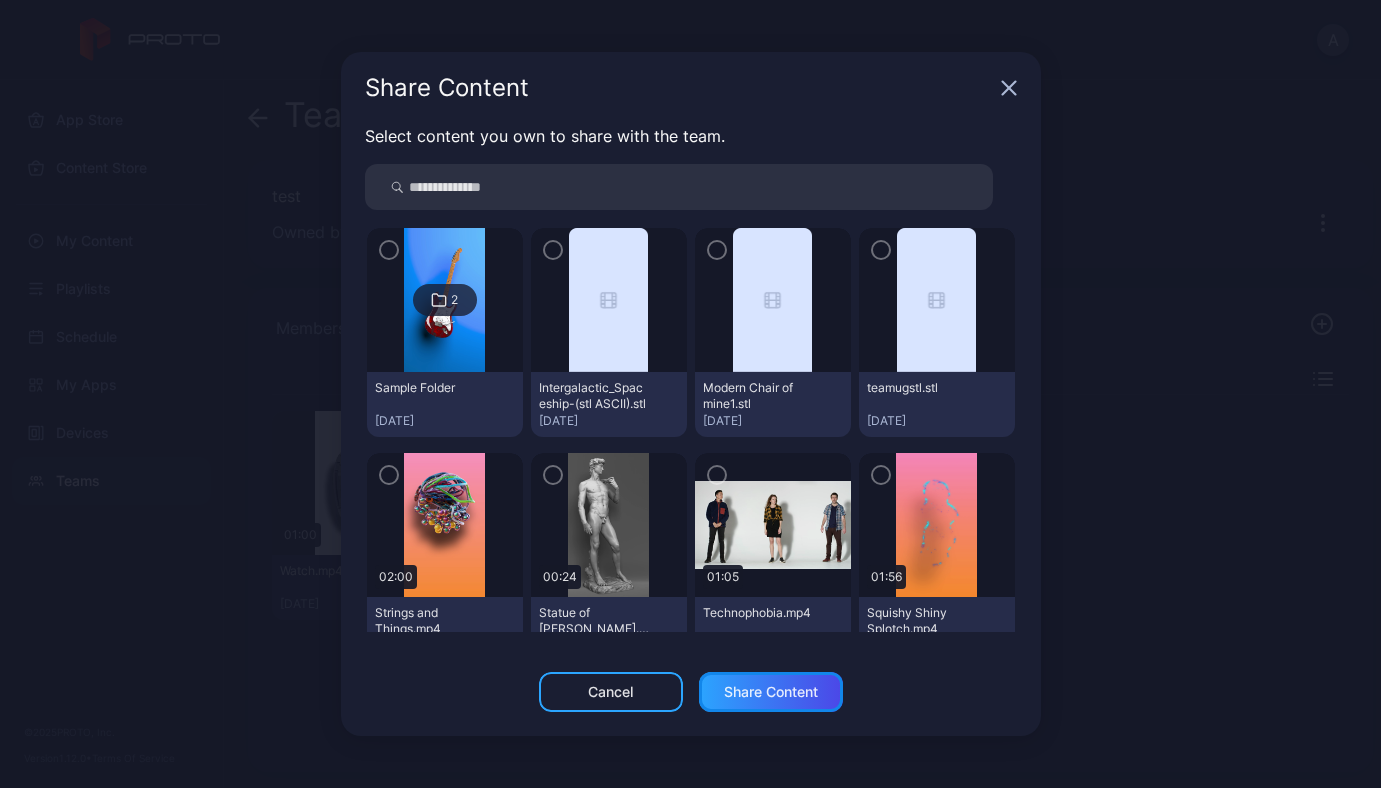 type 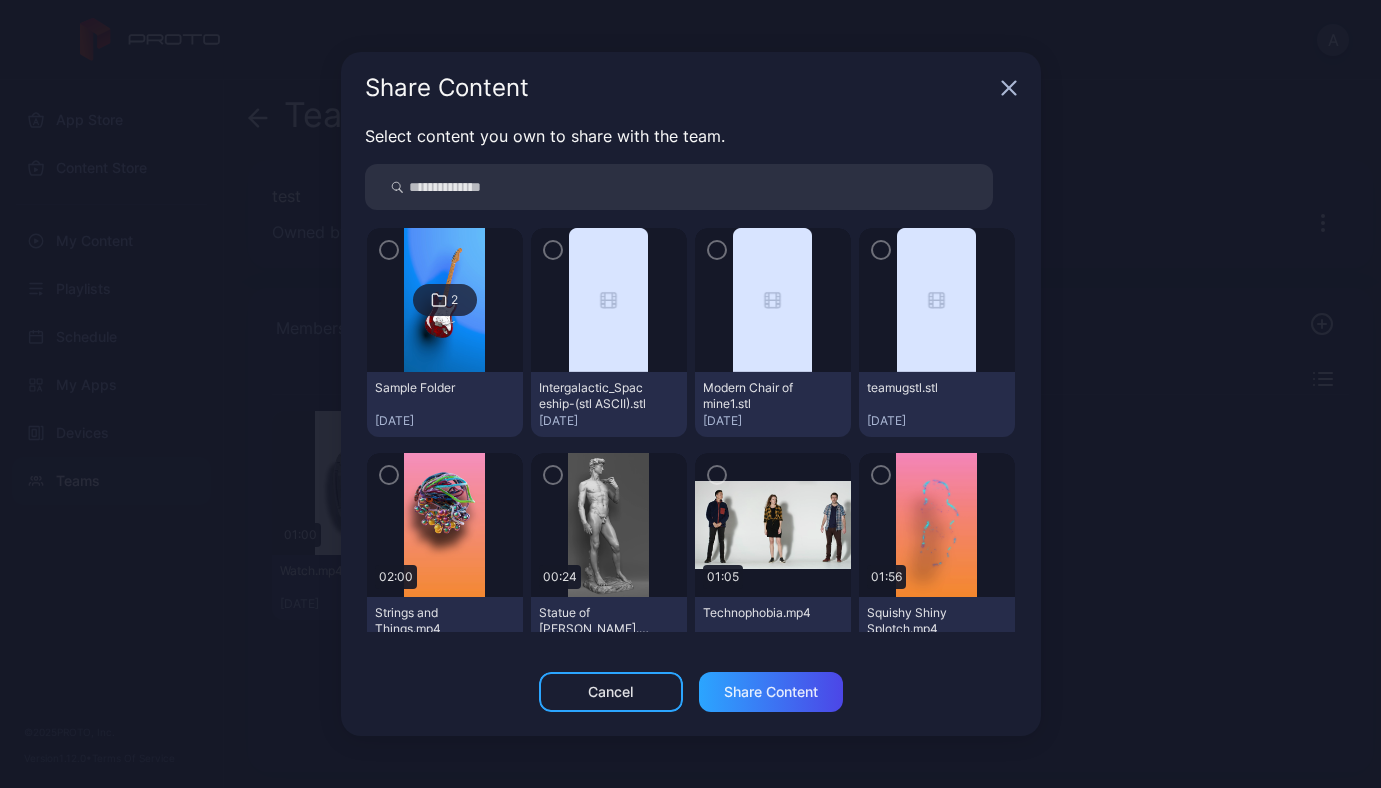click on "Share Content Select content you own to share with the team. 2 Sample Folder Jan 03, 2025 Intergalactic_Spaceship-(stl ASCII).stl Jun 10, 2025 Modern Chair of mine1.stl Jun 10, 2025 teamugstl.stl Jun 10, 2025 02:00 Strings and Things.mp4 Jun 03, 2025 00:24 Statue of David.mp4 Feb 14, 2025 01:05 Technophobia.mp4 Feb 14, 2025 01:56 Squishy Shiny Splotch.mp4 Feb 14, 2025 00:30 King of the Jungle.mp4 Jan 03, 2025 03:37 BillyM Beautiful Disaster.mp4 Jan 03, 2025 01:41 BillyM Silhouette.mp4 Jan 03, 2025 00:29 David's Welcome Video.mp4 Jan 03, 2025 01:00 Helix Statue.mp4 Jan 03, 2025 00:30 Lion 60.mp4 Jan 03, 2025 01:09 Paintings2.mp4 Jan 03, 2025 00:40 Soda.mp4 Jan 03, 2025 Cancel Share Content" at bounding box center [690, 394] 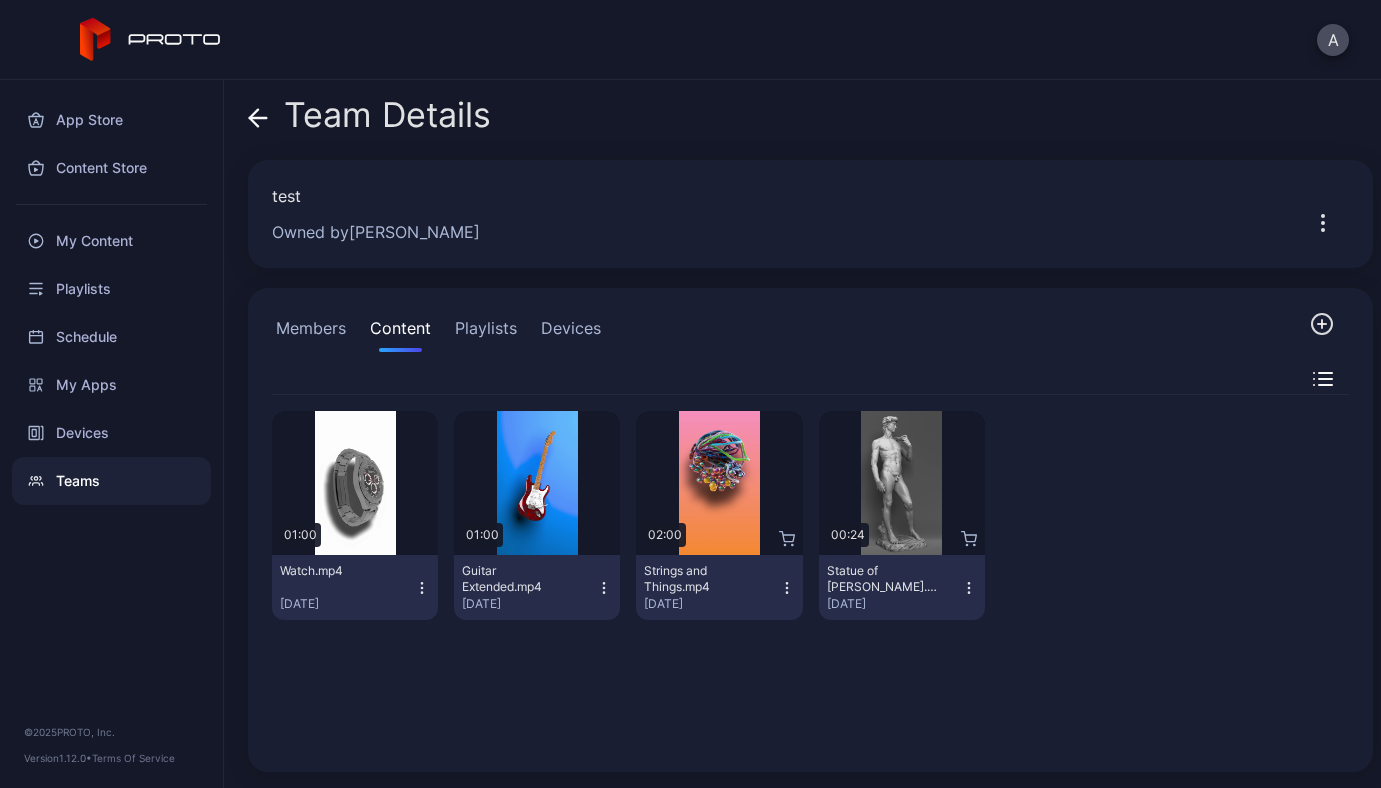 click on "Playlists" at bounding box center (486, 332) 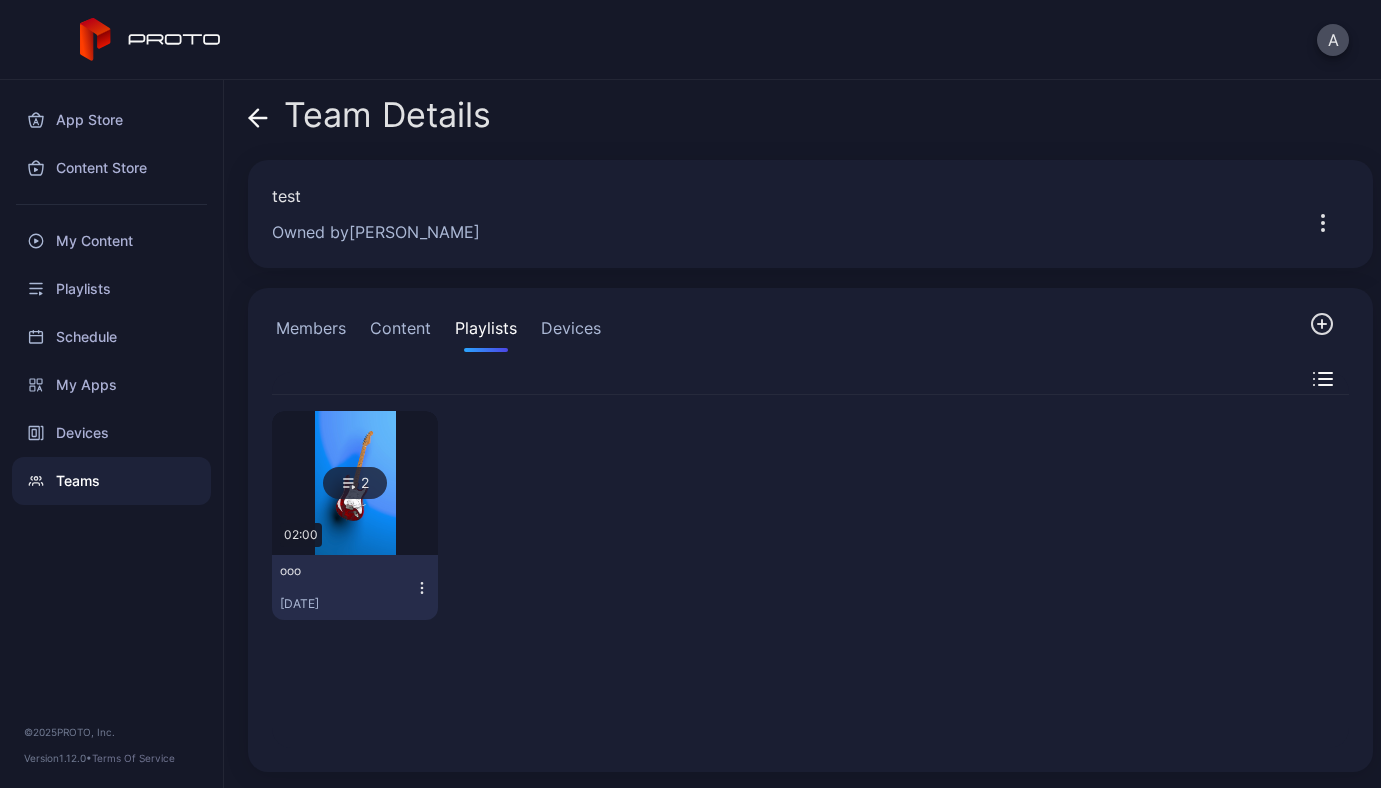 click 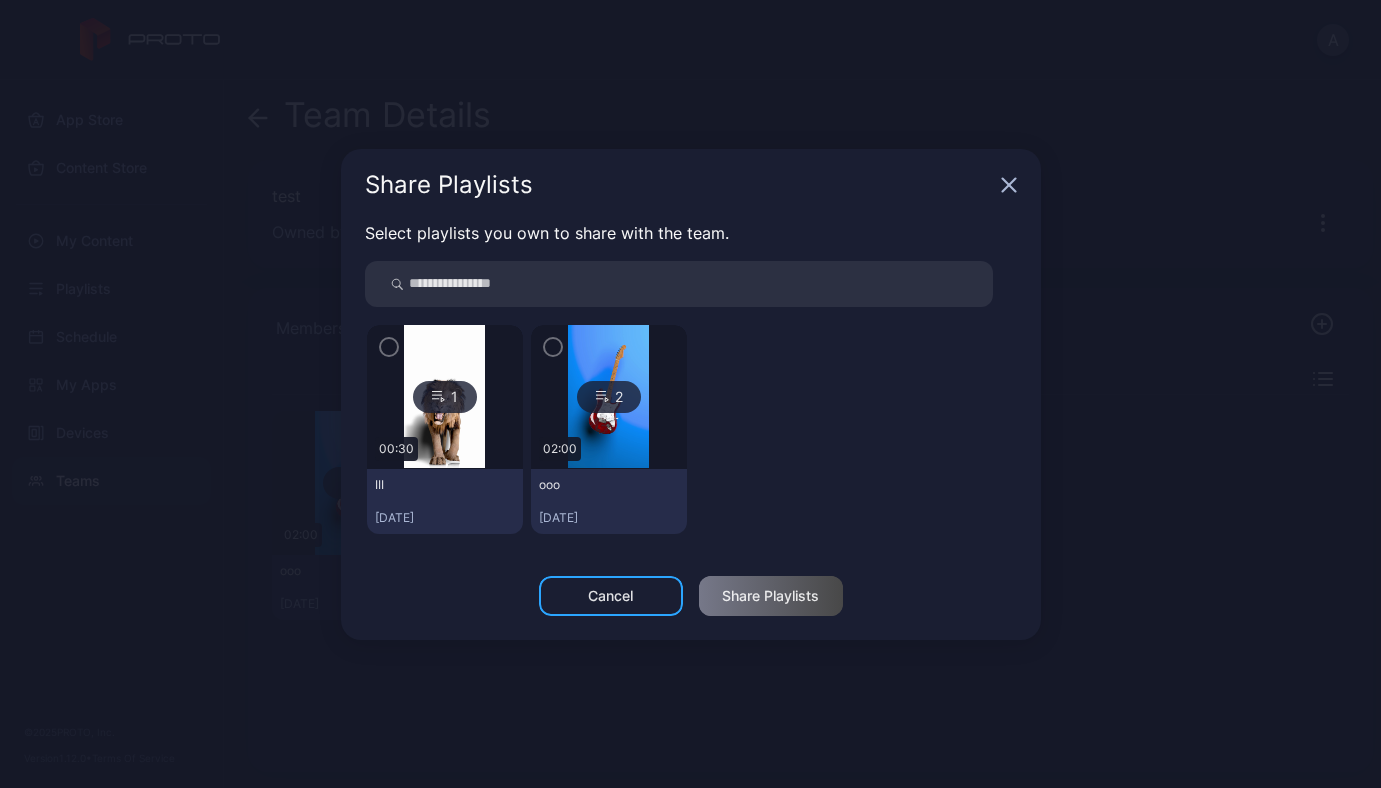 type 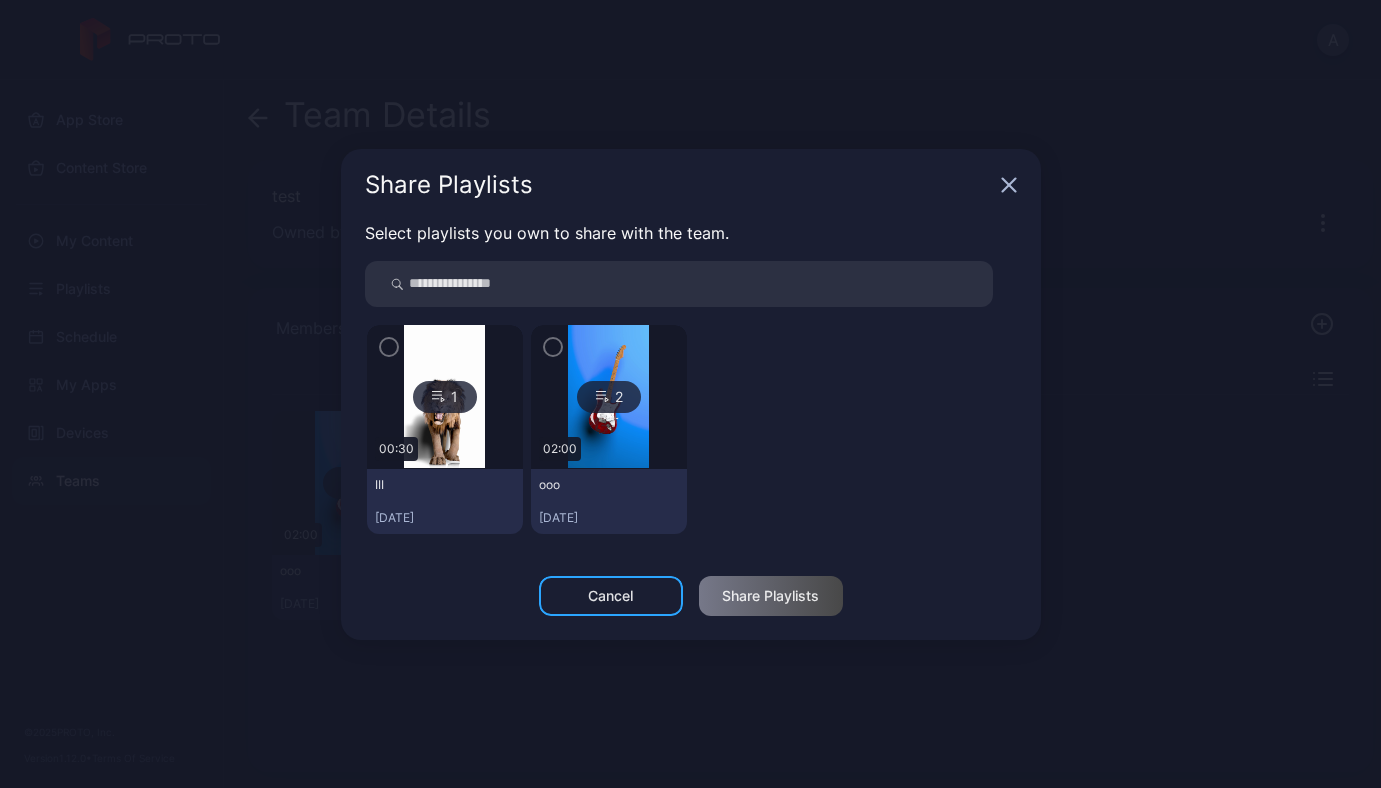 click on "Share Playlists Select playlists you own to share with the team. 1 00:30 III 14 Feb 2025 2 02:00 ооо 14 Feb 2025 Cancel Share Playlists" at bounding box center [690, 394] 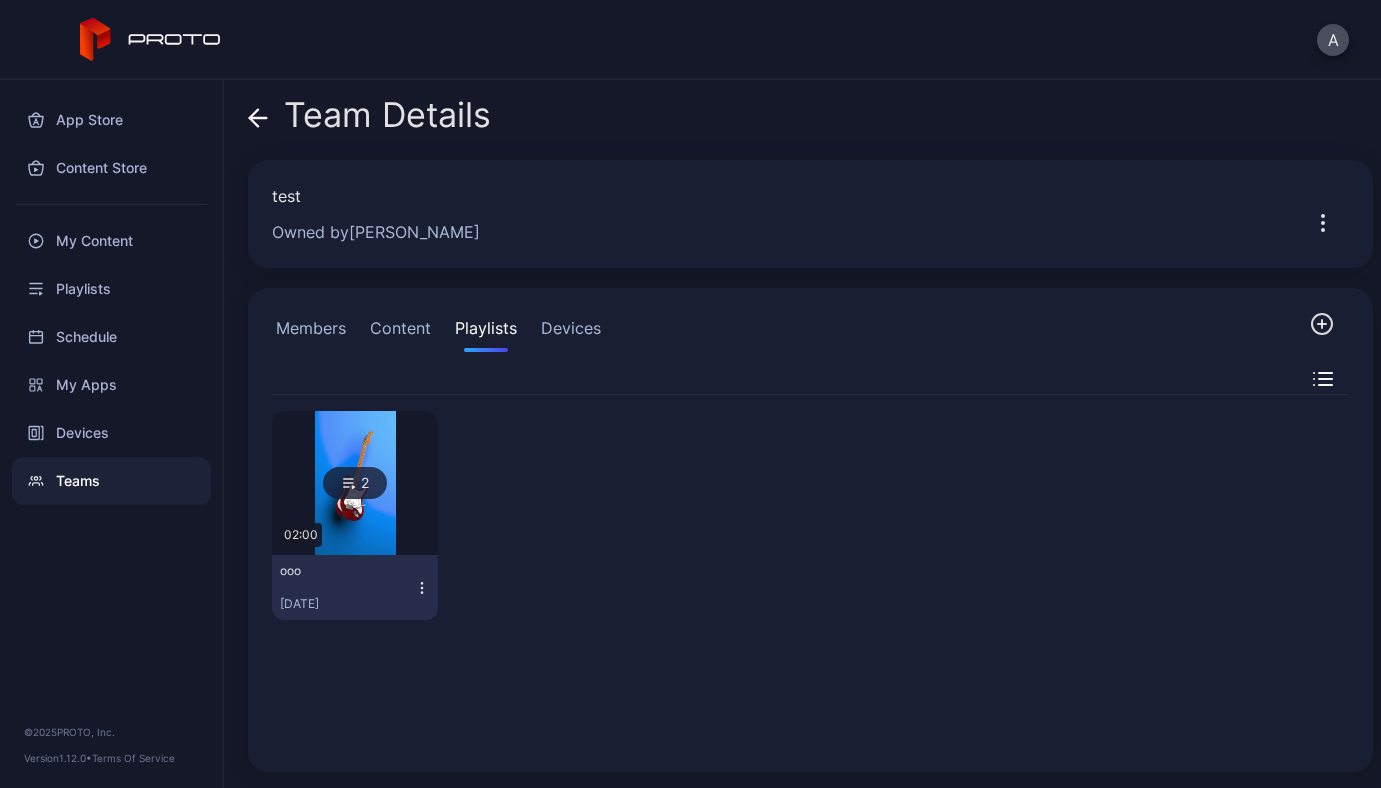 click on "Devices" at bounding box center [571, 332] 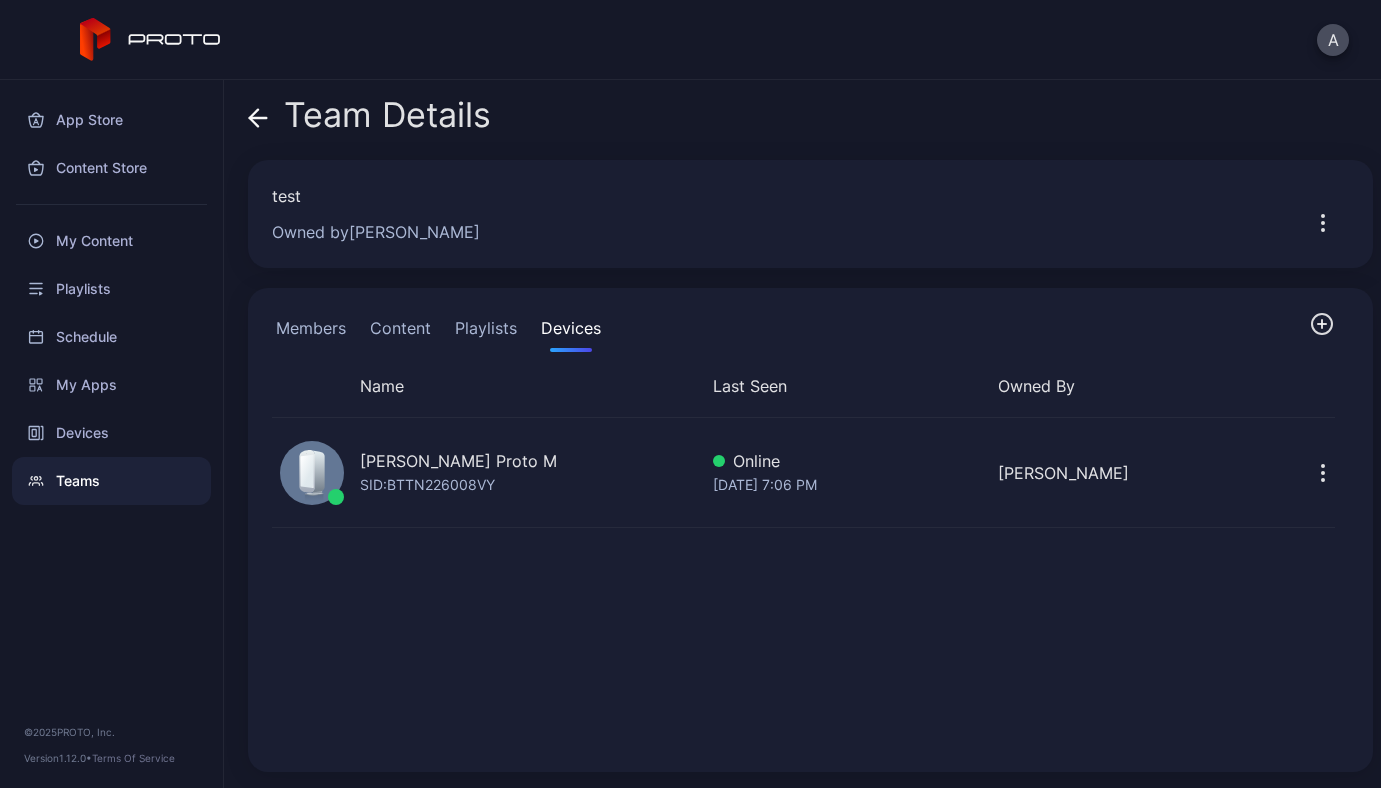 click 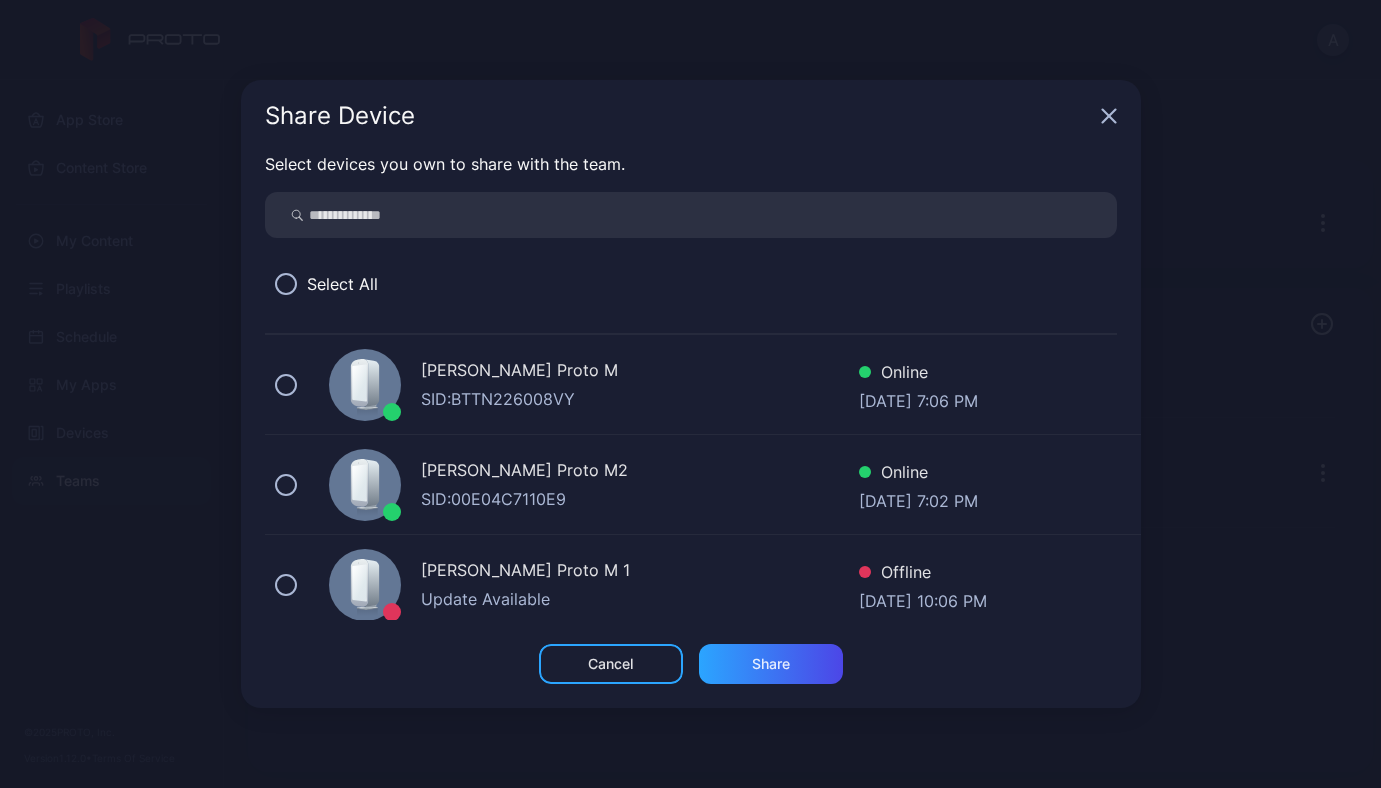 click on "Share Device Select devices you own to share with the team. Select All ANDRII YAVORSKYI's Proto M SID:  BTTN226008VY Online Jul 16, 2025 at 7:06 PM ANDRII YAVORSKYI's Proto M2 SID:  00E04C7110E9 Online Jul 16, 2025 at 7:02 PM ANDRII YAVORSKYI's Proto M 1 Update Available Offline Jan 23, 2025 at 10:06 PM Cancel Share" at bounding box center (690, 394) 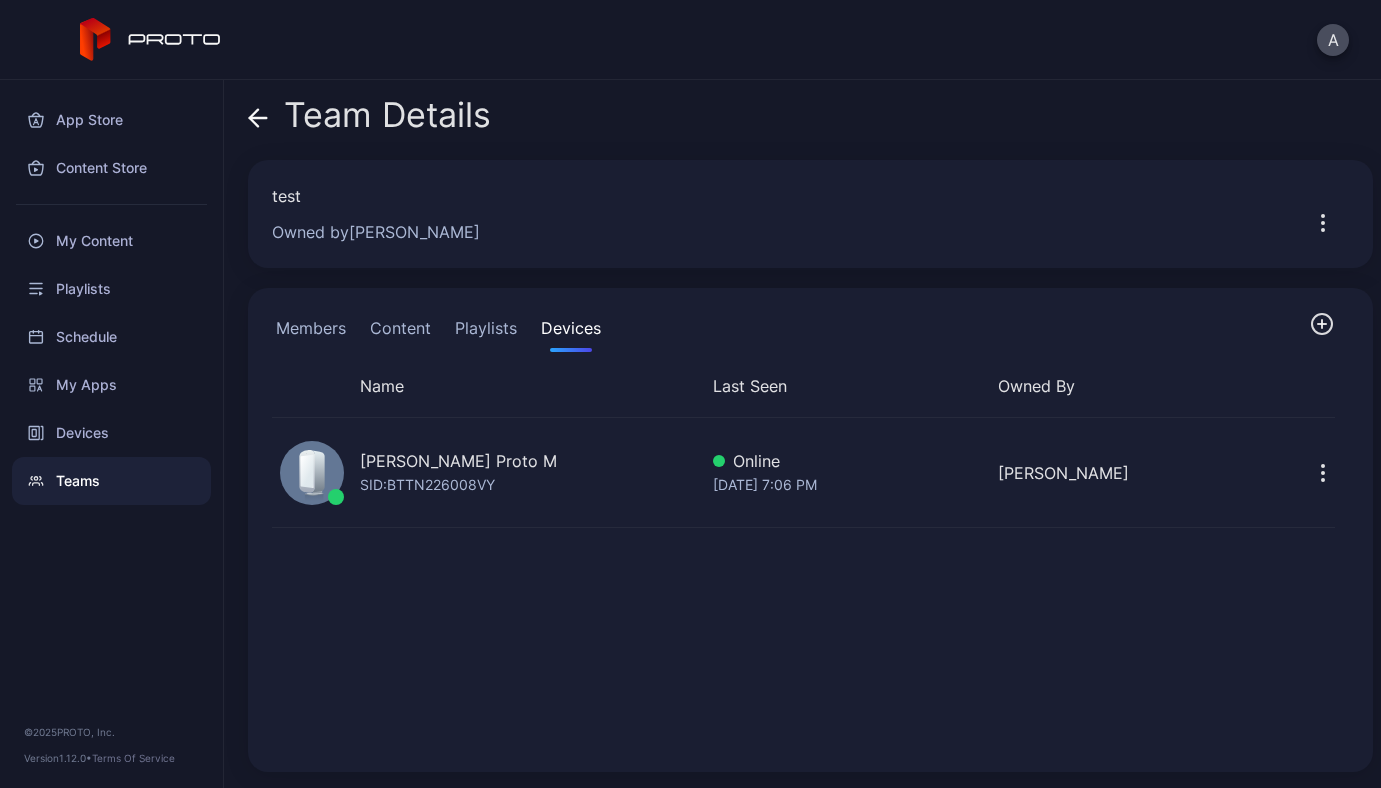 click on "Playlists" at bounding box center [486, 332] 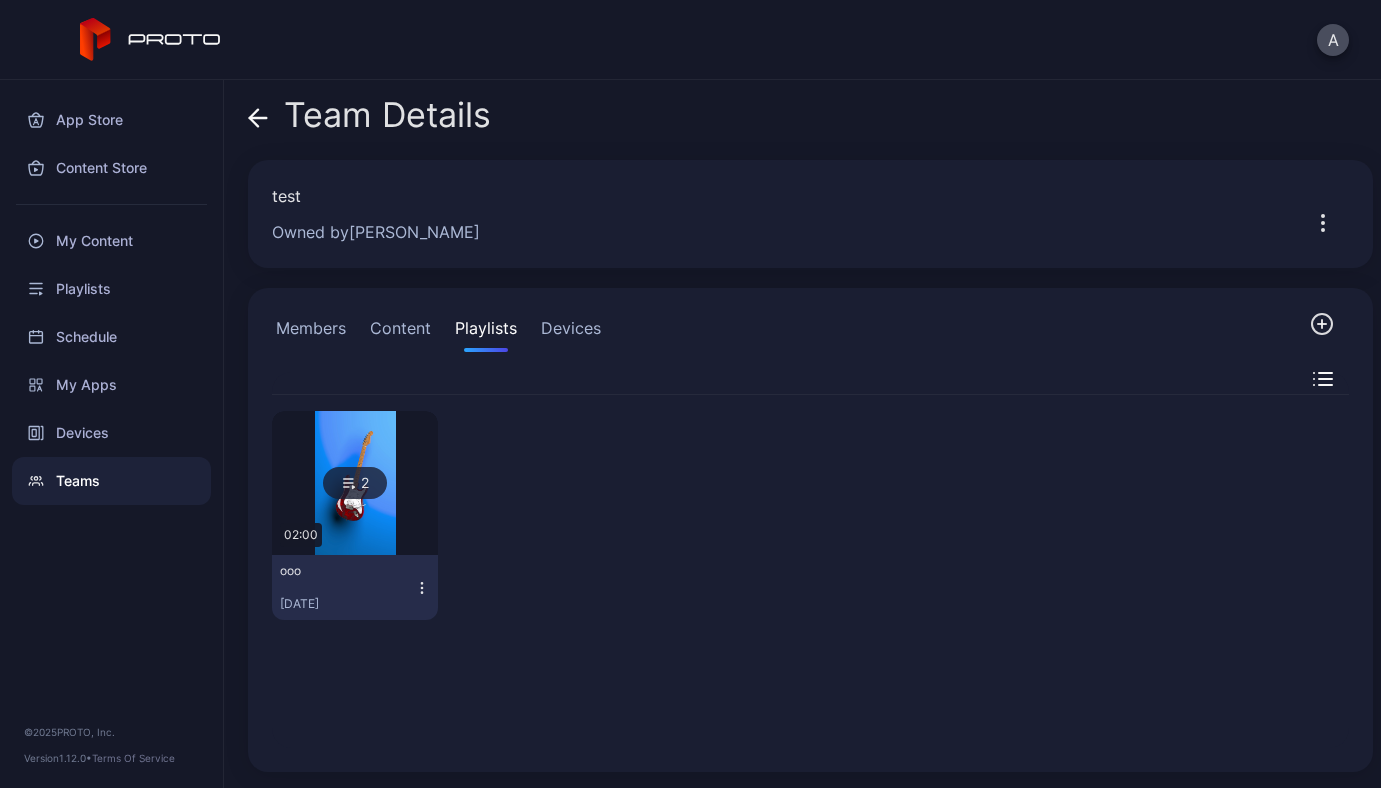 click 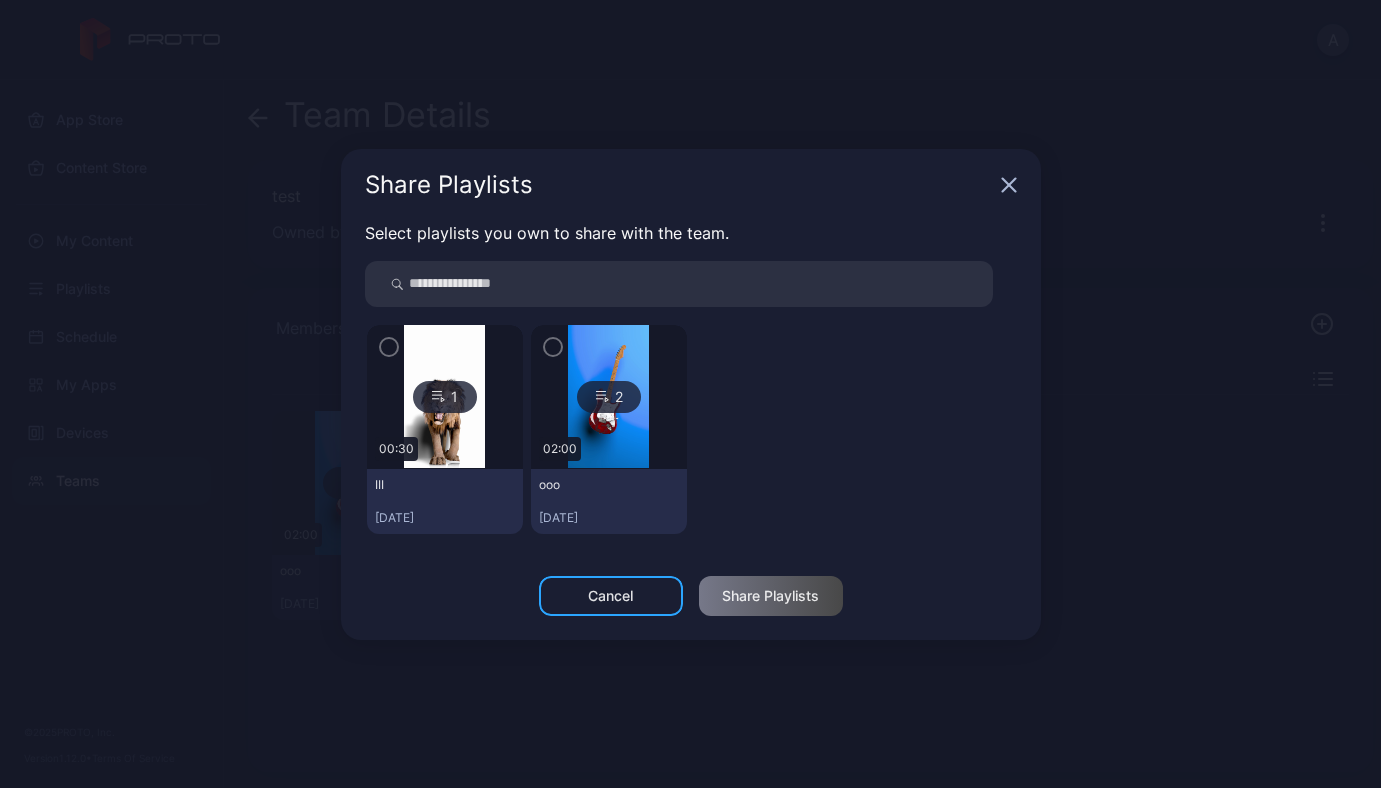 click 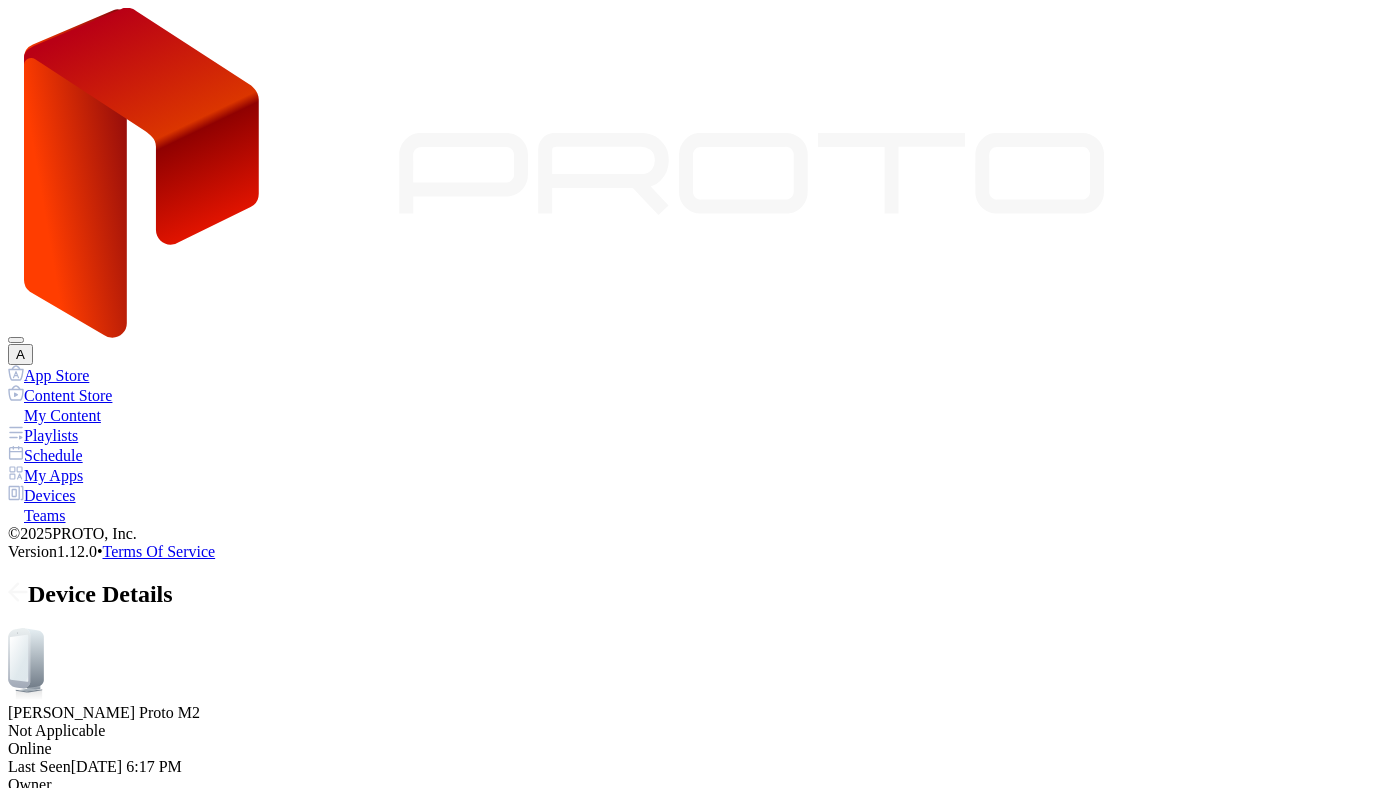 scroll, scrollTop: 0, scrollLeft: 0, axis: both 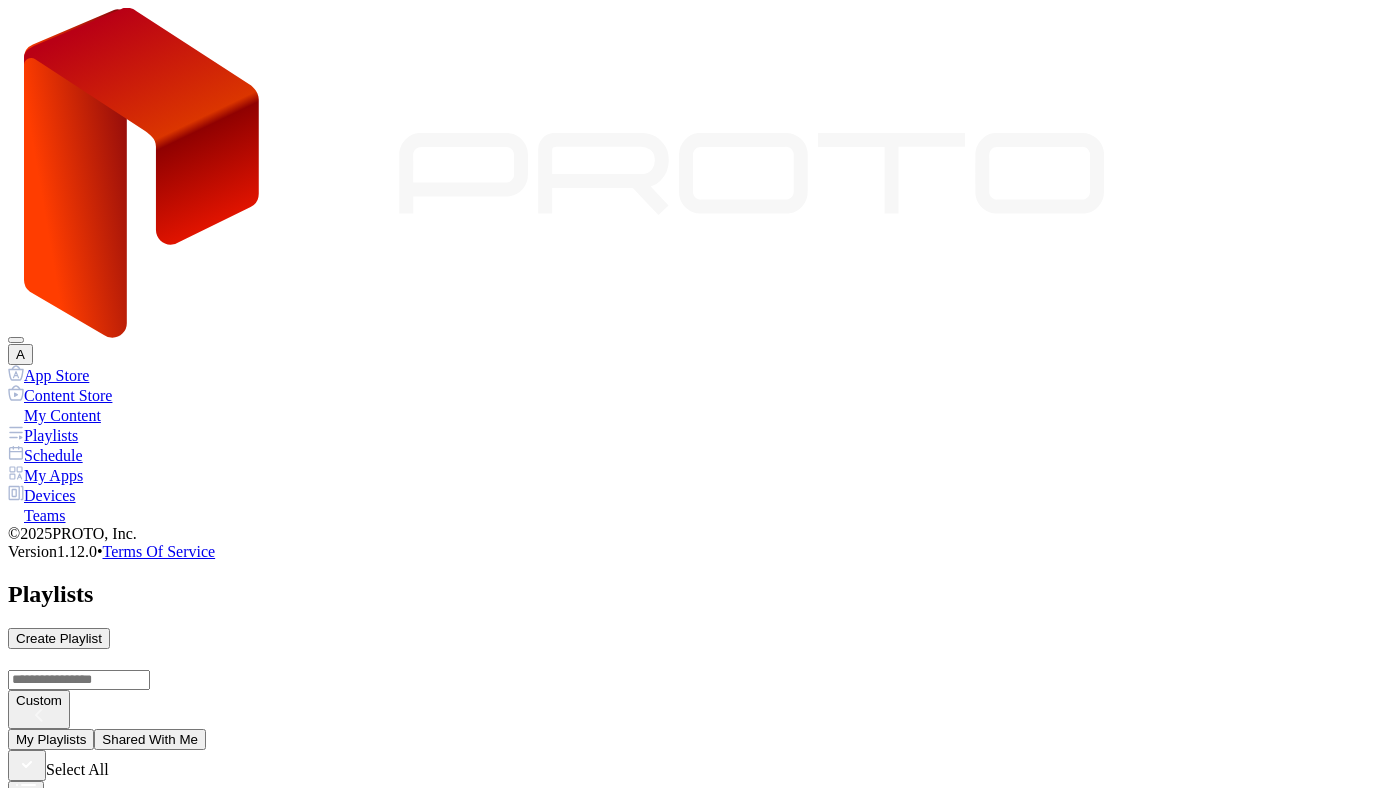 click on "Devices" at bounding box center [690, 495] 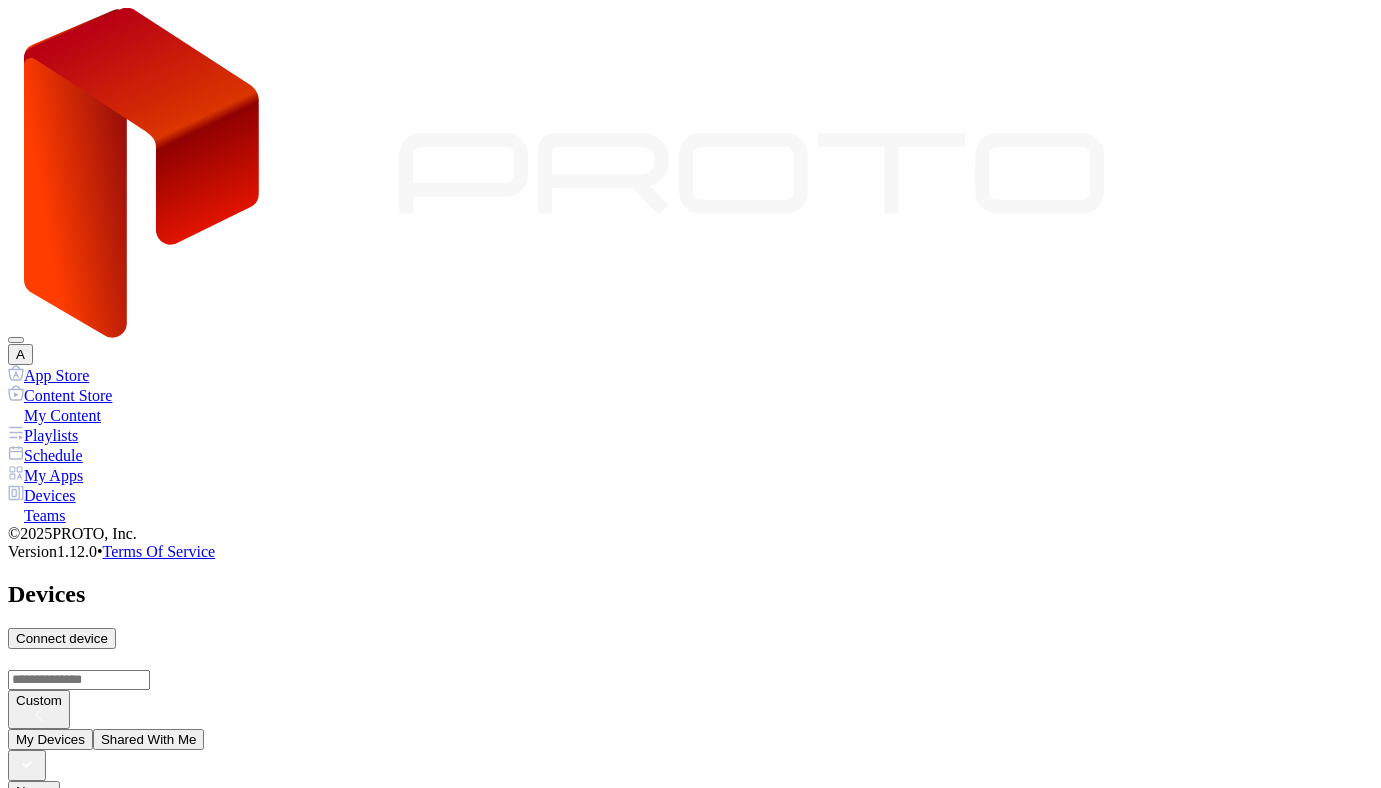 click on "Connect device" at bounding box center (62, 638) 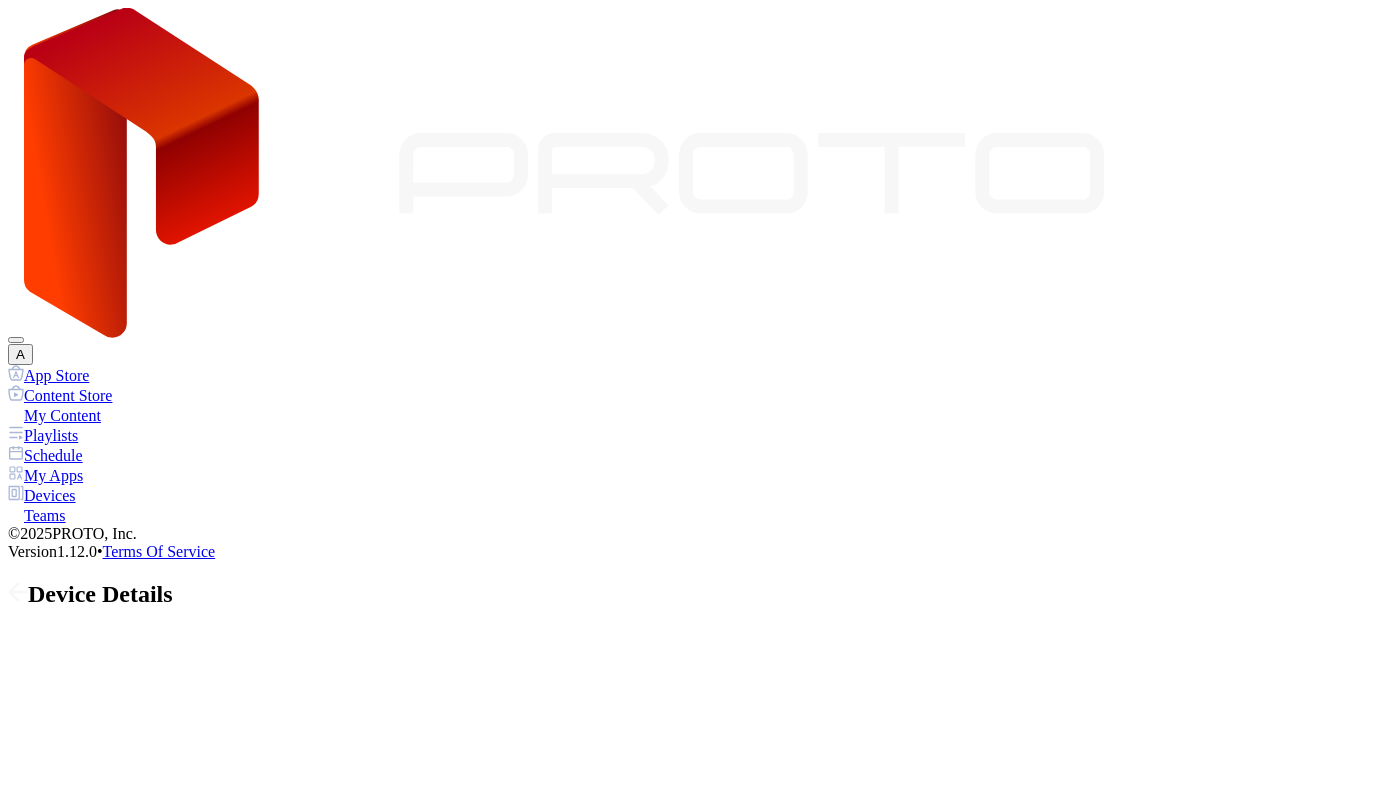scroll, scrollTop: 0, scrollLeft: 0, axis: both 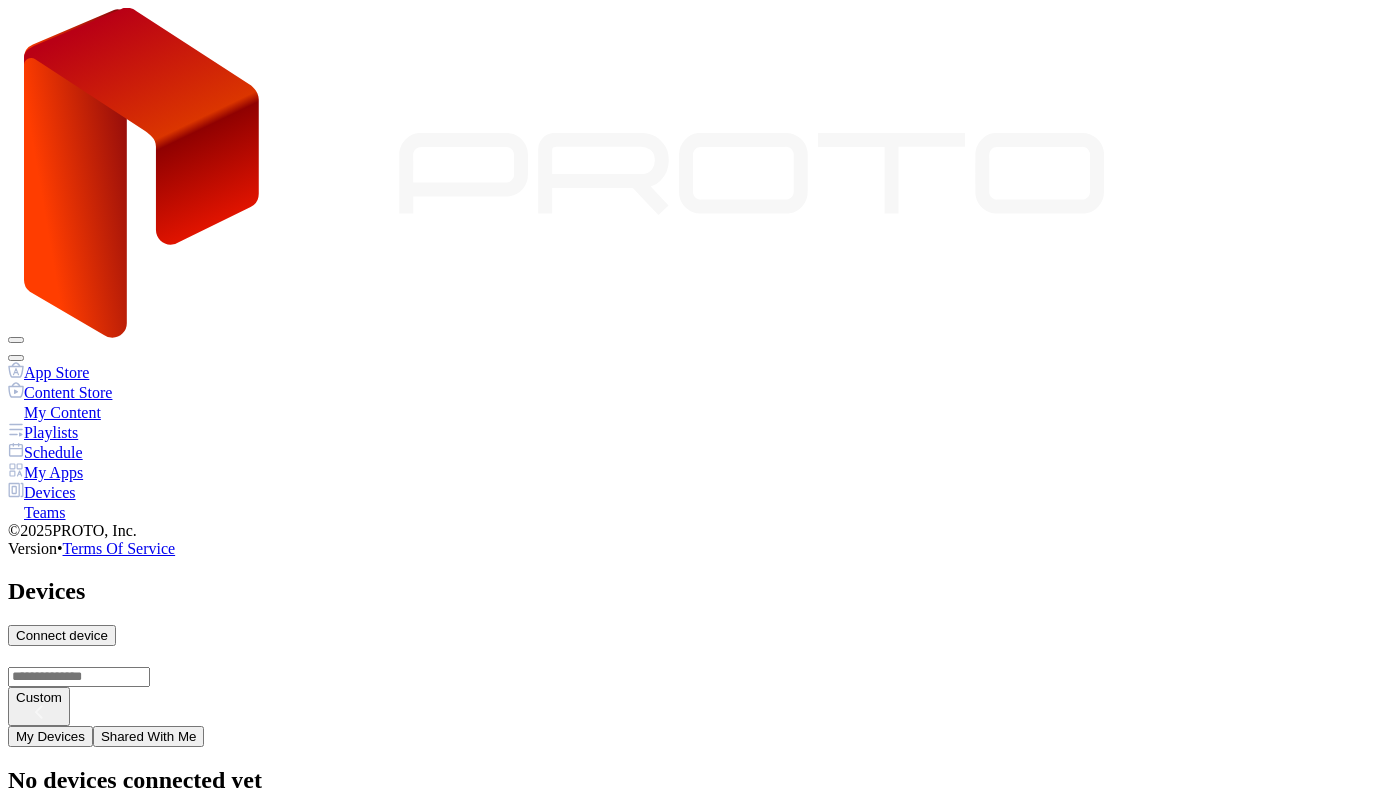 click on "Ok" at bounding box center [24, 954] 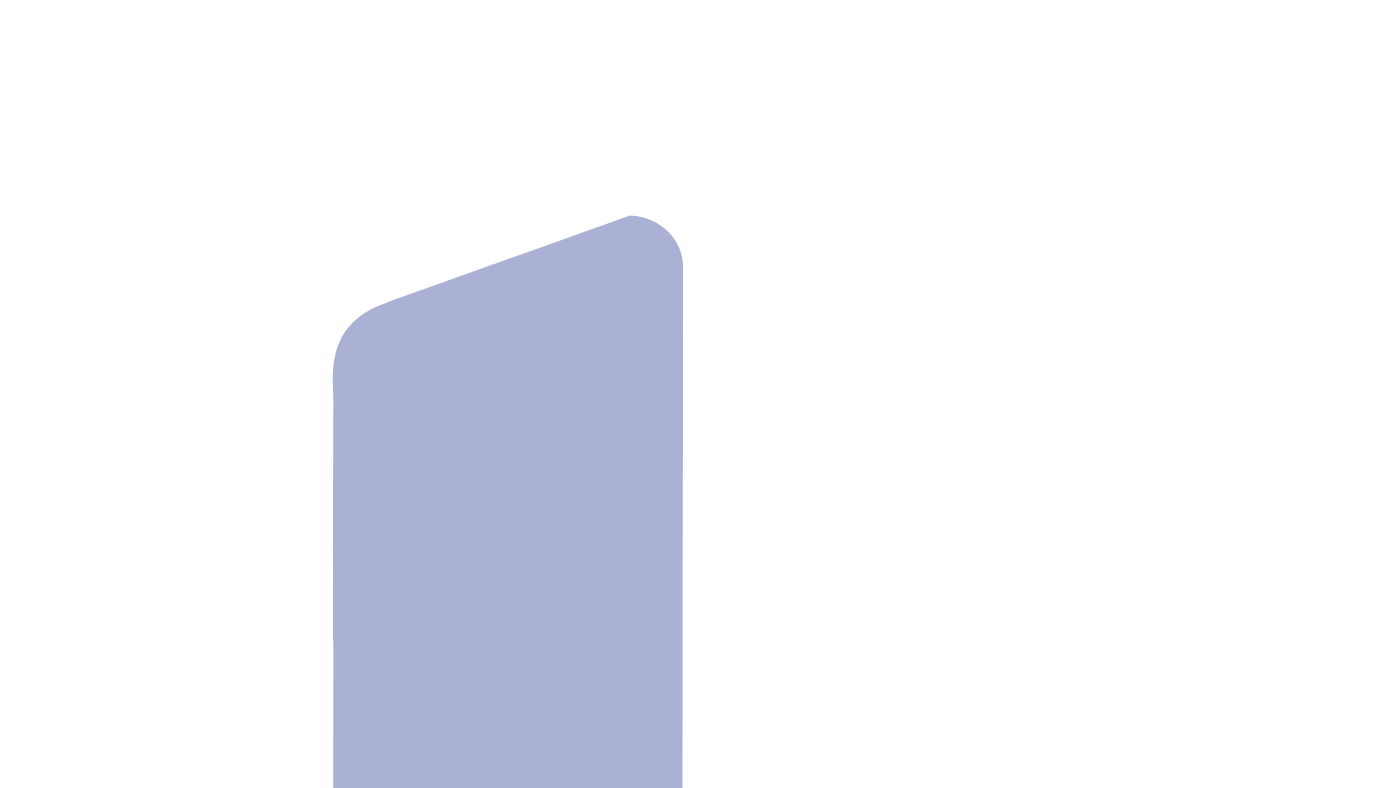 scroll, scrollTop: 0, scrollLeft: 0, axis: both 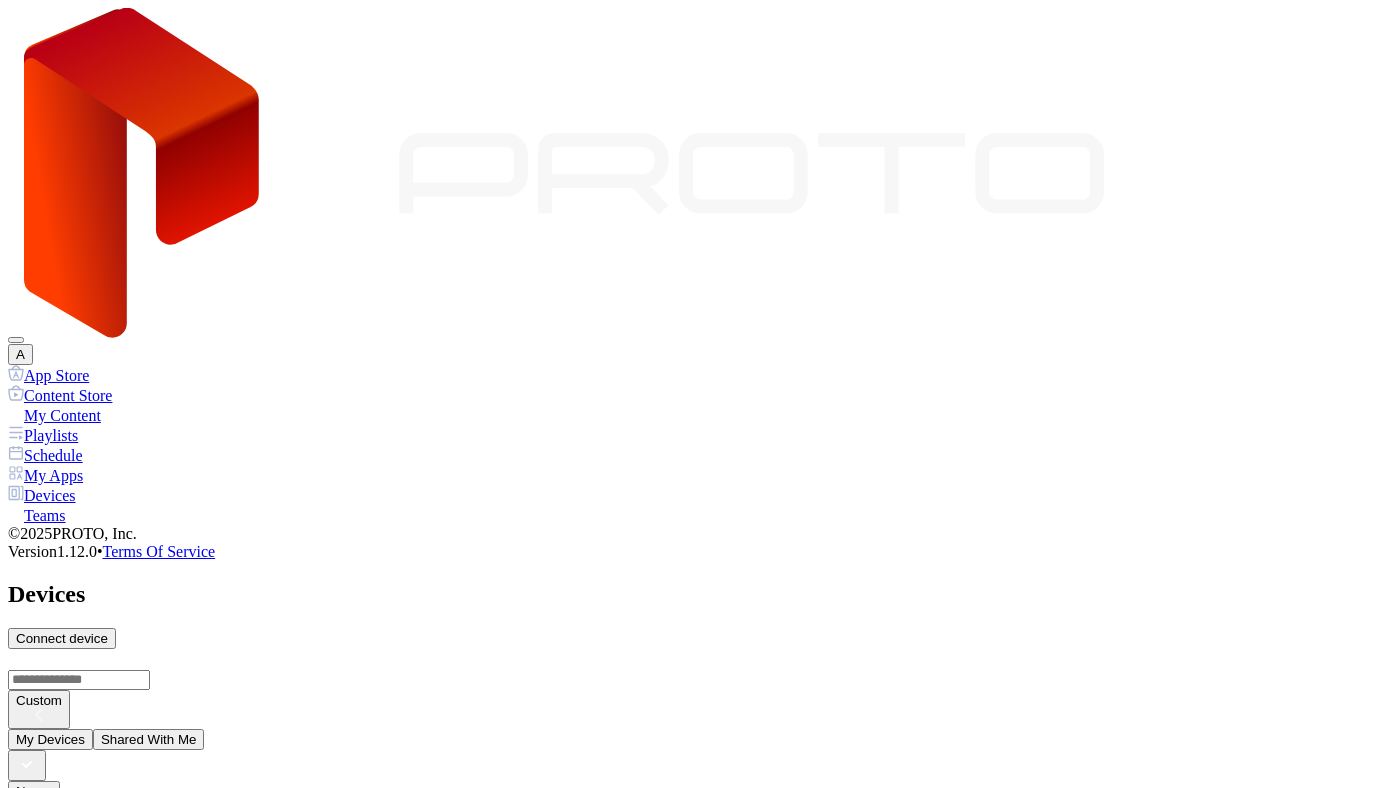click on "Connect device" at bounding box center [62, 638] 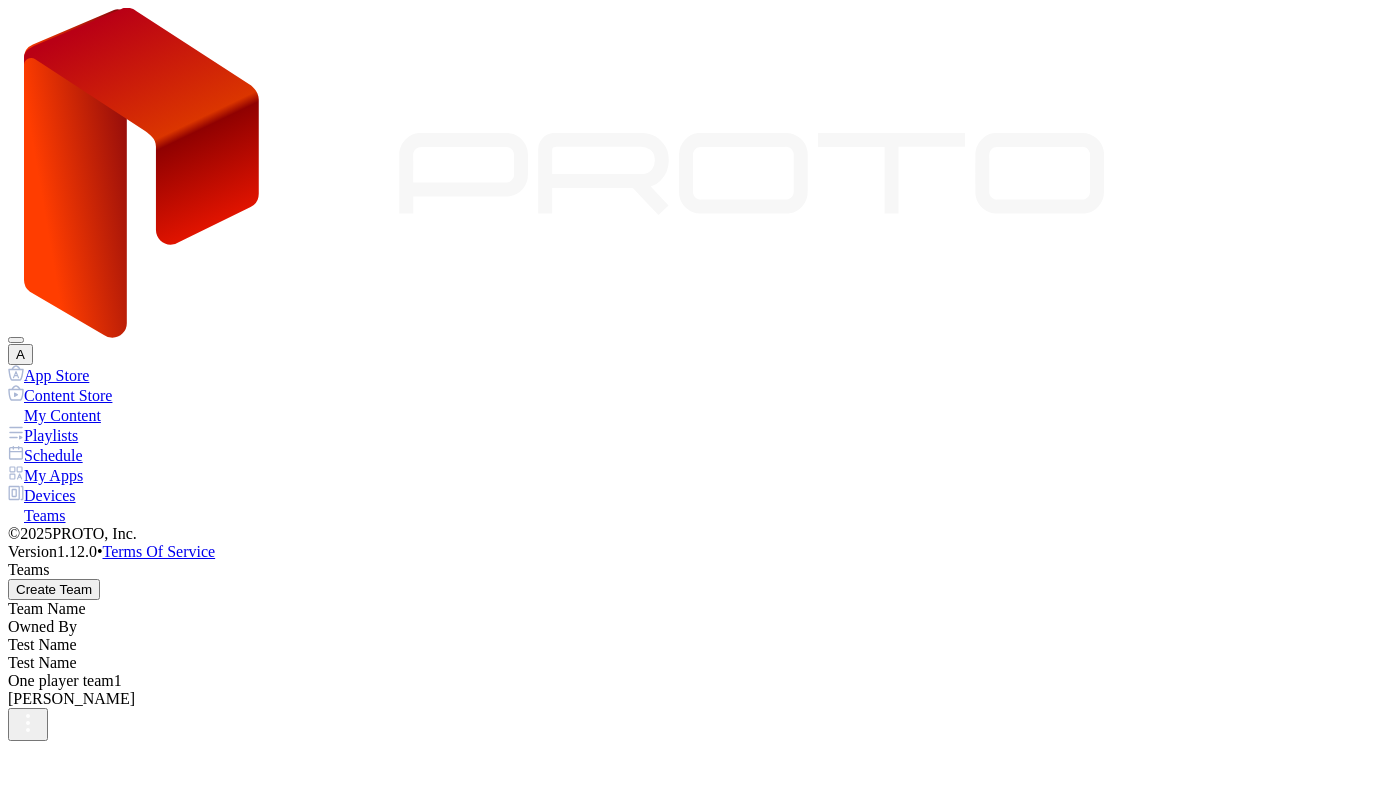 click on "Test Name" at bounding box center [690, 663] 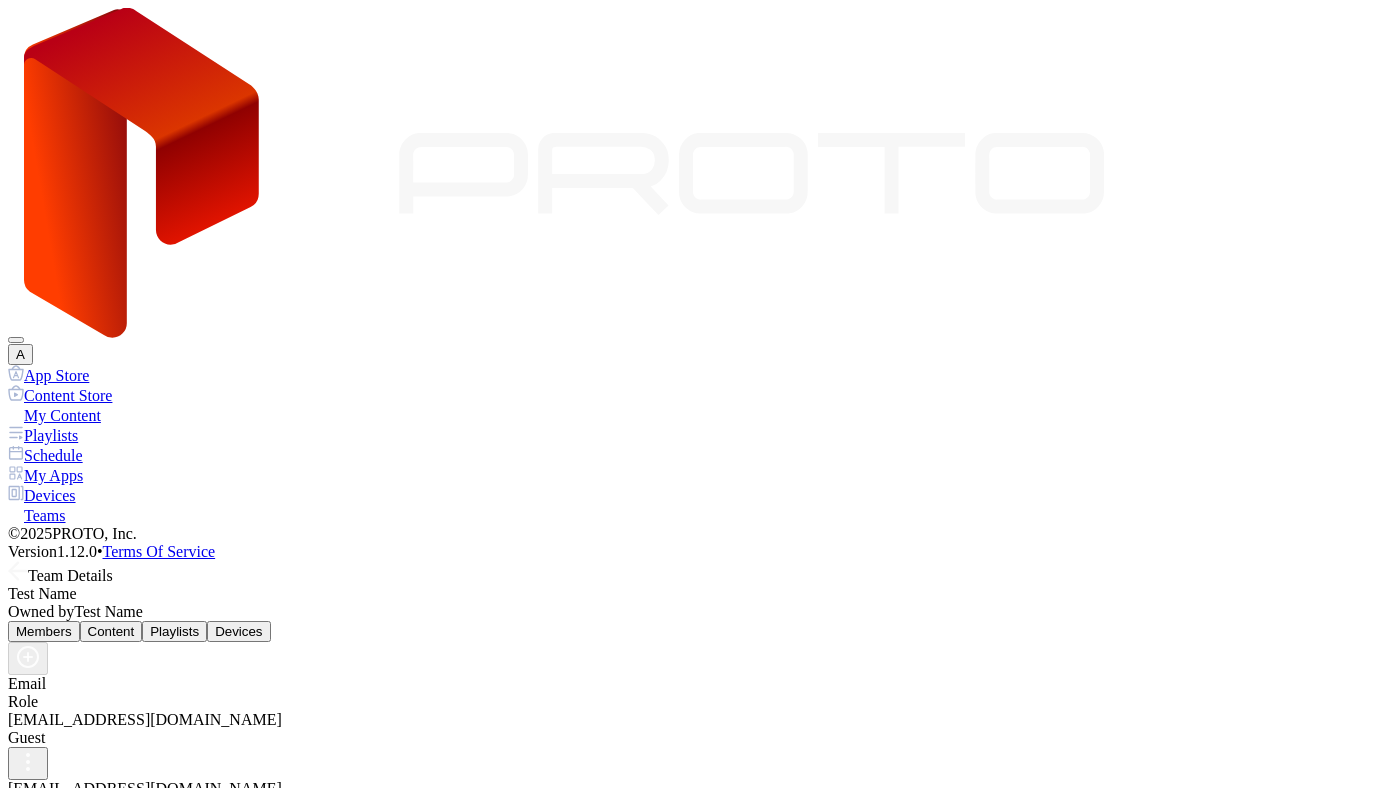 click on "Content" at bounding box center [111, 631] 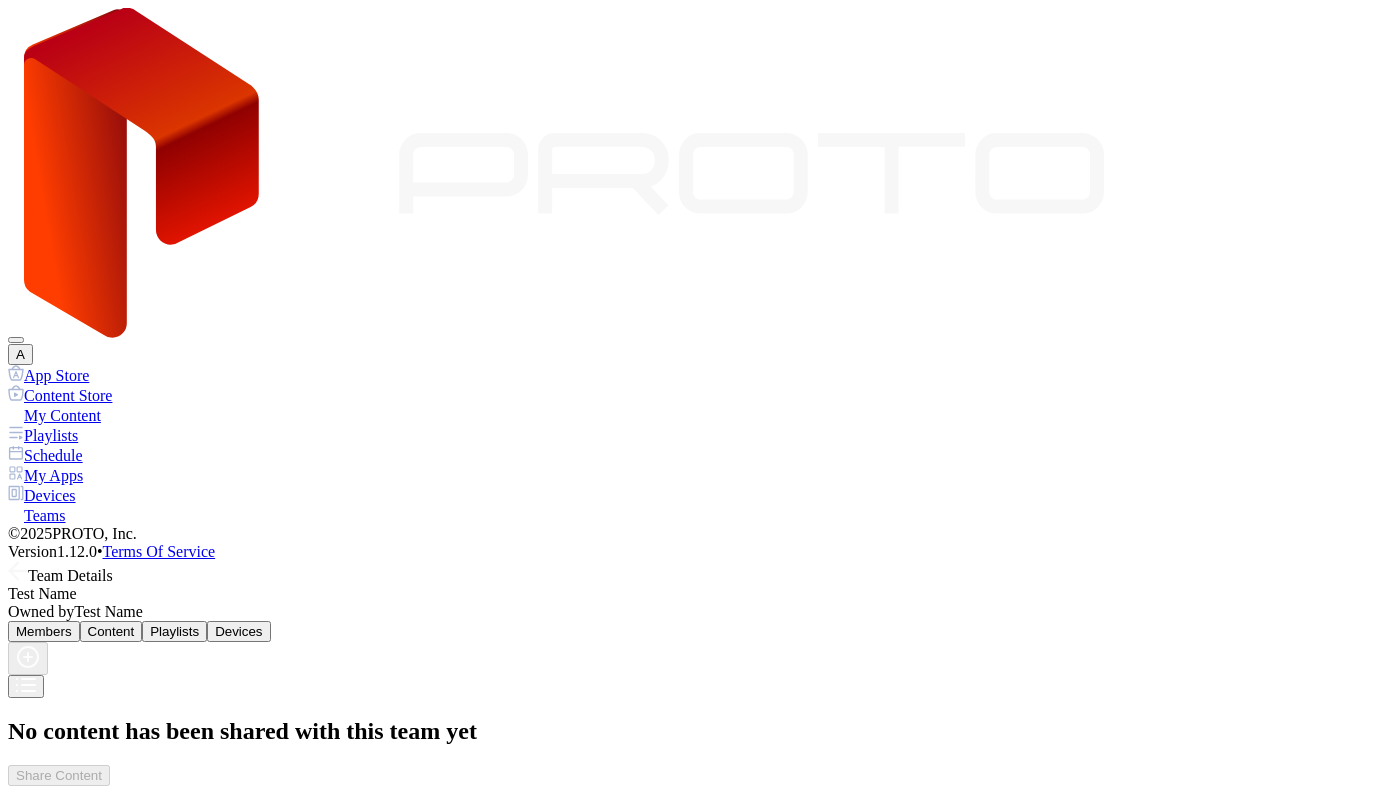 click on "A" at bounding box center (20, 354) 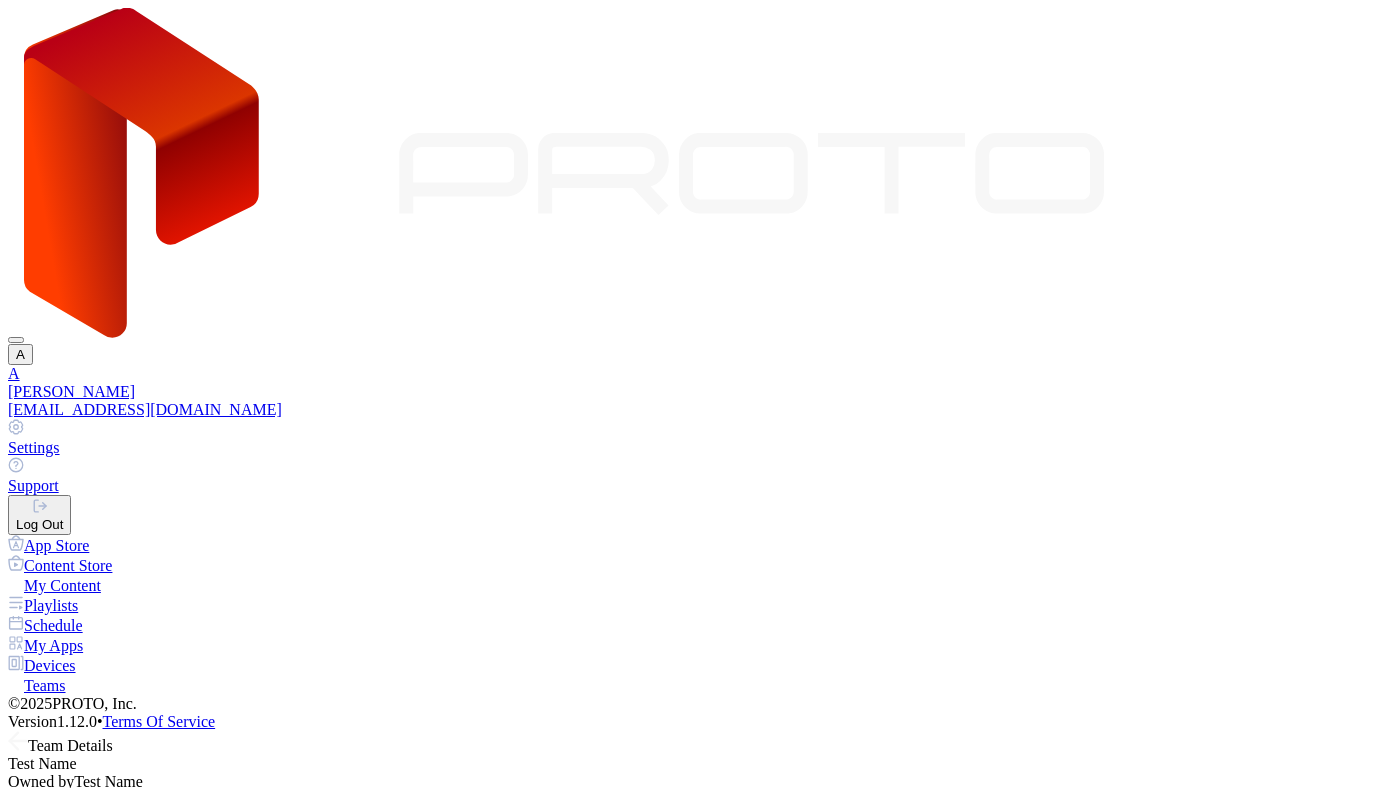 click on "Test Name Owned by  Test Name" at bounding box center (690, 773) 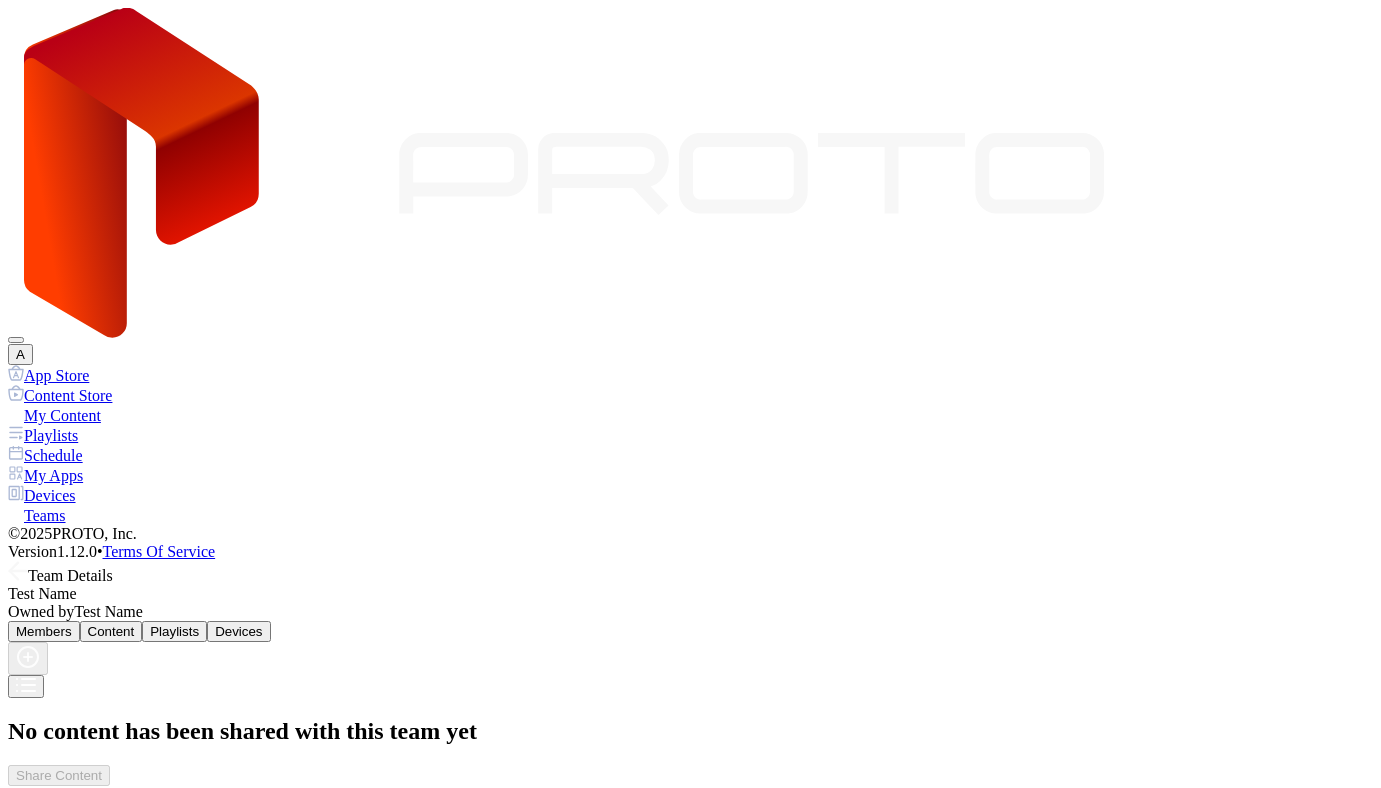 click 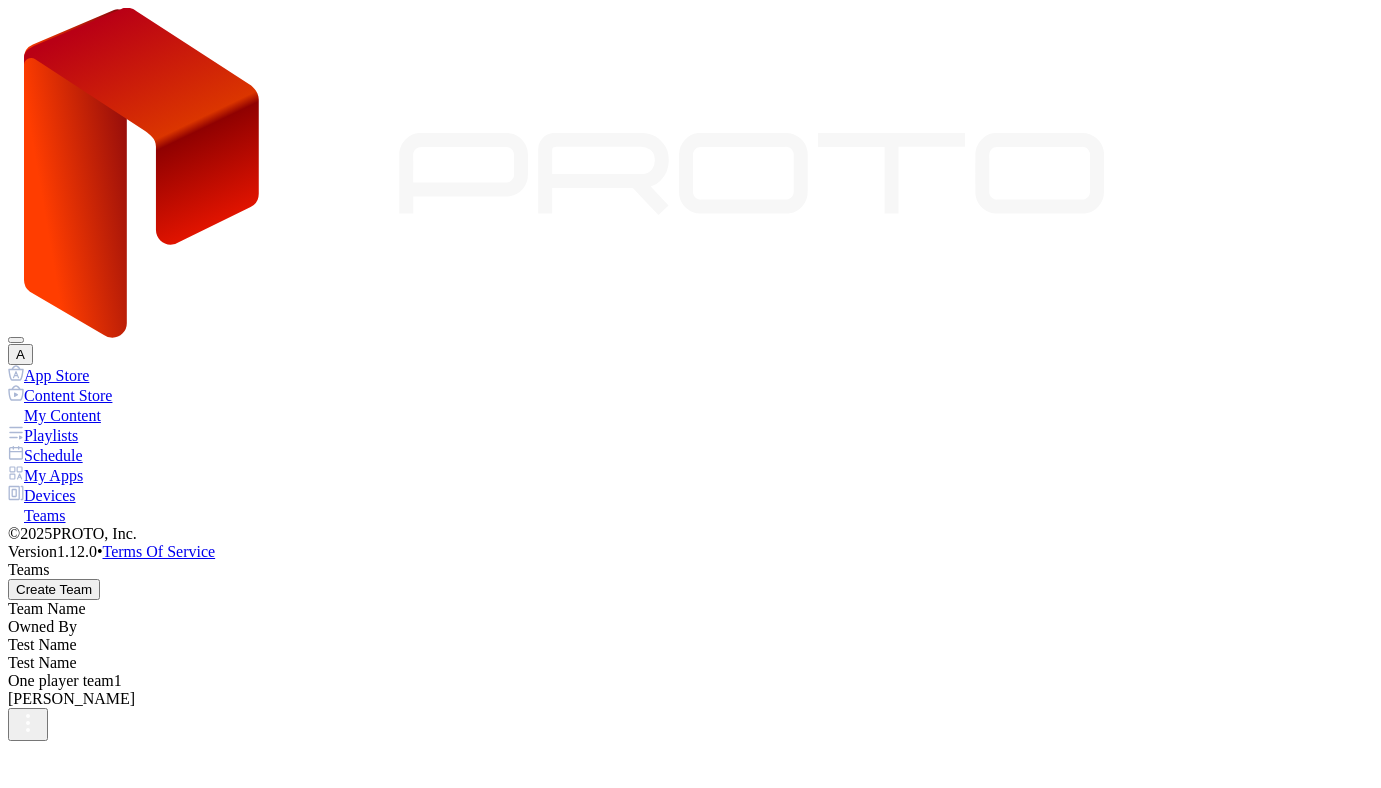 click on "One player team1" at bounding box center (690, 681) 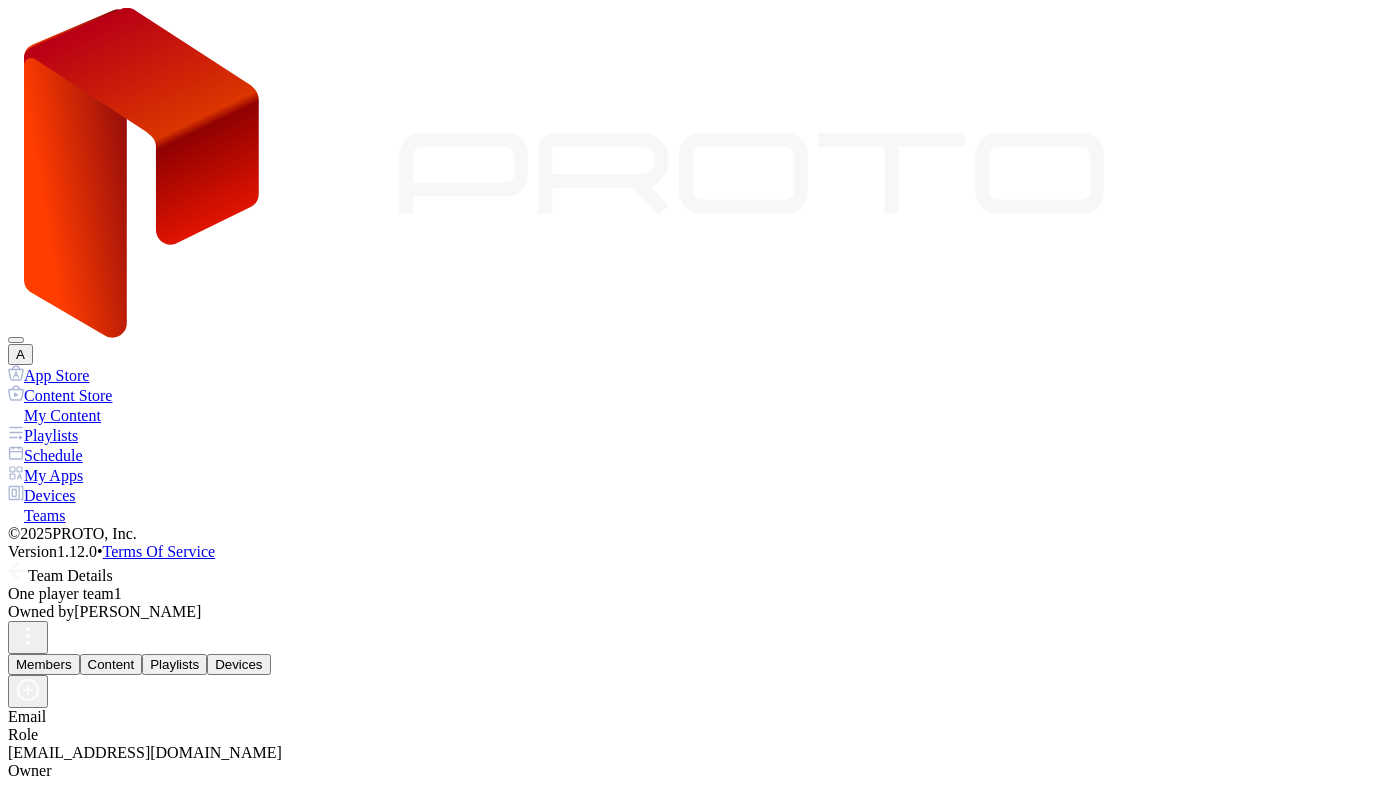 click 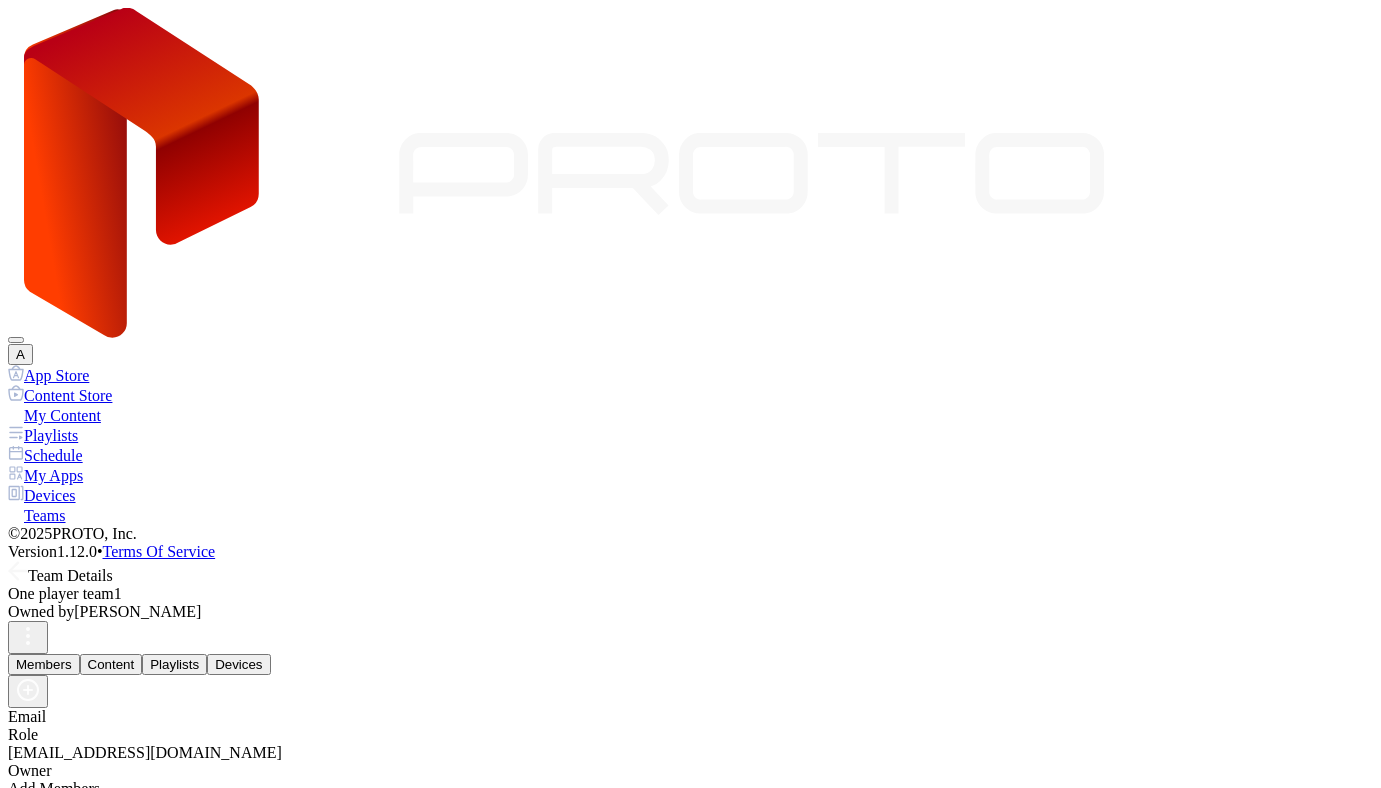 click 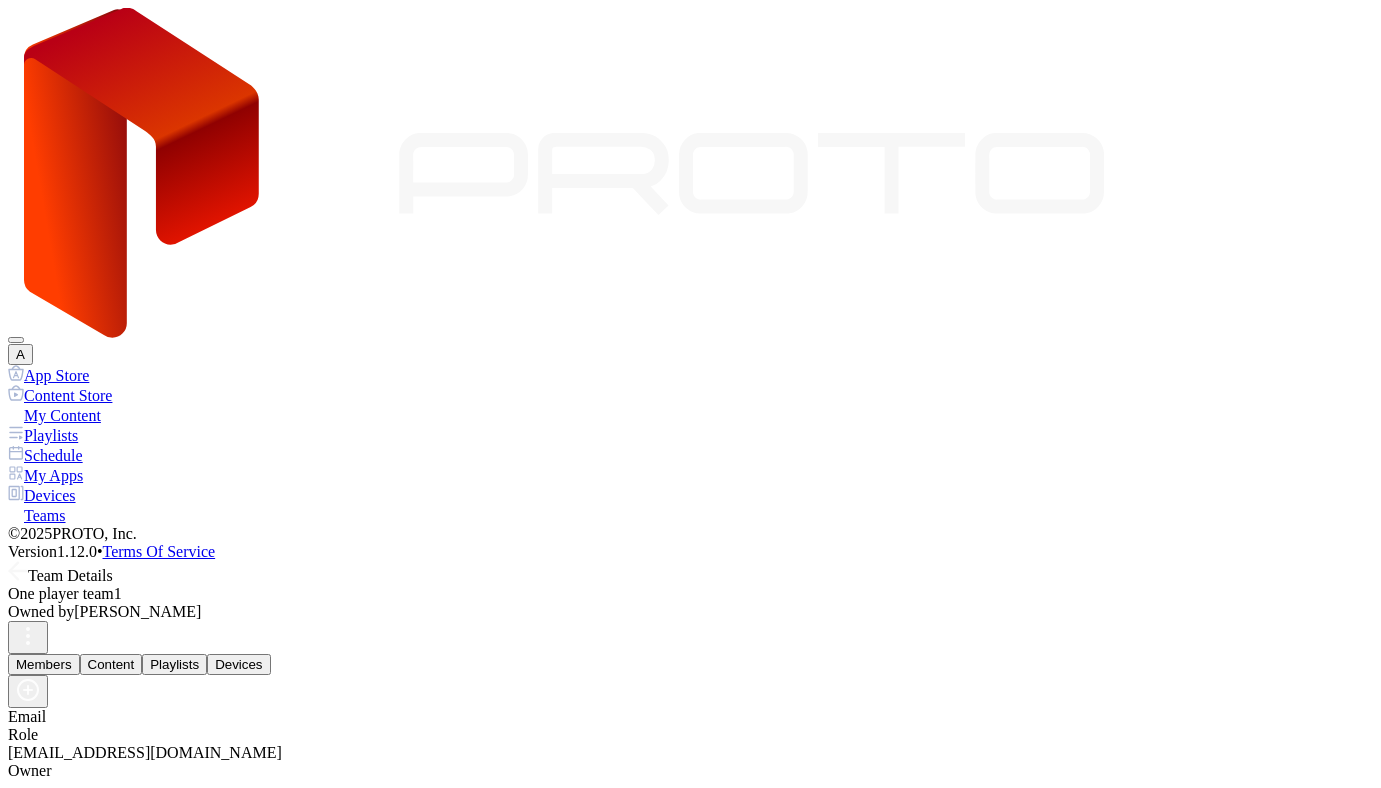click on "Content" at bounding box center (111, 664) 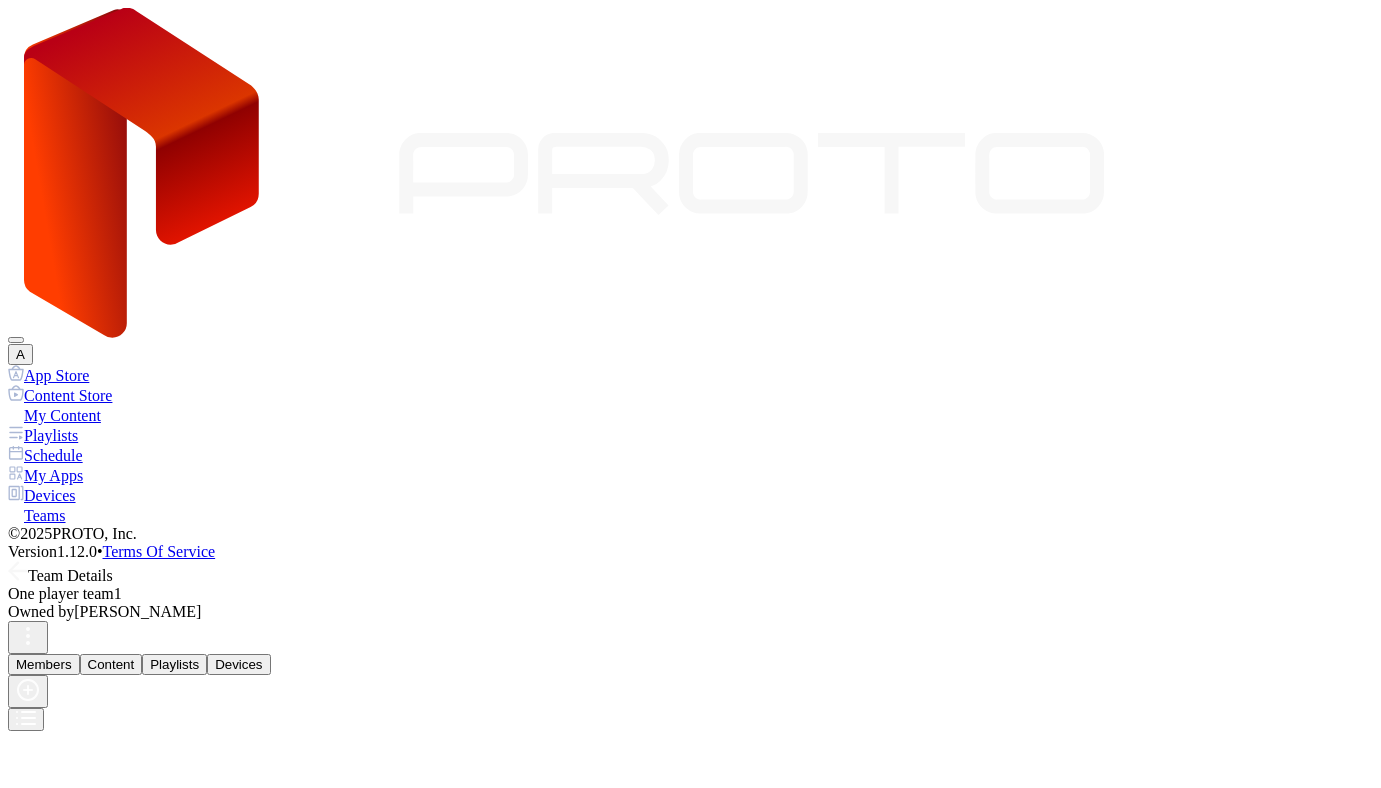 click on "Content" at bounding box center [111, 664] 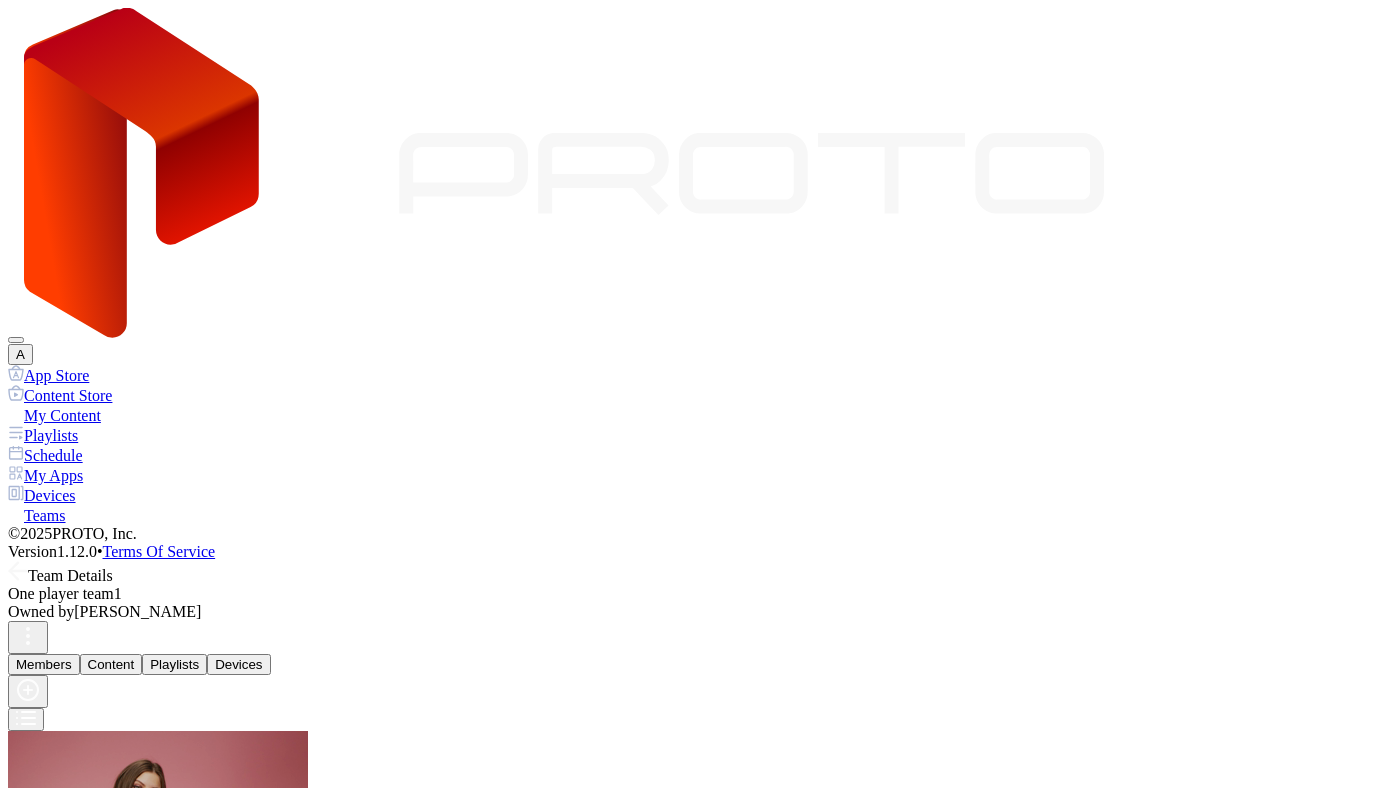click 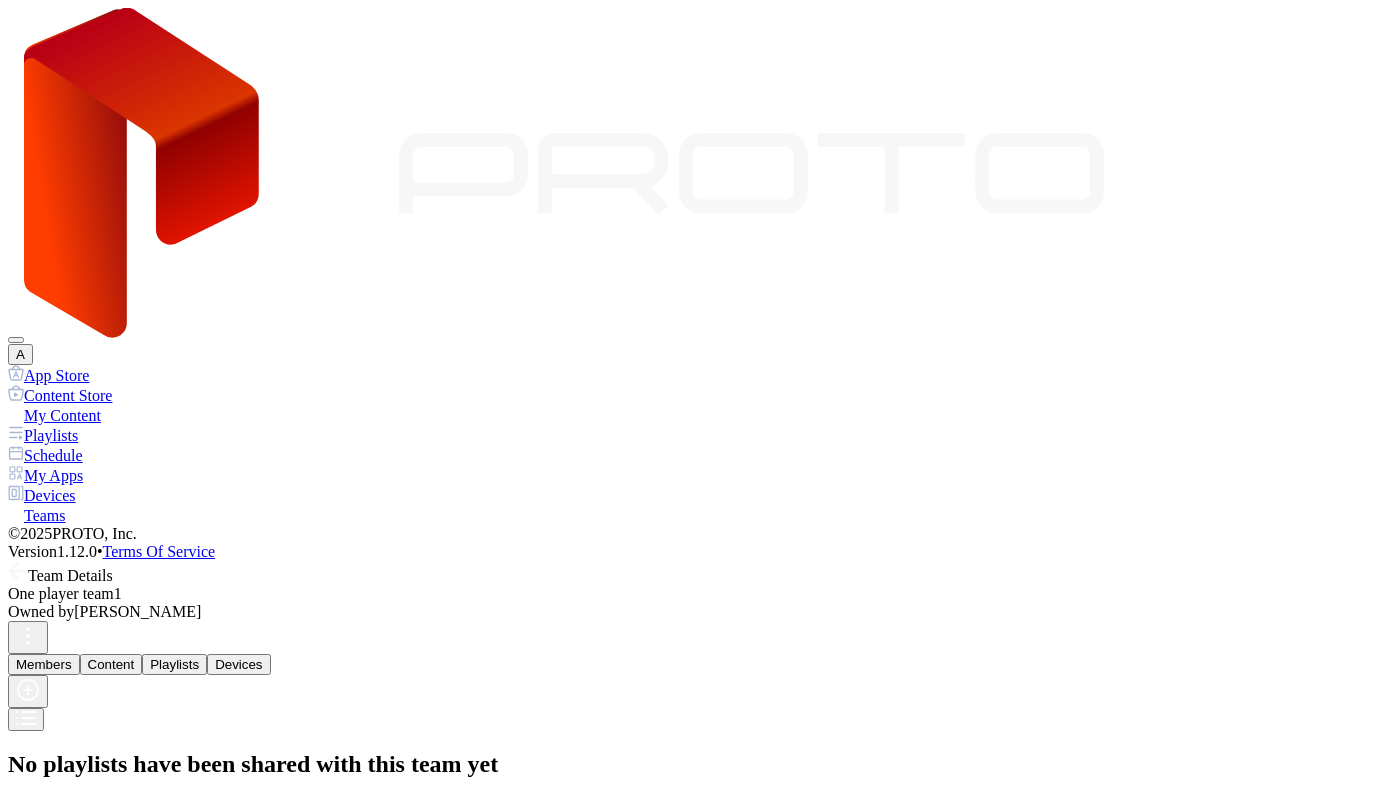 click on "Share Playlist" at bounding box center [57, 808] 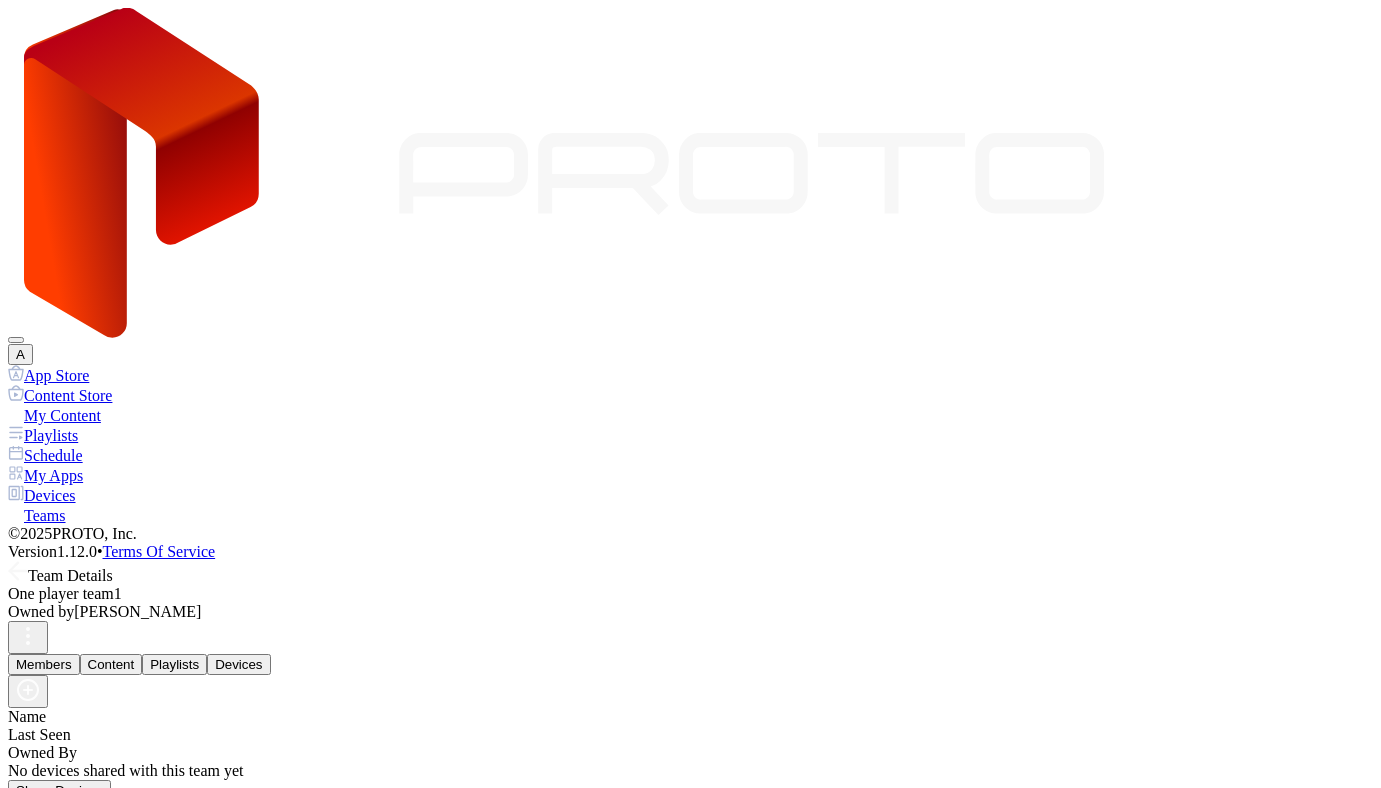 click on "Share Devices" at bounding box center [59, 790] 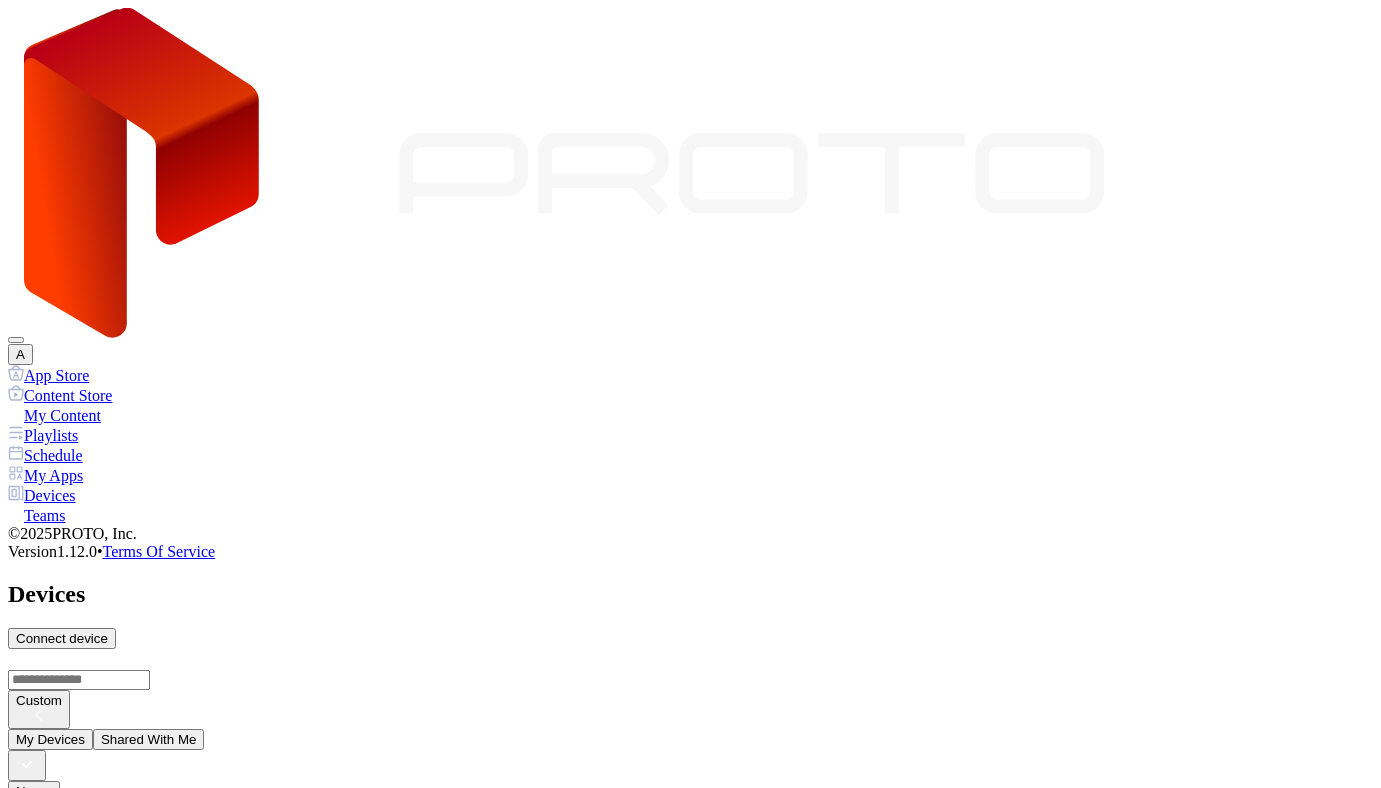 click on "Connect device" at bounding box center (62, 638) 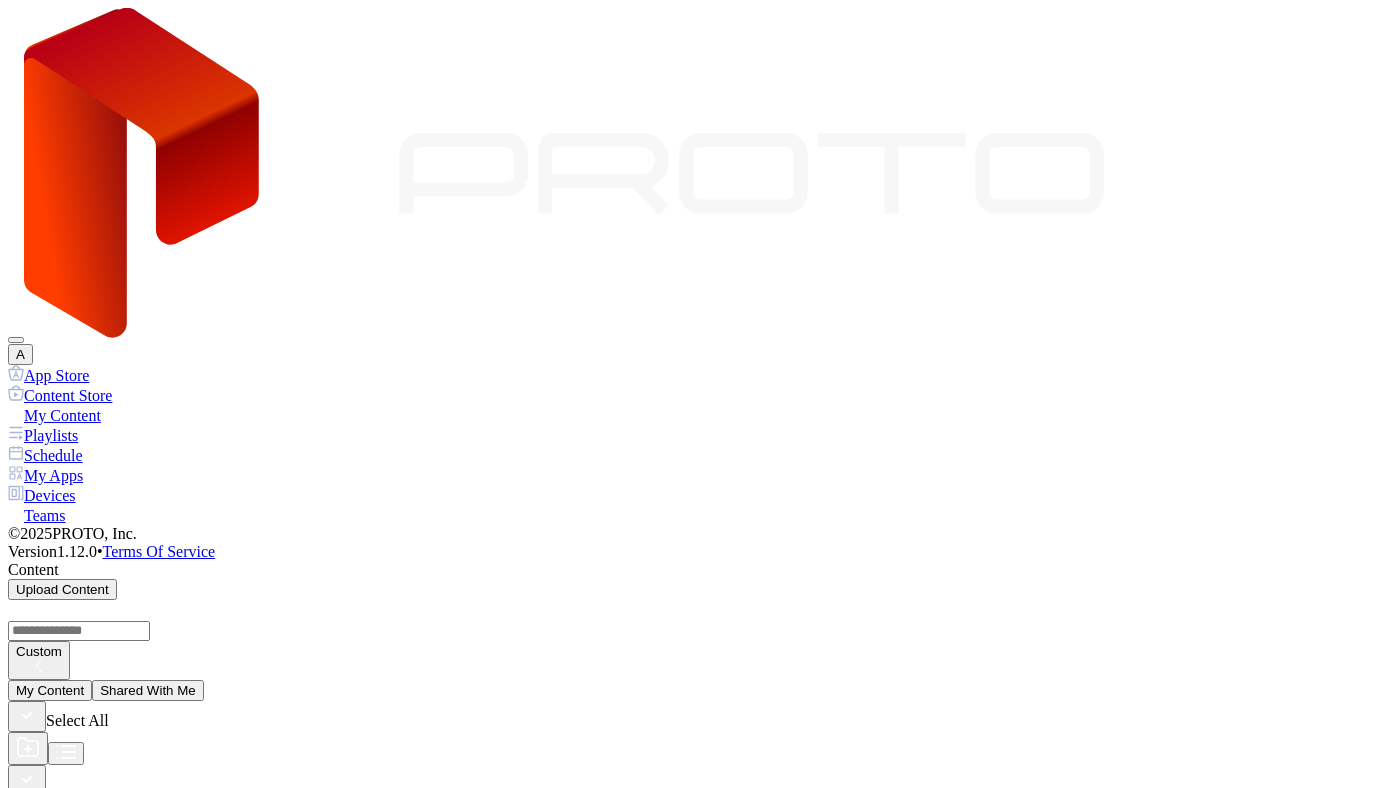 click 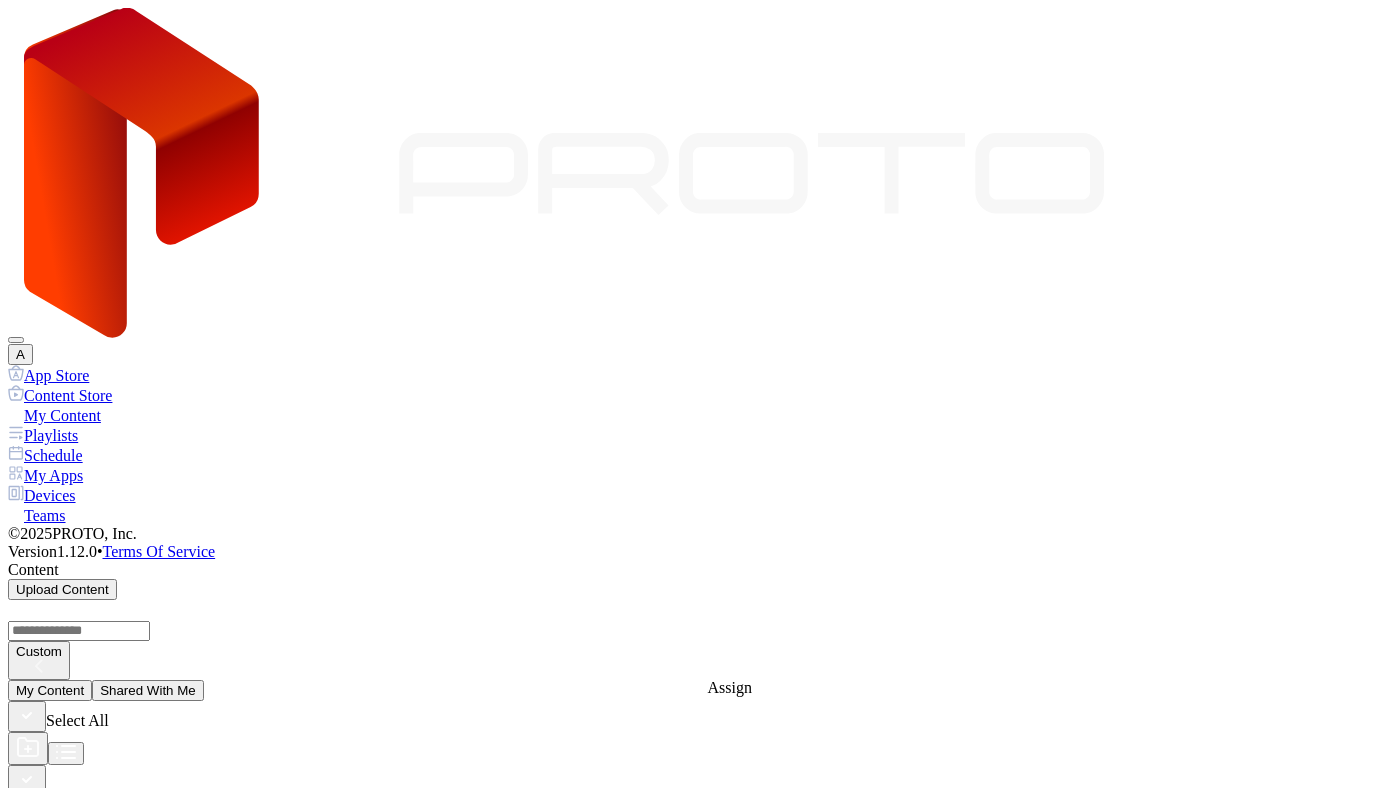 click 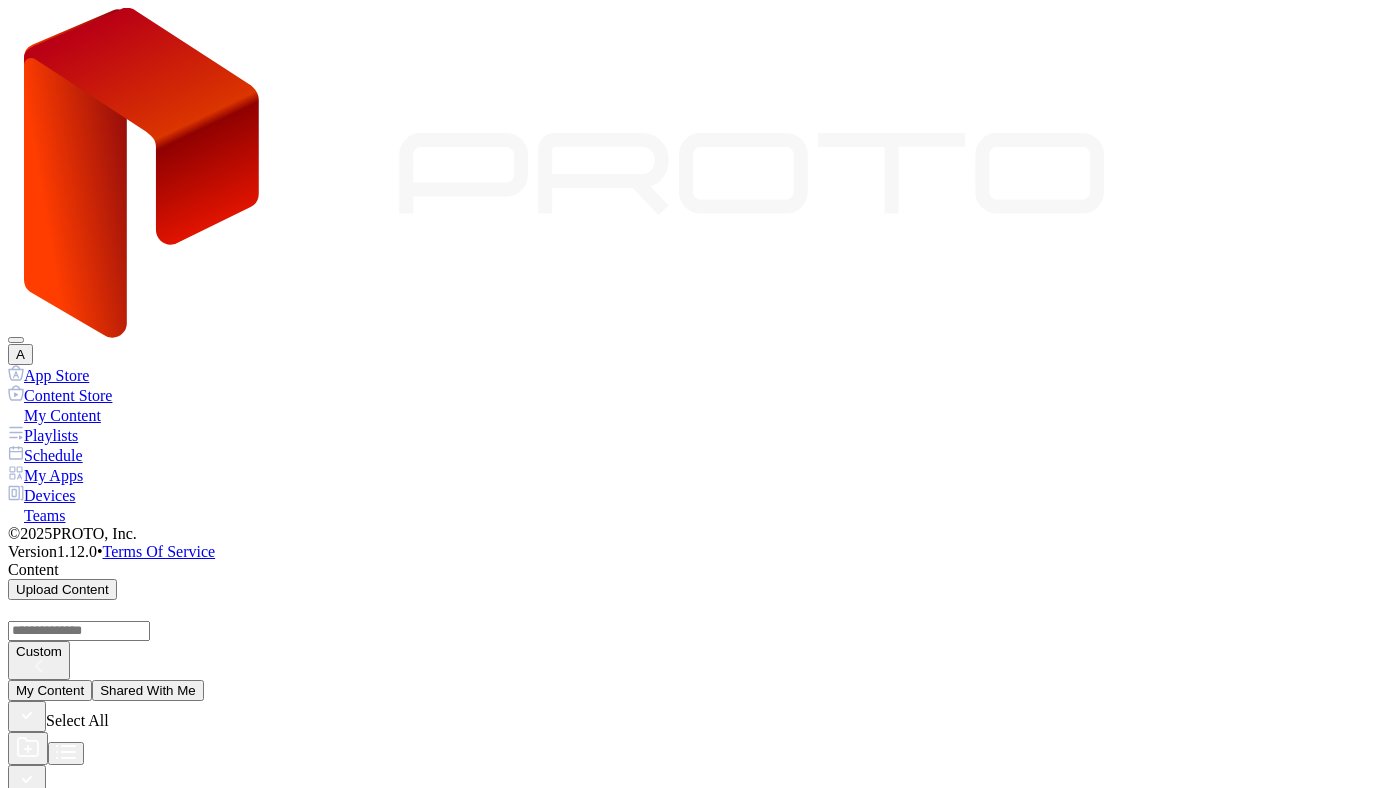 click on "SID:  BTTN226008VY" at bounding box center [690, 18602] 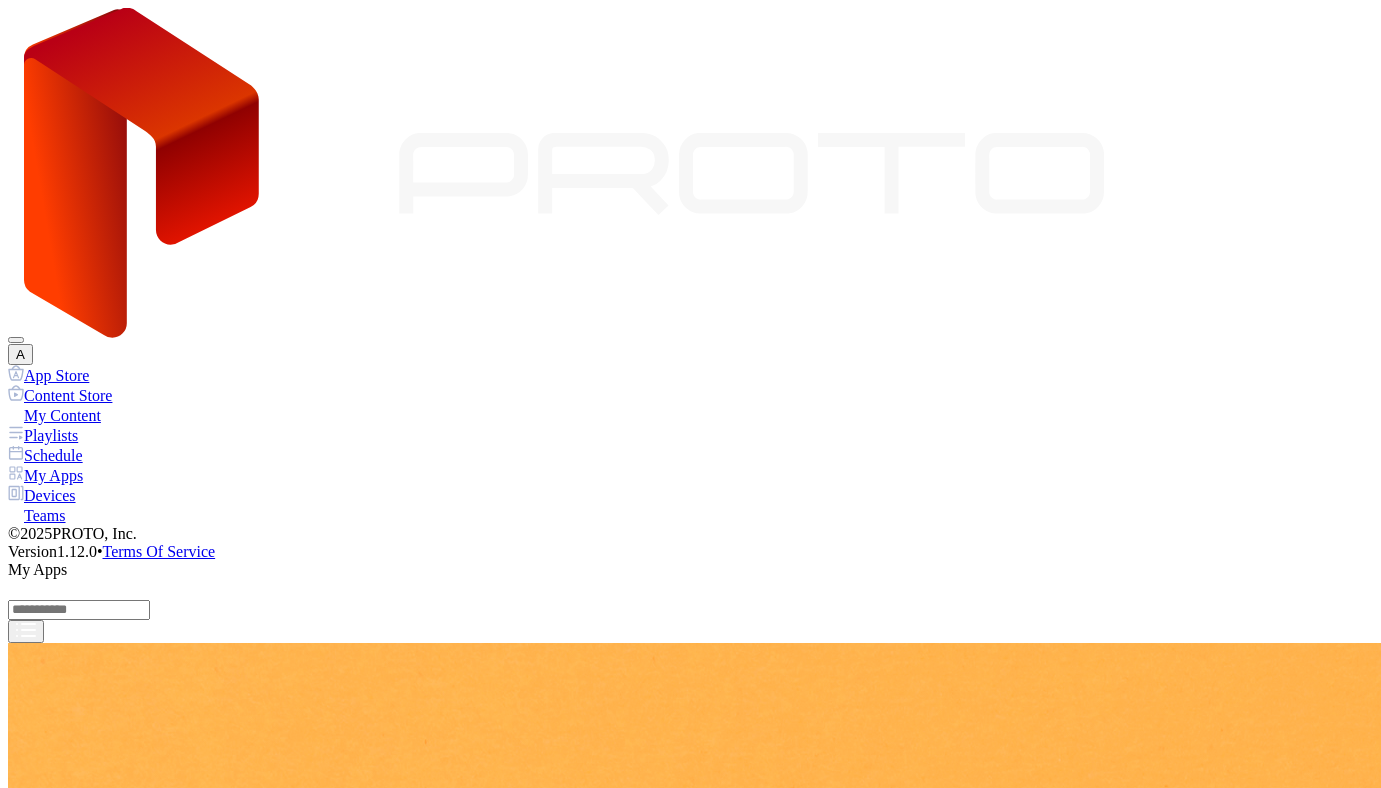 click on "Install" at bounding box center [33, 8808] 